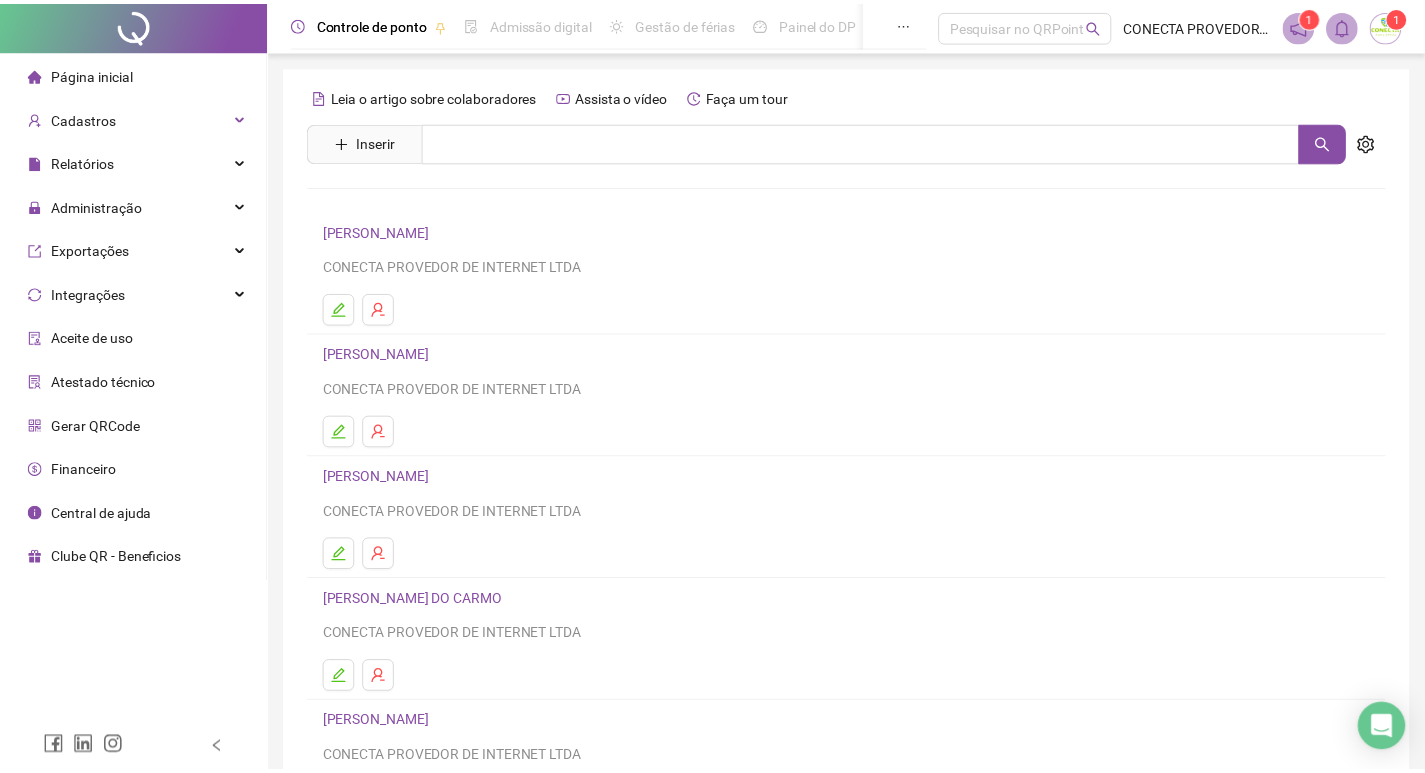 scroll, scrollTop: 0, scrollLeft: 0, axis: both 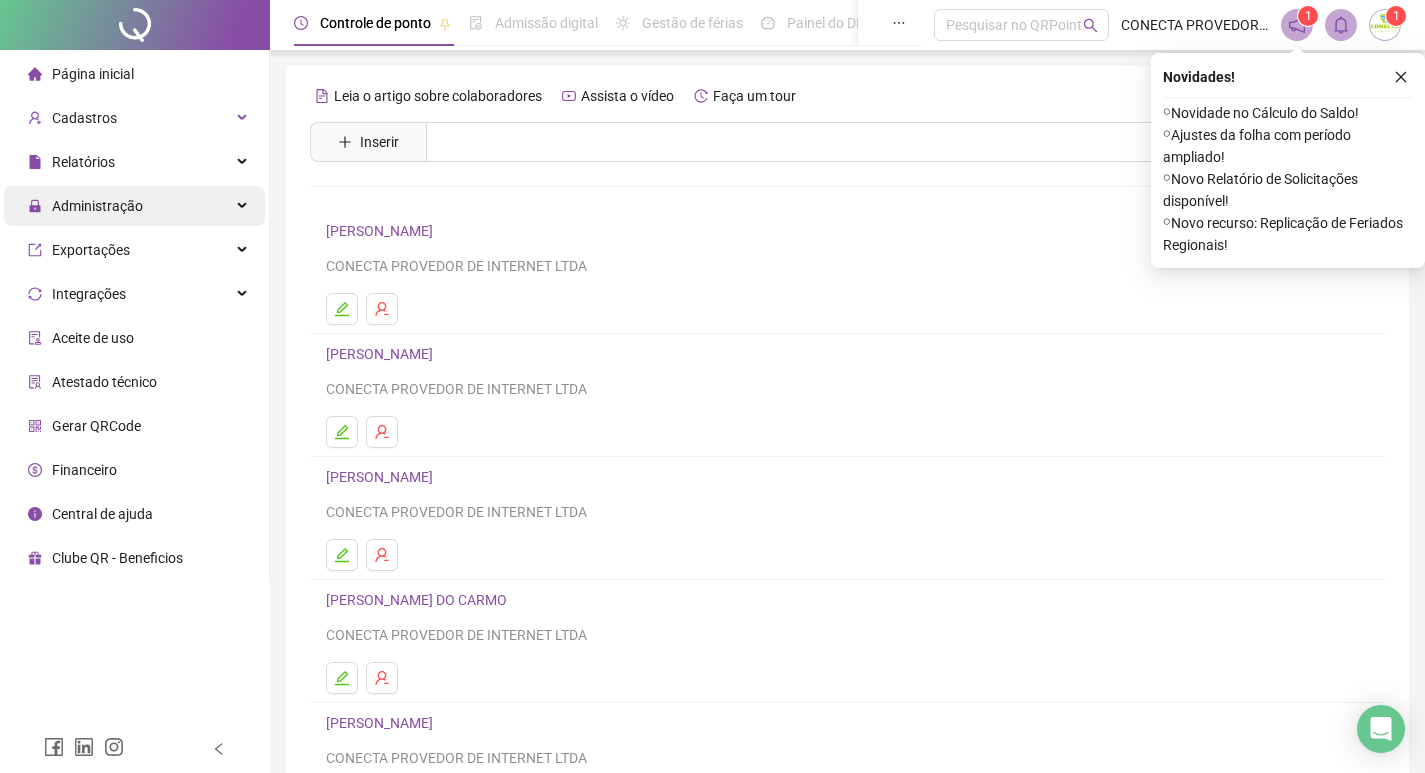 click on "Administração" at bounding box center [85, 206] 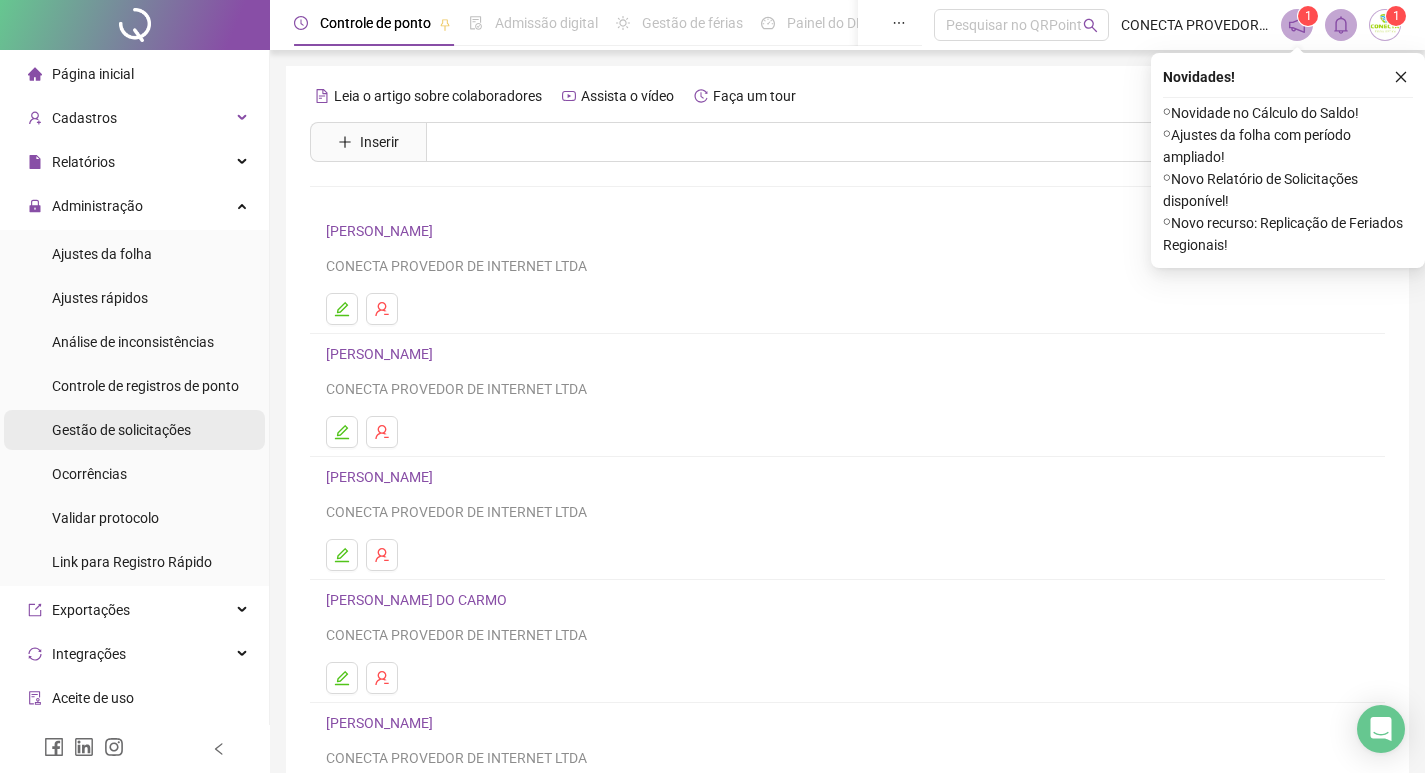 click on "Gestão de solicitações" at bounding box center (121, 430) 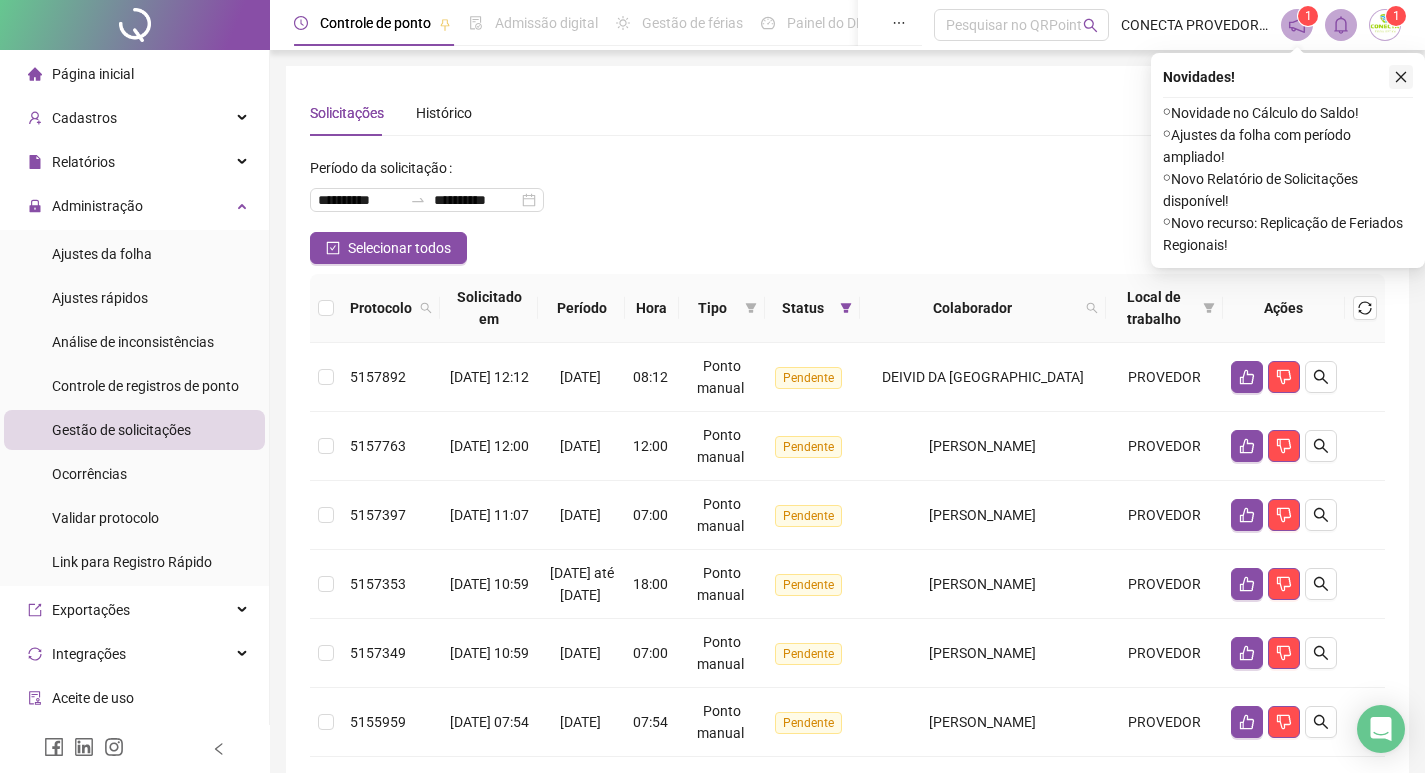 click on "Novidades ! ⚬  Novidade no Cálculo do Saldo! ⚬  Ajustes da folha com período ampliado! ⚬  Novo Relatório de Solicitações disponível! ⚬  Novo recurso: Replicação de Feriados Regionais!" at bounding box center (1288, 160) 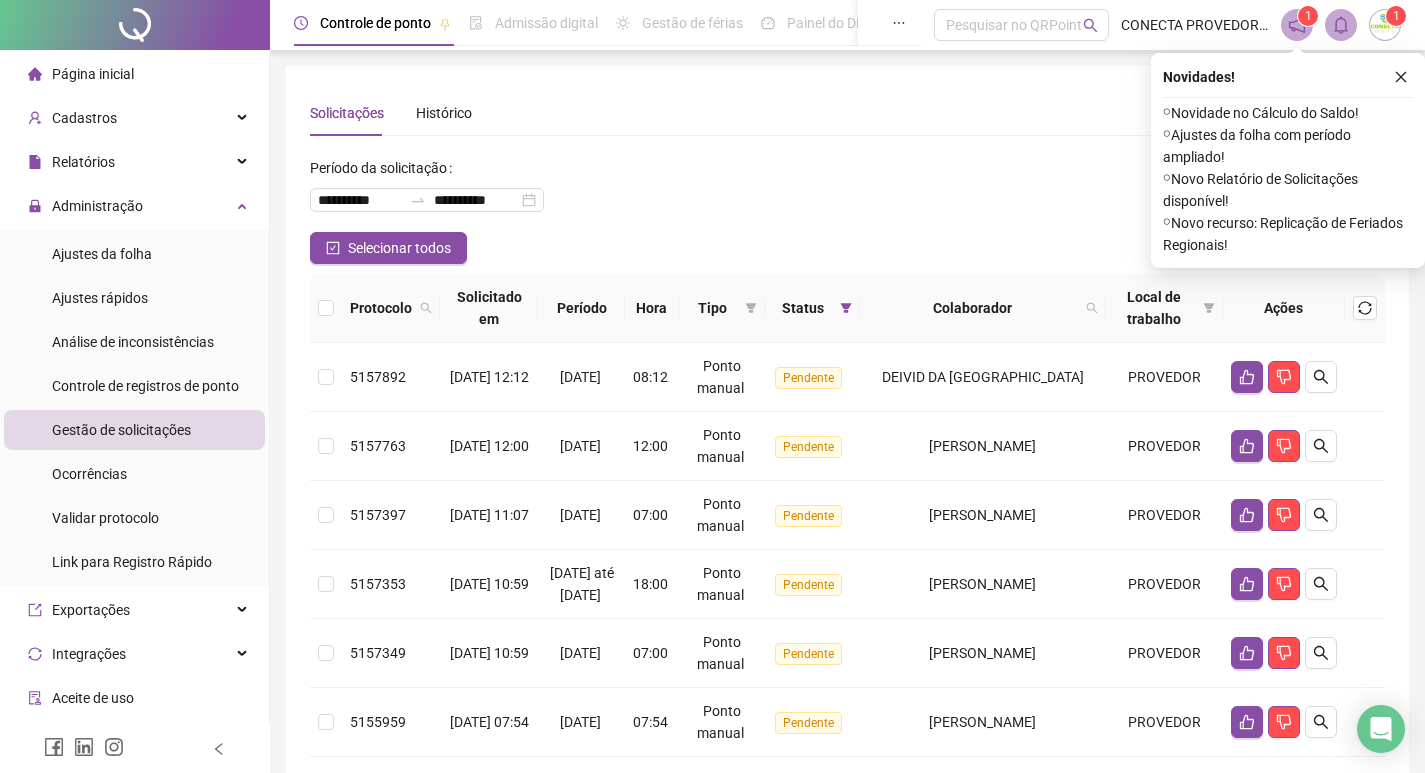 click at bounding box center (1401, 77) 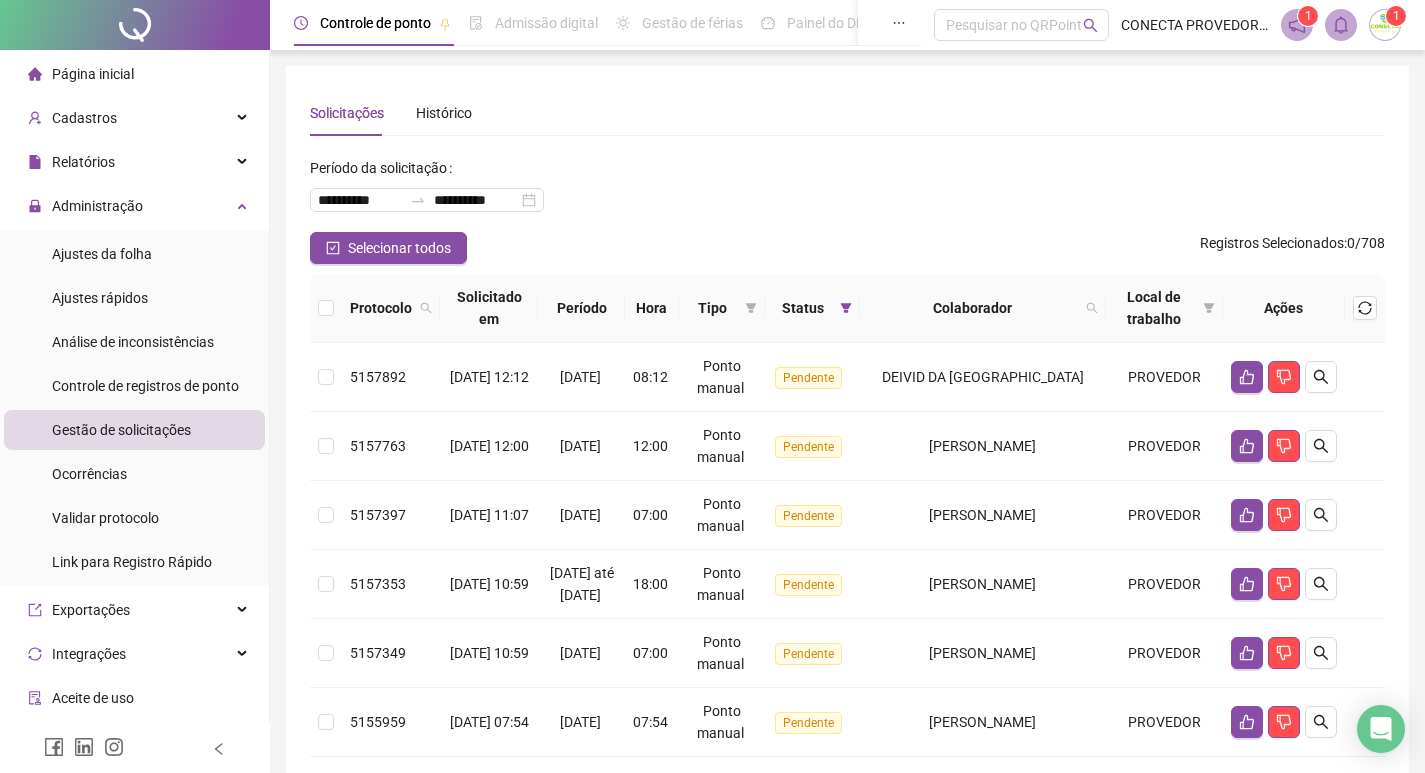 click on "**********" at bounding box center (847, 658) 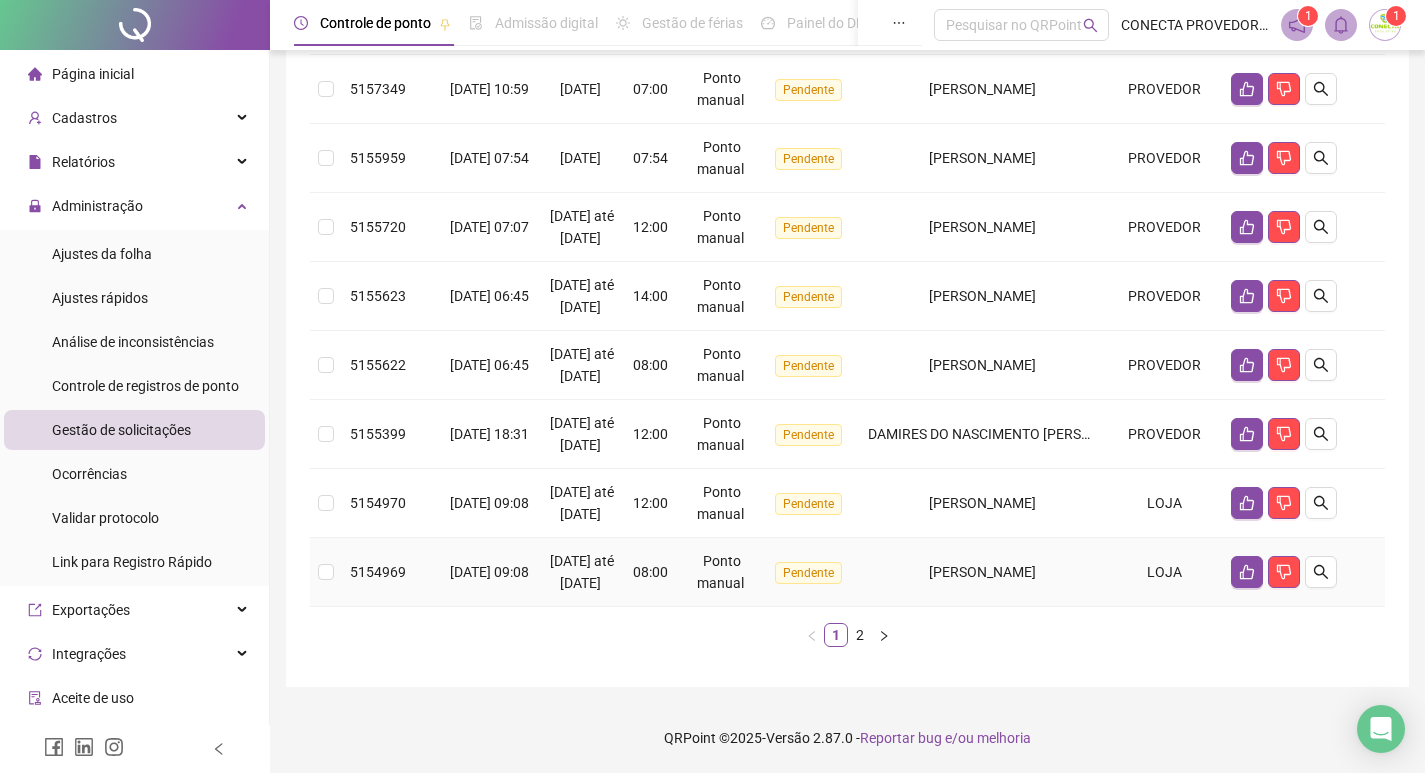 scroll, scrollTop: 718, scrollLeft: 0, axis: vertical 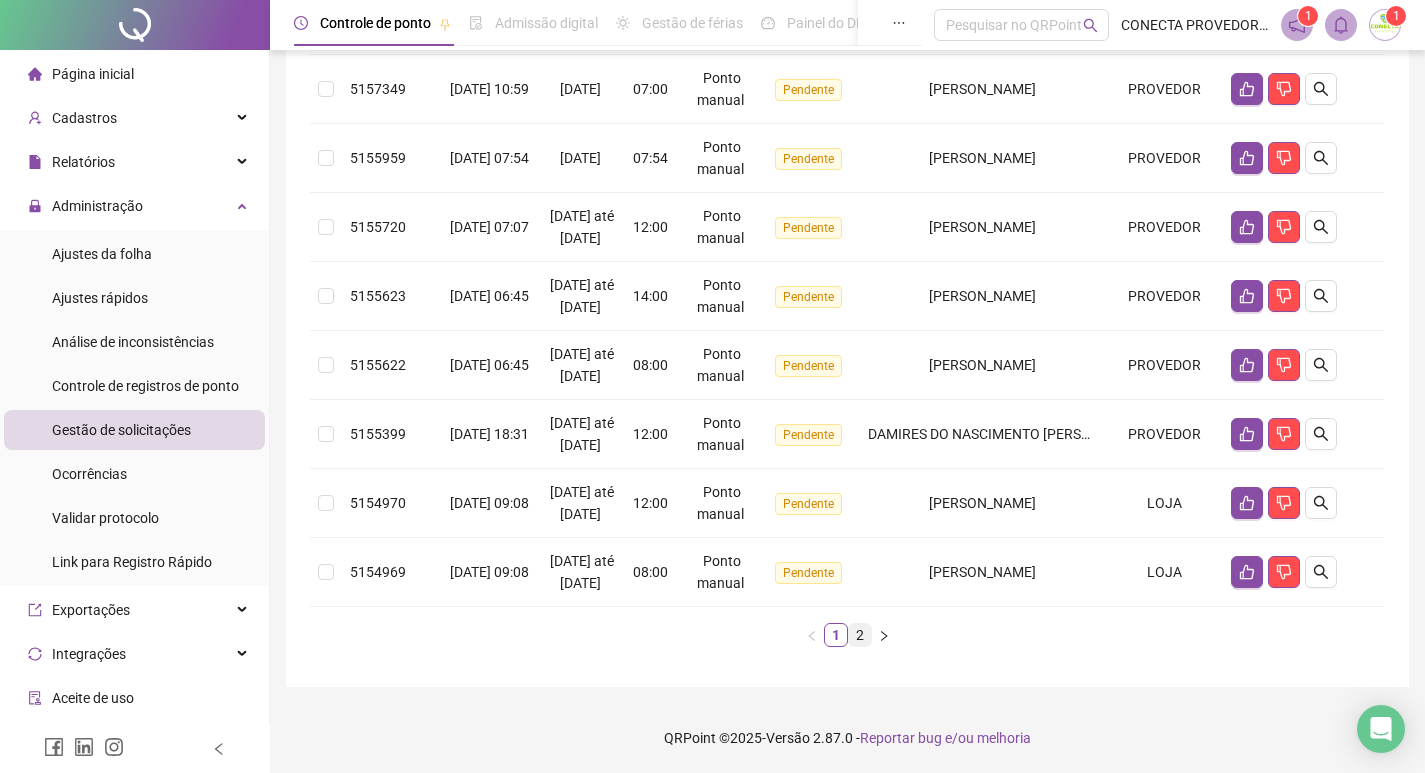 click on "2" at bounding box center (860, 635) 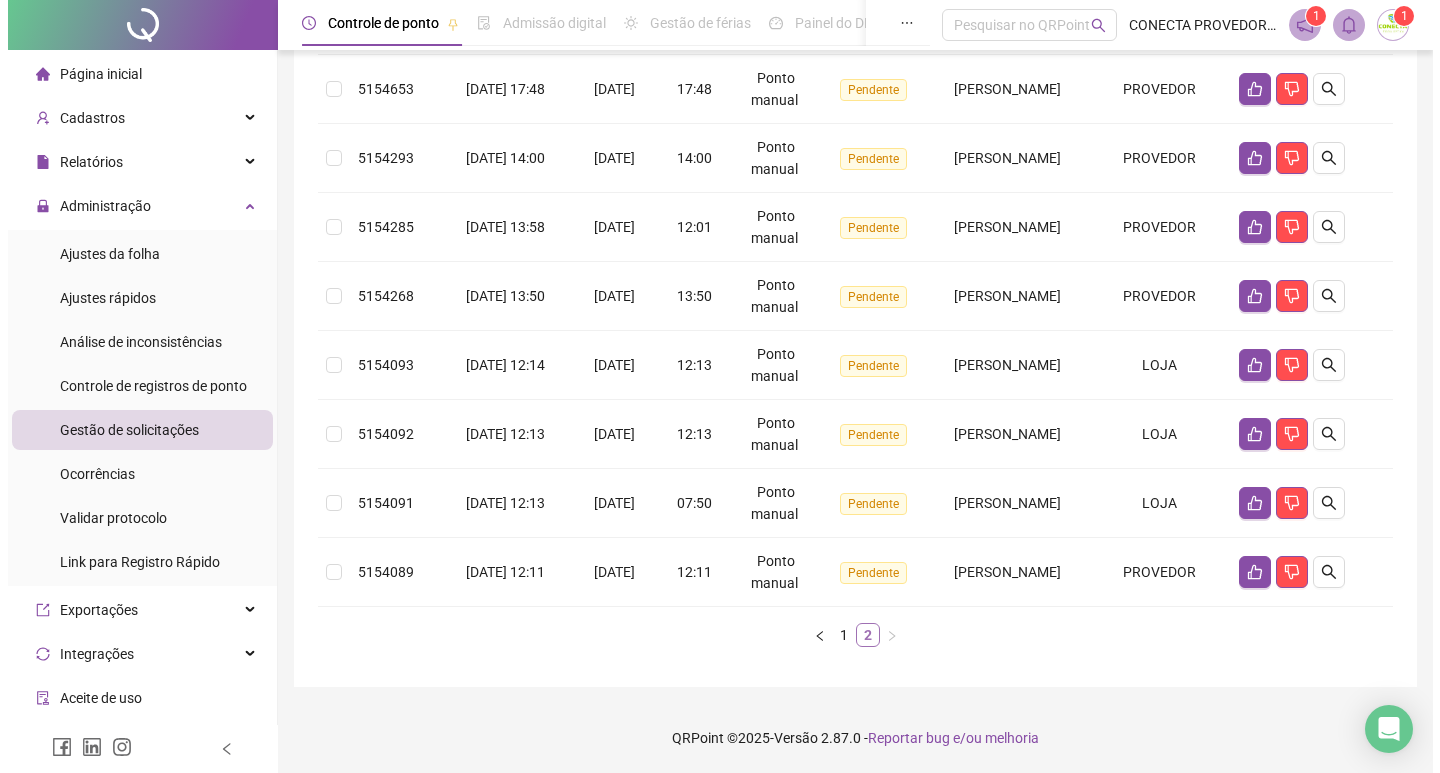 scroll, scrollTop: 379, scrollLeft: 0, axis: vertical 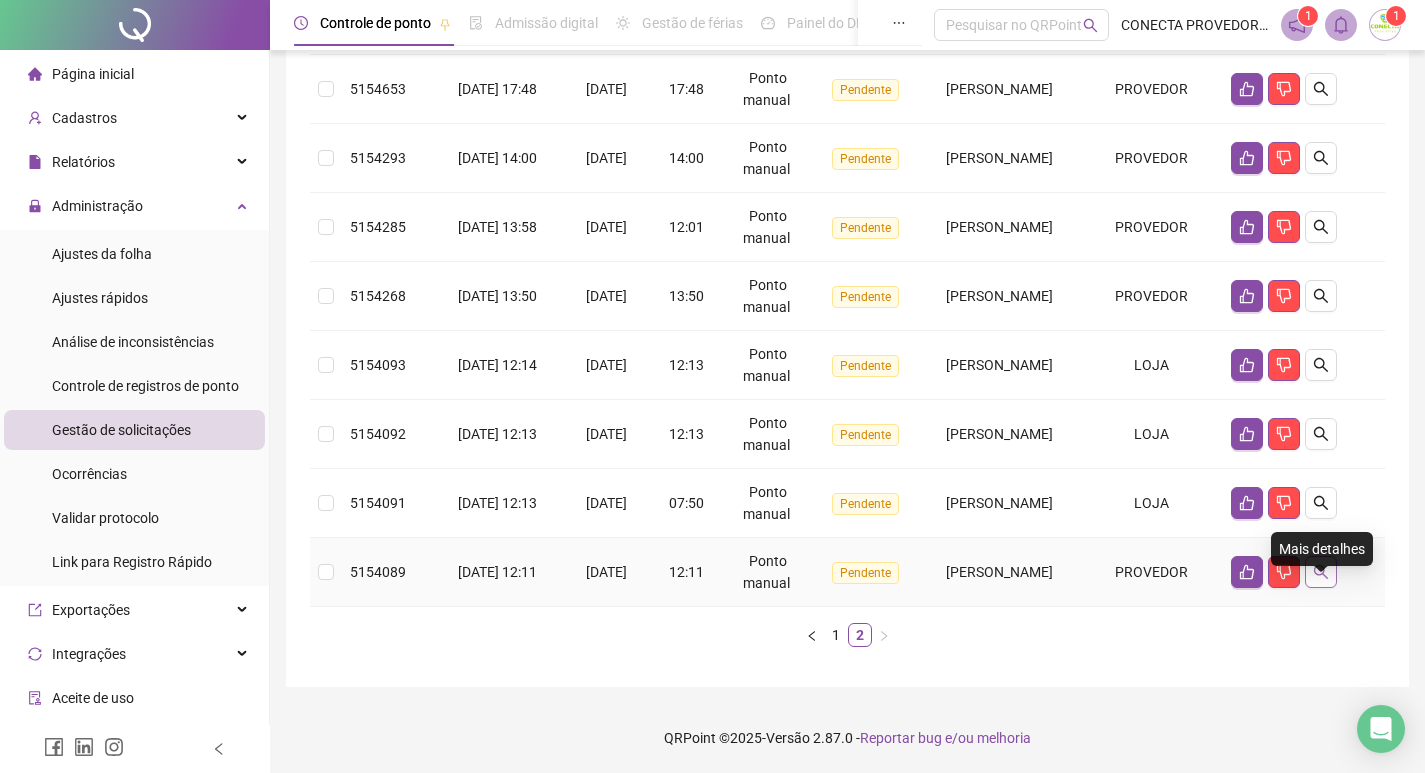 click 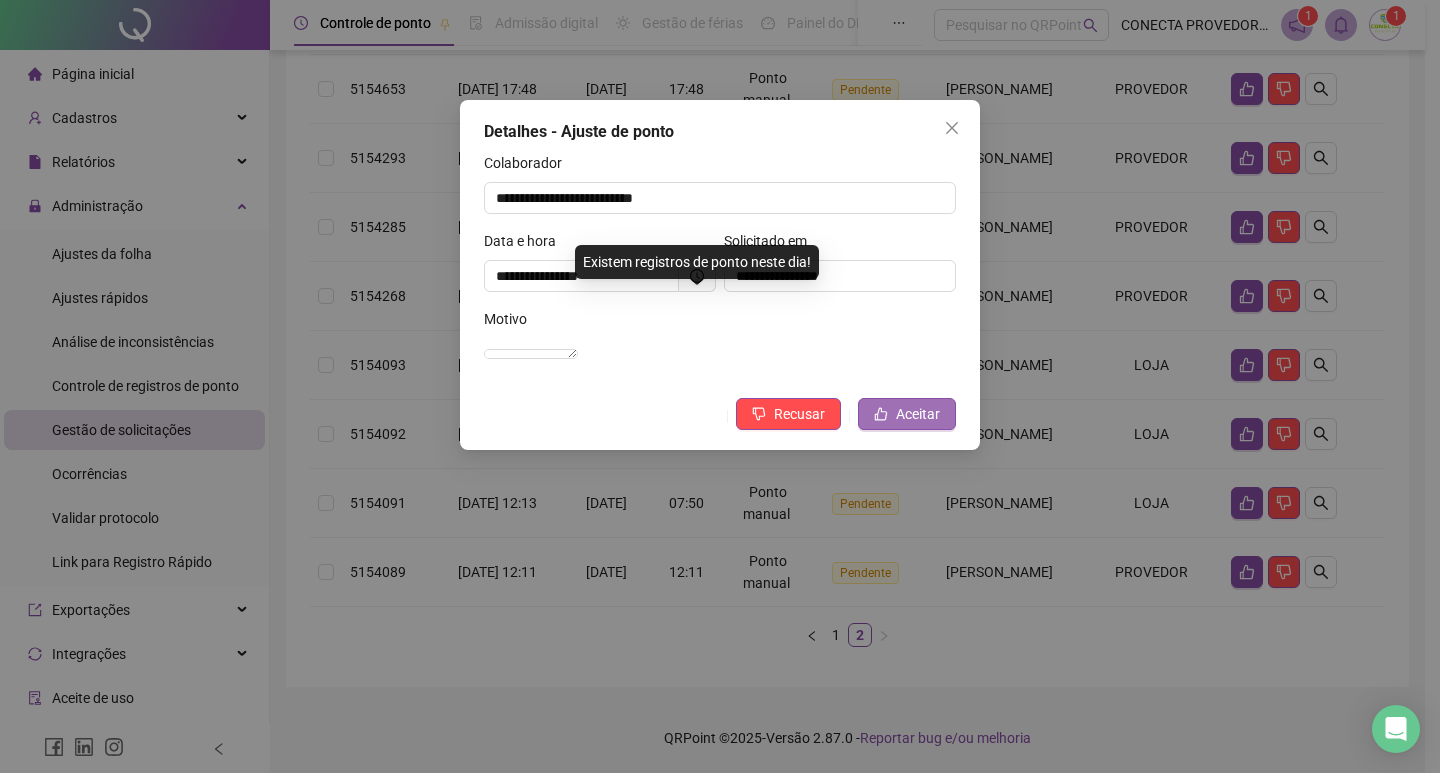 click on "Aceitar" at bounding box center [918, 414] 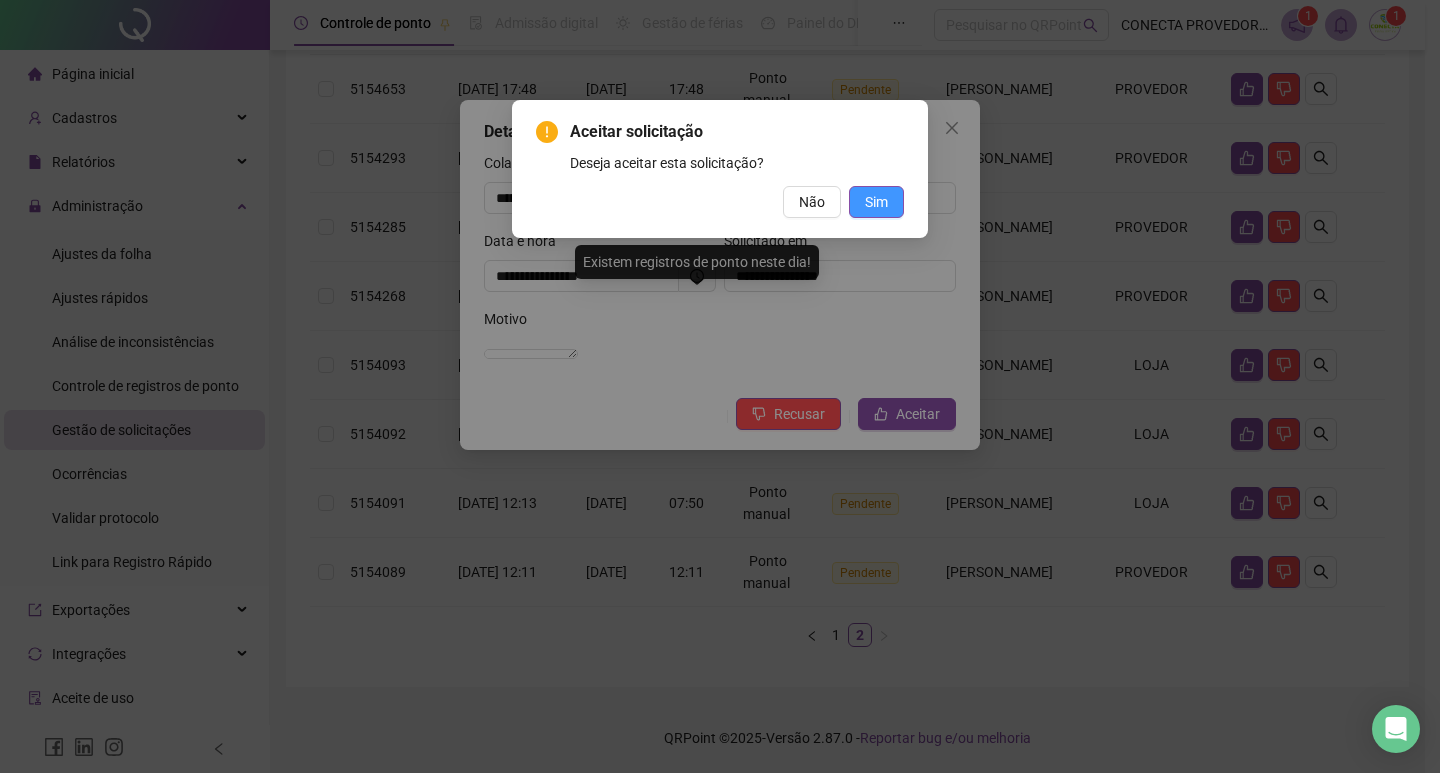 click on "Sim" at bounding box center (876, 202) 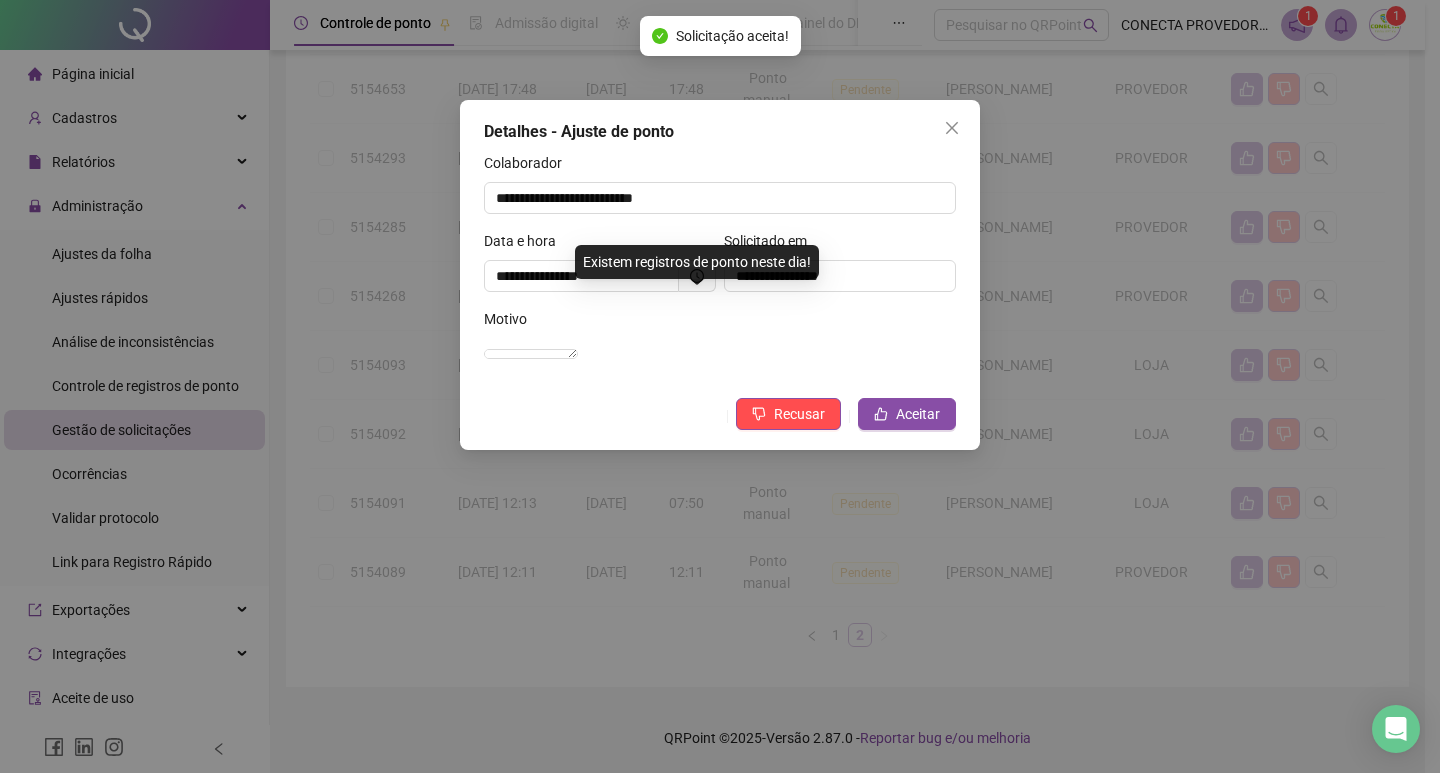 scroll, scrollTop: 310, scrollLeft: 0, axis: vertical 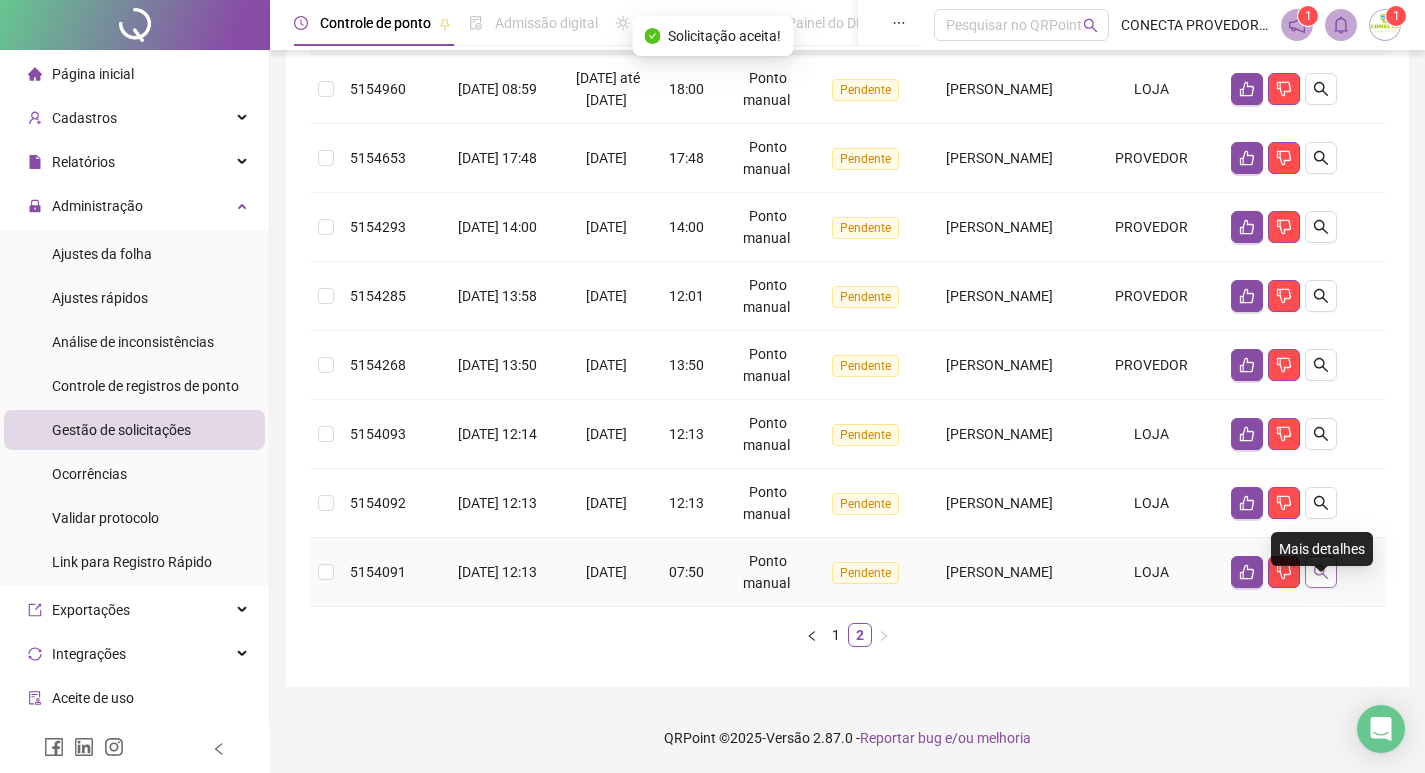 click at bounding box center (1321, 572) 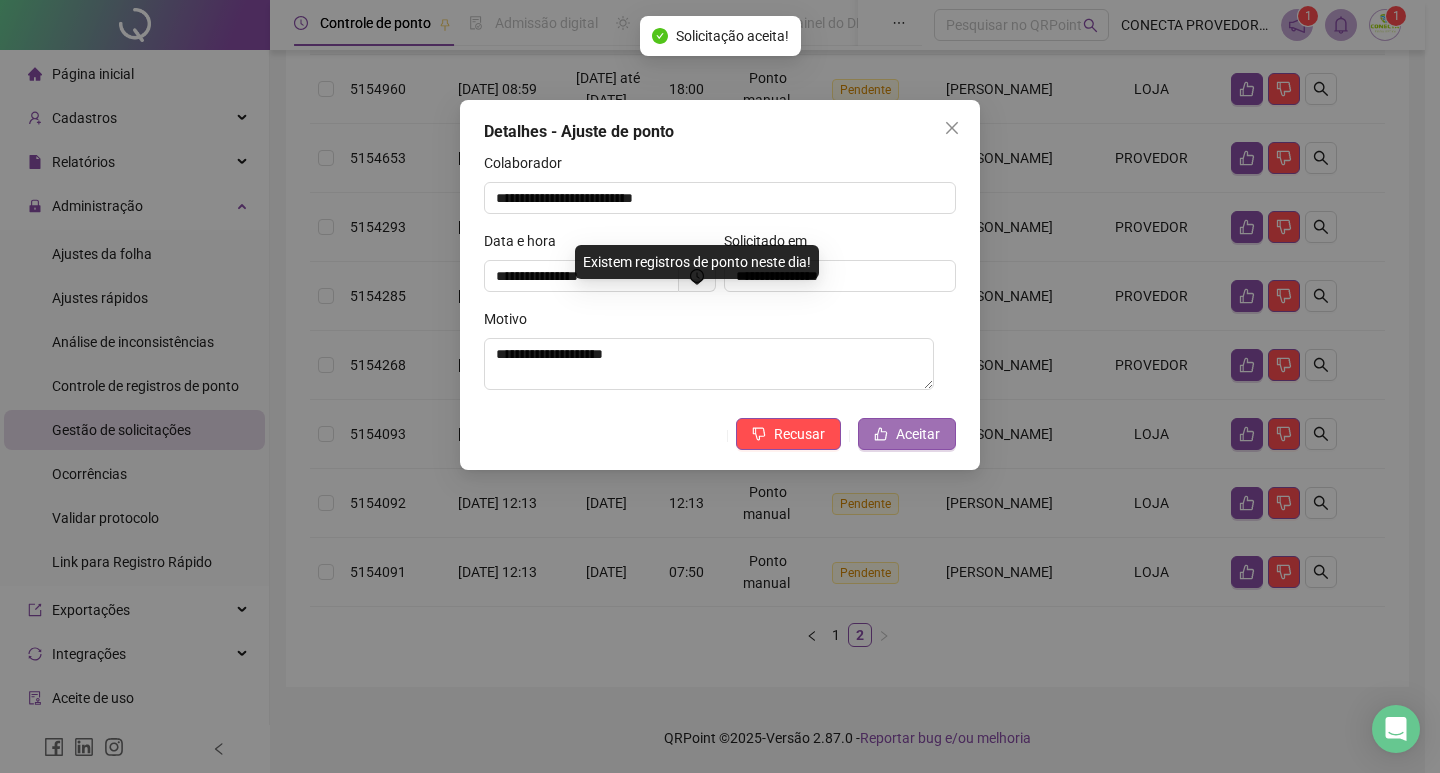 click on "Aceitar" at bounding box center [918, 434] 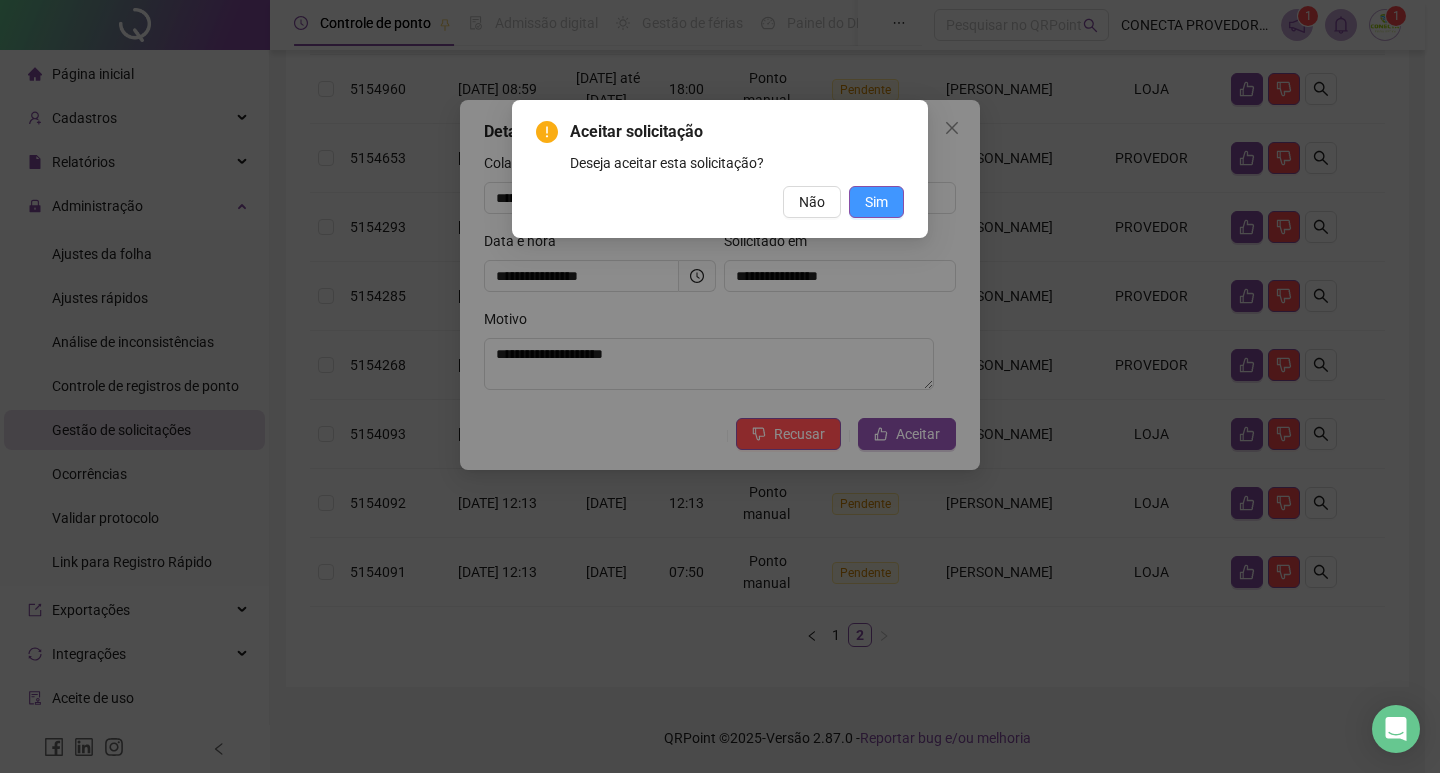 click on "Sim" at bounding box center (876, 202) 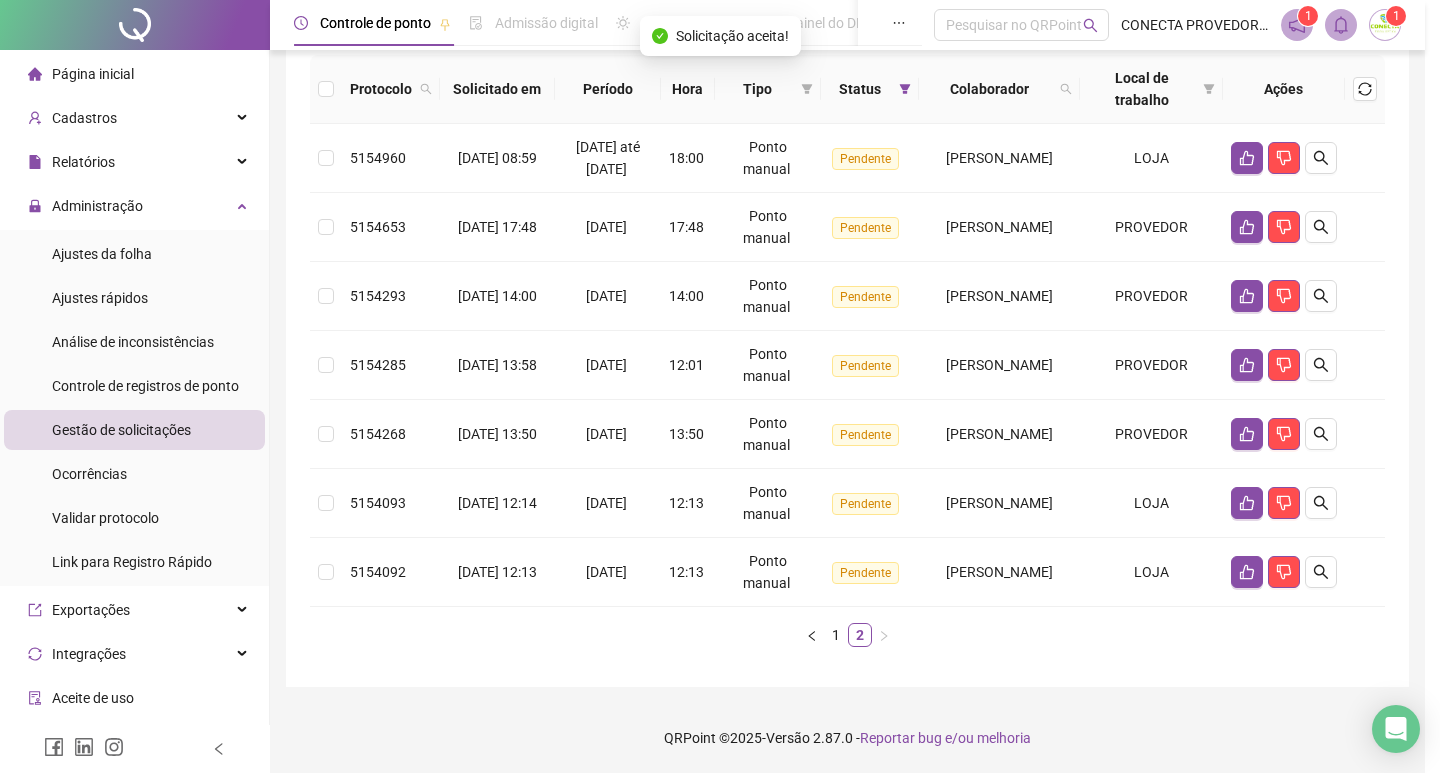 scroll, scrollTop: 241, scrollLeft: 0, axis: vertical 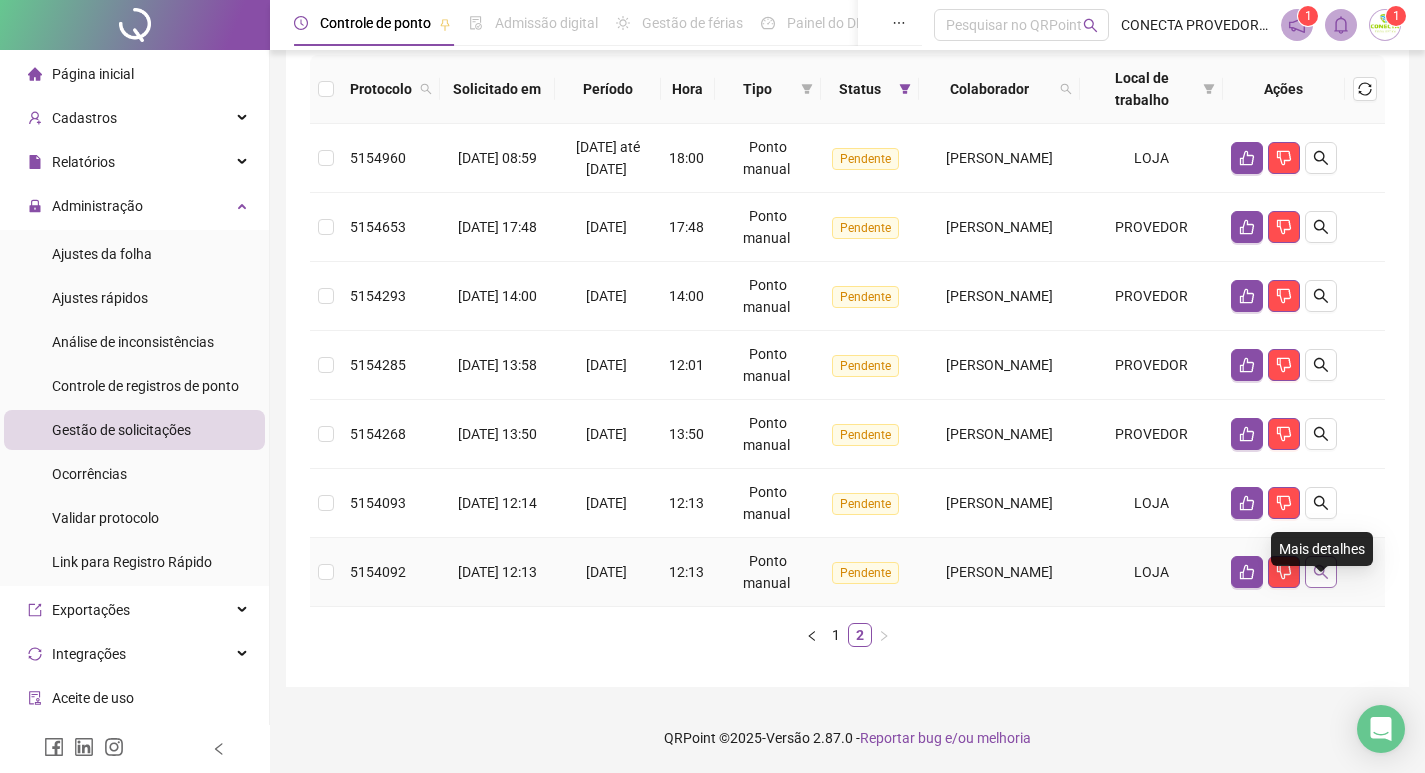 click at bounding box center [1321, 572] 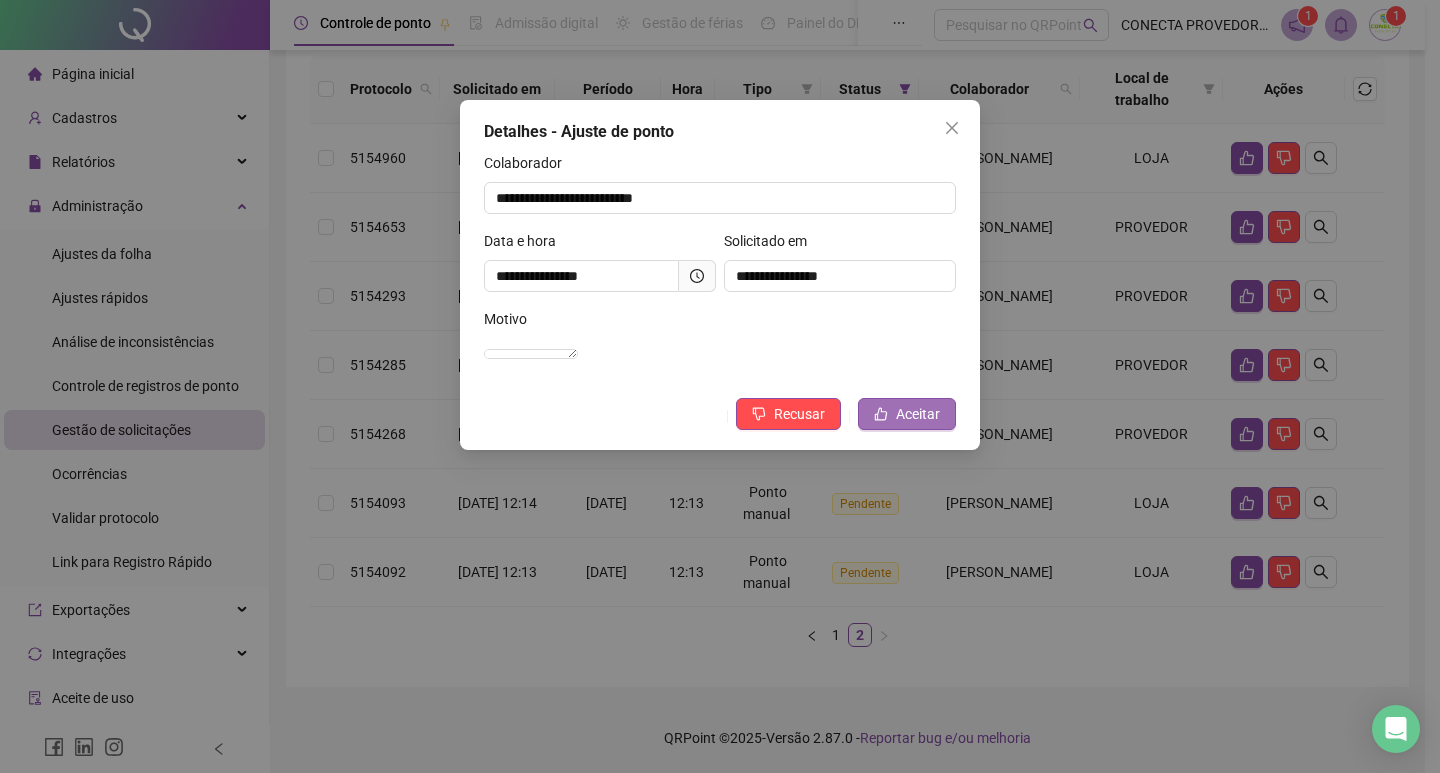click on "Aceitar" at bounding box center [918, 414] 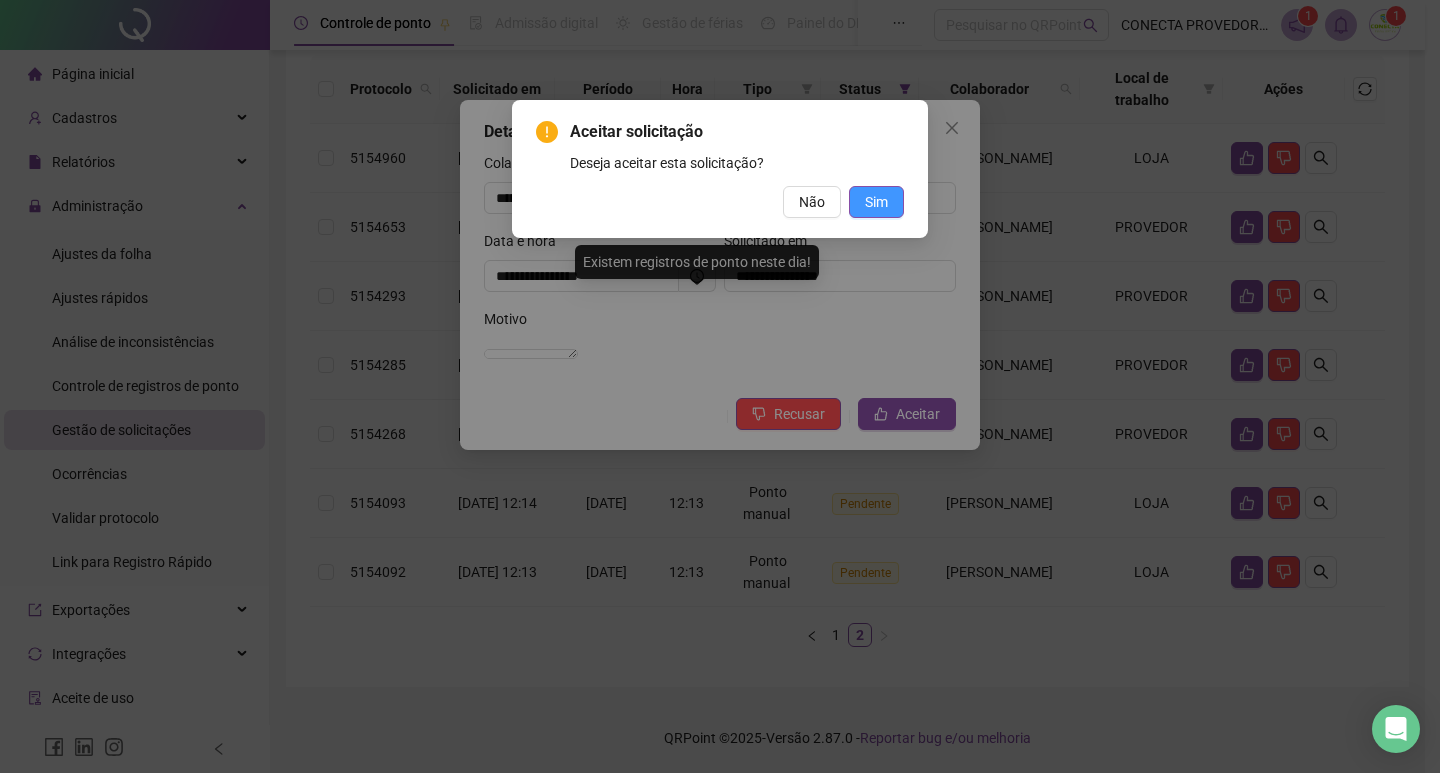 click on "Sim" at bounding box center (876, 202) 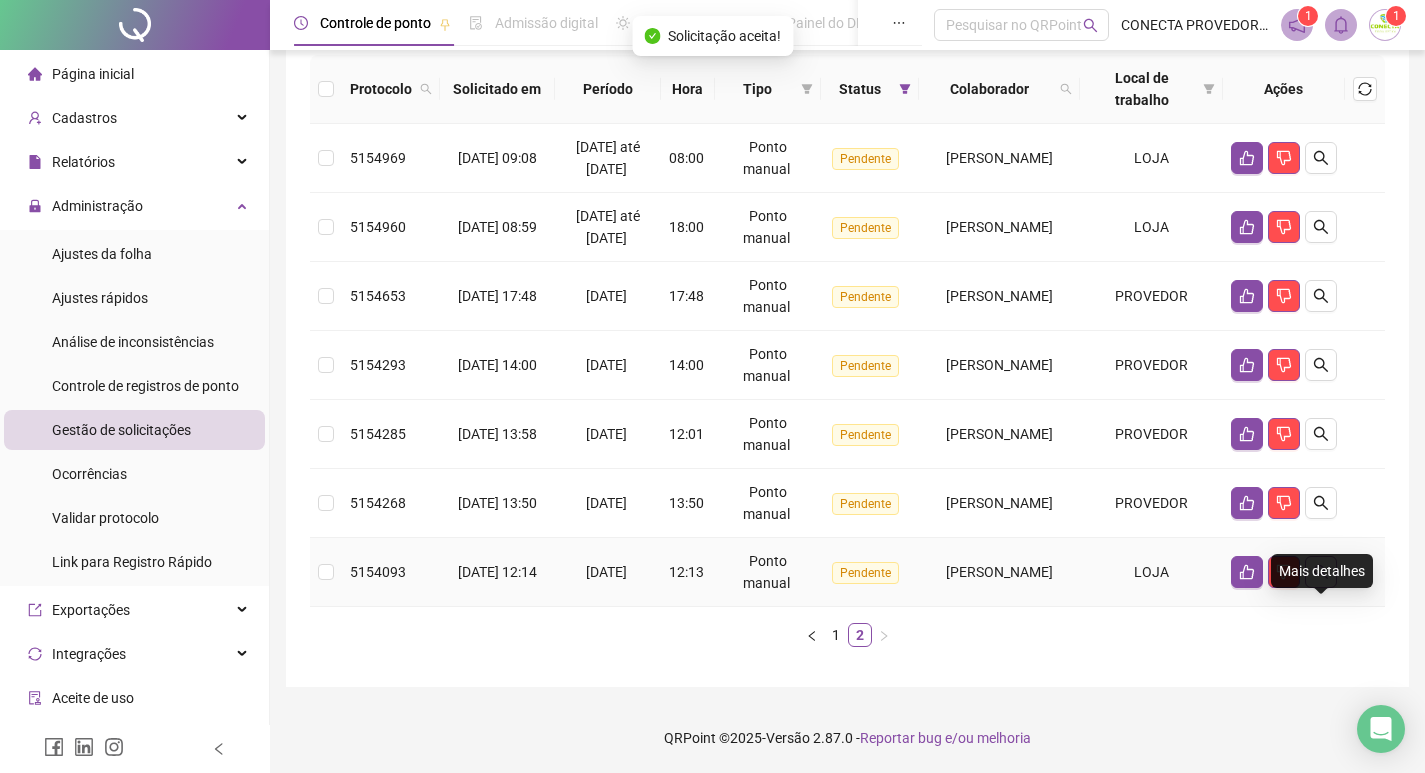 click 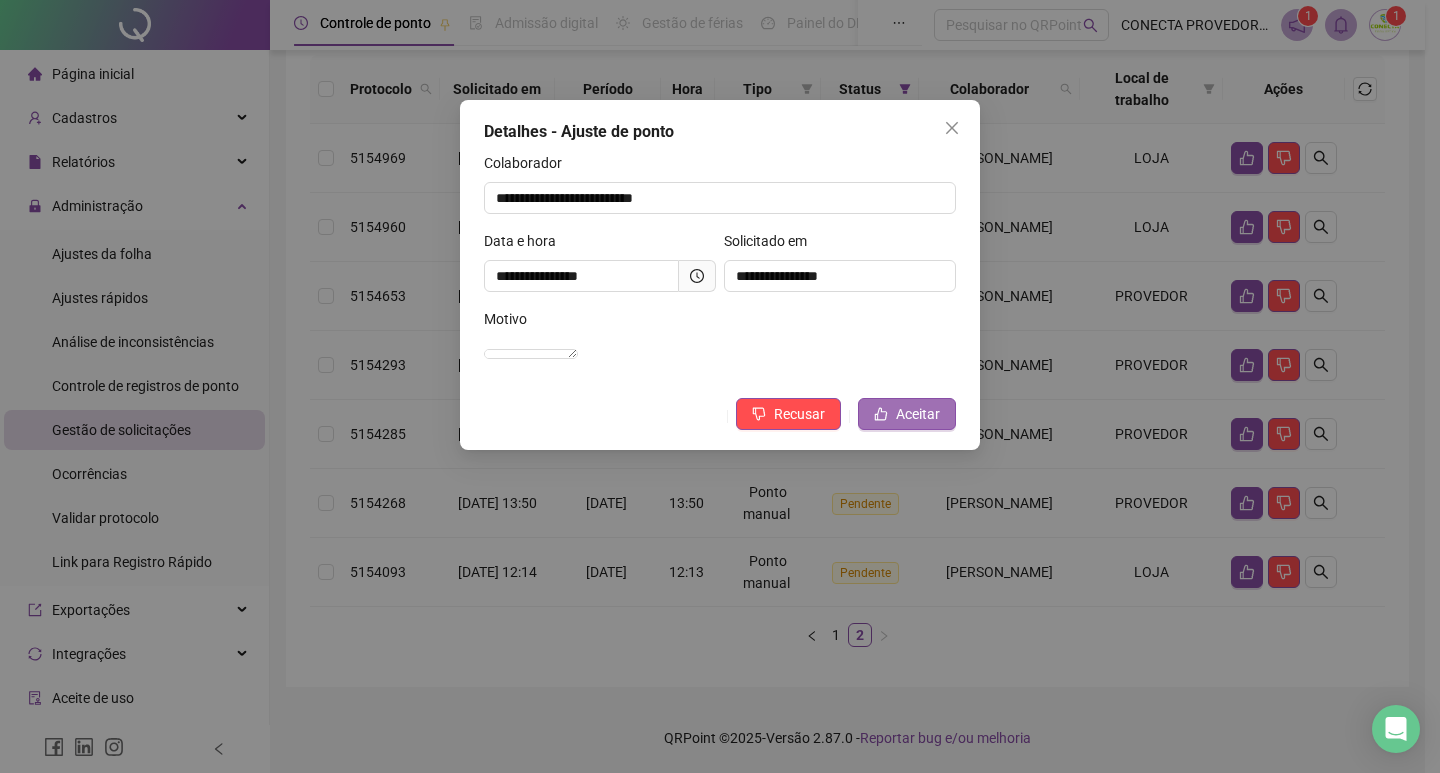 click on "Aceitar" at bounding box center [907, 414] 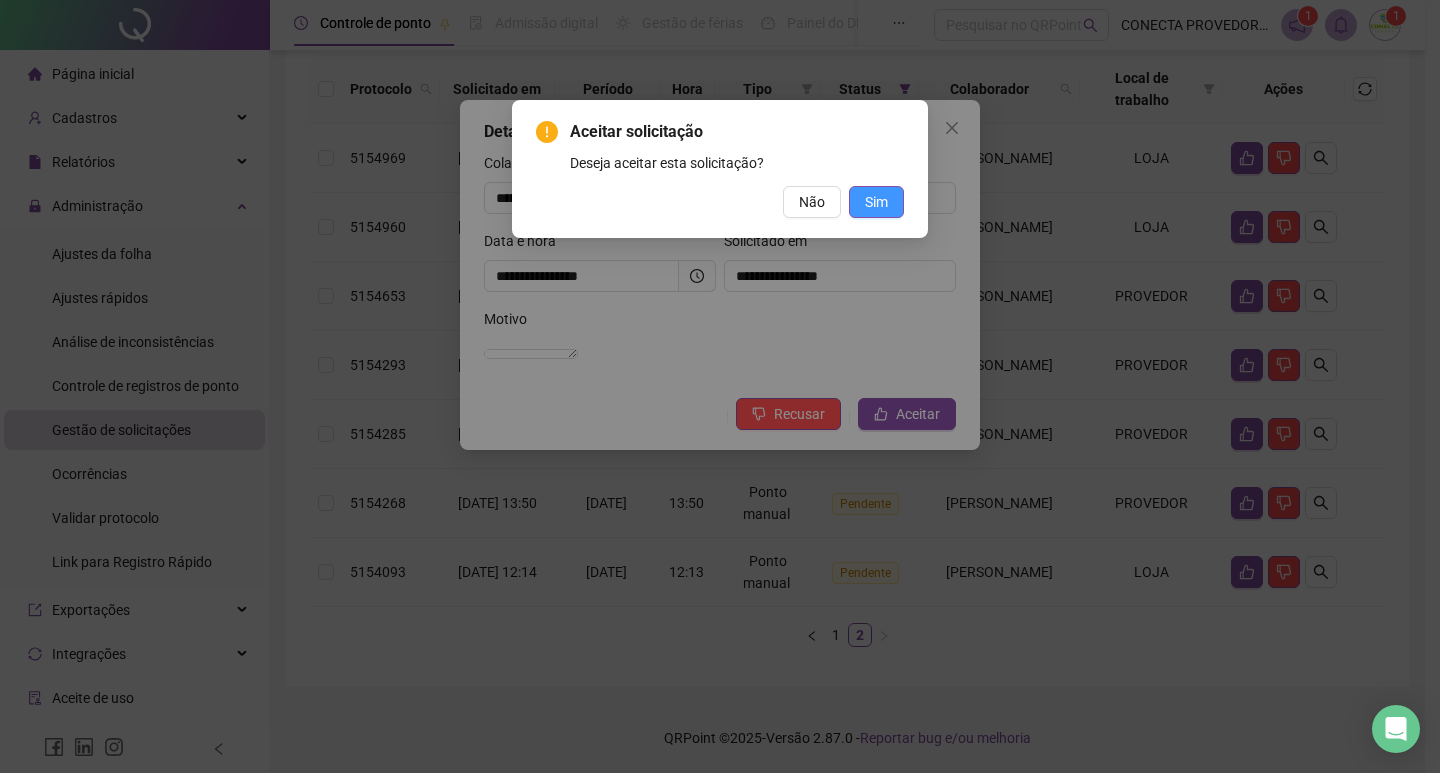 click on "Sim" at bounding box center [876, 202] 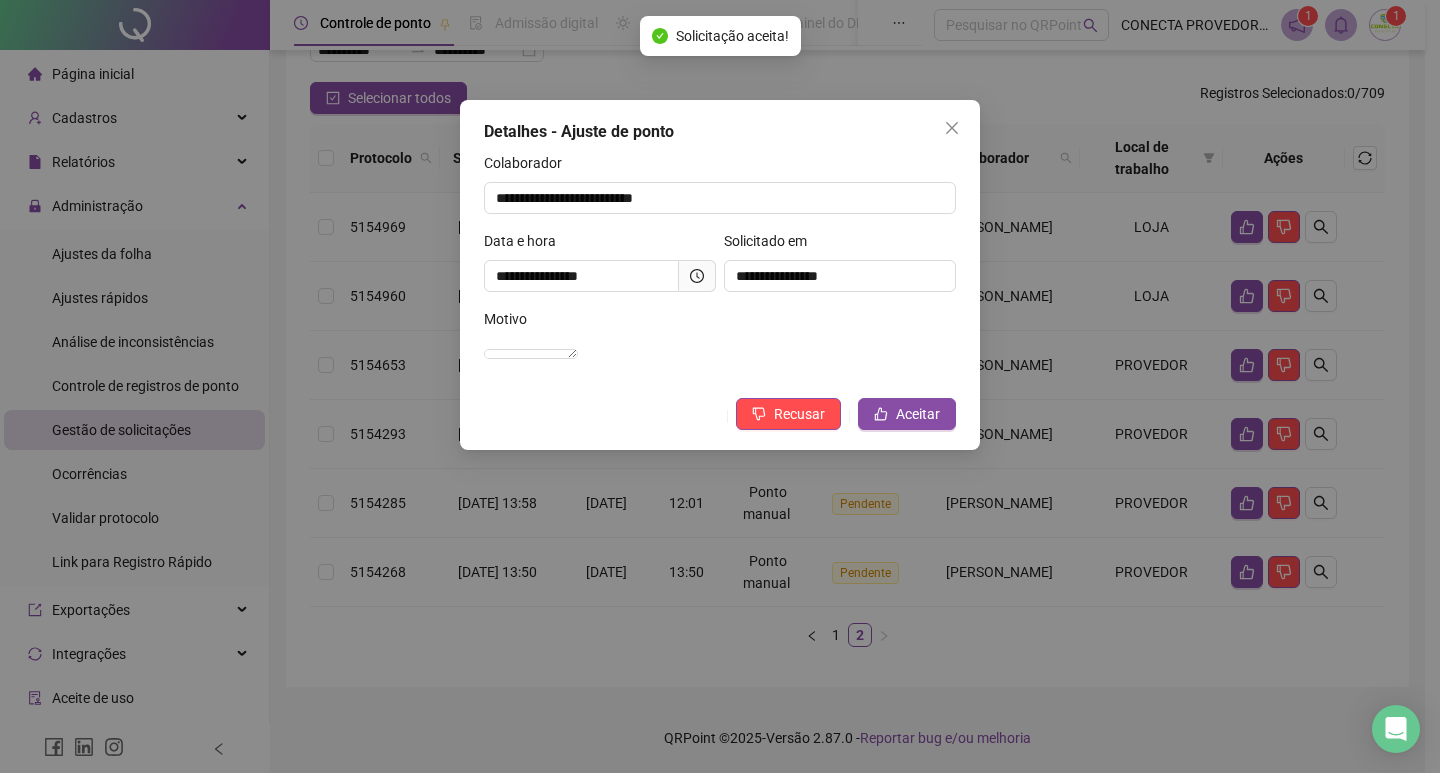 scroll, scrollTop: 194, scrollLeft: 0, axis: vertical 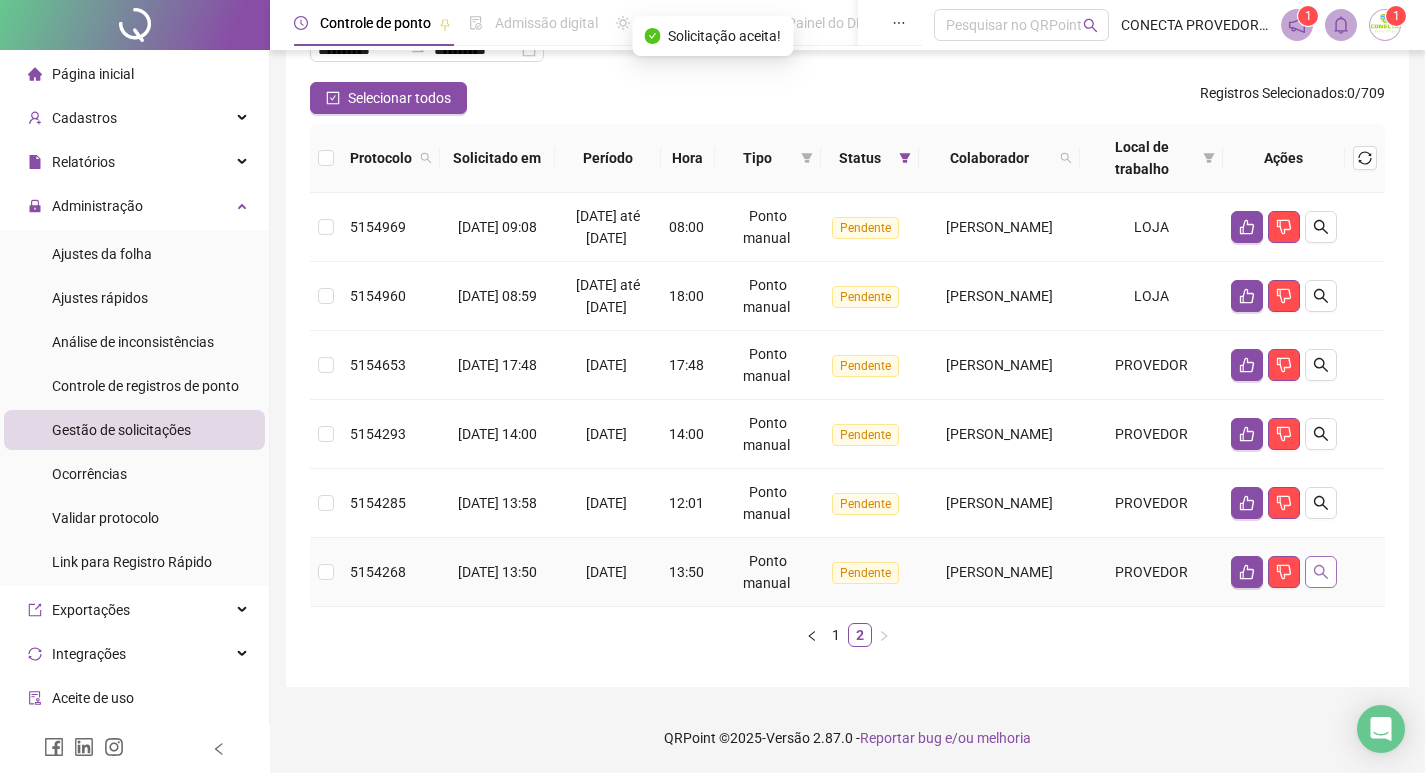 click 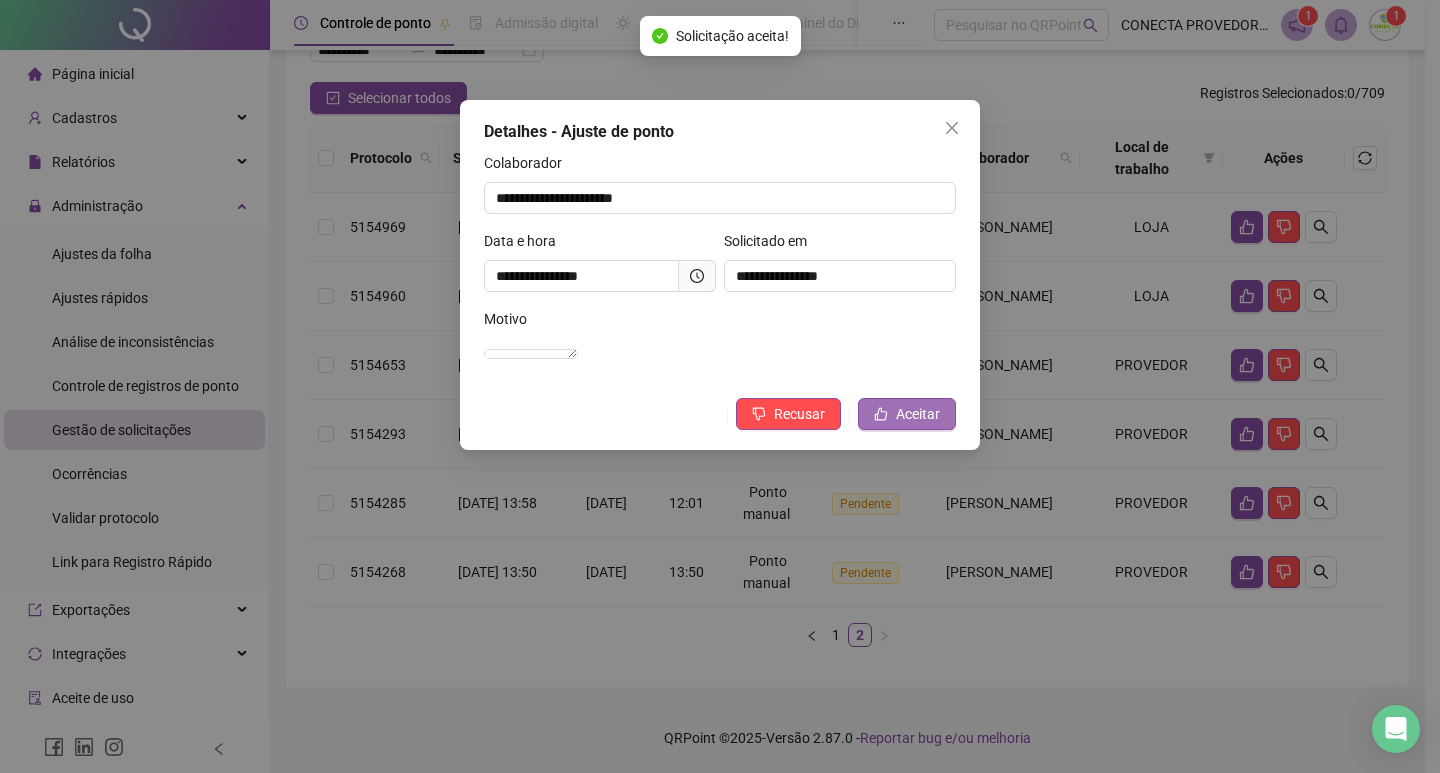 click on "Aceitar" at bounding box center [907, 414] 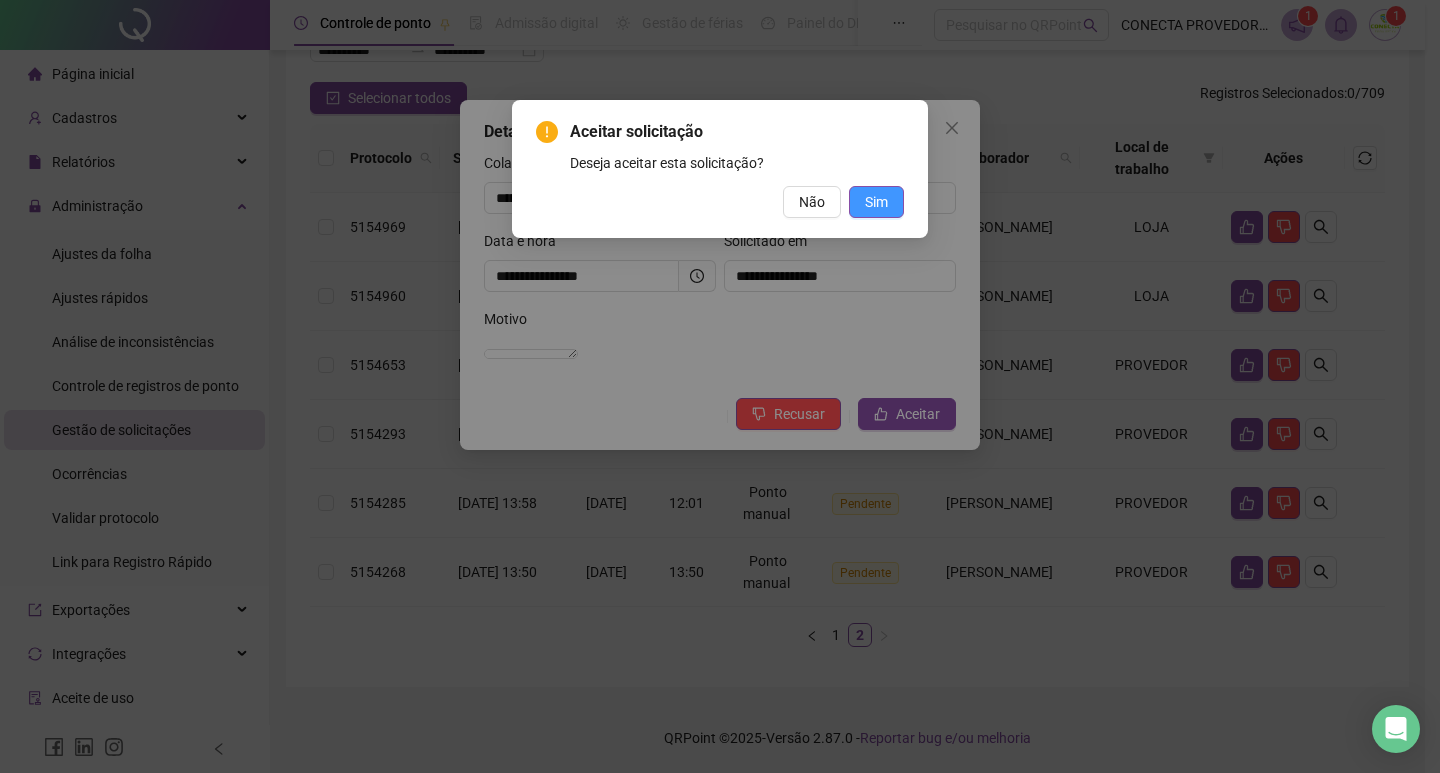 click on "Sim" at bounding box center [876, 202] 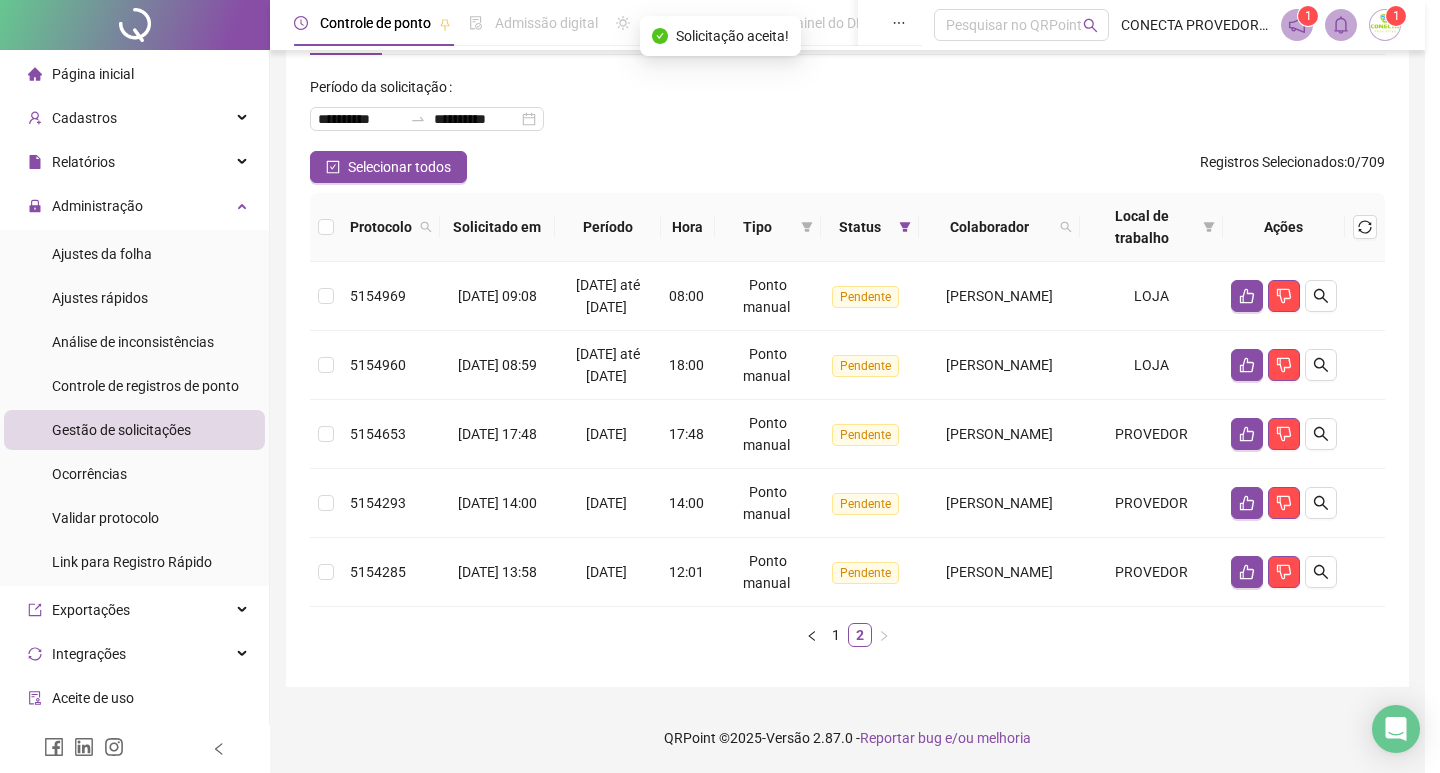 scroll, scrollTop: 125, scrollLeft: 0, axis: vertical 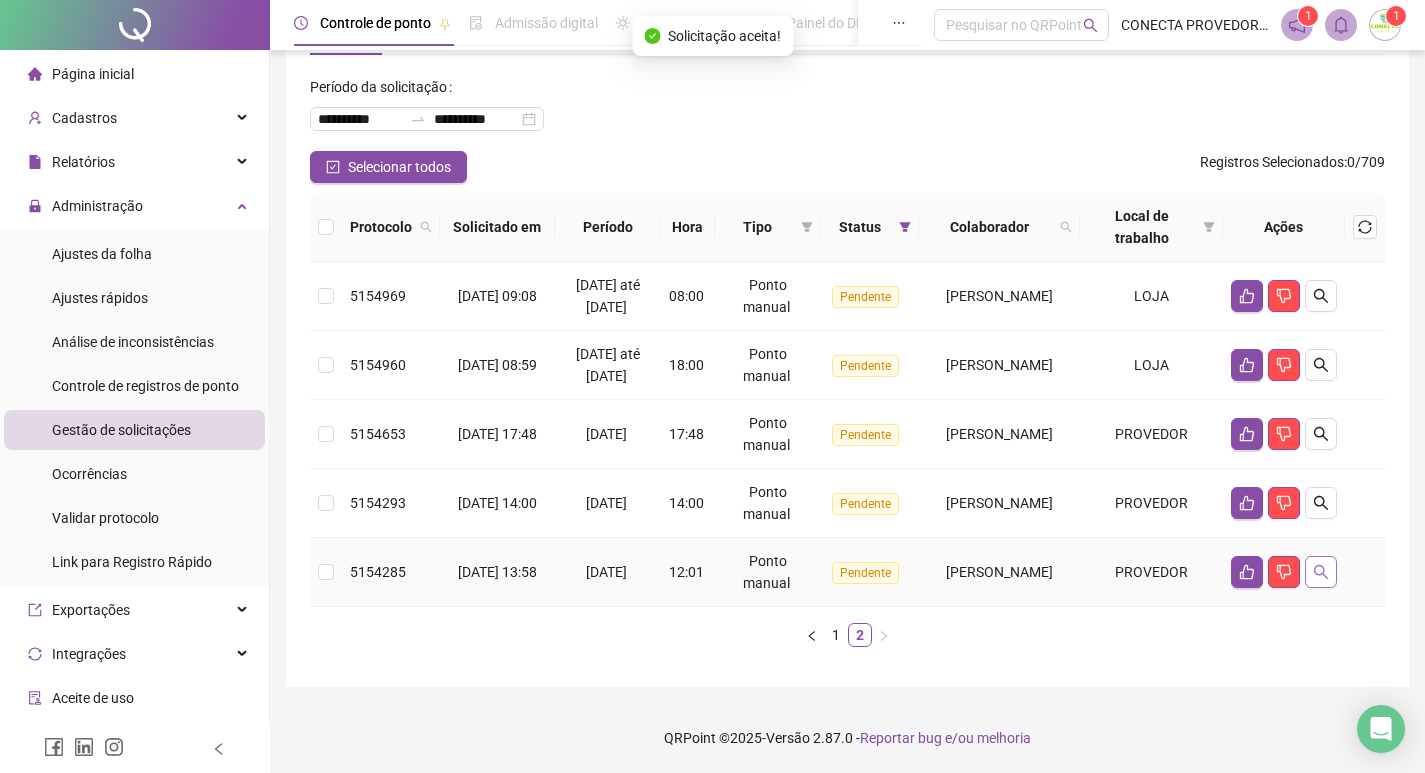 click at bounding box center (1321, 572) 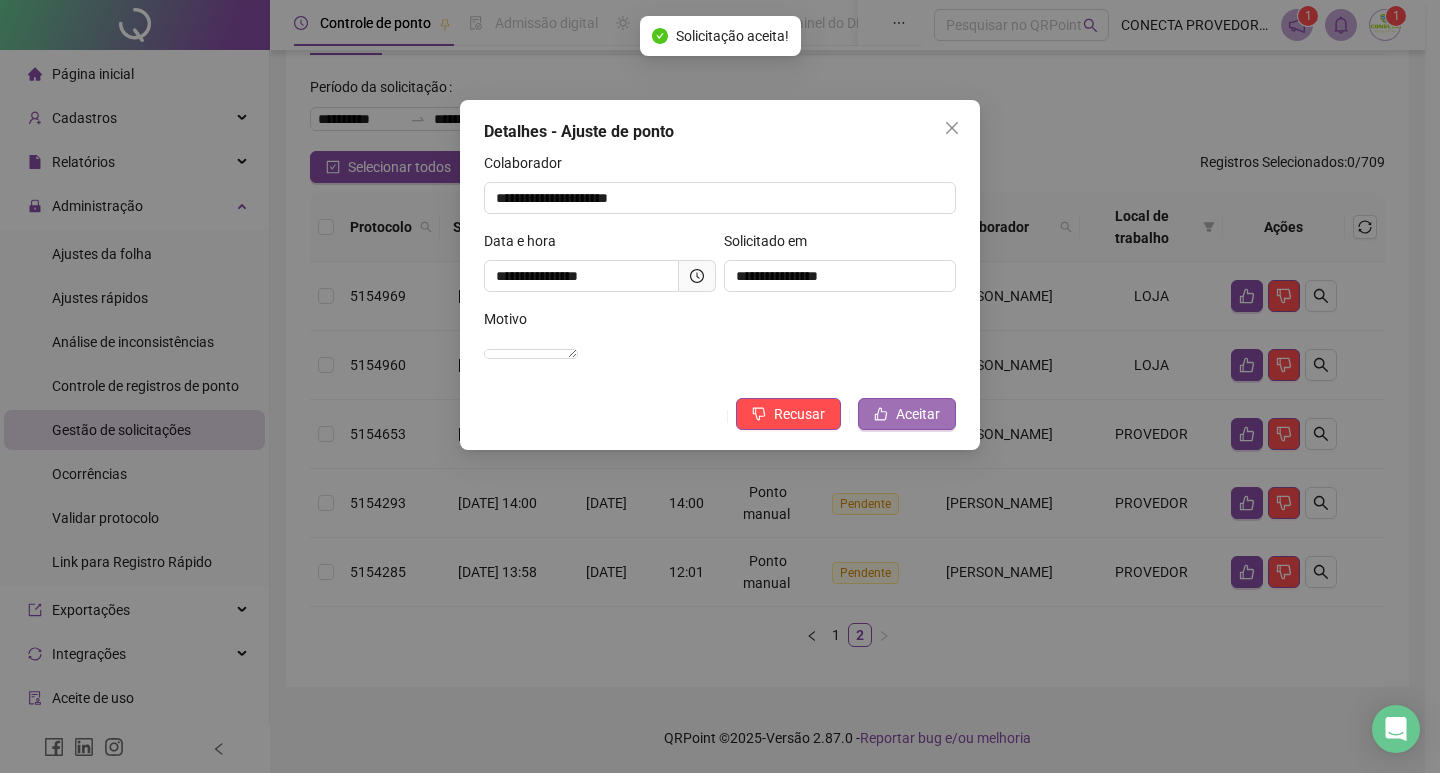 click 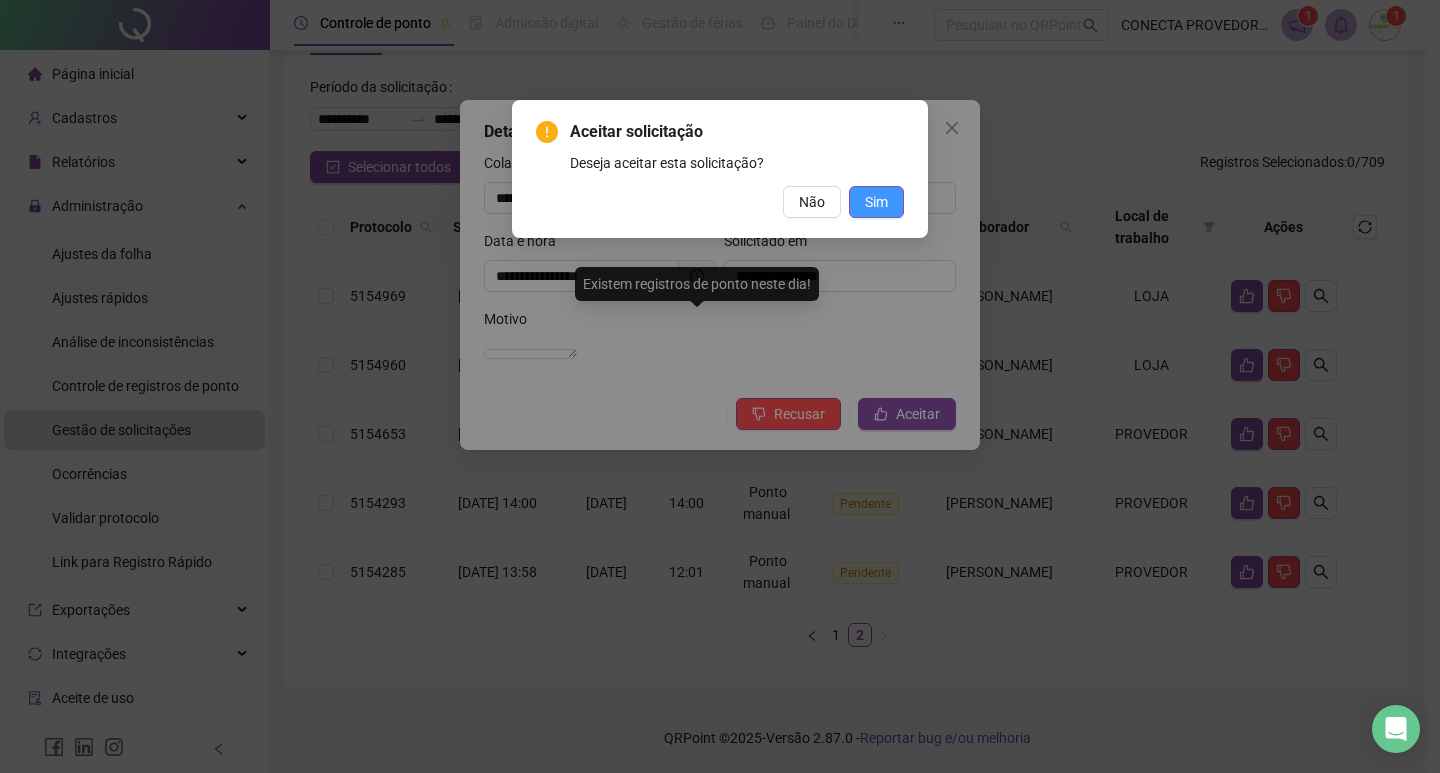 click on "Sim" at bounding box center [876, 202] 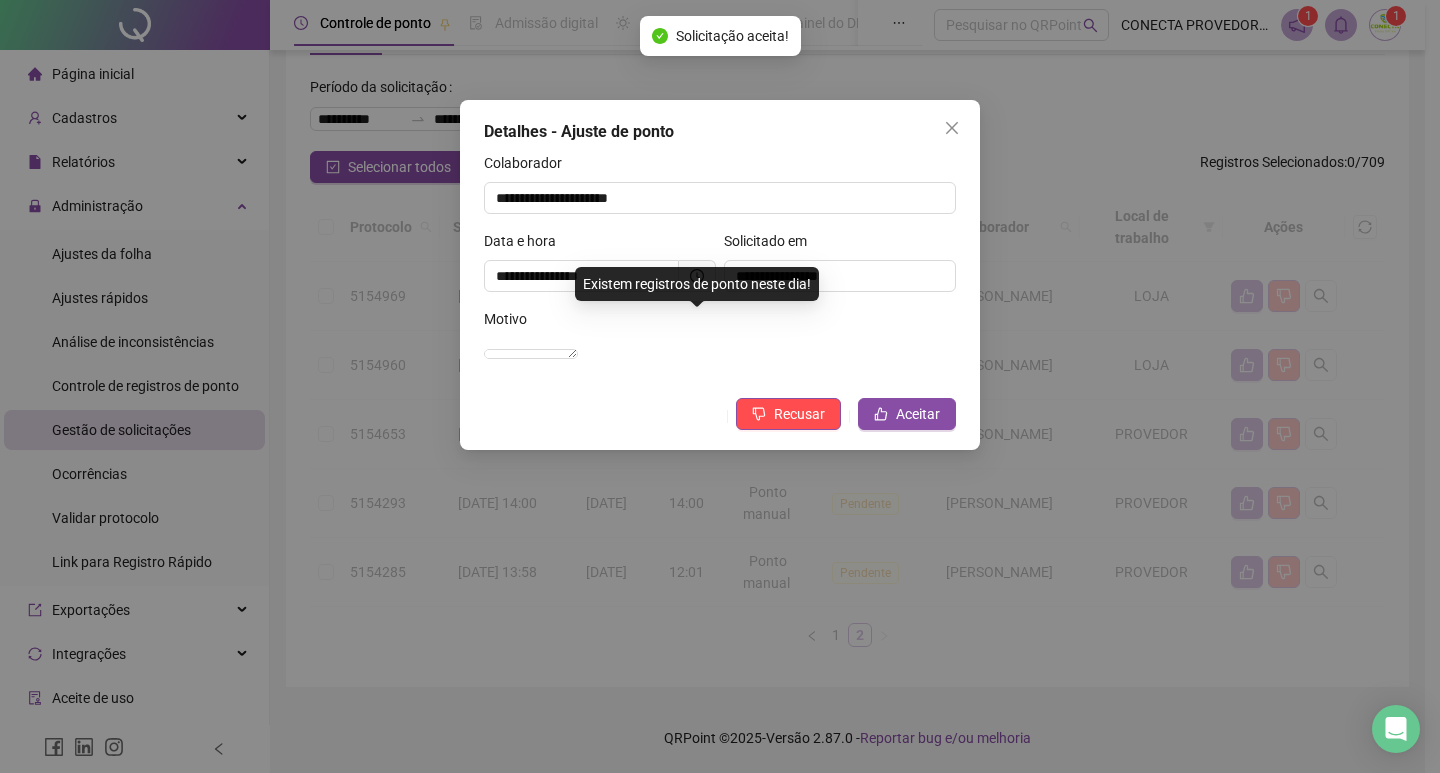 scroll, scrollTop: 56, scrollLeft: 0, axis: vertical 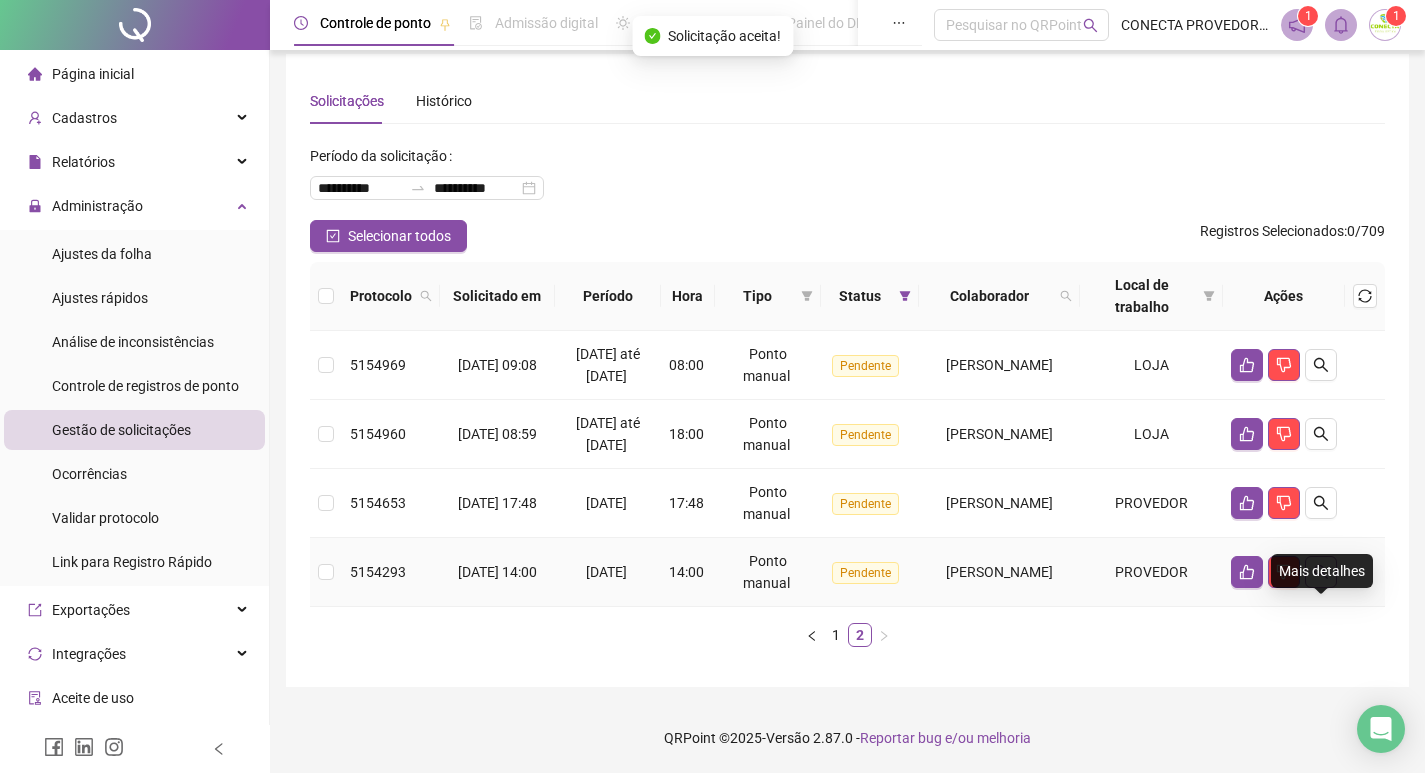 click 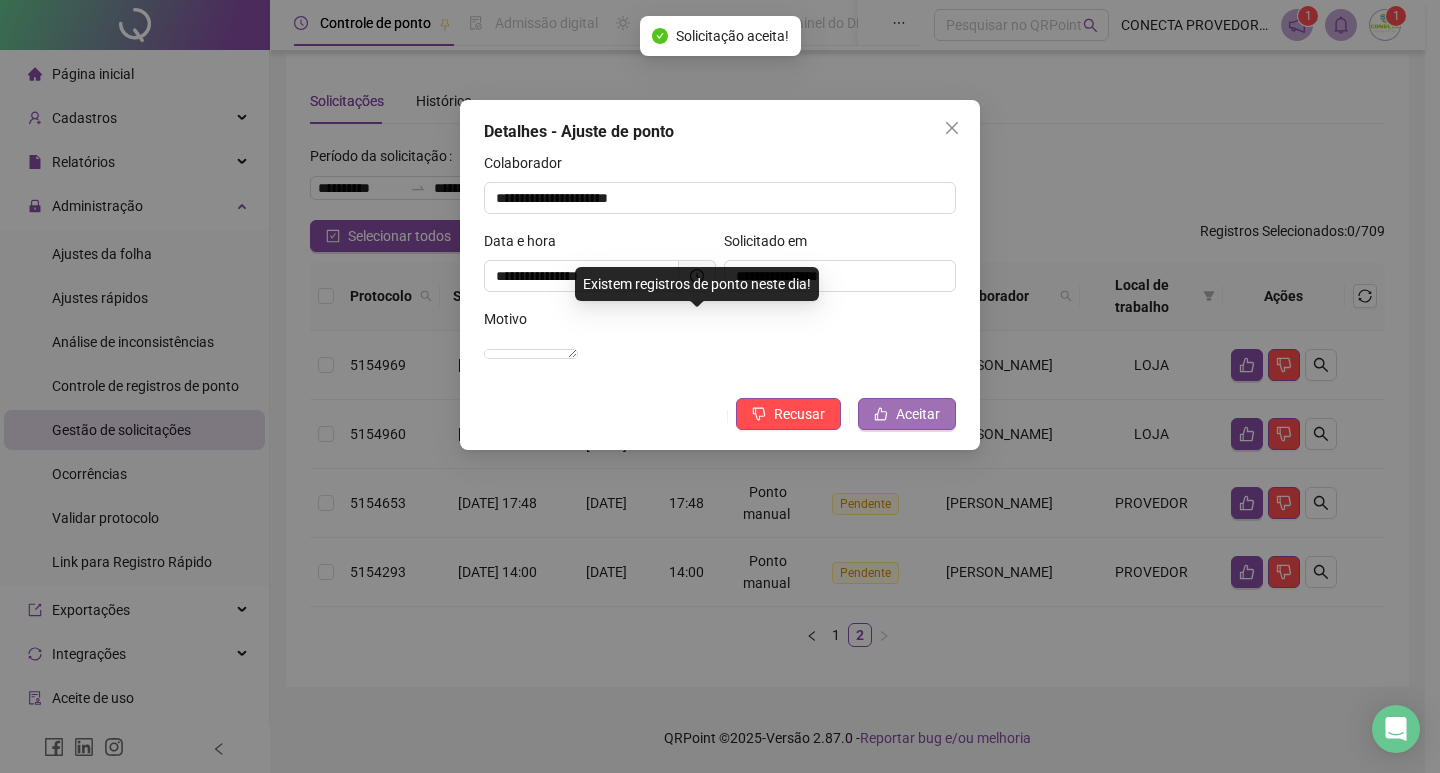 click 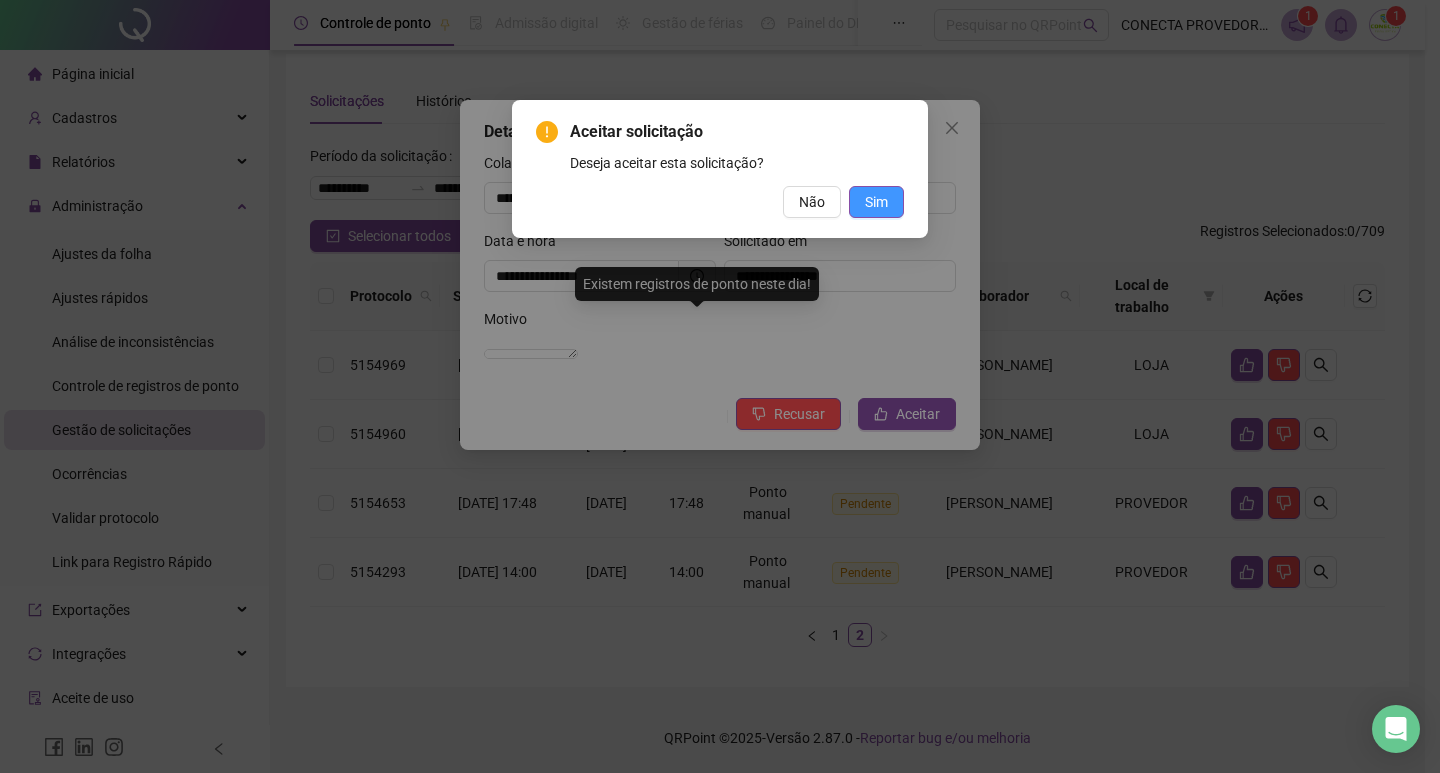 click on "Sim" at bounding box center (876, 202) 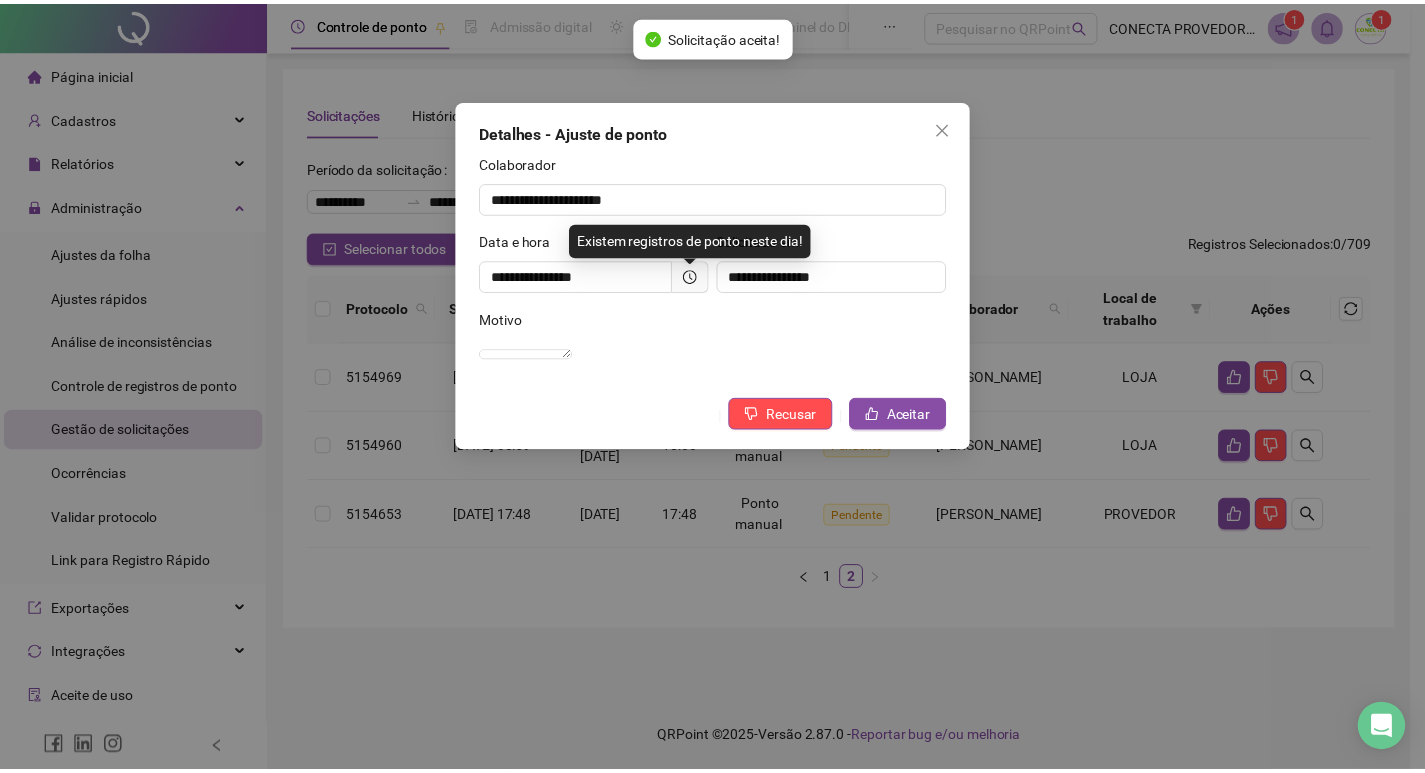 scroll, scrollTop: 0, scrollLeft: 0, axis: both 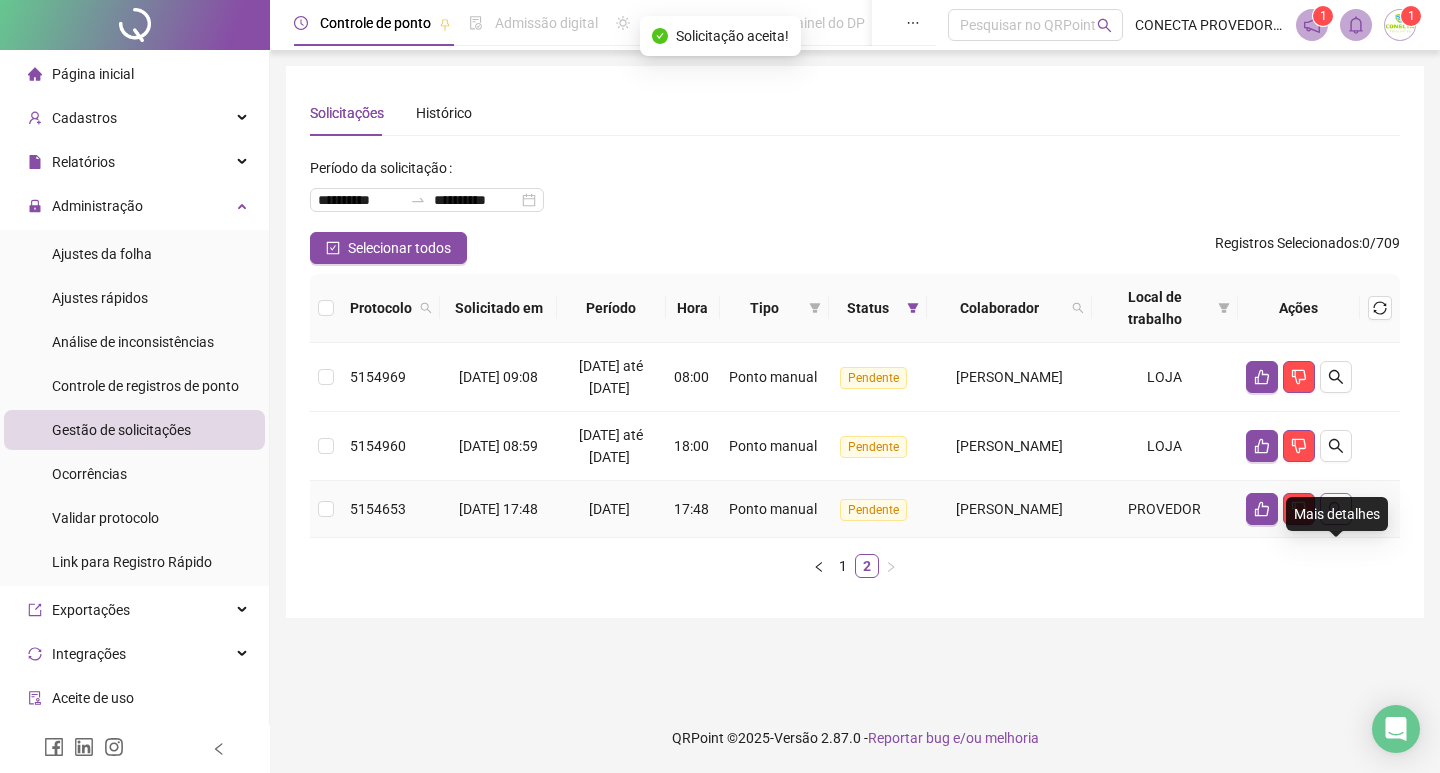 click 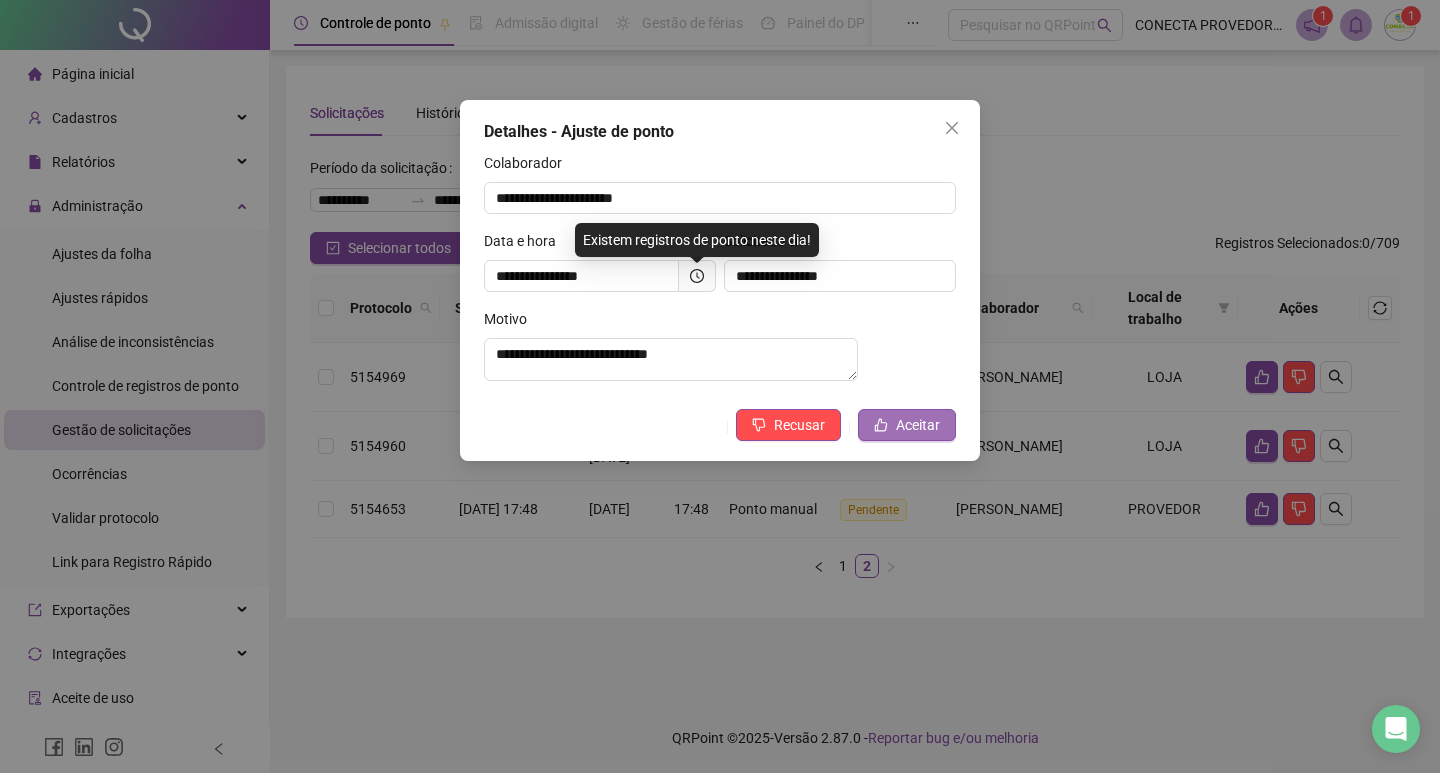 click on "Aceitar" at bounding box center (918, 425) 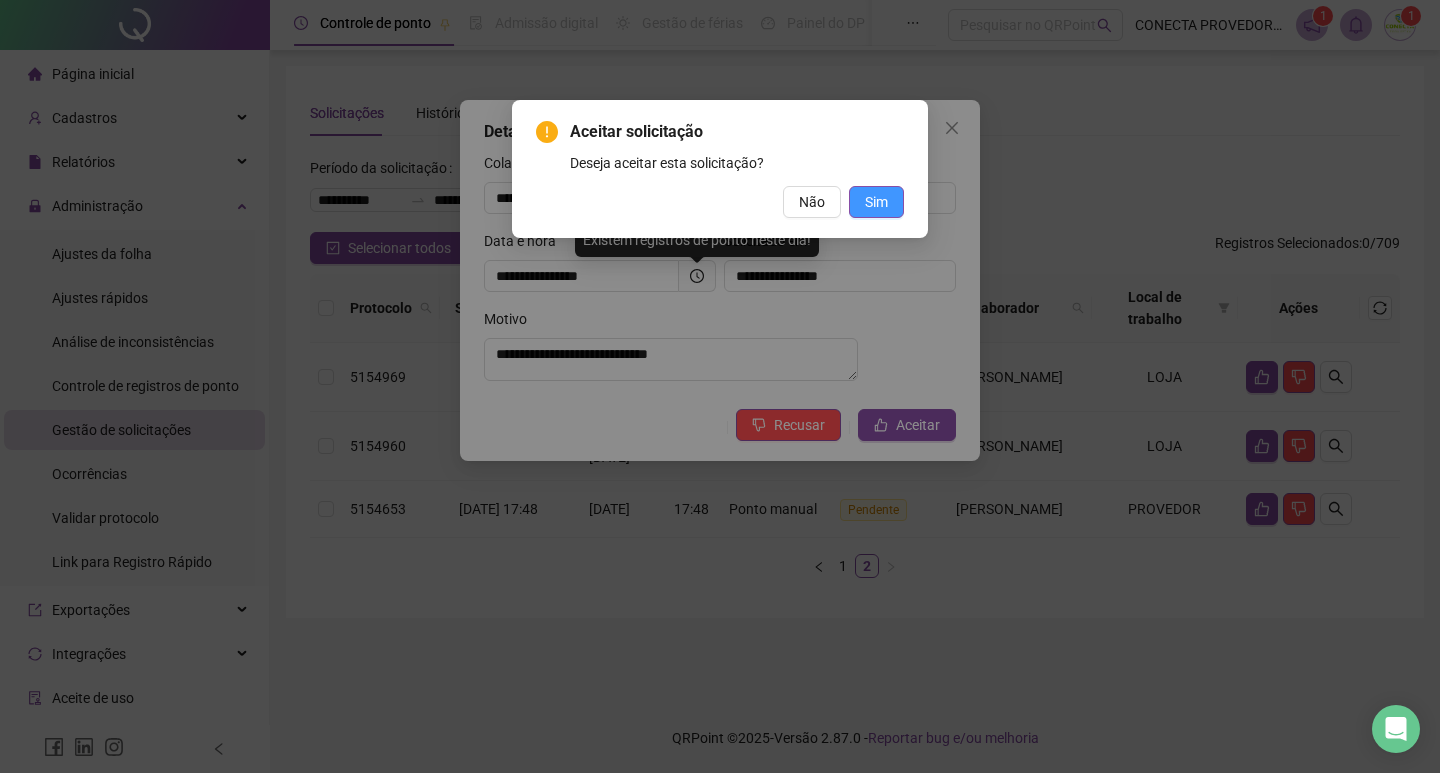 click on "Sim" at bounding box center (876, 202) 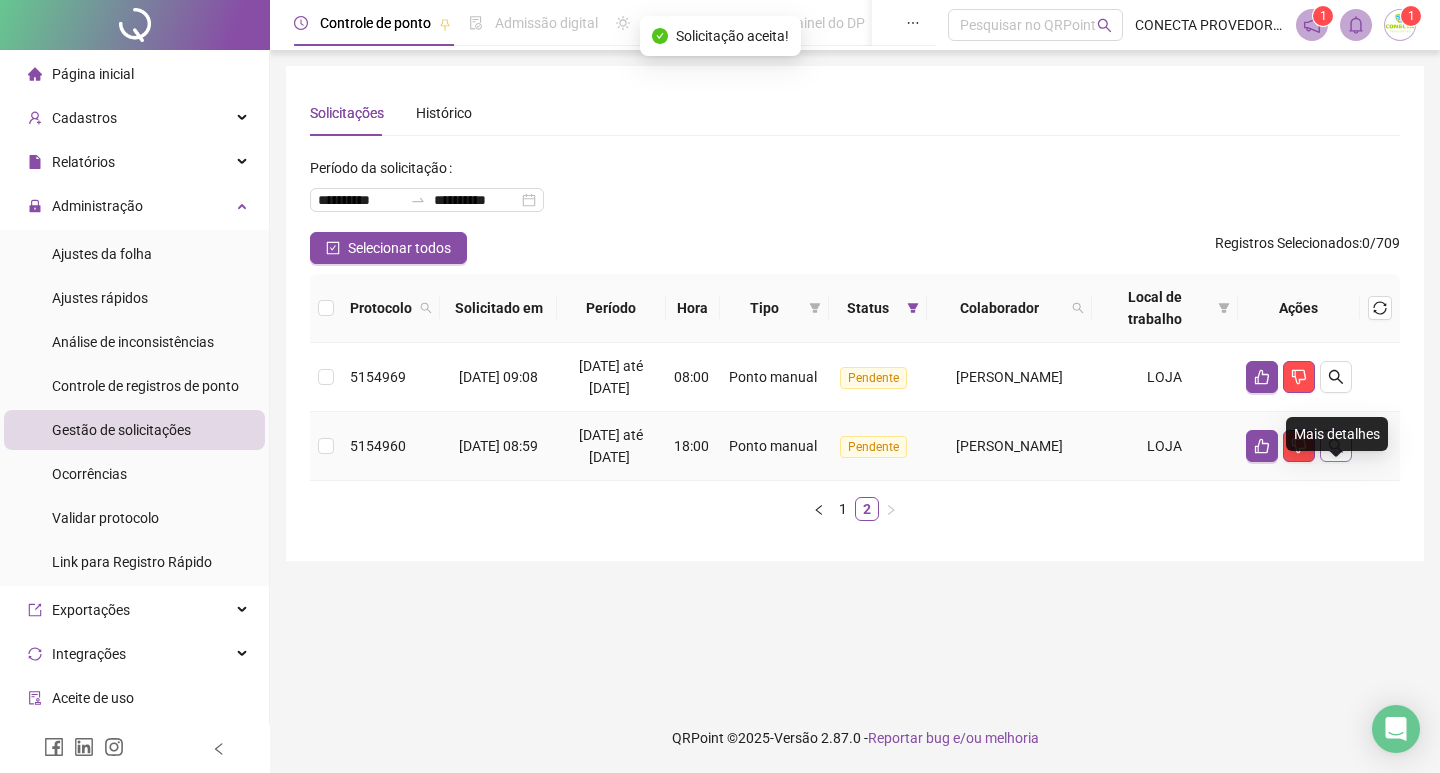 click at bounding box center (1336, 446) 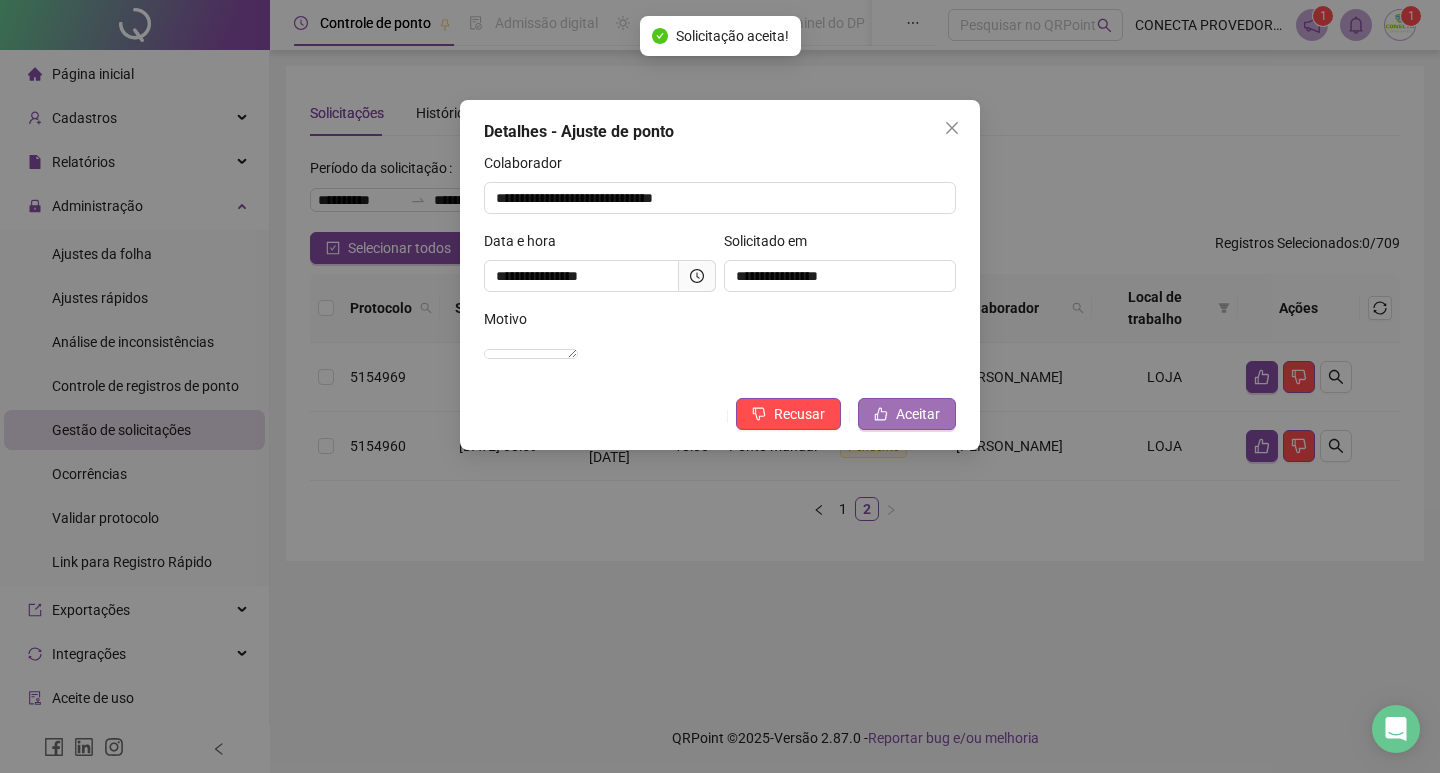 click on "Aceitar" at bounding box center [918, 414] 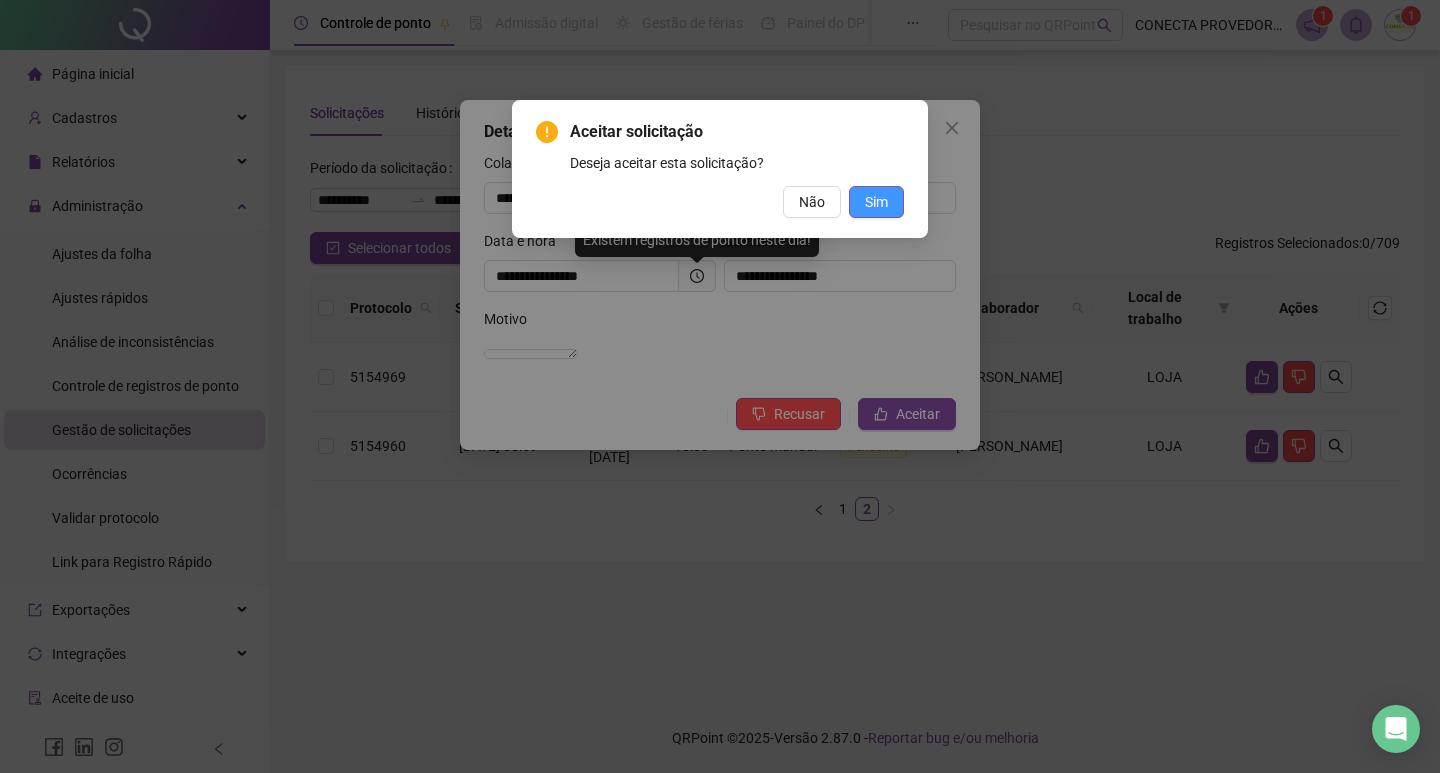 click on "Sim" at bounding box center [876, 202] 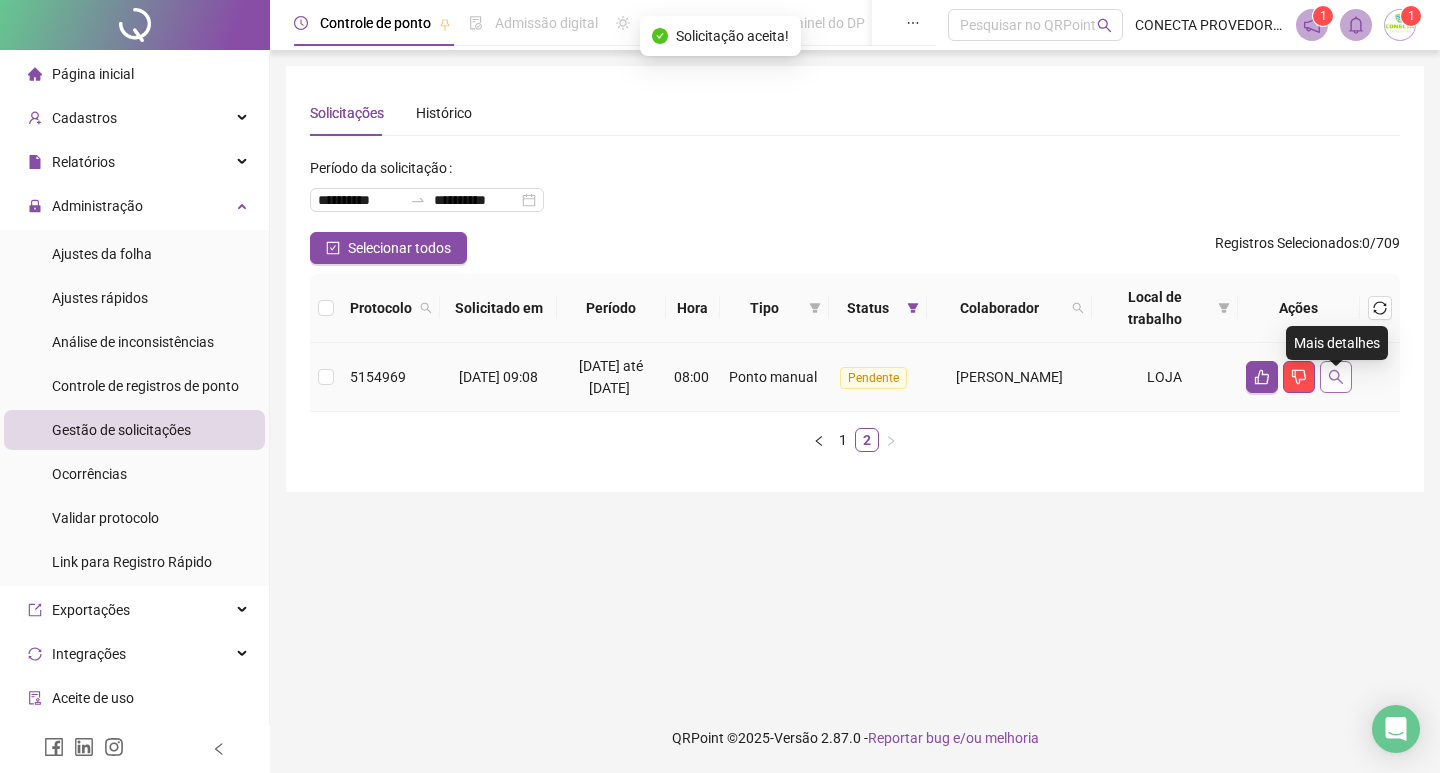 click 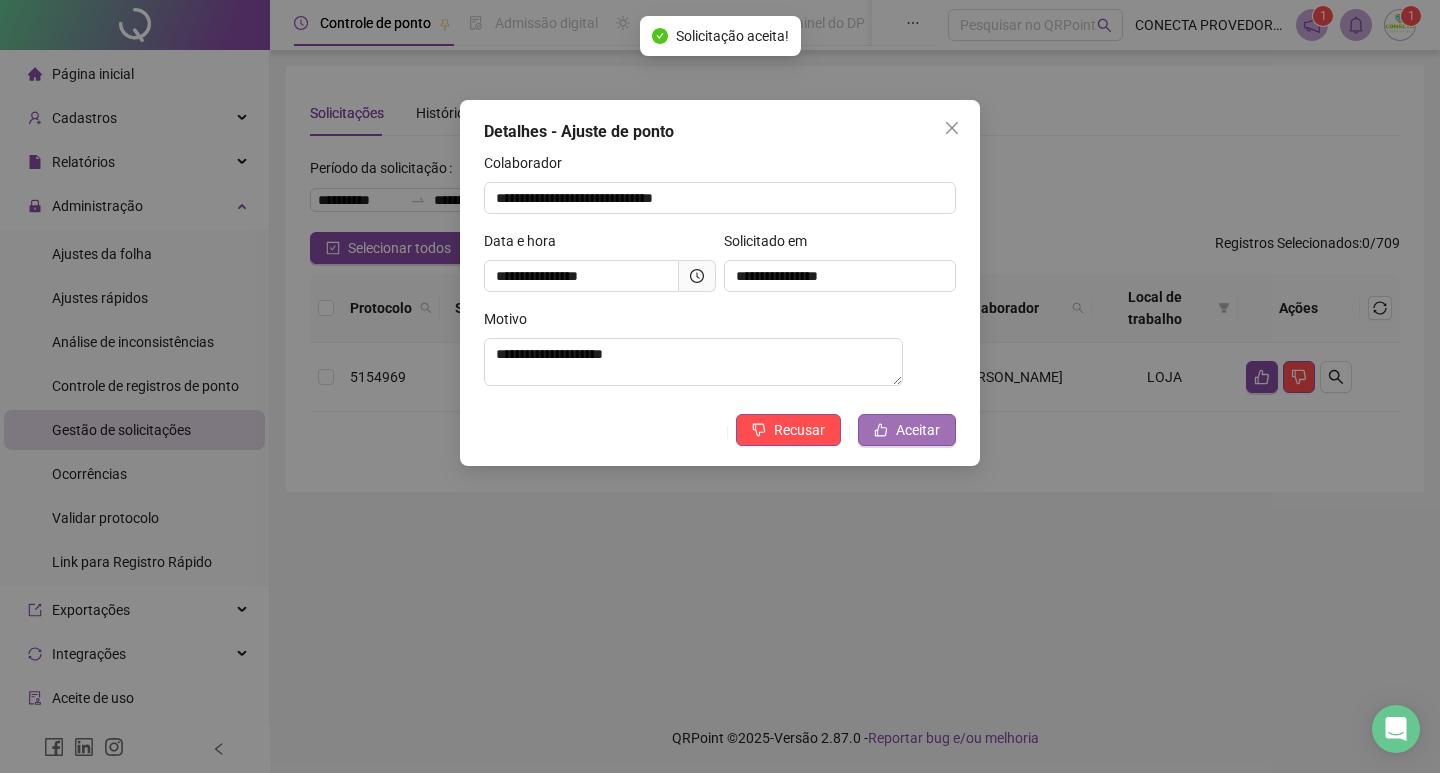 click on "Aceitar" at bounding box center [918, 430] 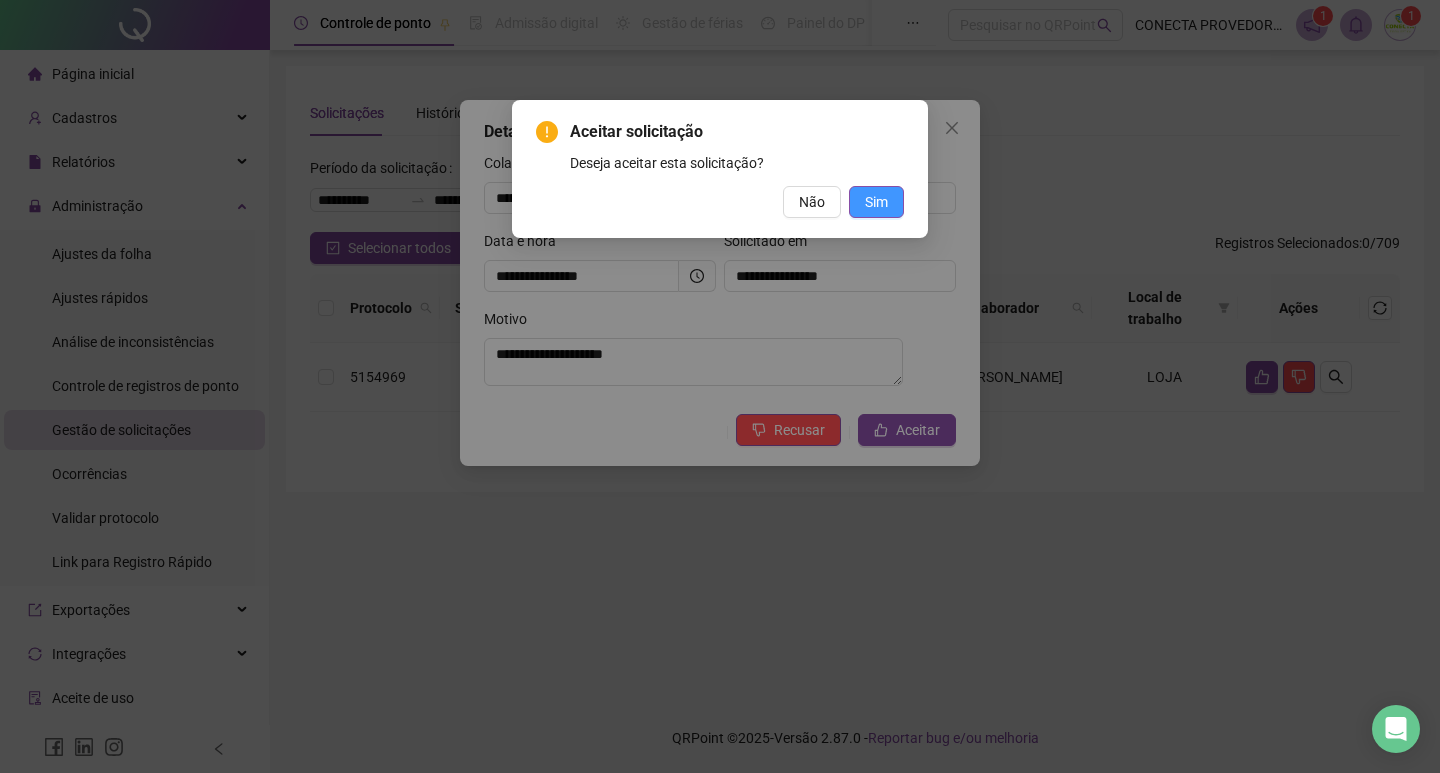 click on "Sim" at bounding box center (876, 202) 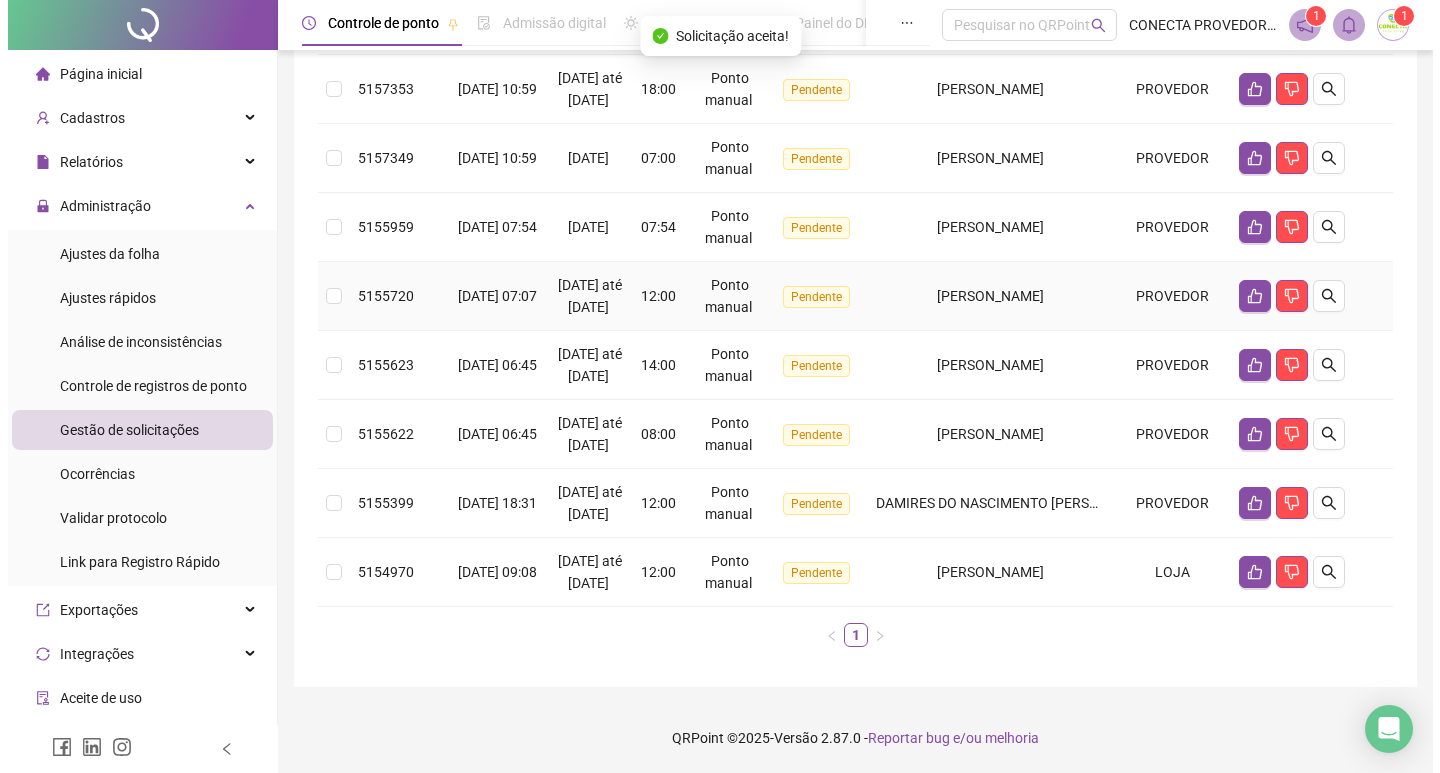 scroll, scrollTop: 696, scrollLeft: 0, axis: vertical 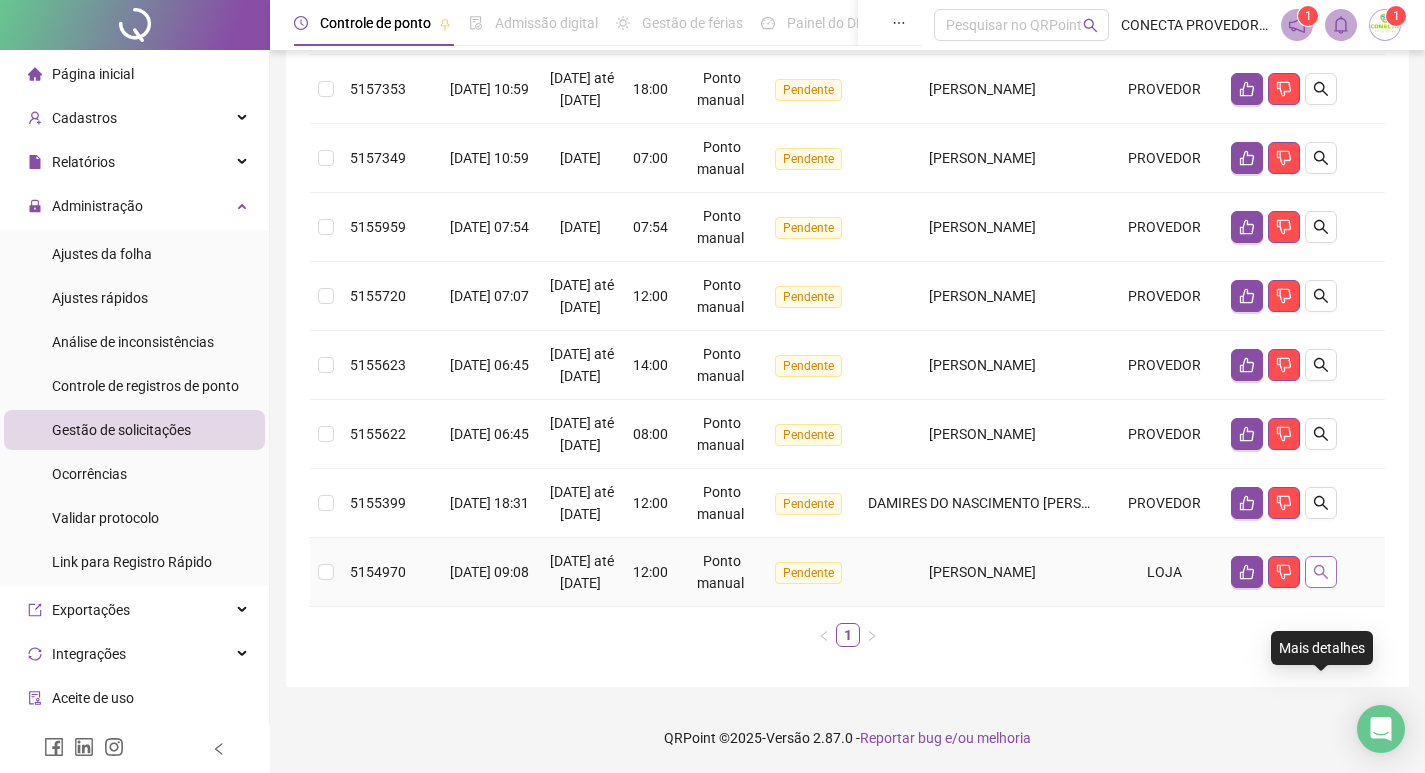 click 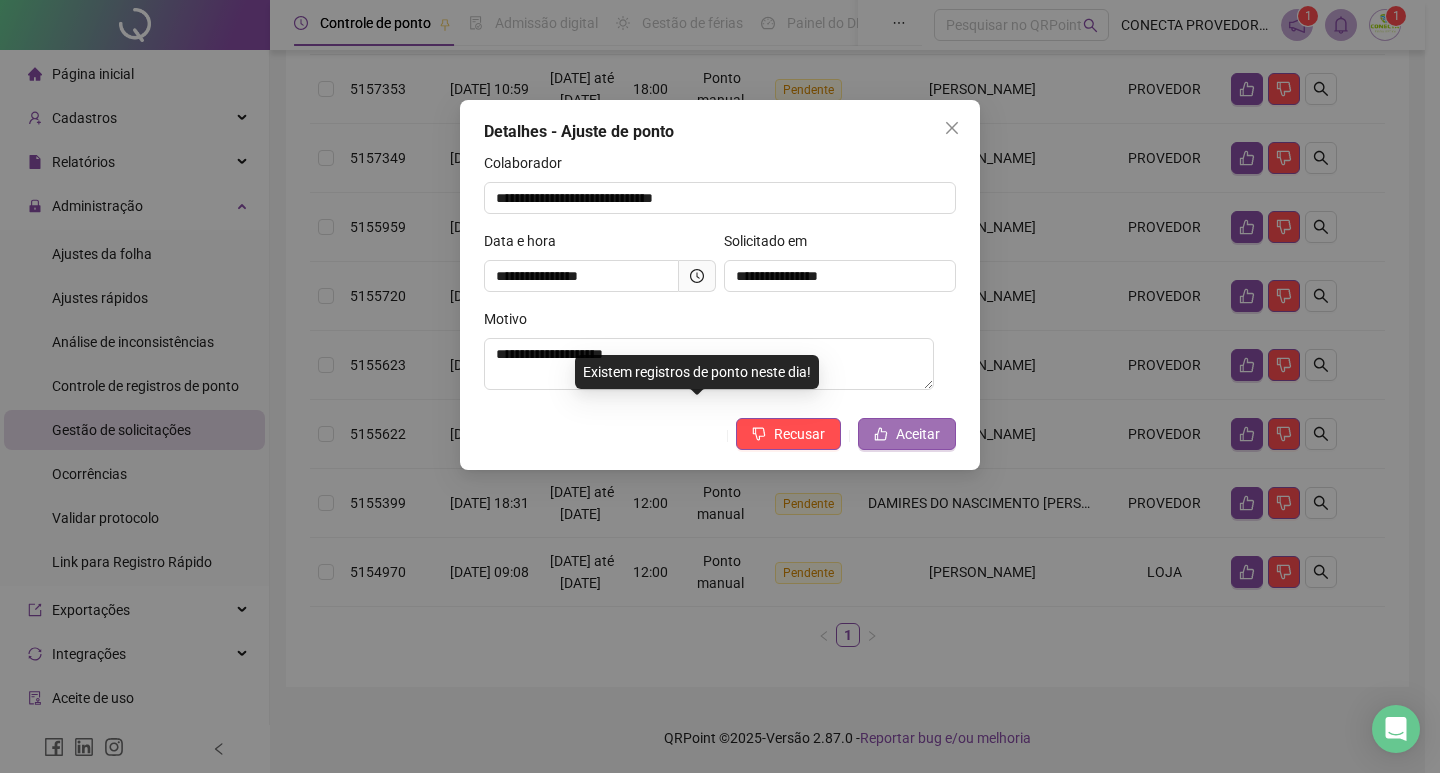 click on "Aceitar" at bounding box center [918, 434] 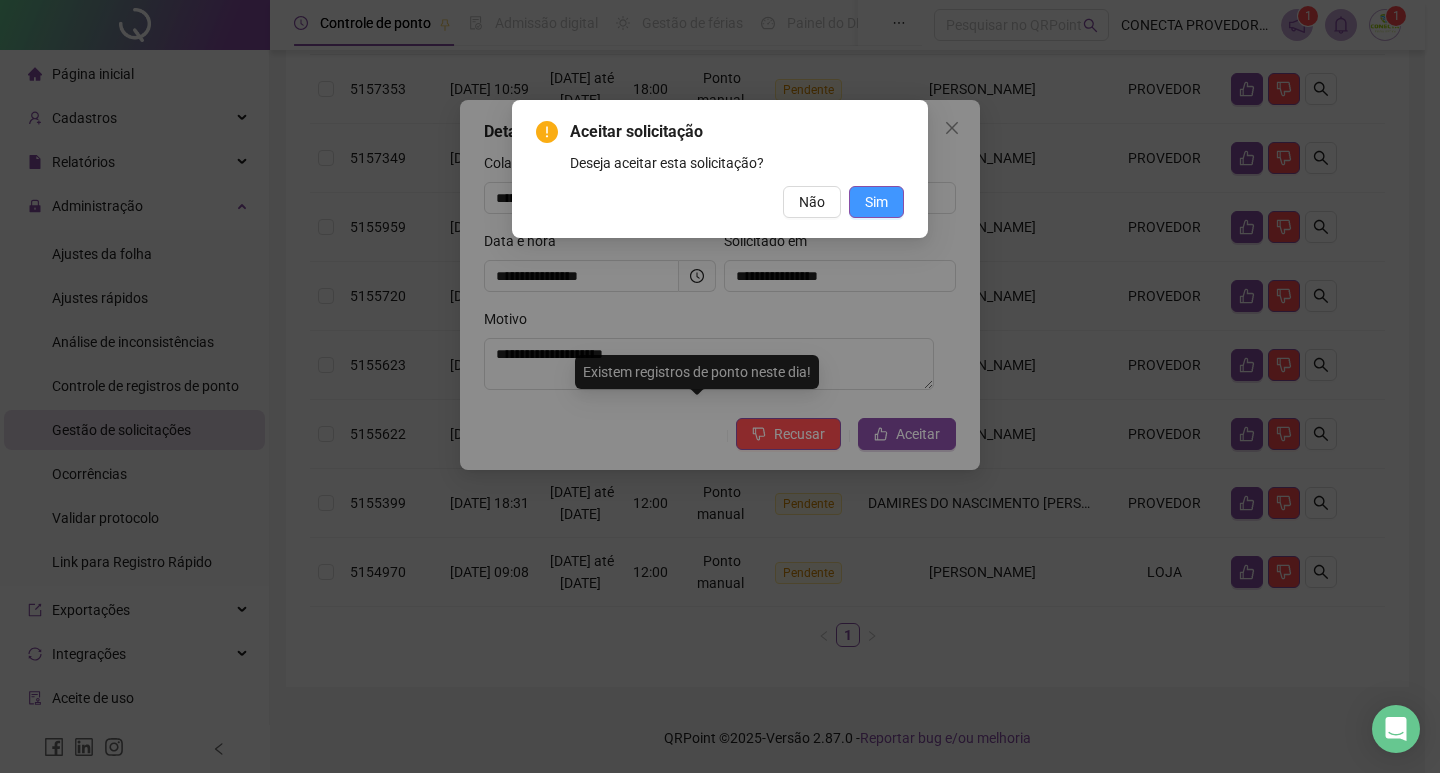 click on "Sim" at bounding box center [876, 202] 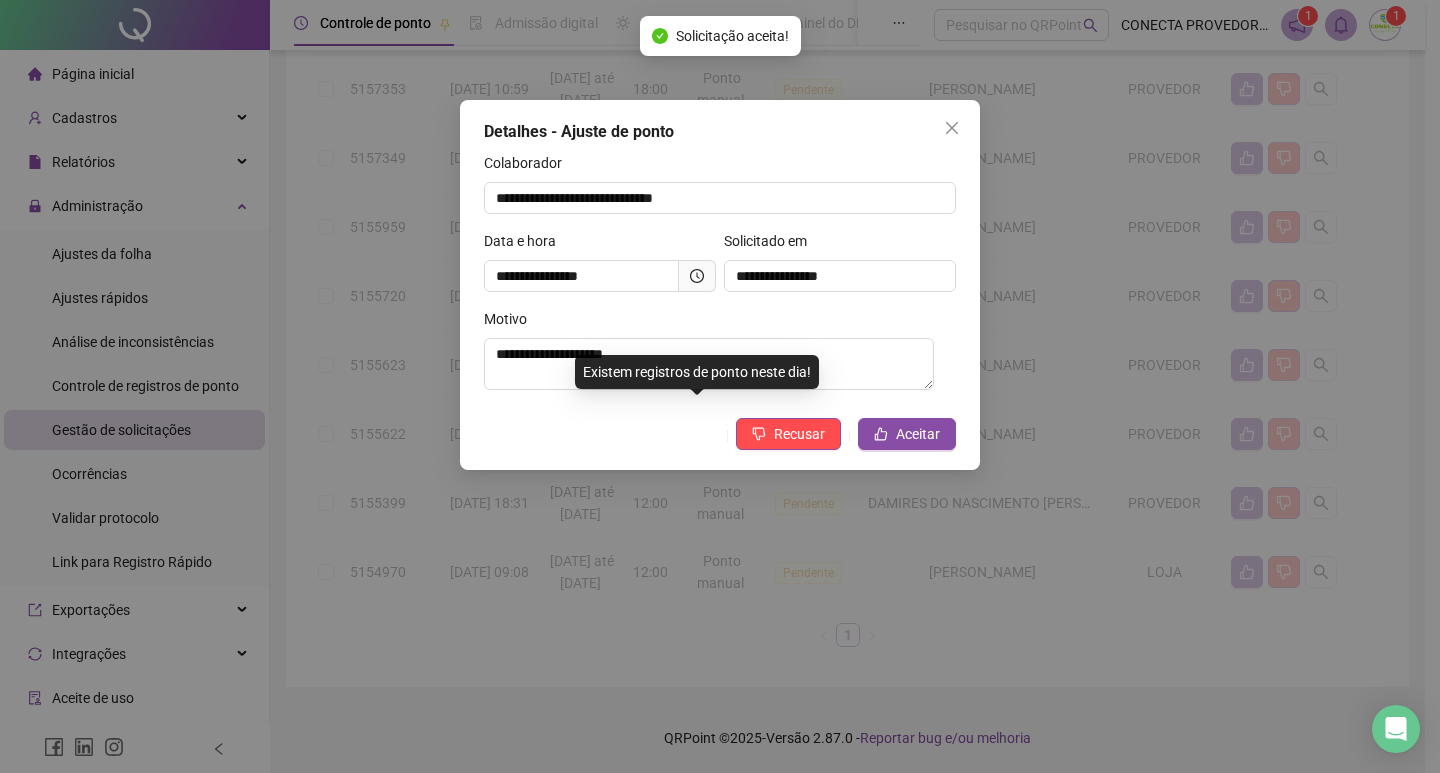 scroll, scrollTop: 605, scrollLeft: 0, axis: vertical 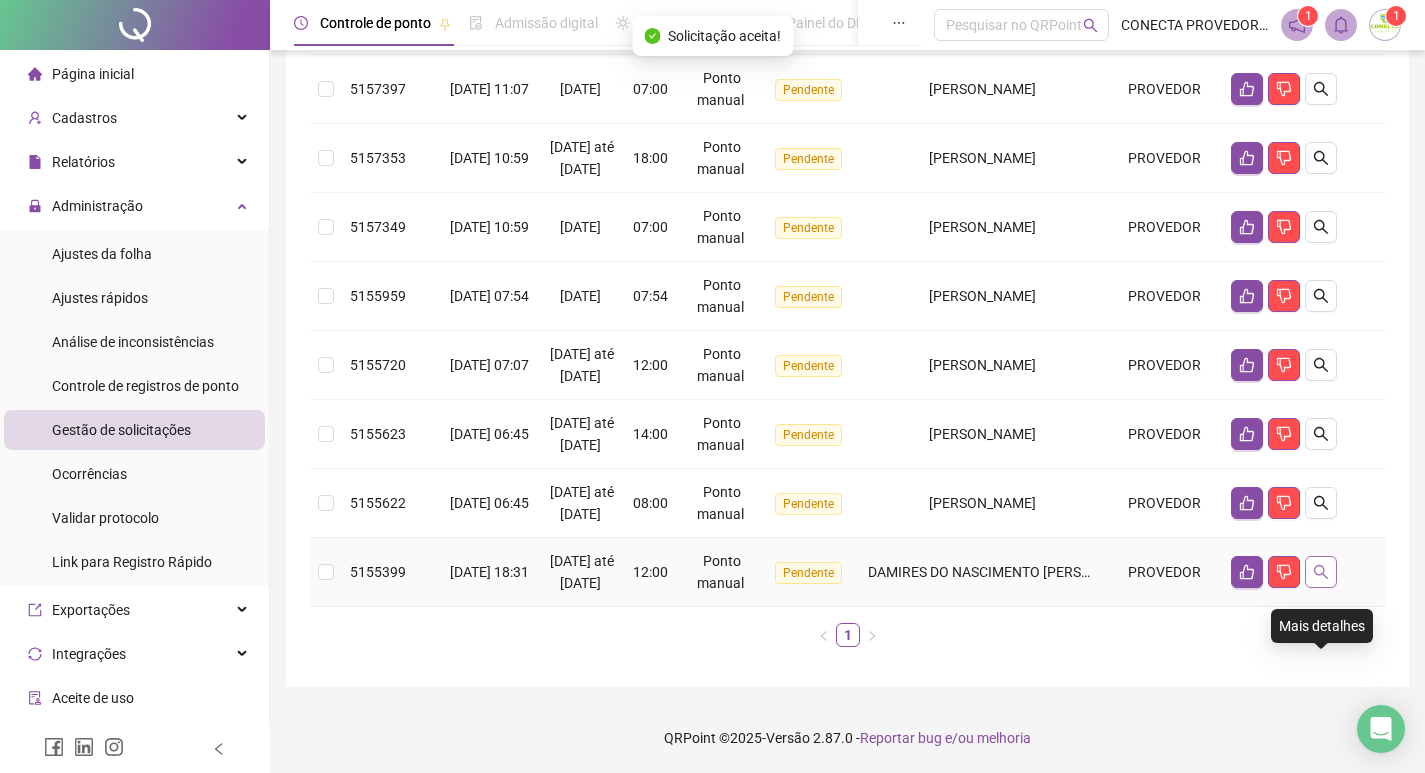 click 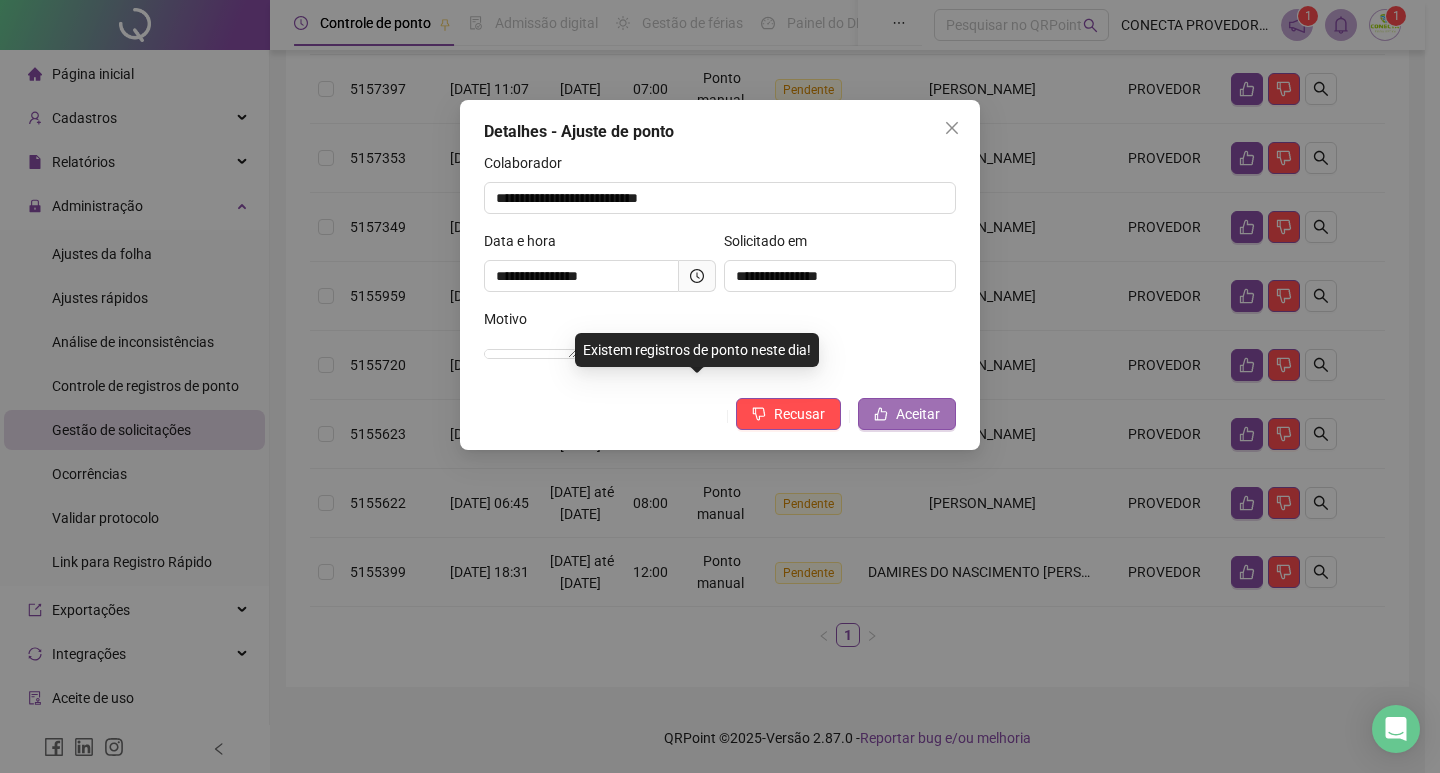 click 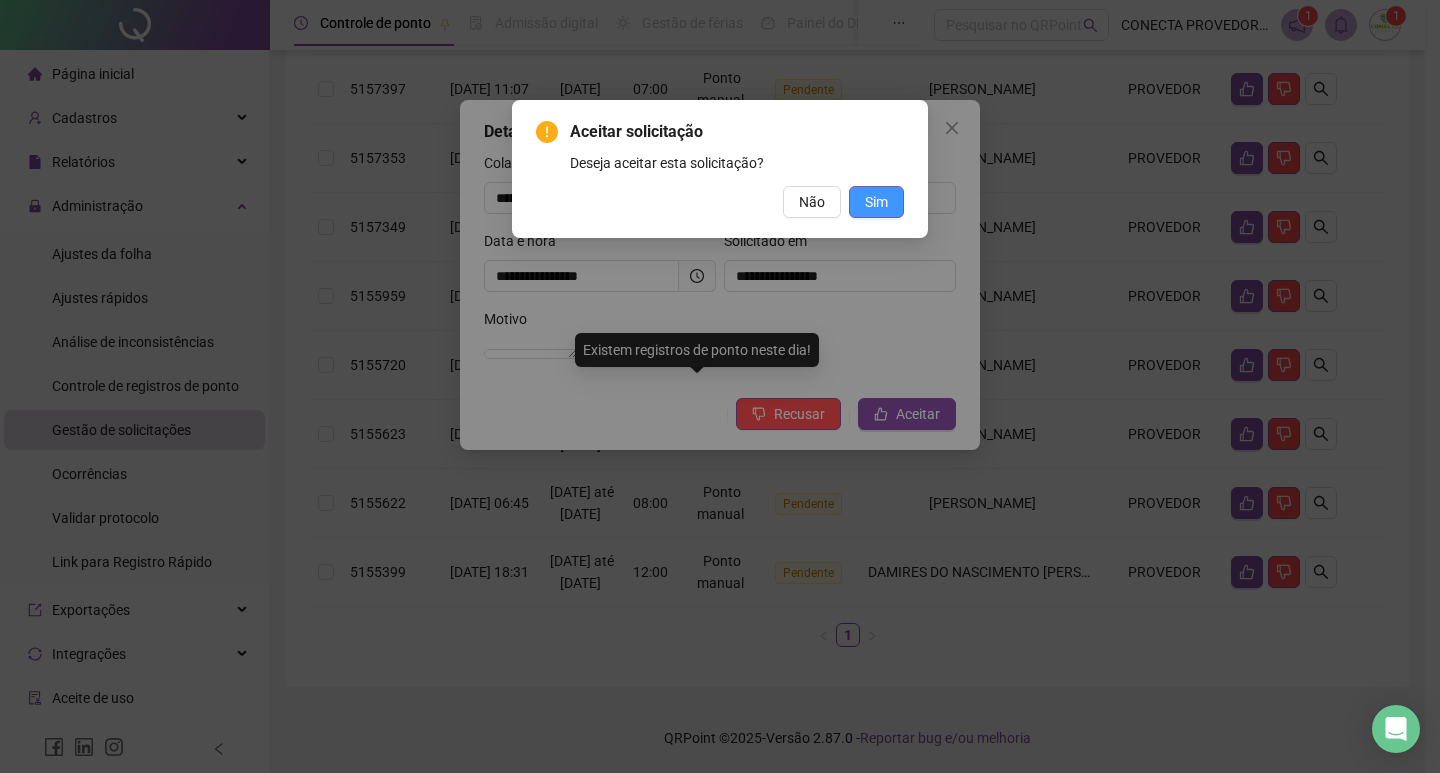 click on "Sim" at bounding box center (876, 202) 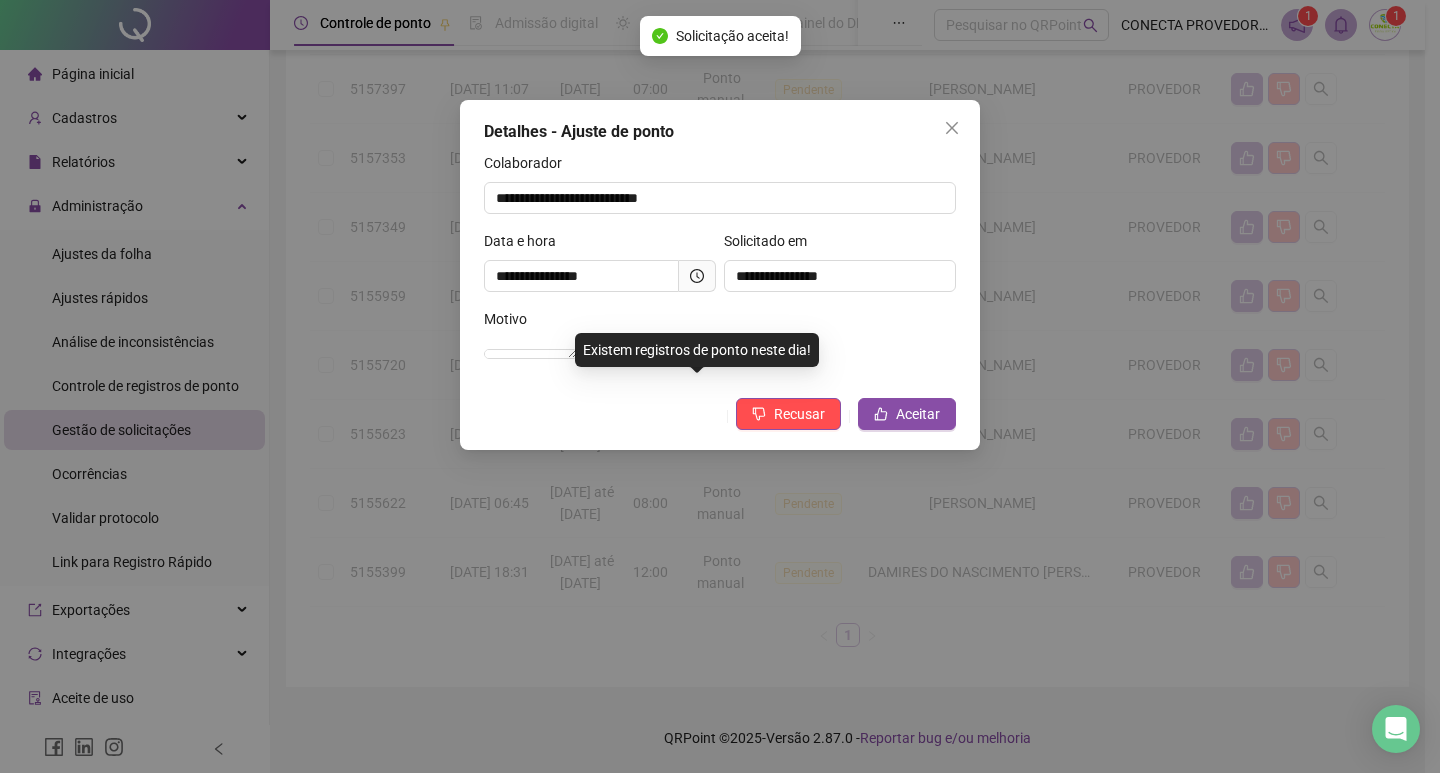 scroll, scrollTop: 514, scrollLeft: 0, axis: vertical 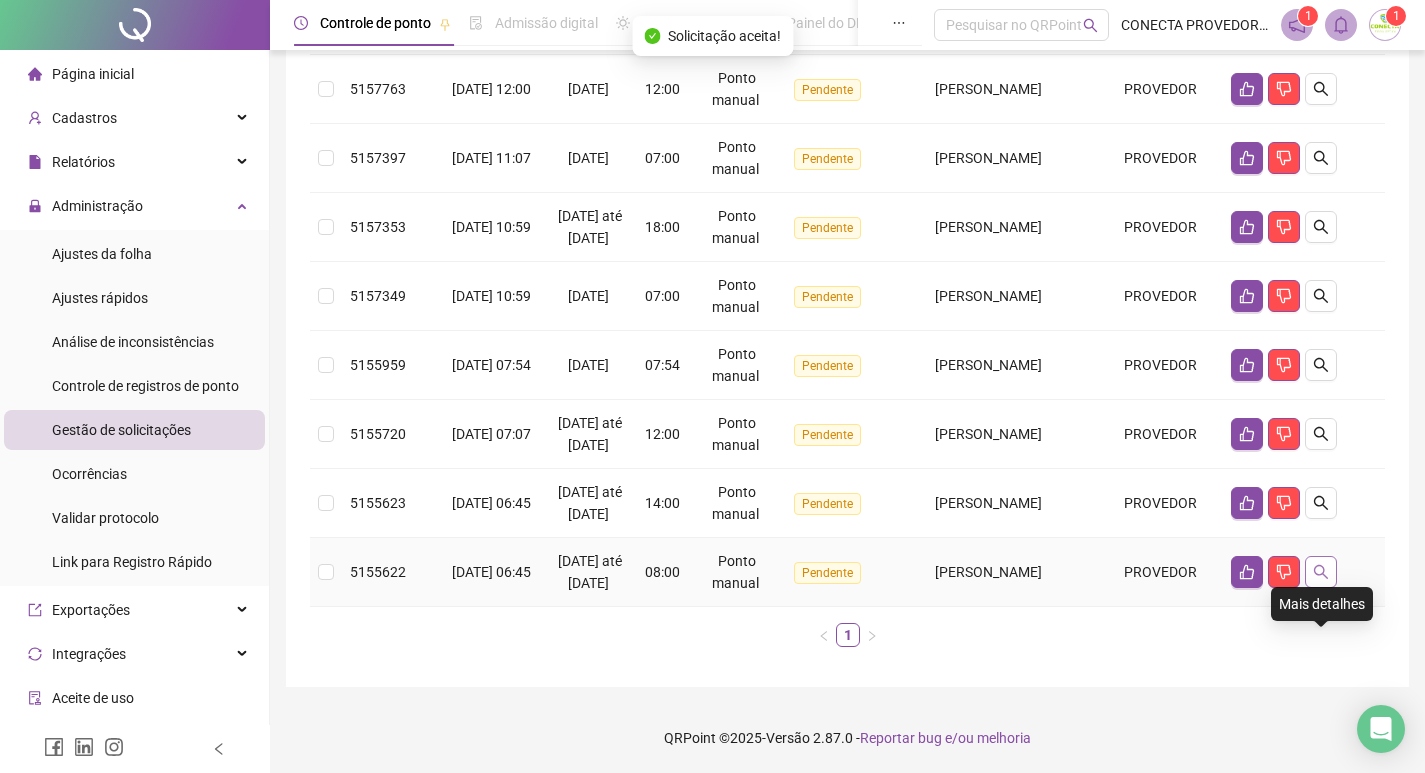 click 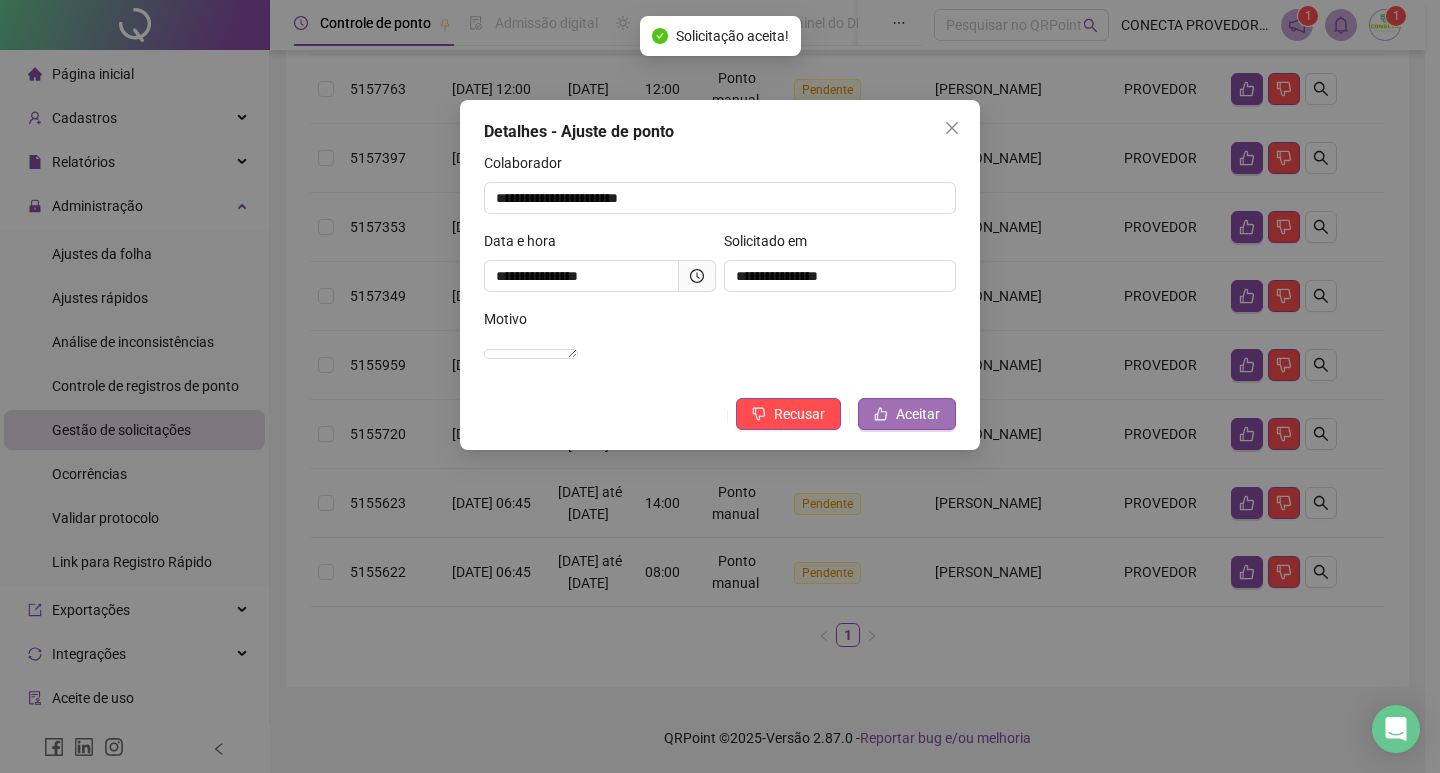 click on "Aceitar" at bounding box center [918, 414] 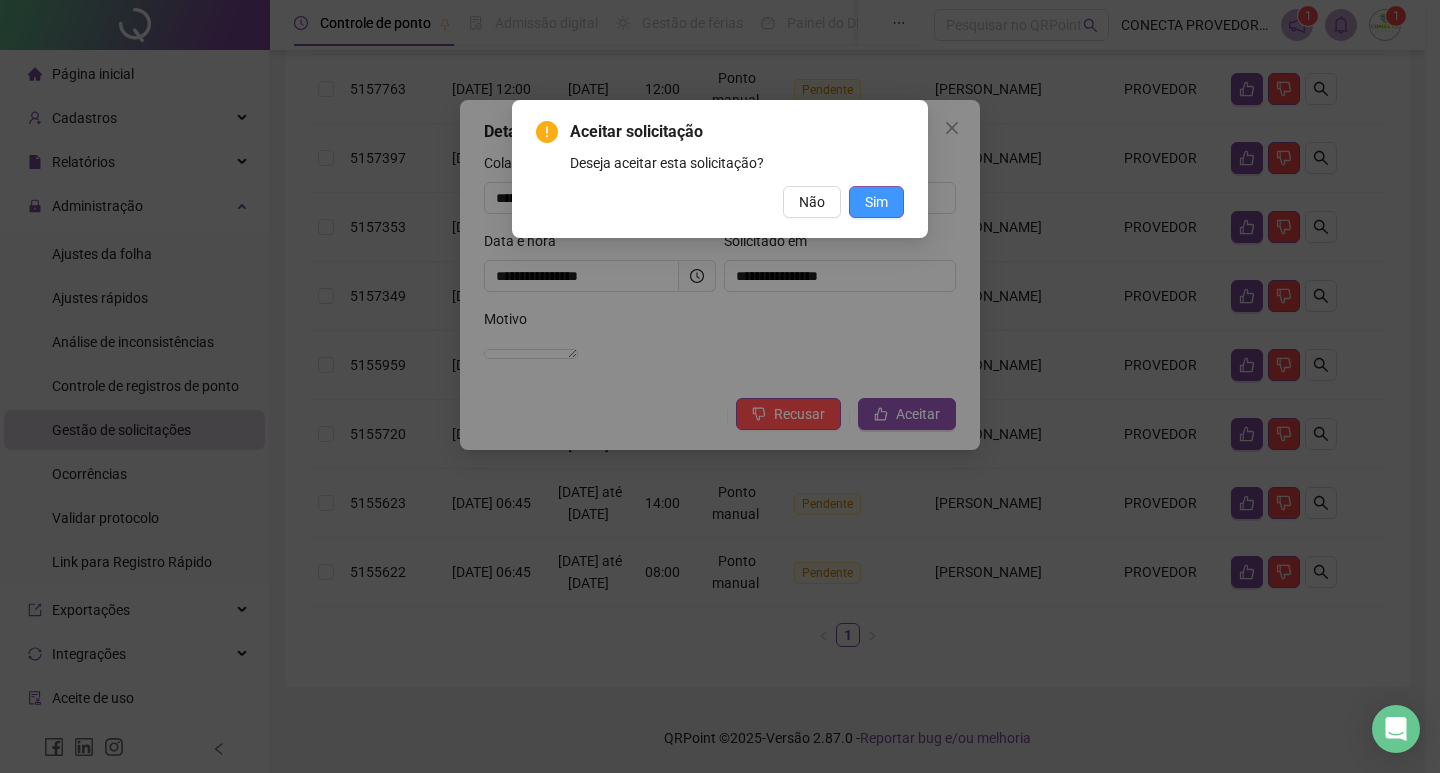 click on "Sim" at bounding box center [876, 202] 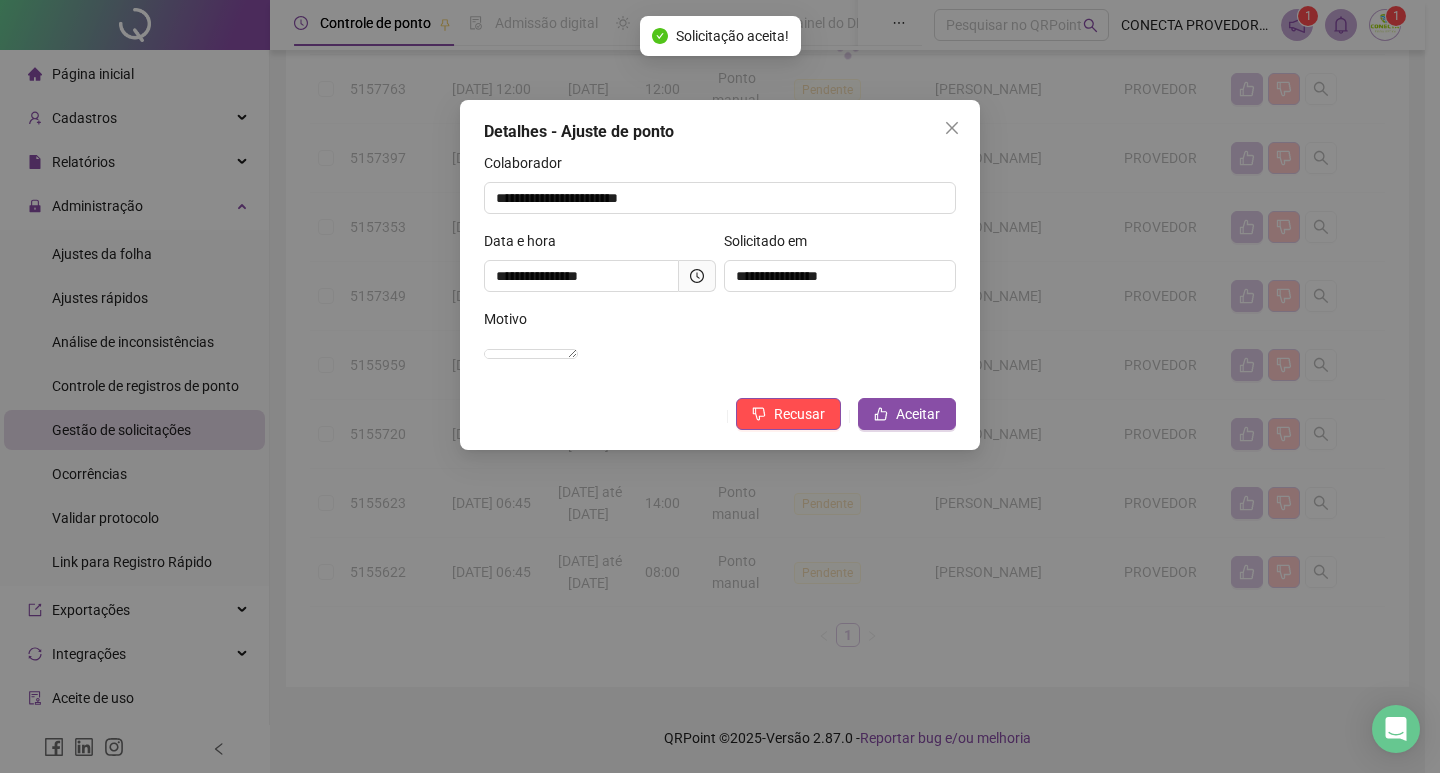 scroll, scrollTop: 423, scrollLeft: 0, axis: vertical 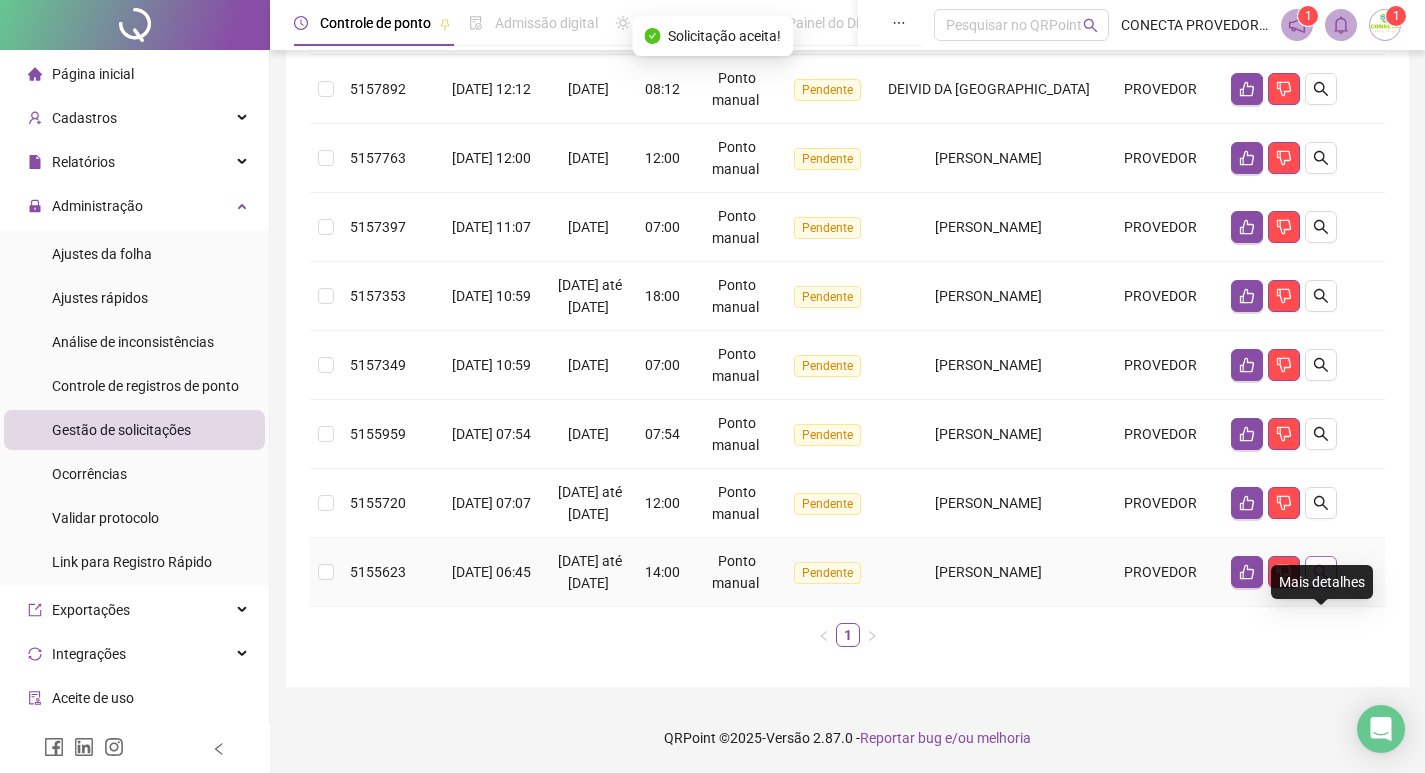 click 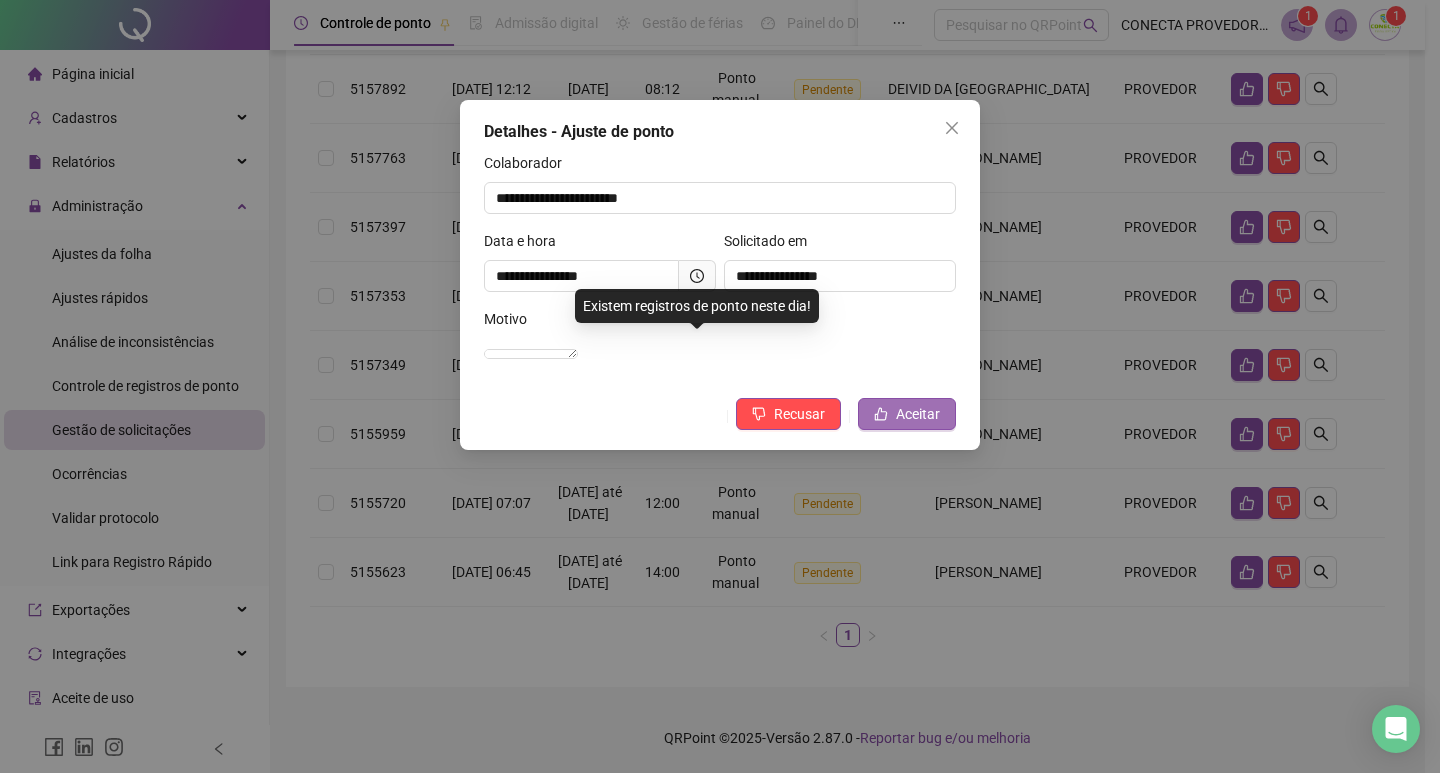 click on "Aceitar" at bounding box center [918, 414] 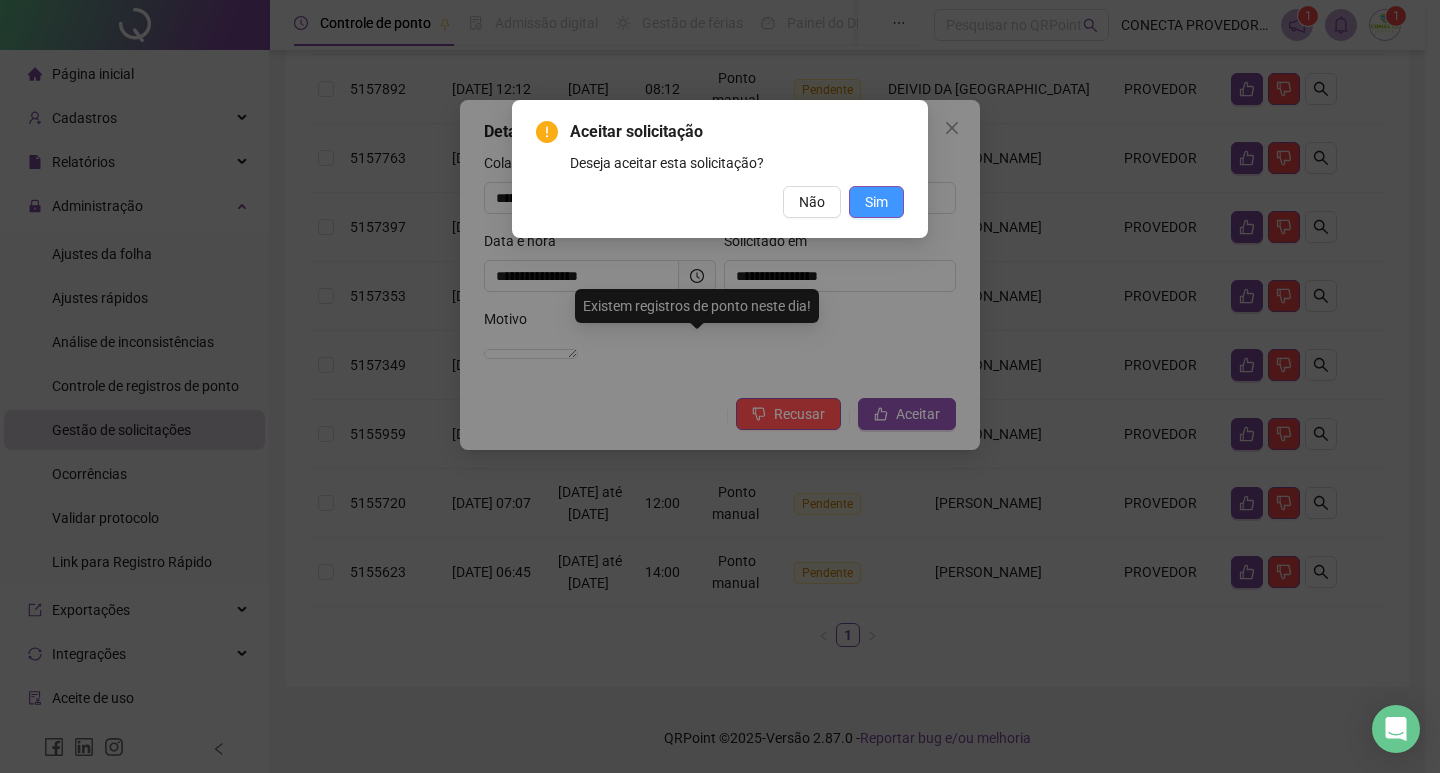 click on "Sim" at bounding box center [876, 202] 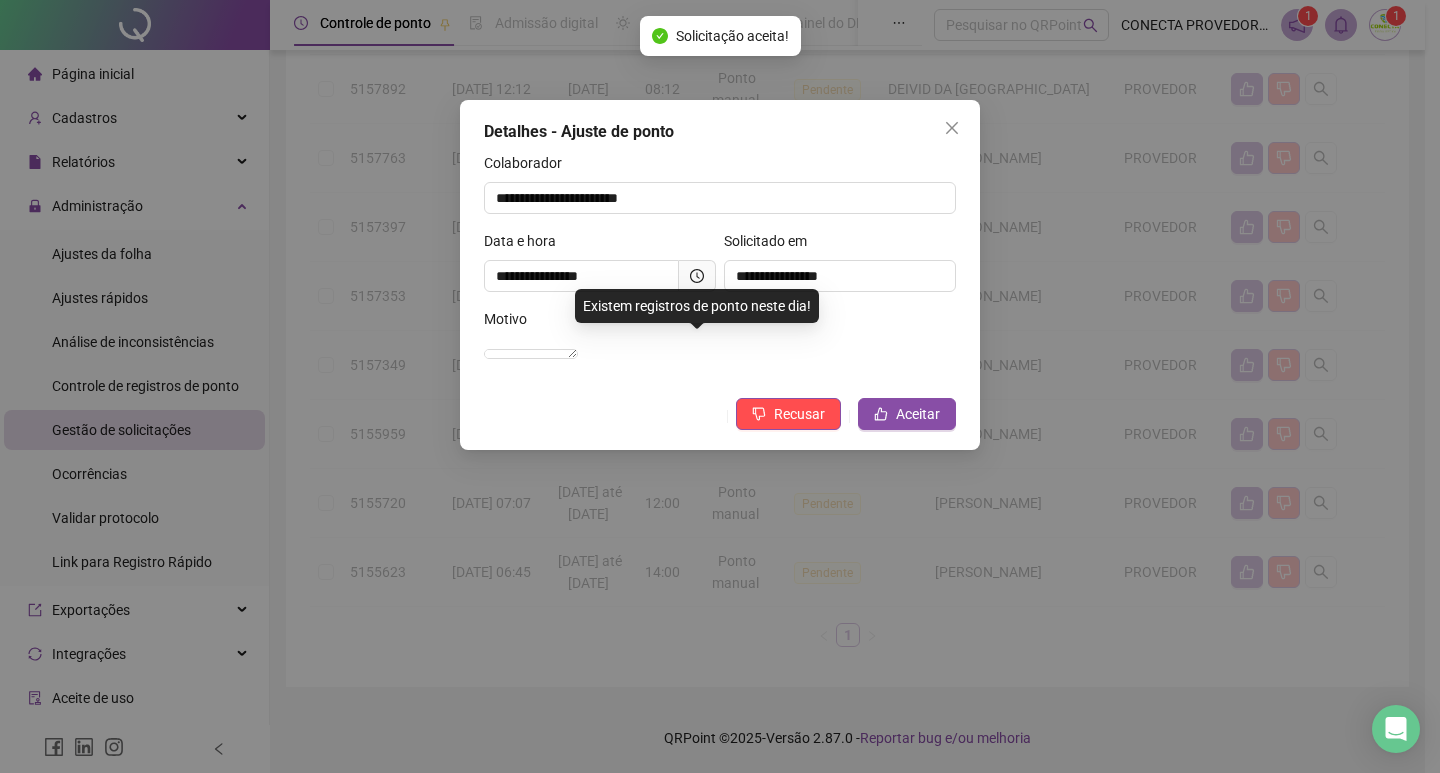 scroll, scrollTop: 332, scrollLeft: 0, axis: vertical 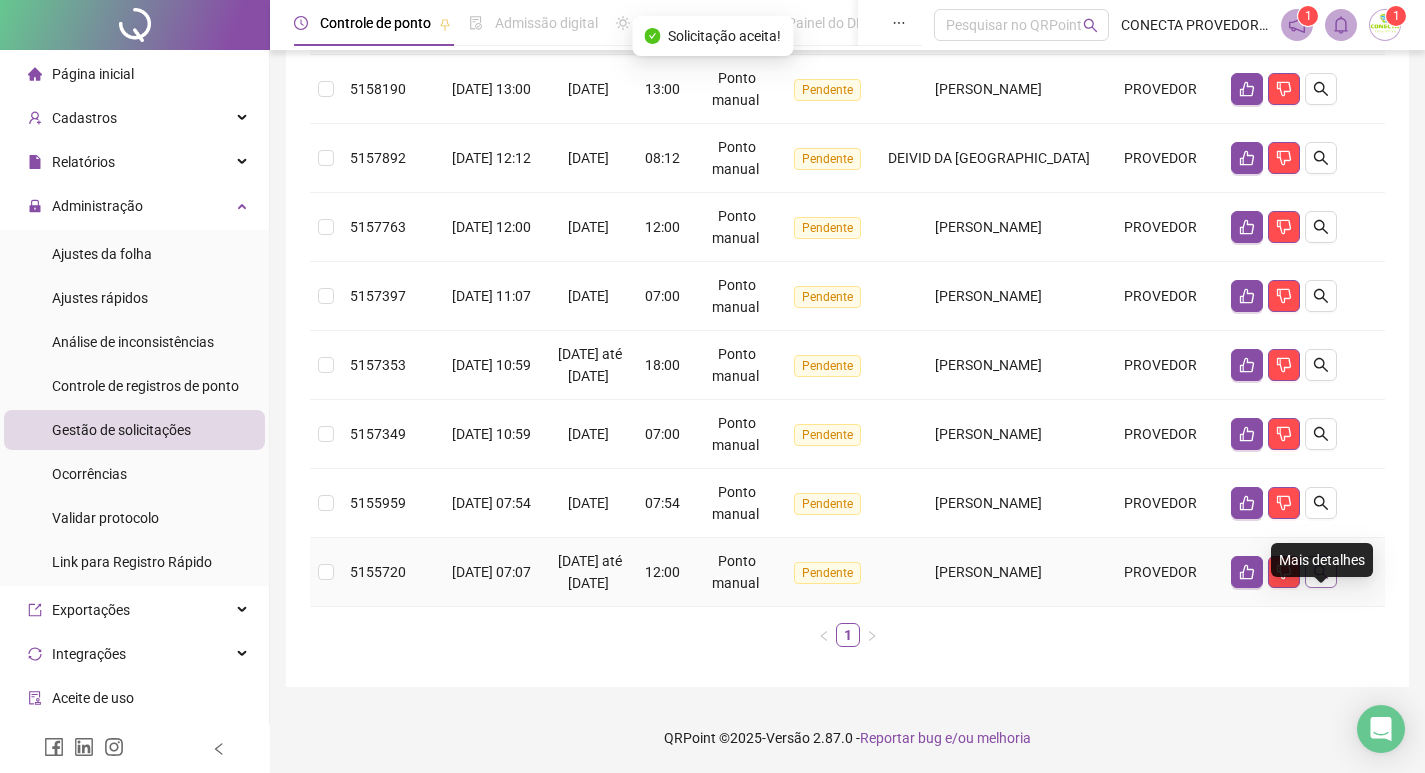 click 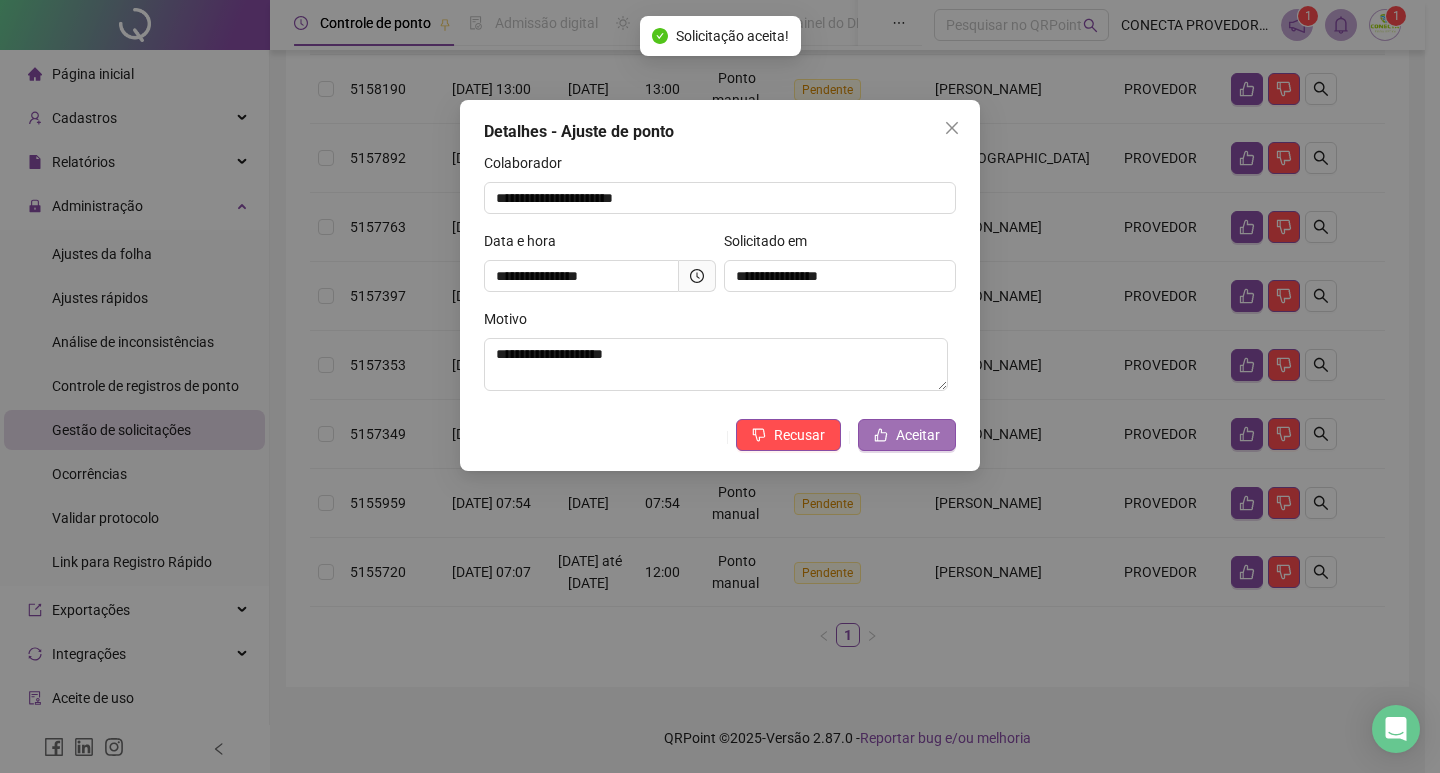 click on "Aceitar" at bounding box center [918, 435] 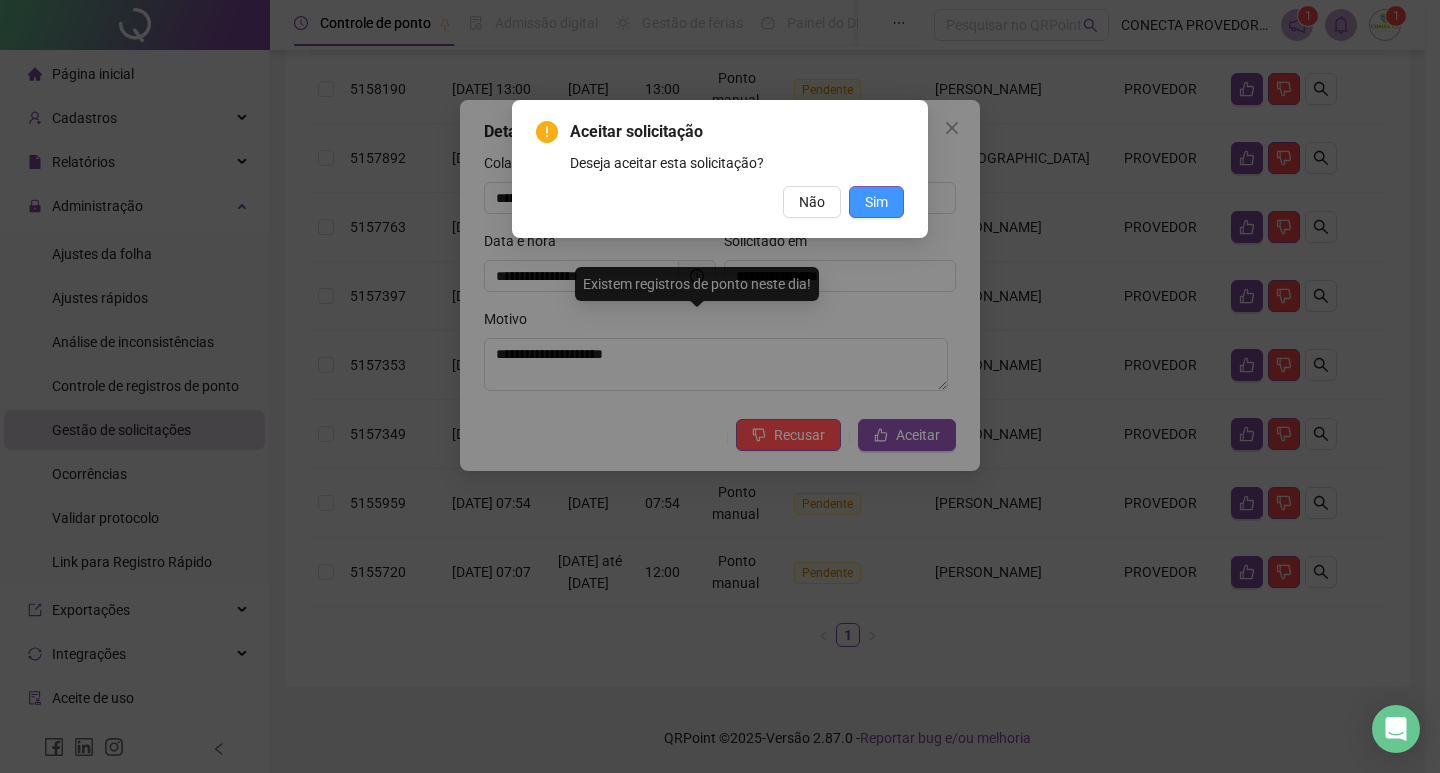 click on "Sim" at bounding box center (876, 202) 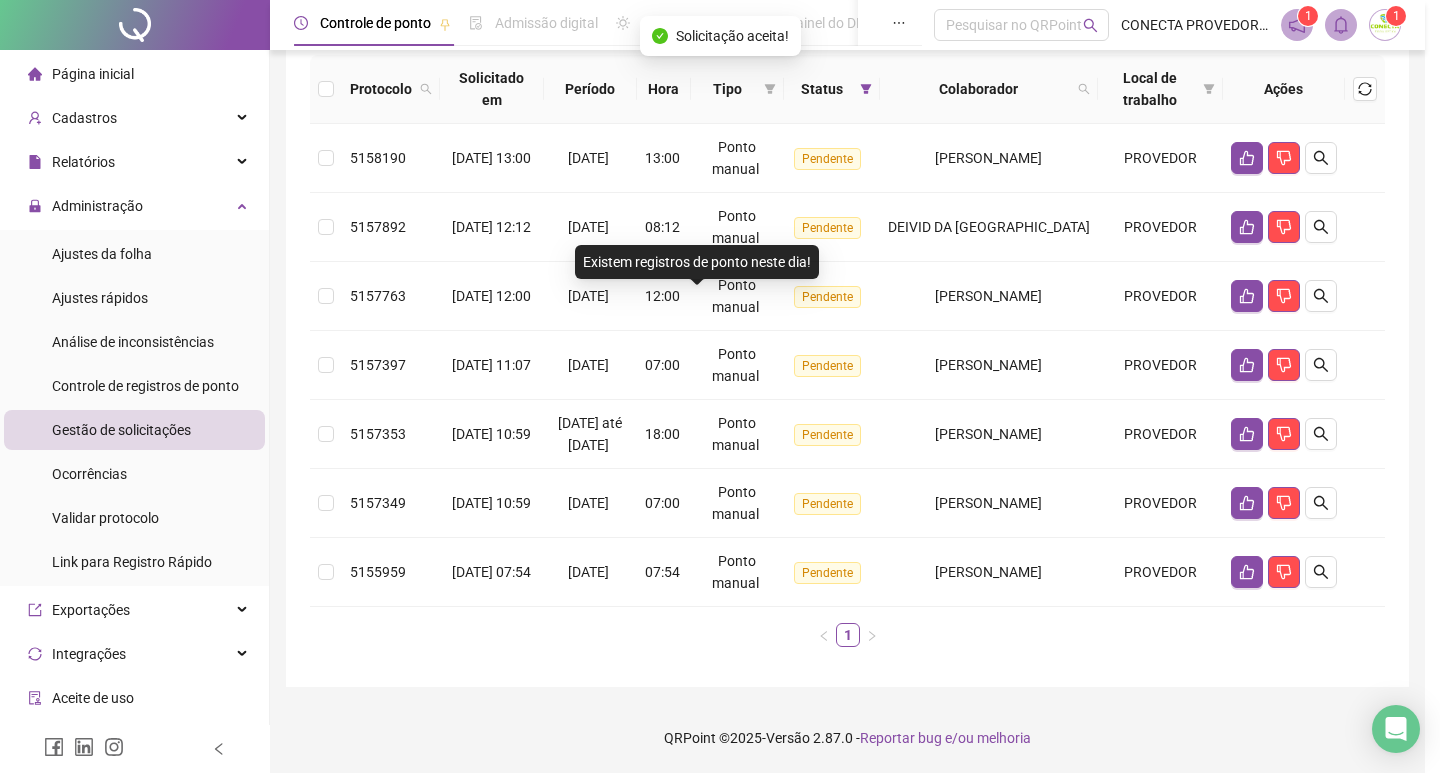 scroll, scrollTop: 241, scrollLeft: 0, axis: vertical 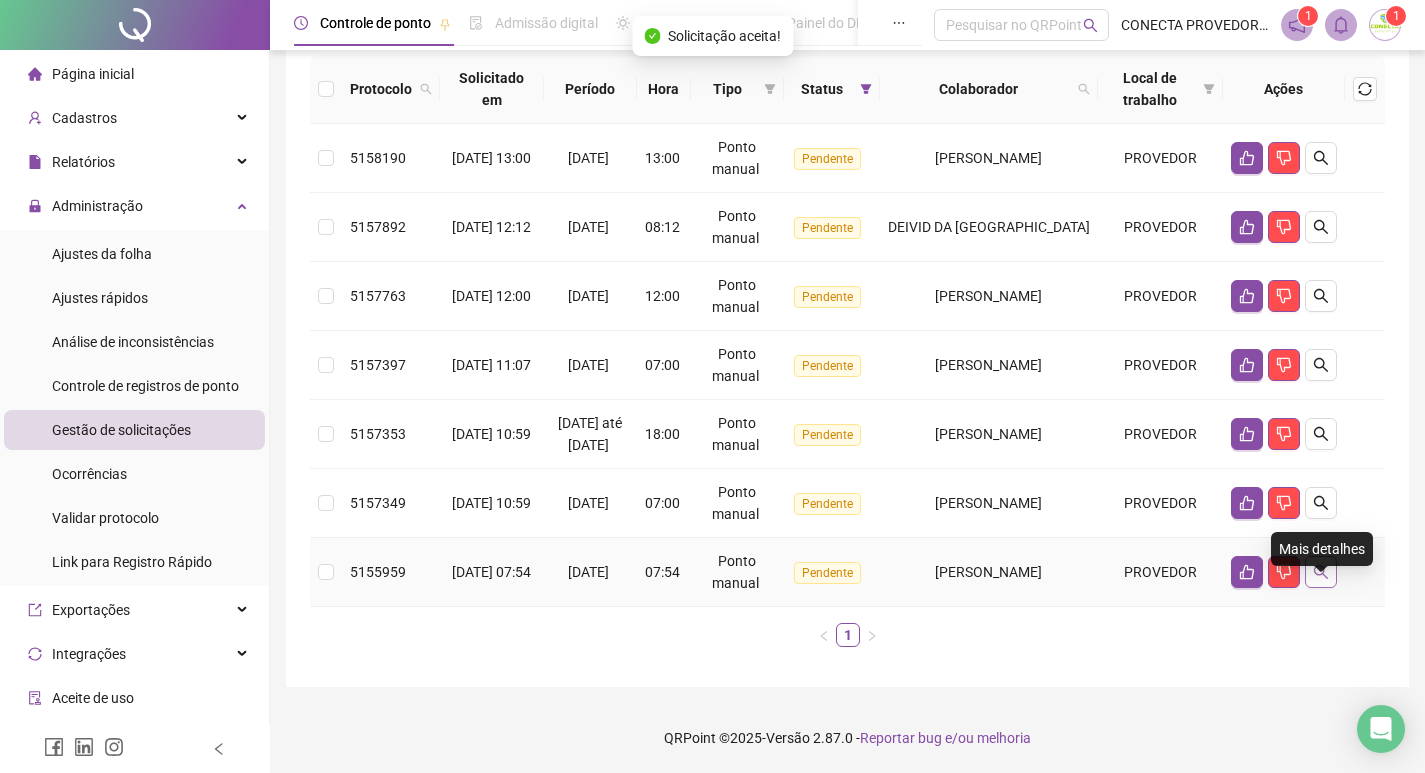 click 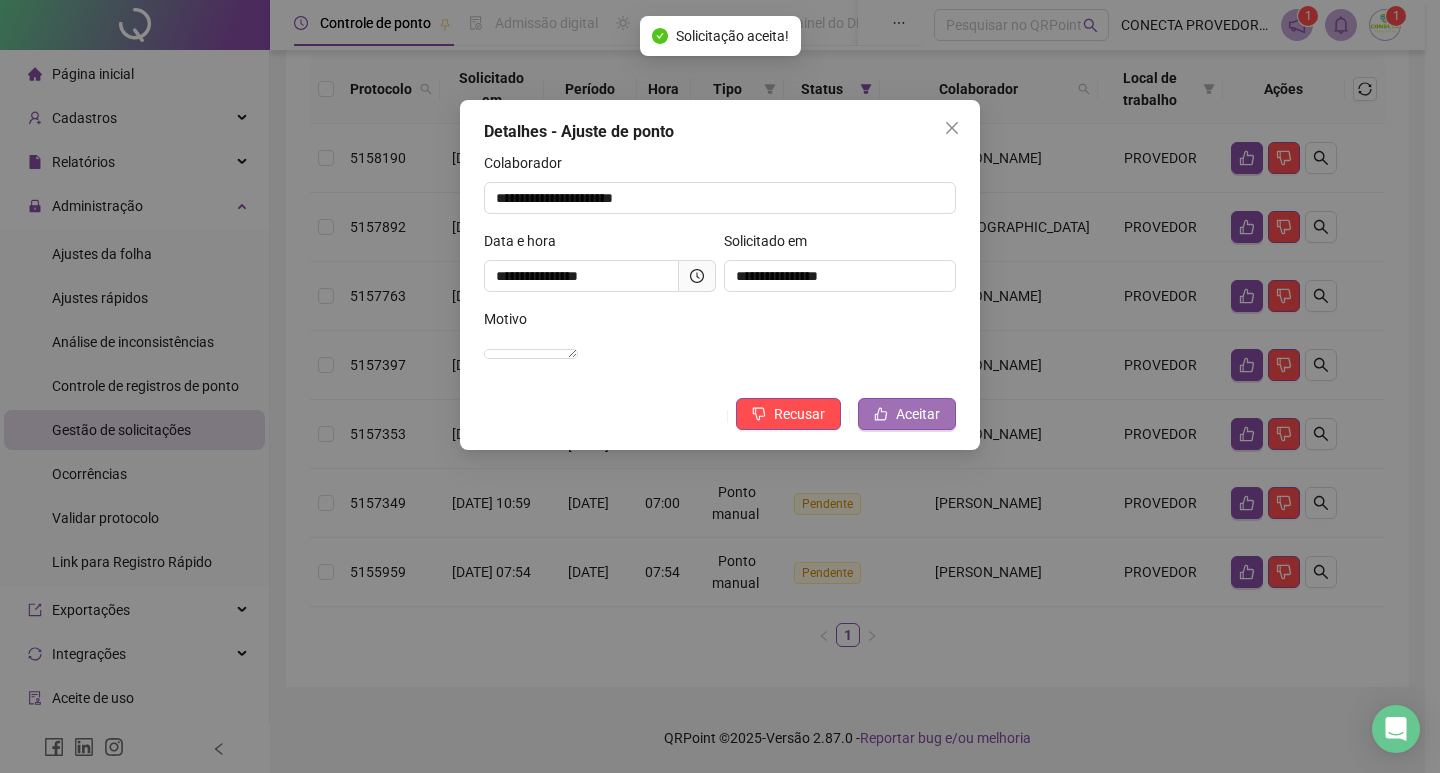 click on "Aceitar" at bounding box center (918, 414) 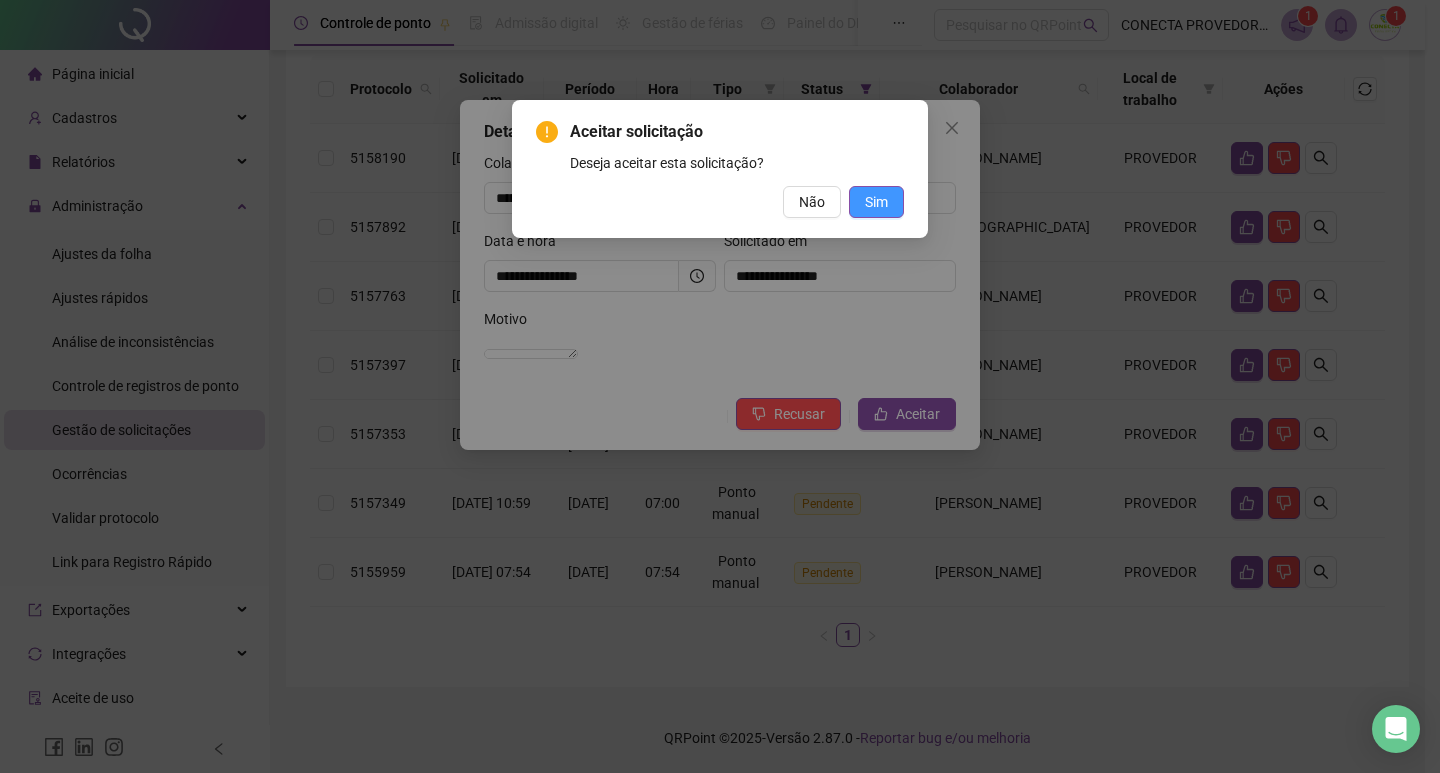 click on "Sim" at bounding box center (876, 202) 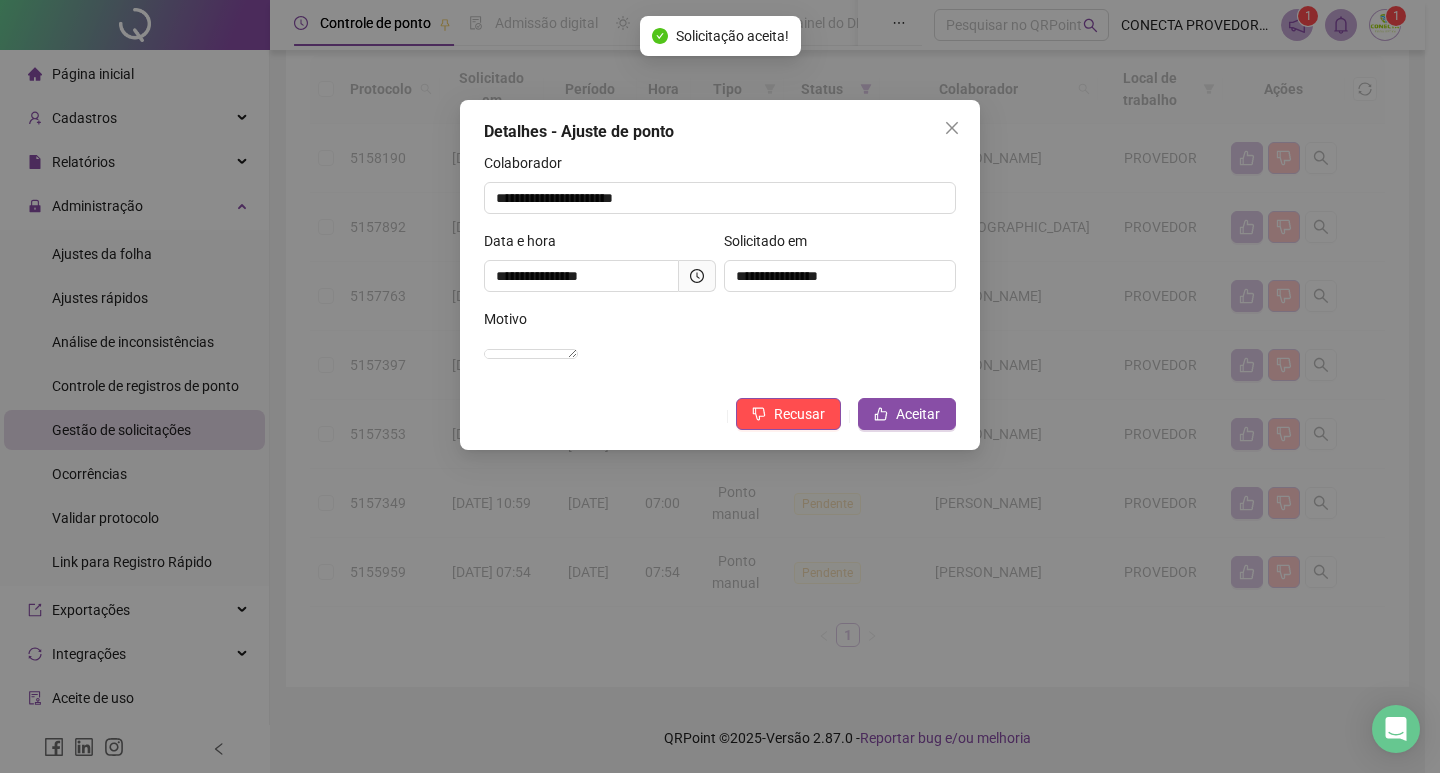 scroll, scrollTop: 172, scrollLeft: 0, axis: vertical 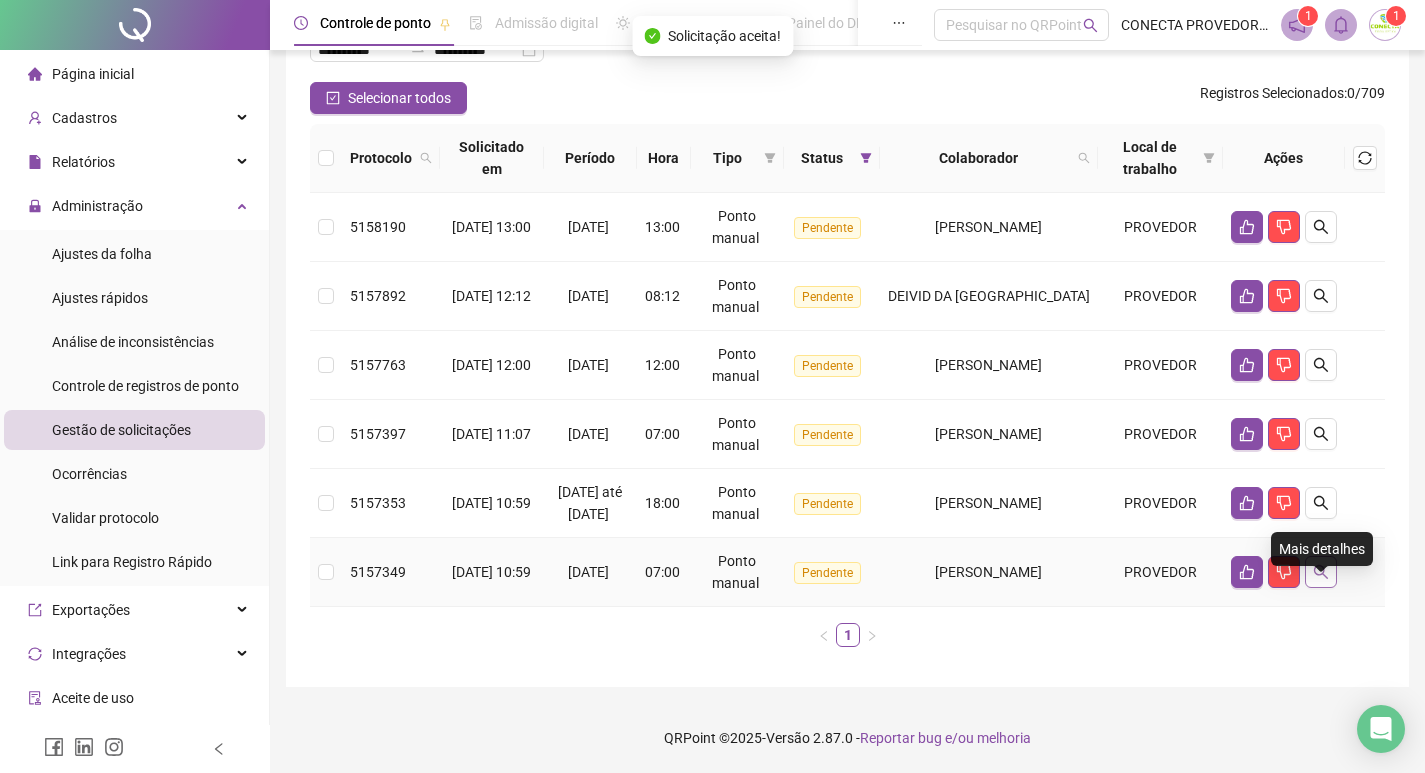 click at bounding box center (1321, 572) 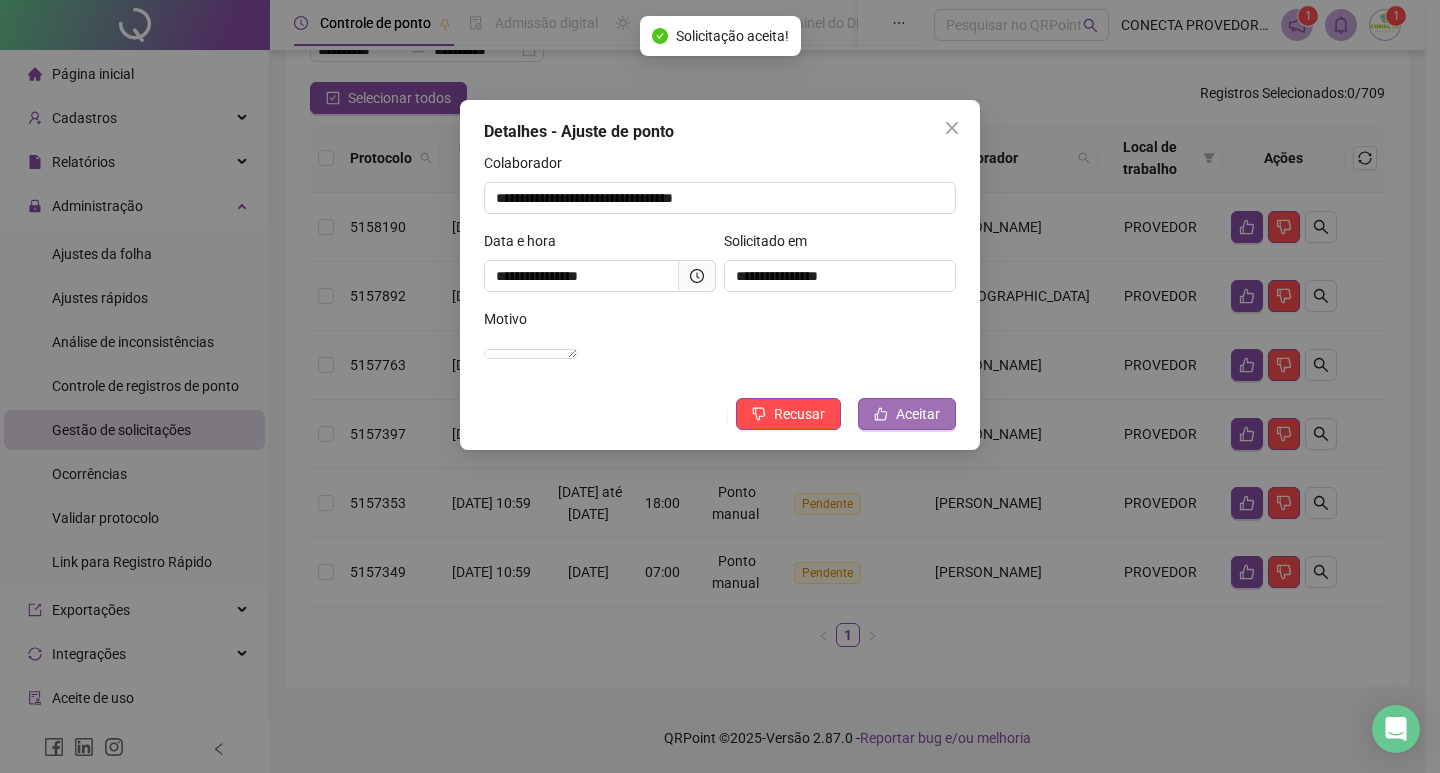 click on "Aceitar" at bounding box center (907, 414) 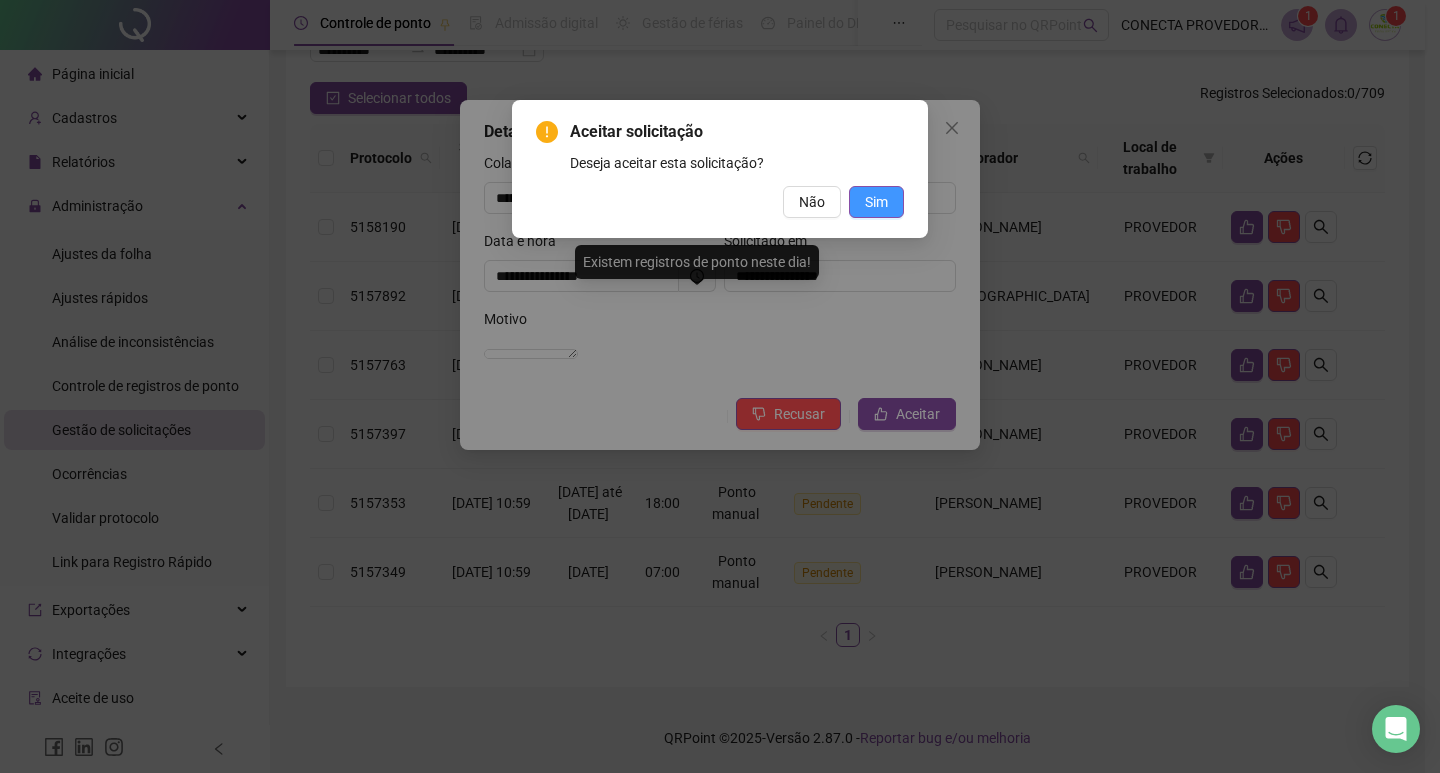 click on "Sim" at bounding box center (876, 202) 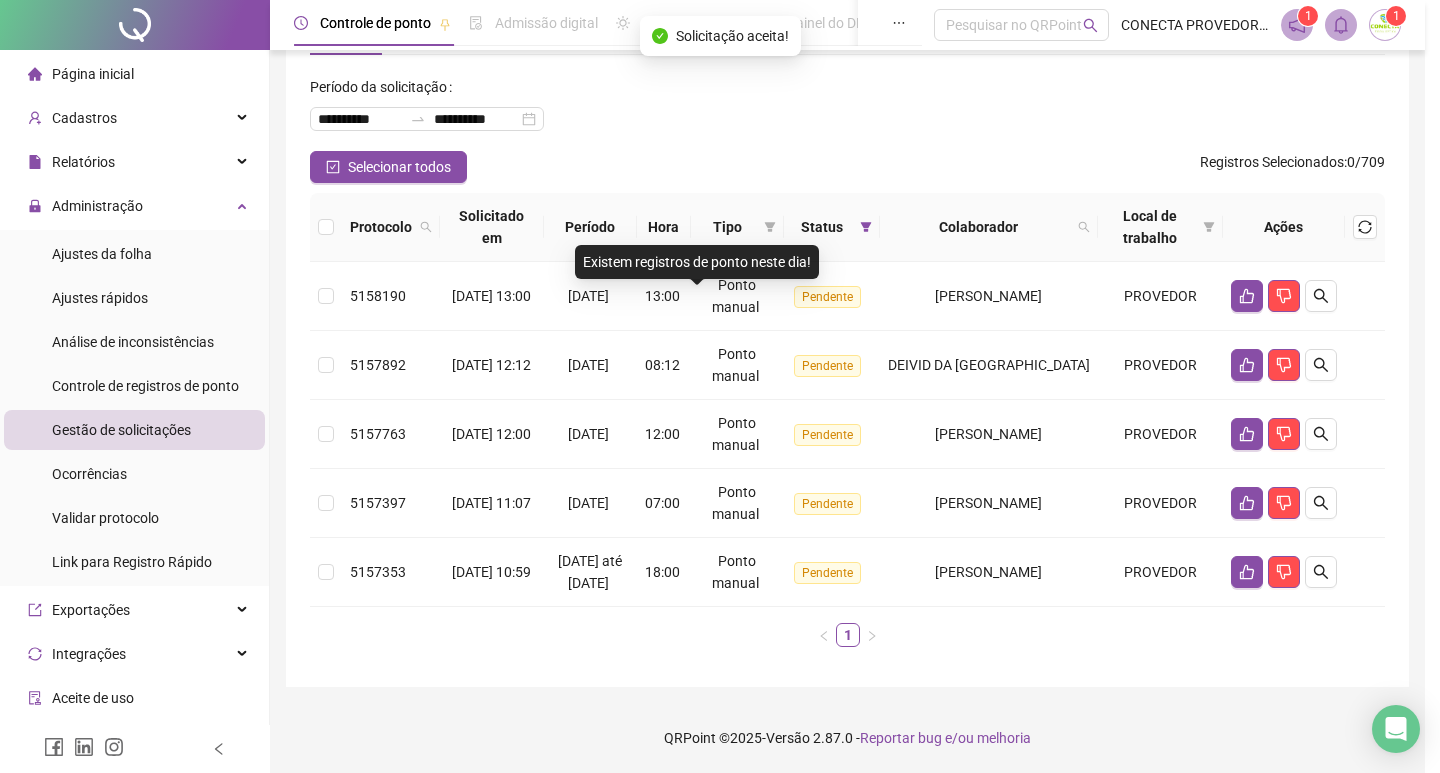 scroll, scrollTop: 103, scrollLeft: 0, axis: vertical 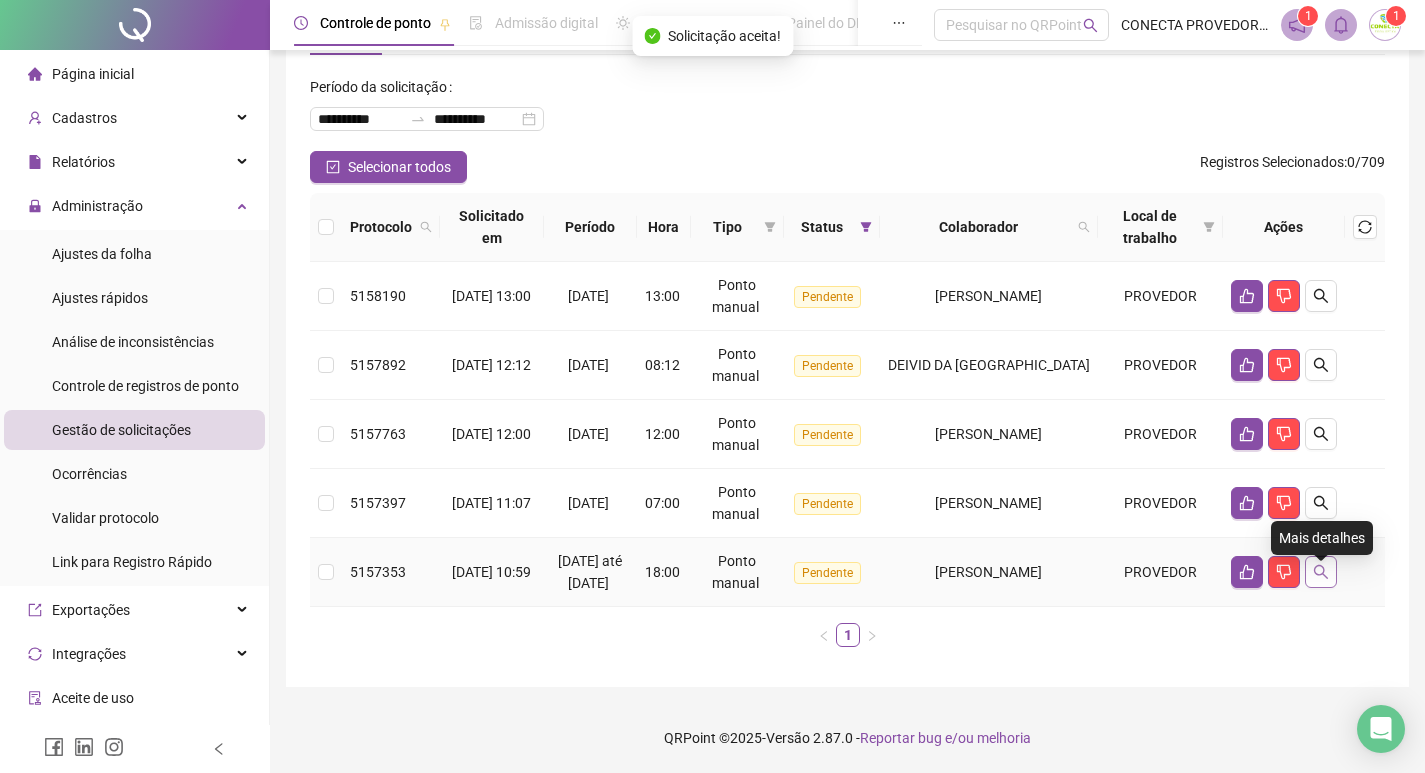click 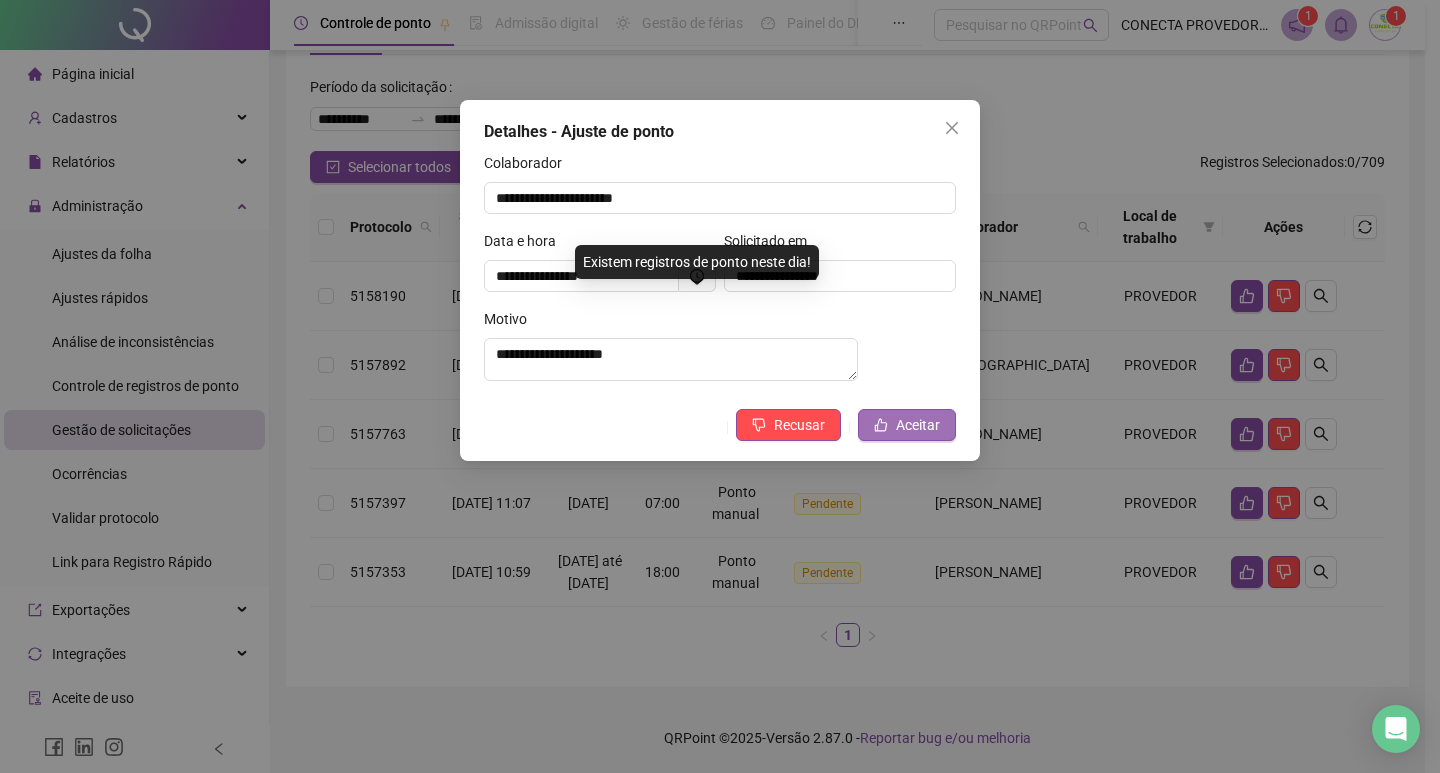 click on "Aceitar" at bounding box center [918, 425] 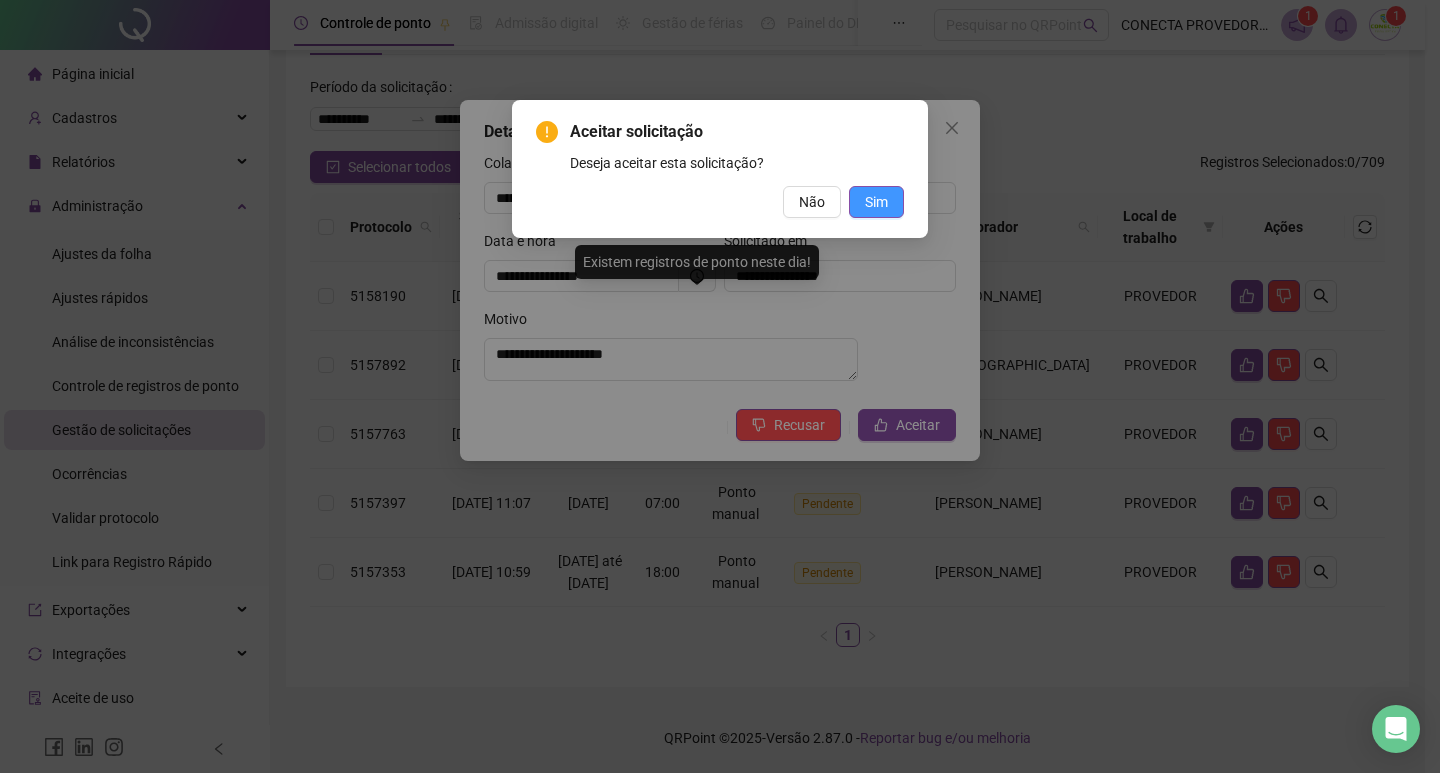 click on "Sim" at bounding box center [876, 202] 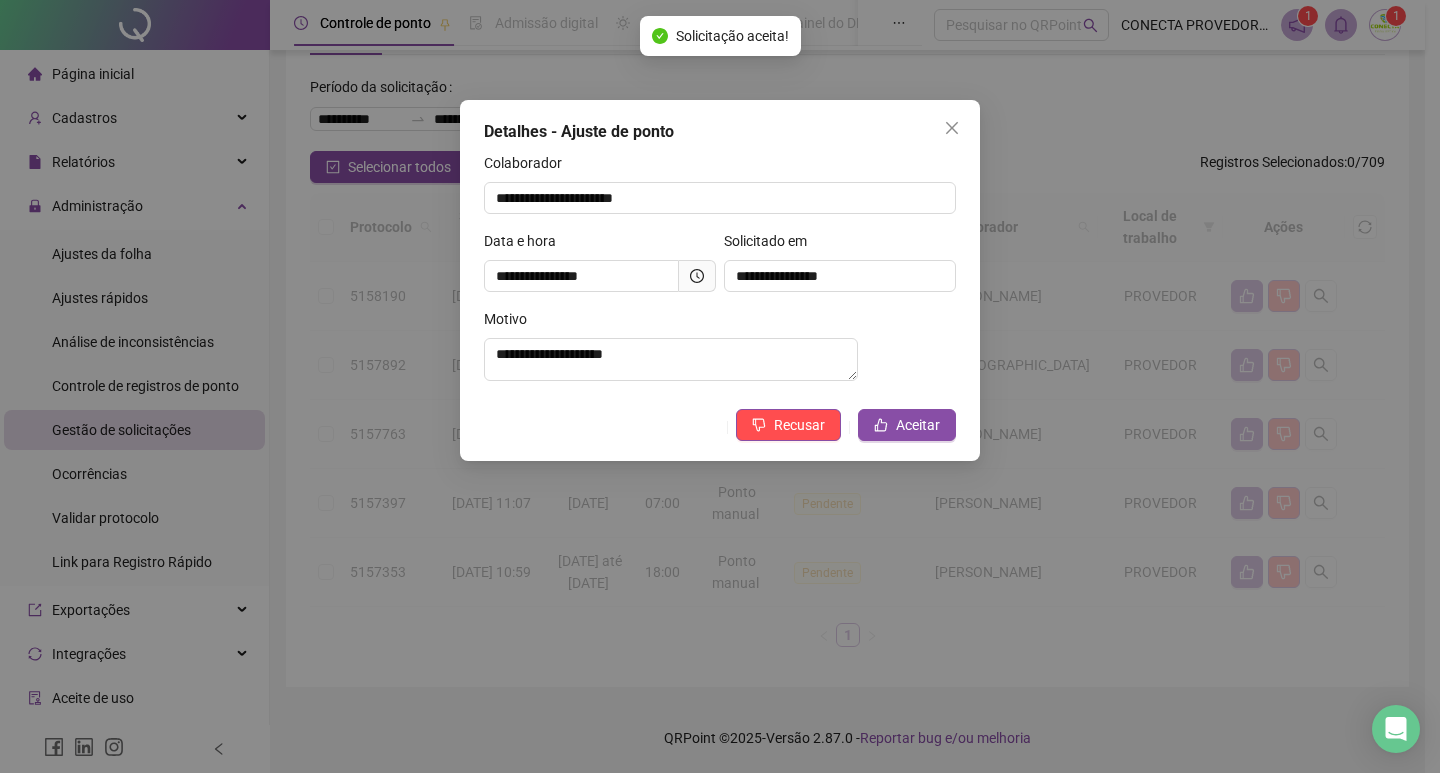 scroll, scrollTop: 12, scrollLeft: 0, axis: vertical 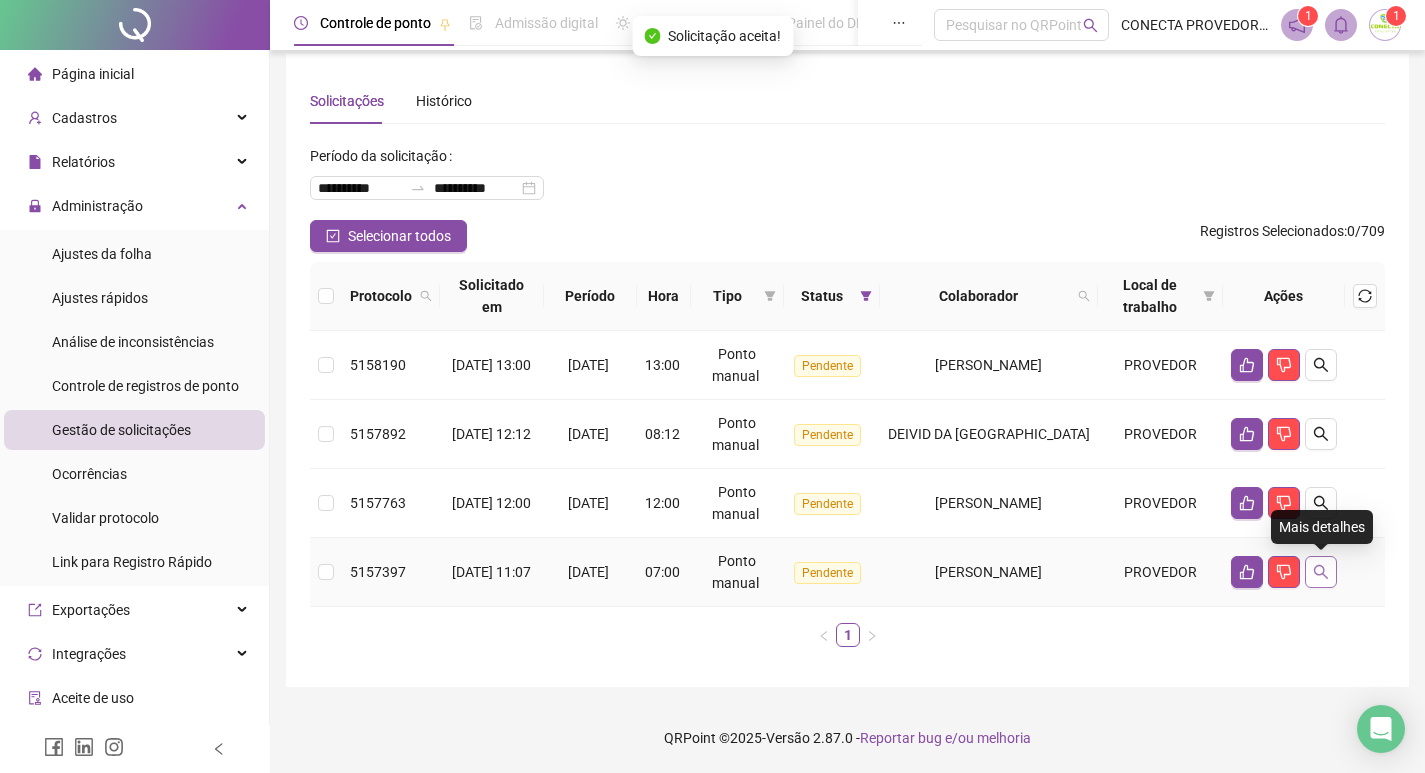 click 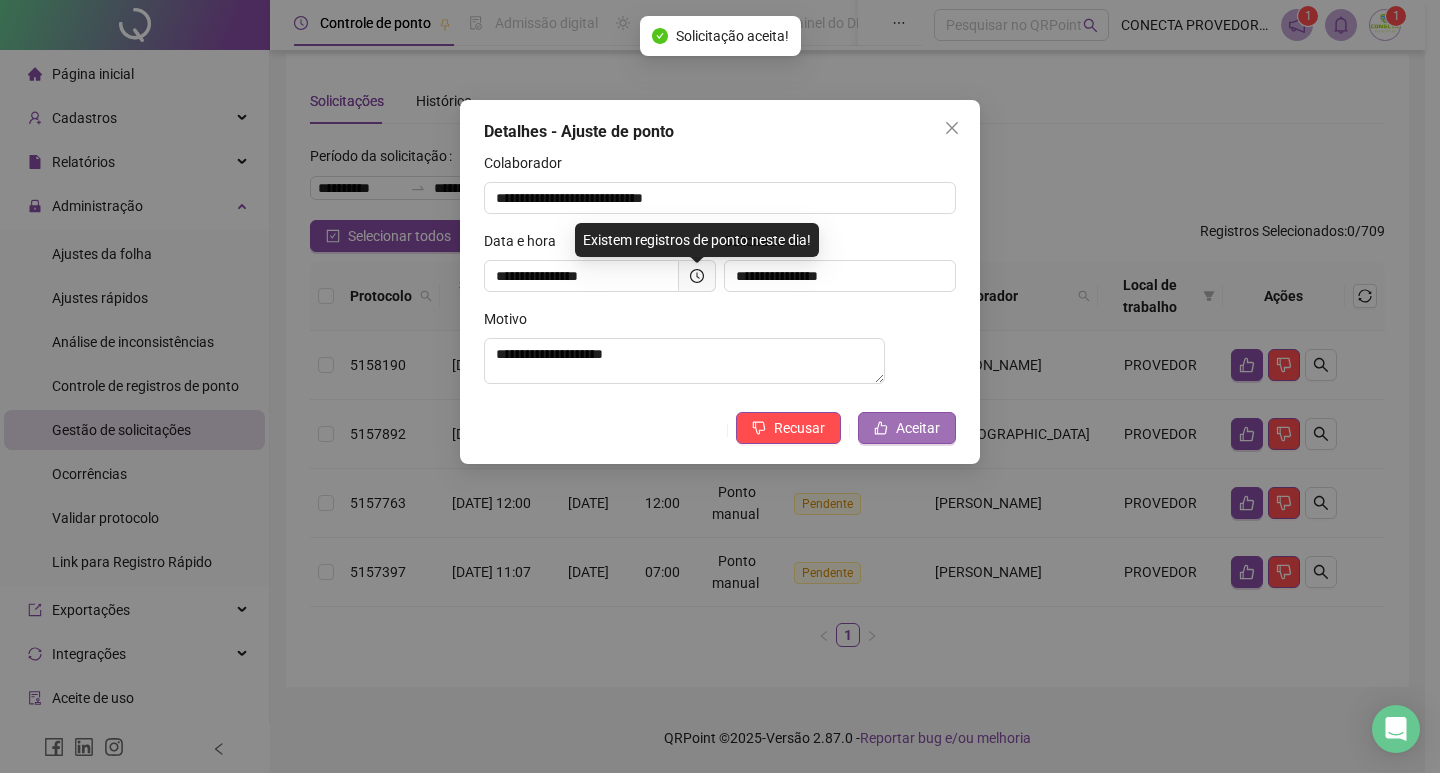 click on "Aceitar" at bounding box center [907, 428] 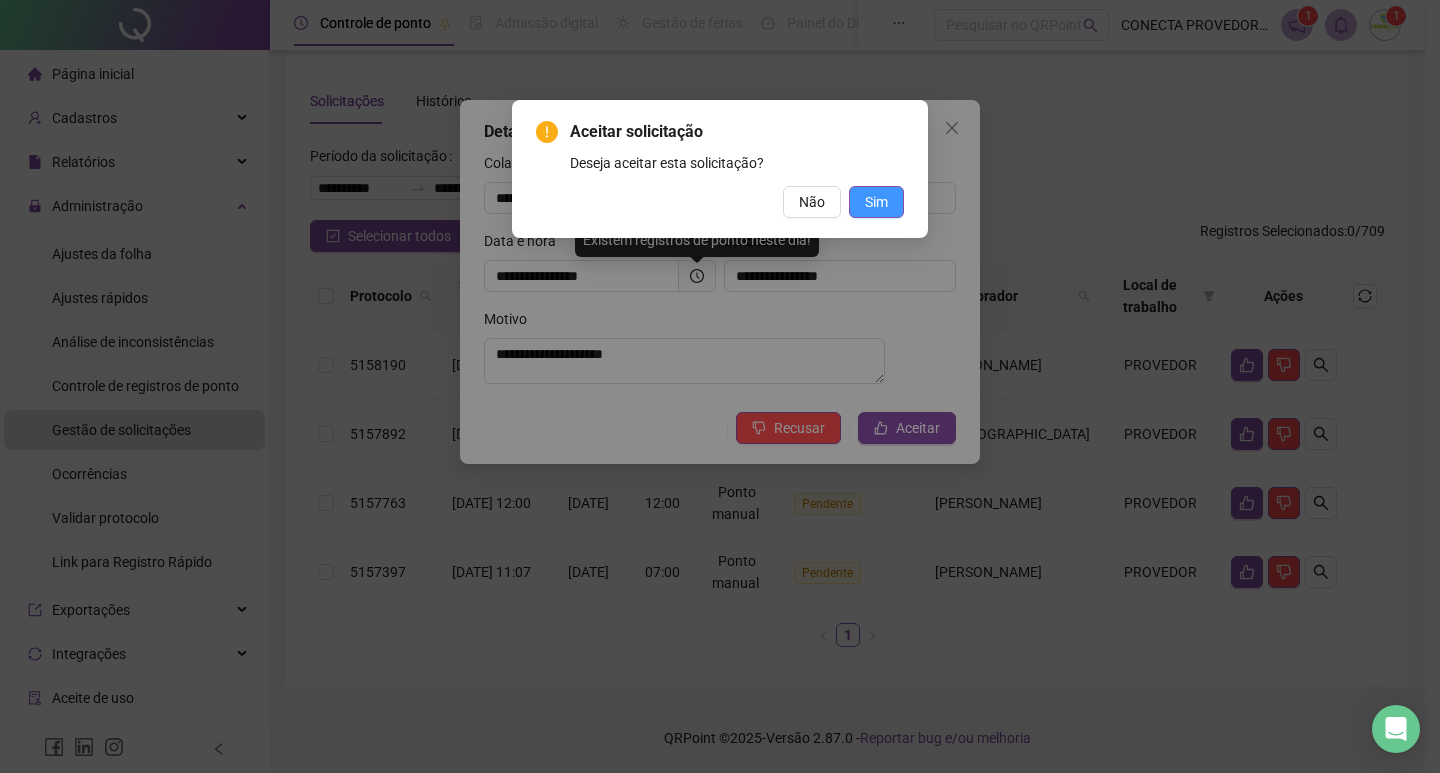 click on "Sim" at bounding box center (876, 202) 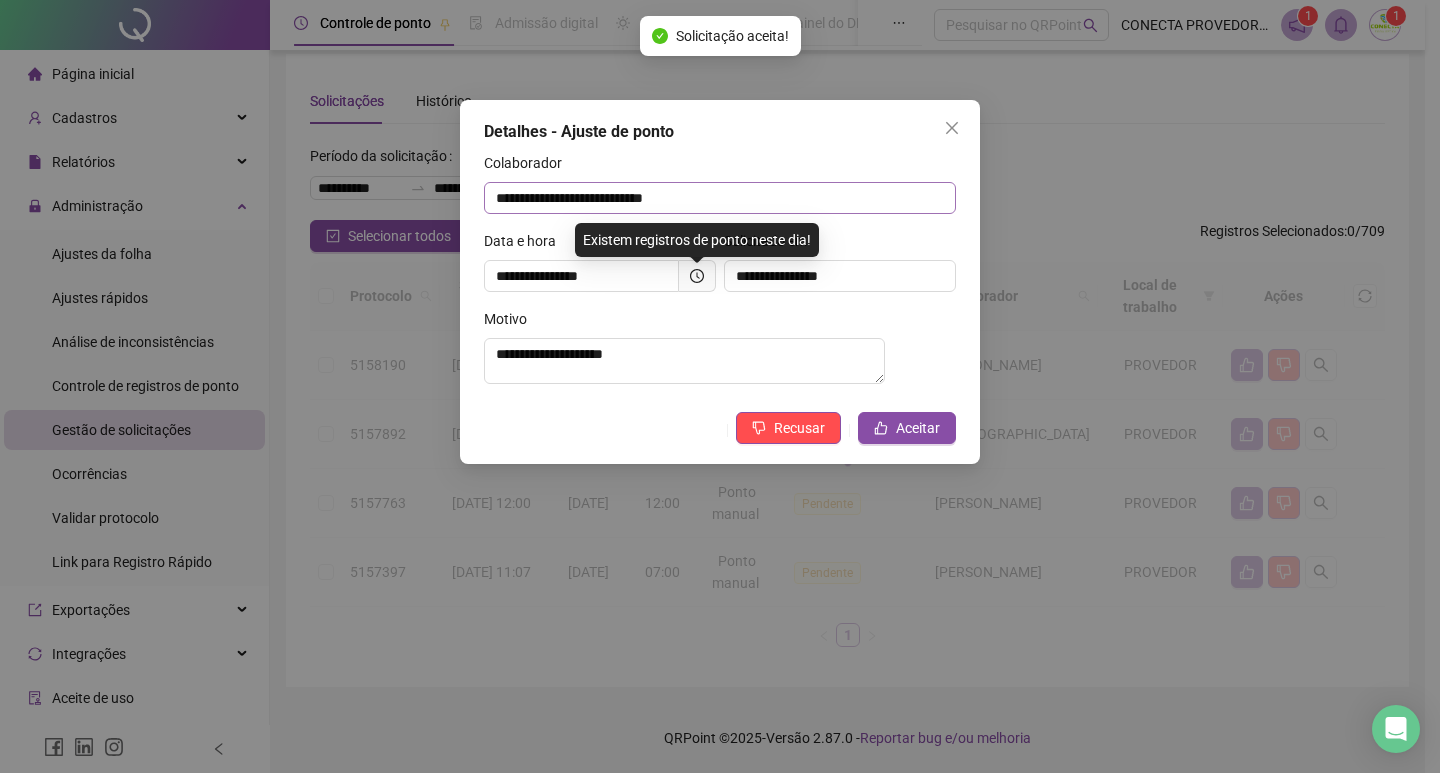 scroll, scrollTop: 0, scrollLeft: 0, axis: both 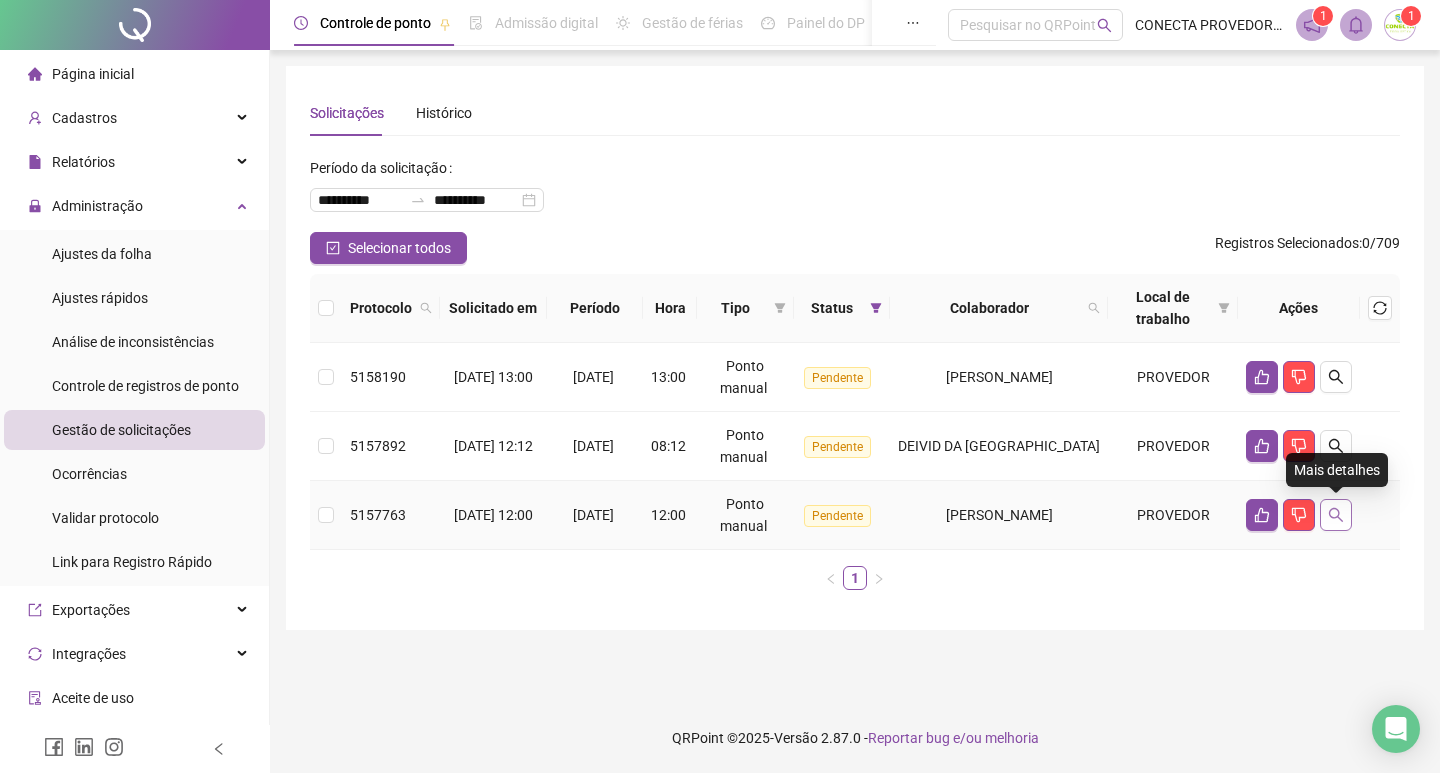 click at bounding box center (1336, 515) 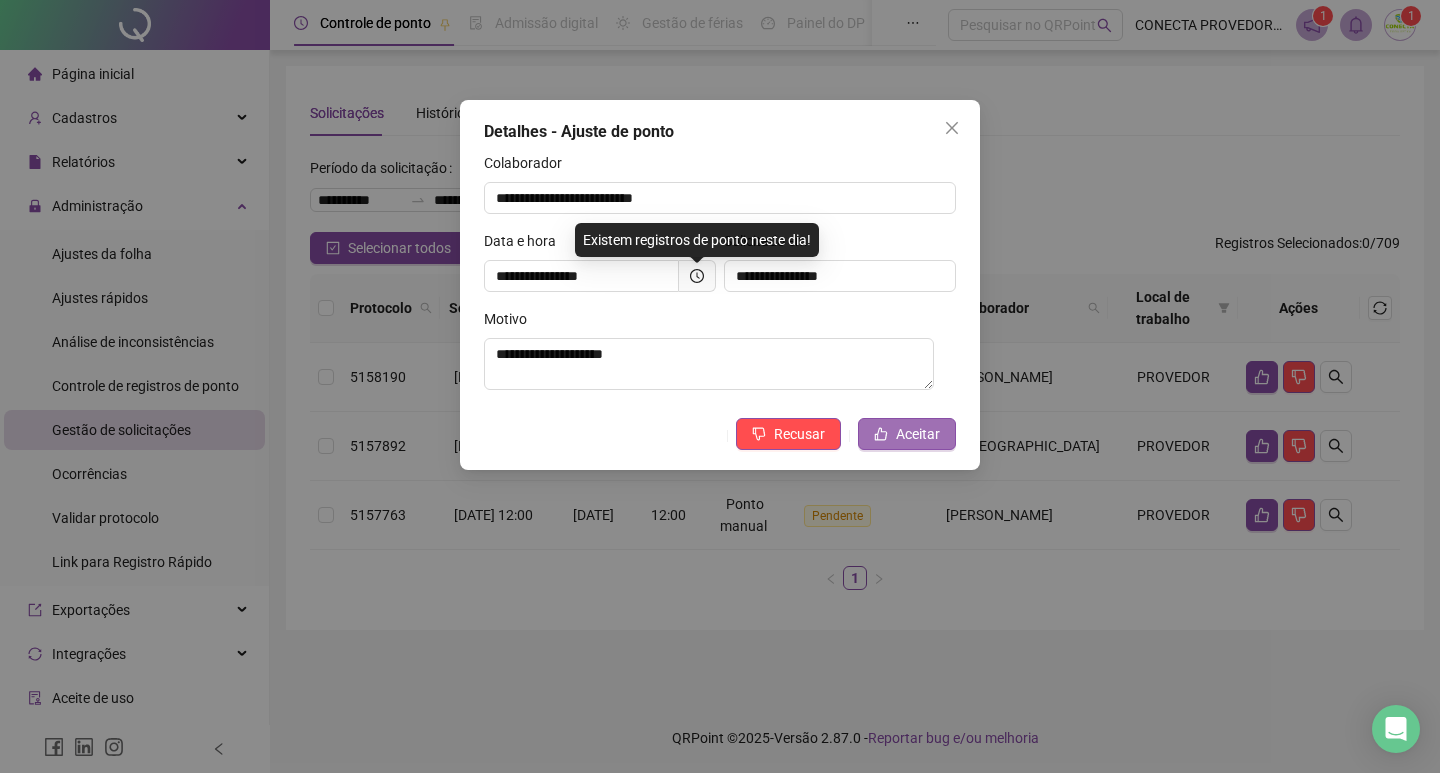 click 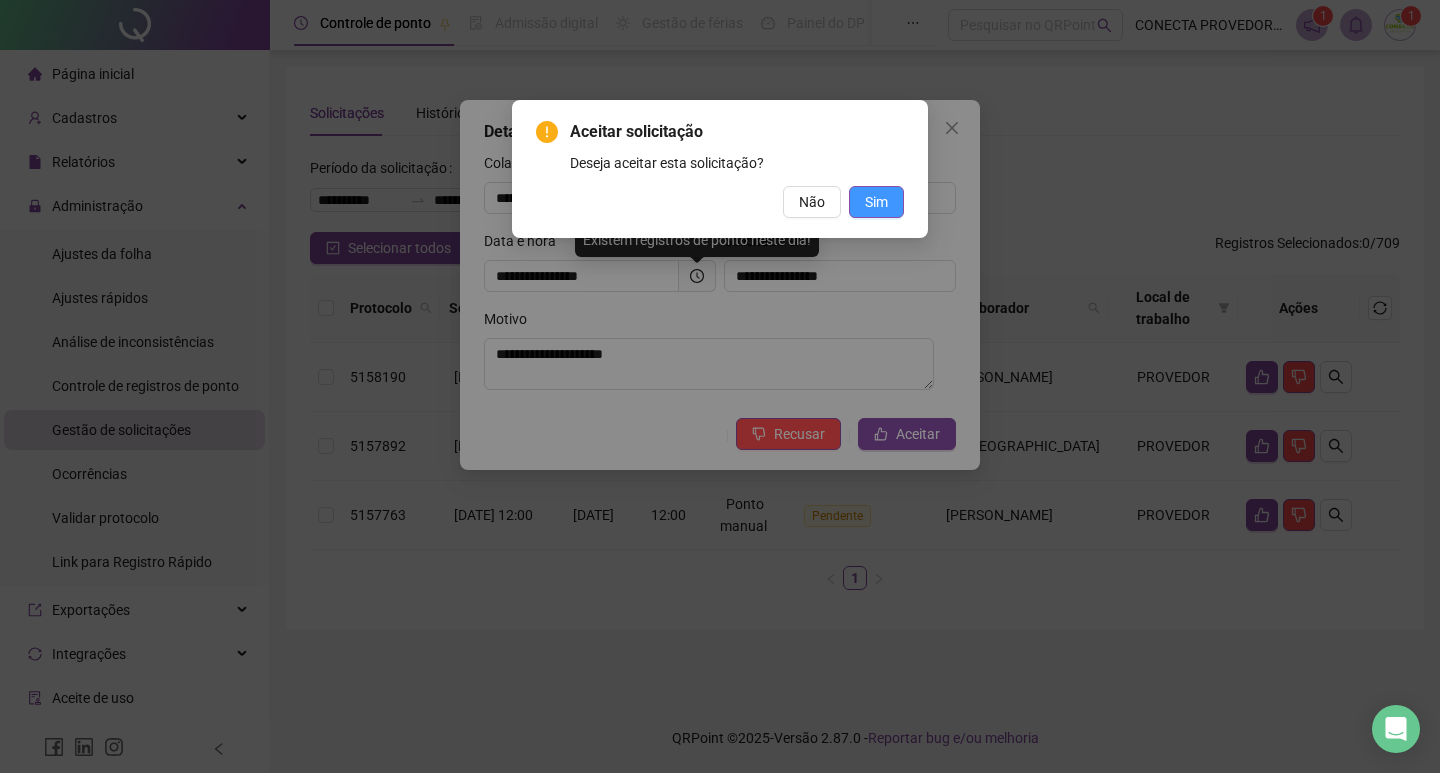 click on "Sim" at bounding box center (876, 202) 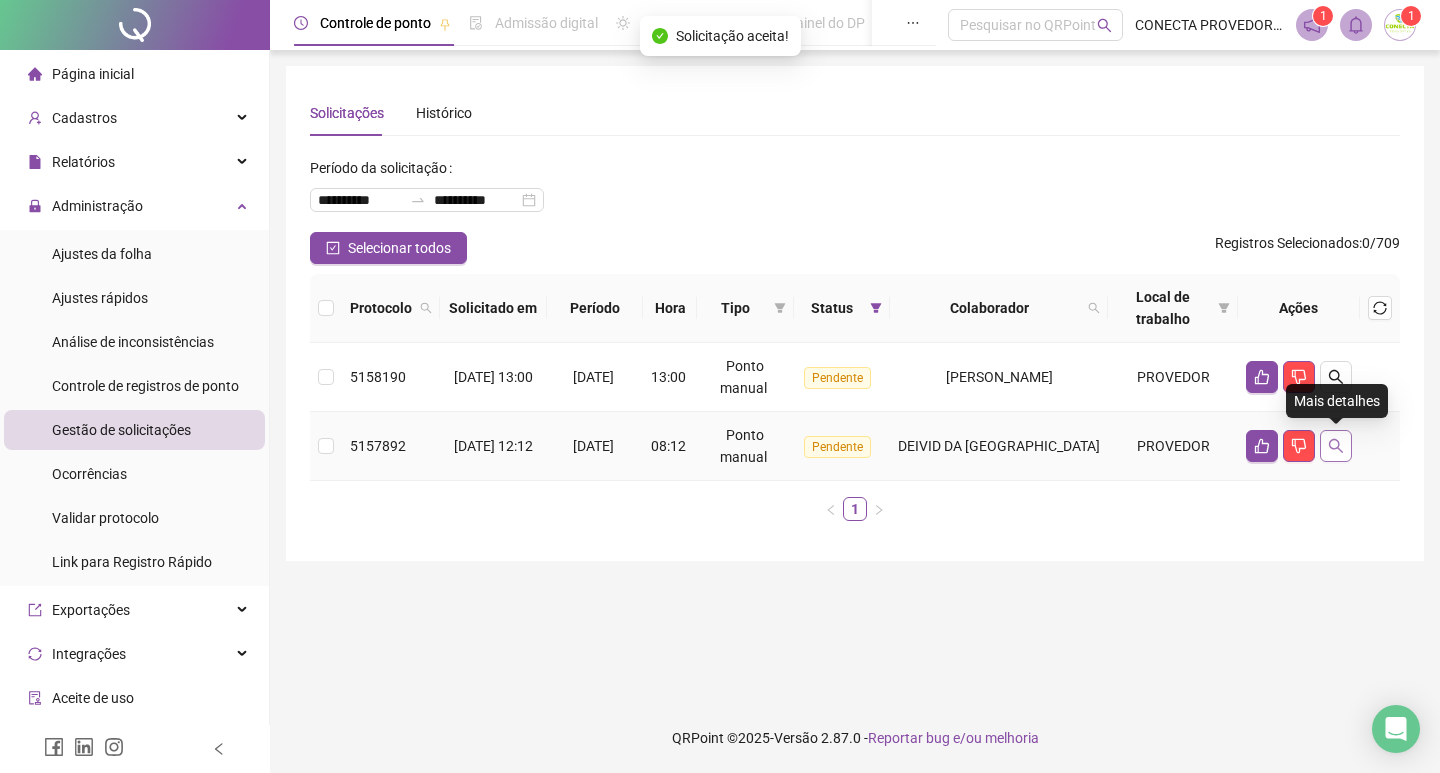 click 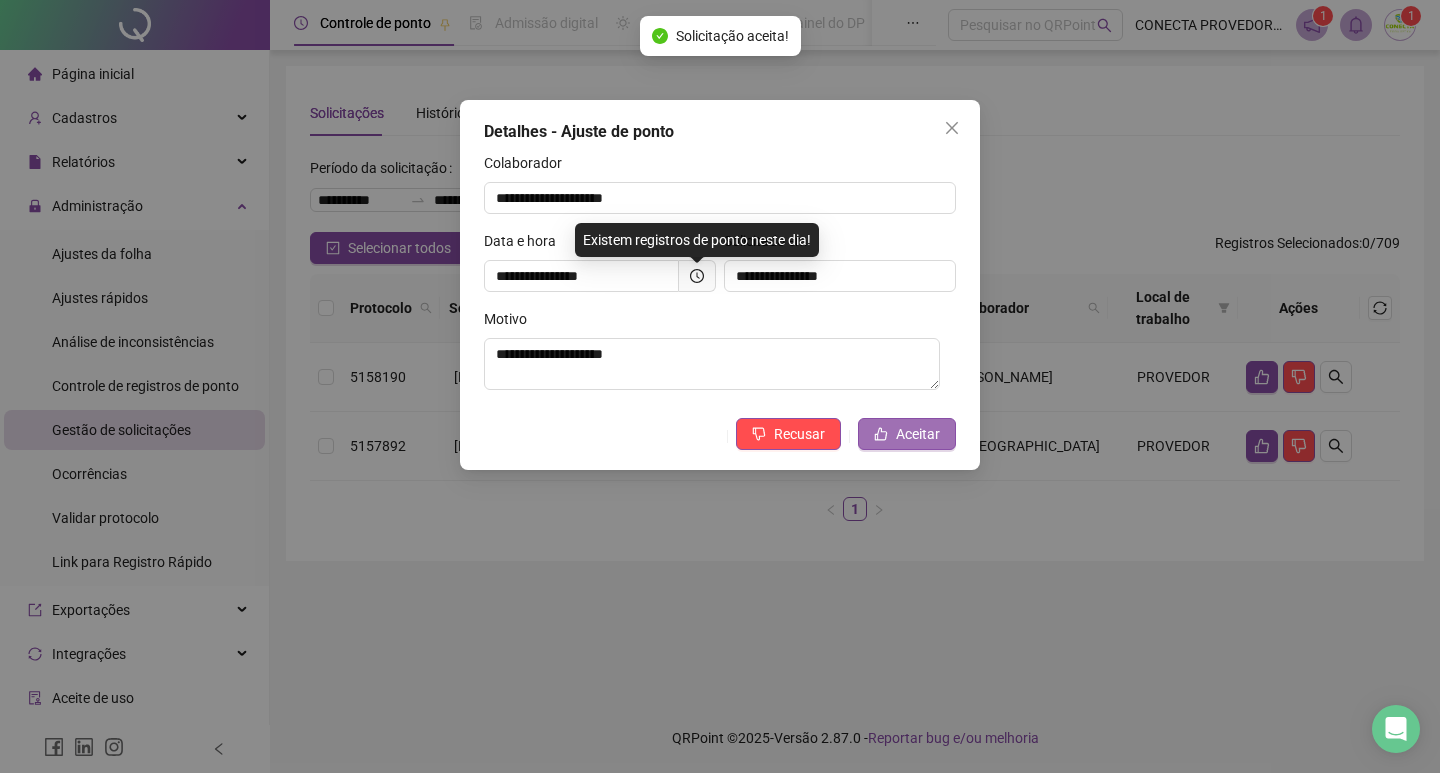 click on "Aceitar" at bounding box center [907, 434] 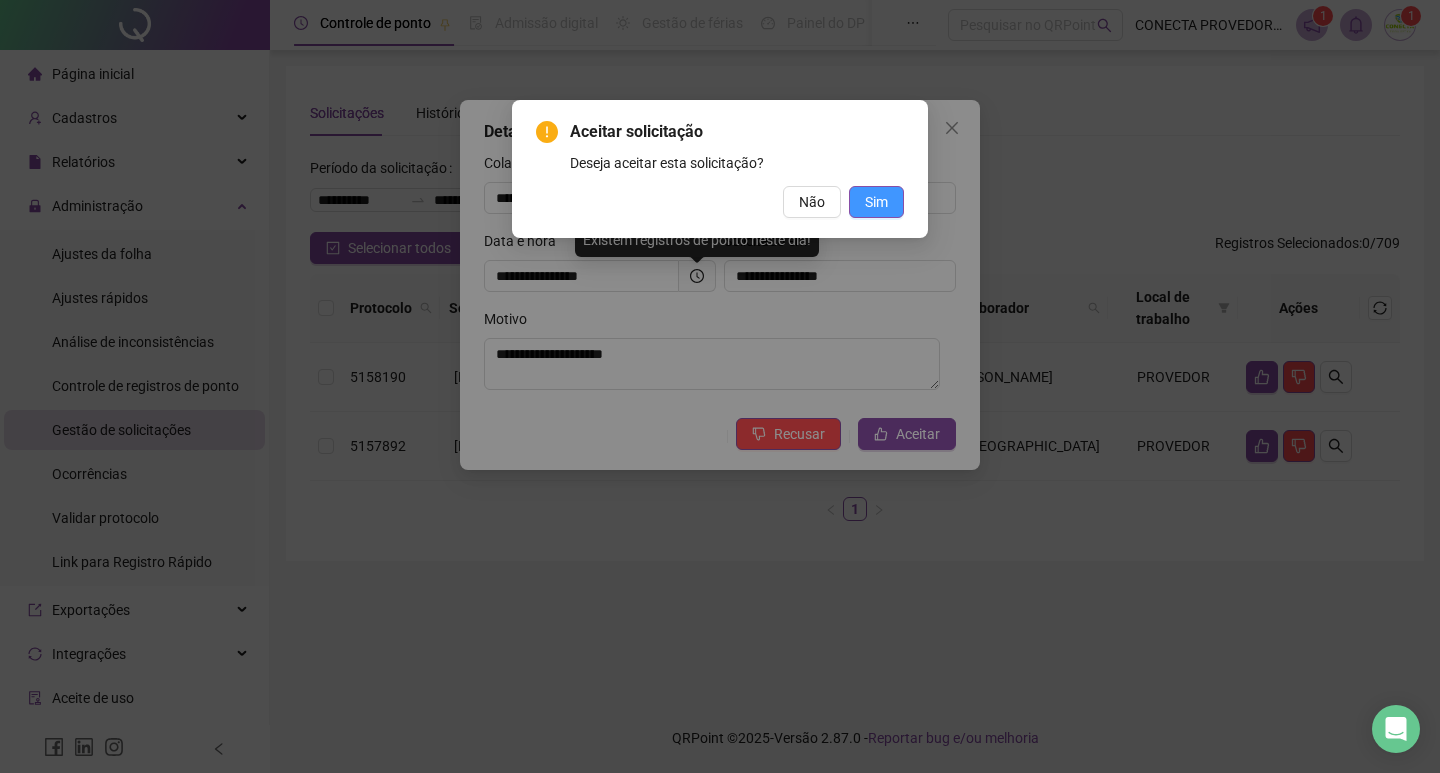click on "Sim" at bounding box center (876, 202) 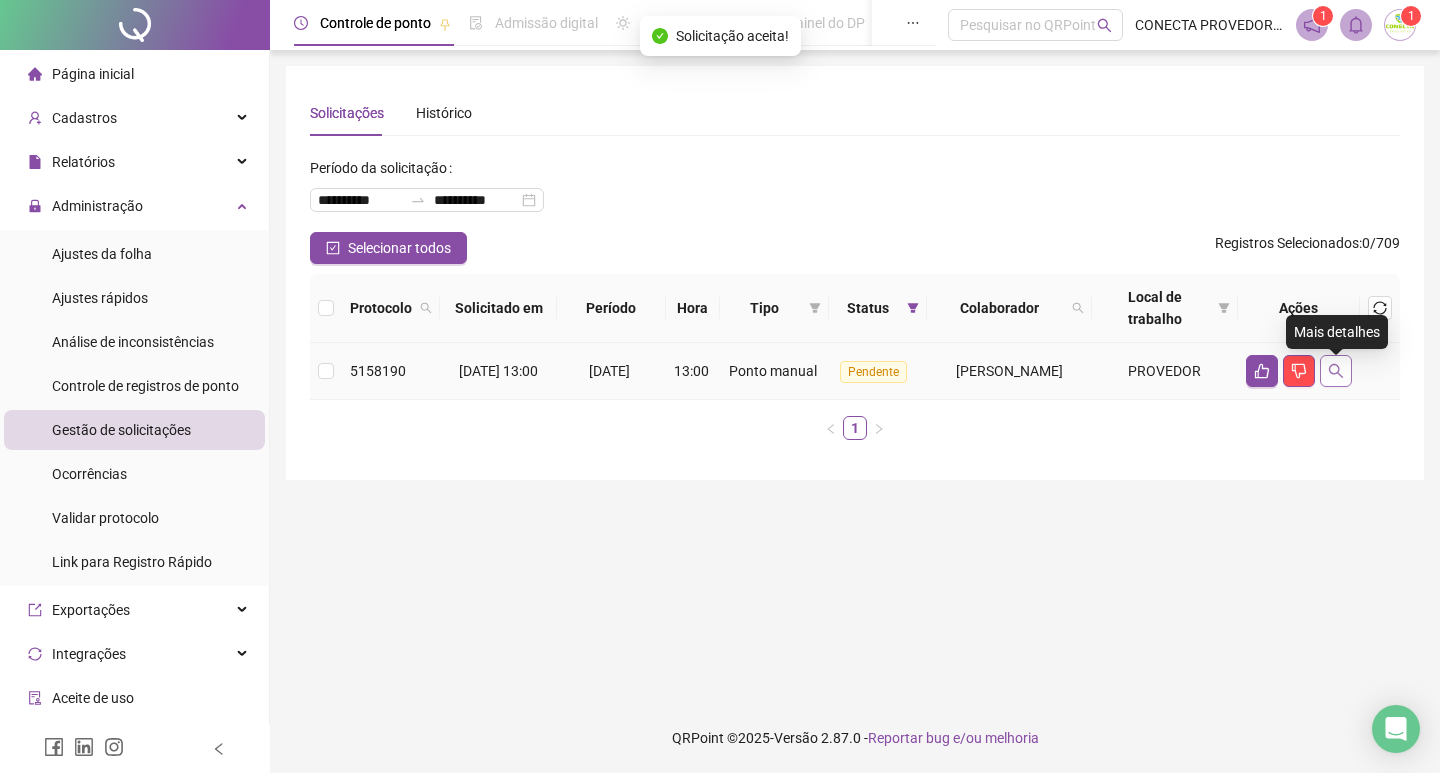 click 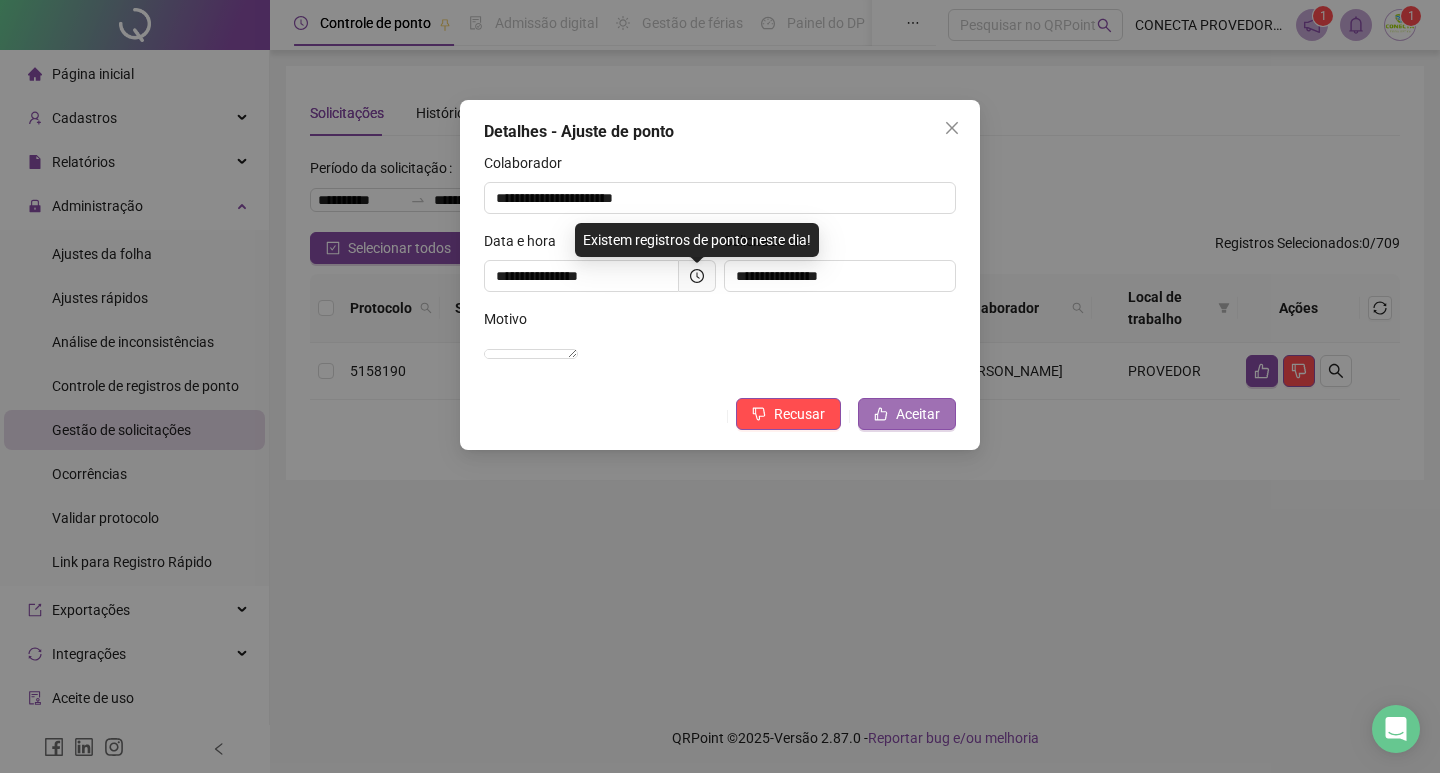 click on "Aceitar" at bounding box center (918, 414) 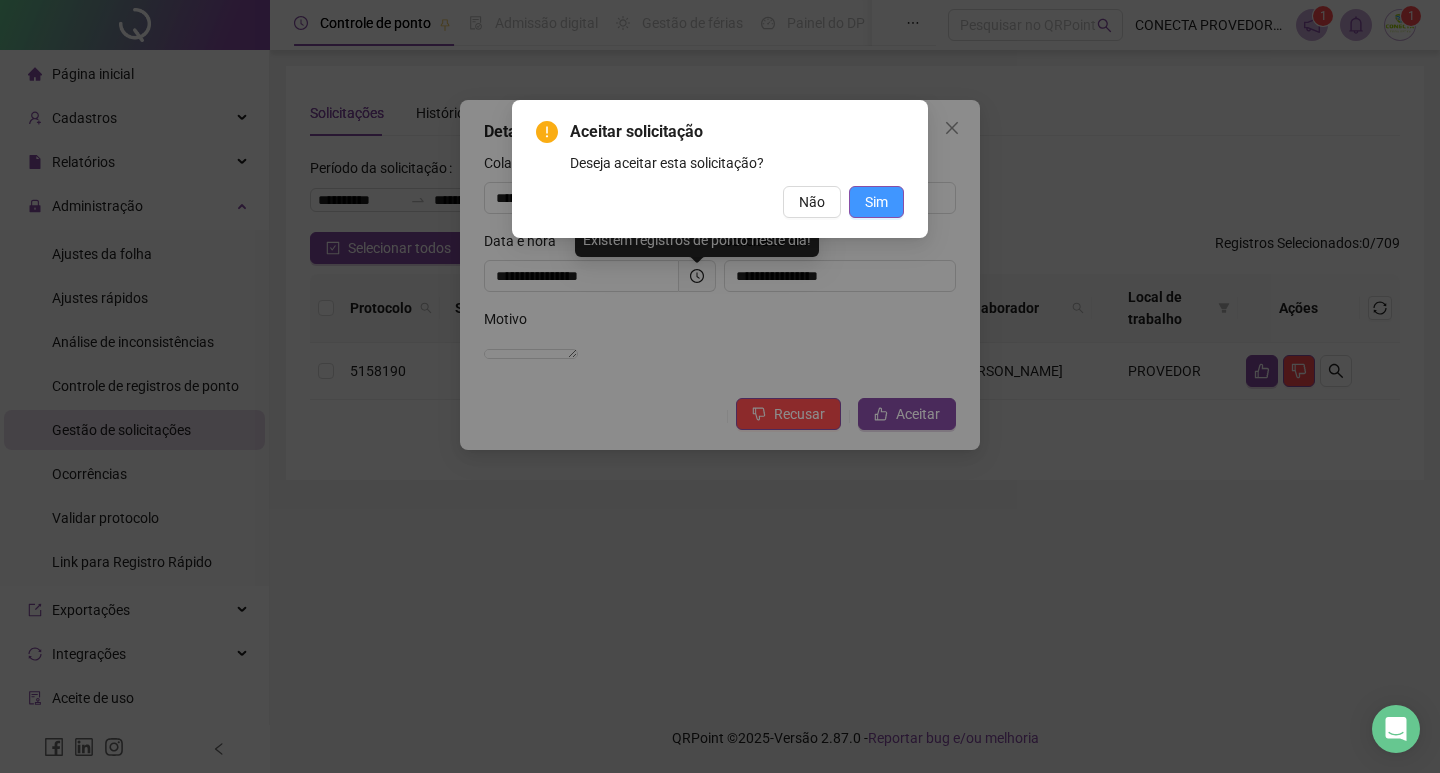 click on "Sim" at bounding box center [876, 202] 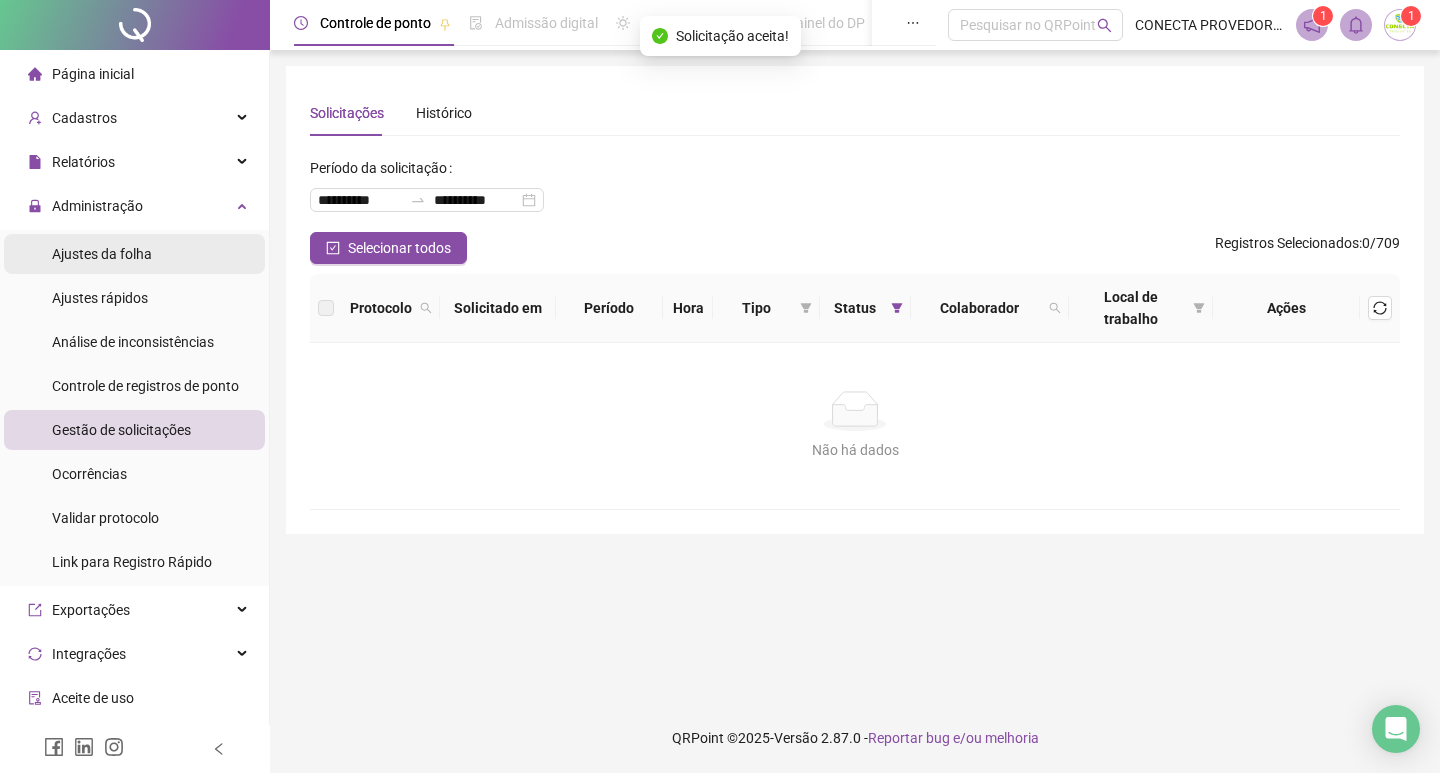 click on "Ajustes da folha" at bounding box center (102, 254) 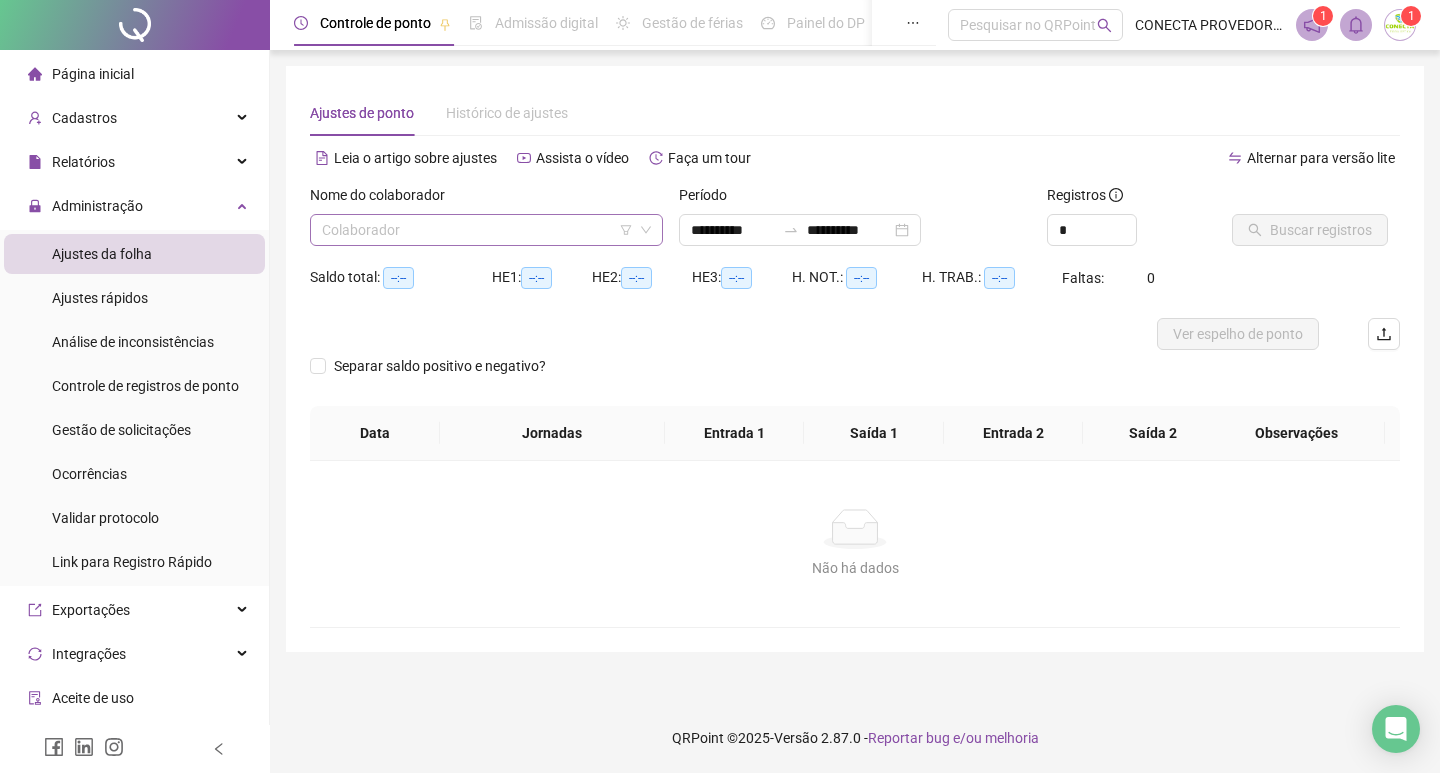 click at bounding box center (480, 230) 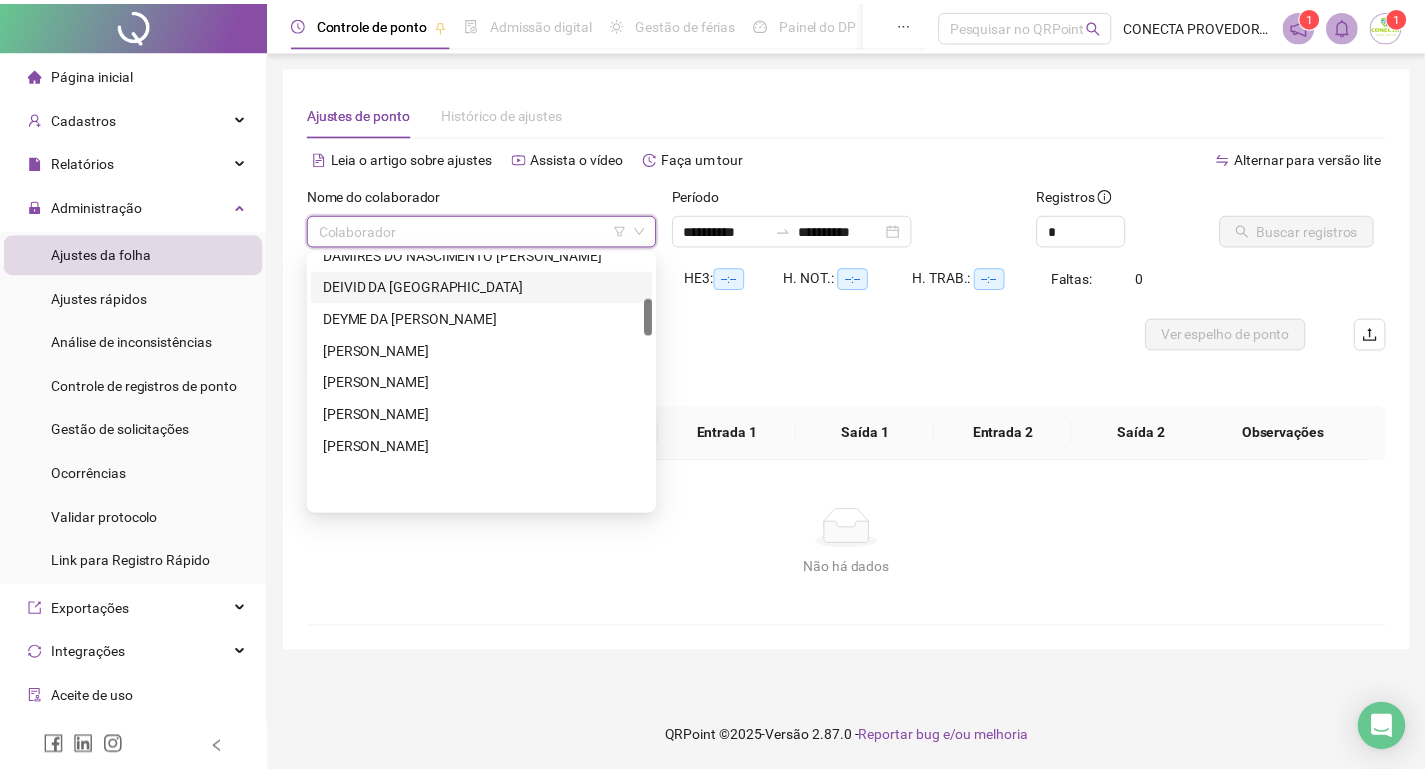 scroll, scrollTop: 300, scrollLeft: 0, axis: vertical 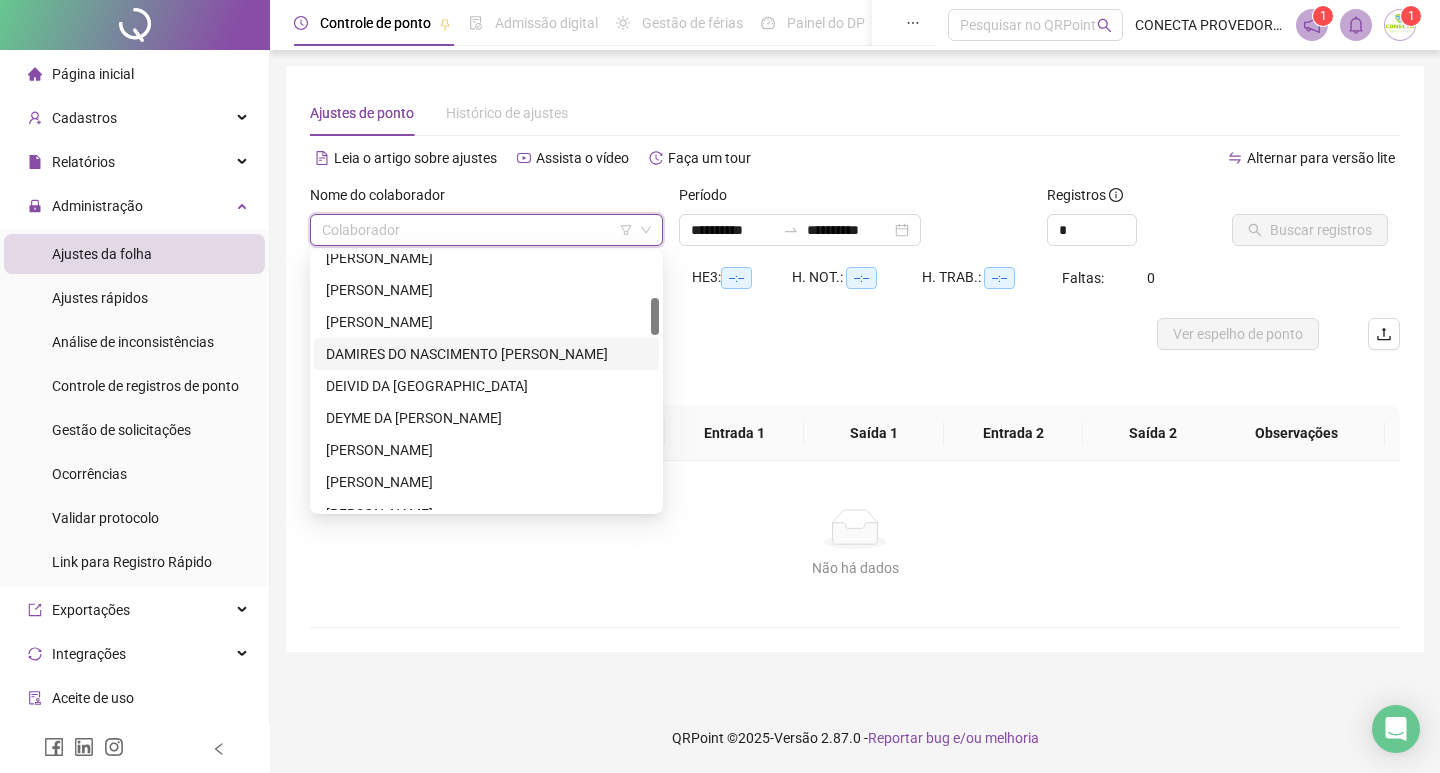 click on "DAMIRES DO NASCIMENTO [PERSON_NAME]" at bounding box center (486, 354) 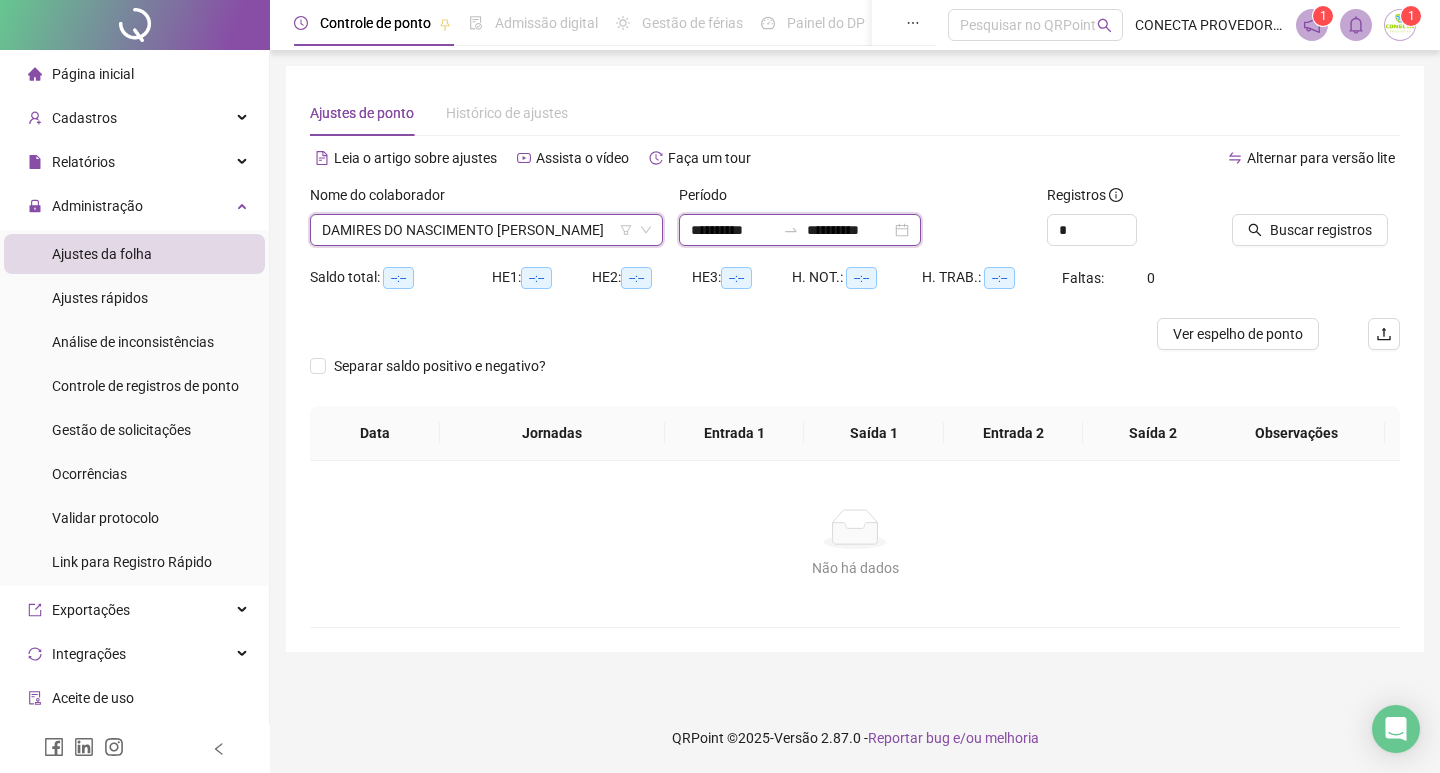 click on "**********" at bounding box center (733, 230) 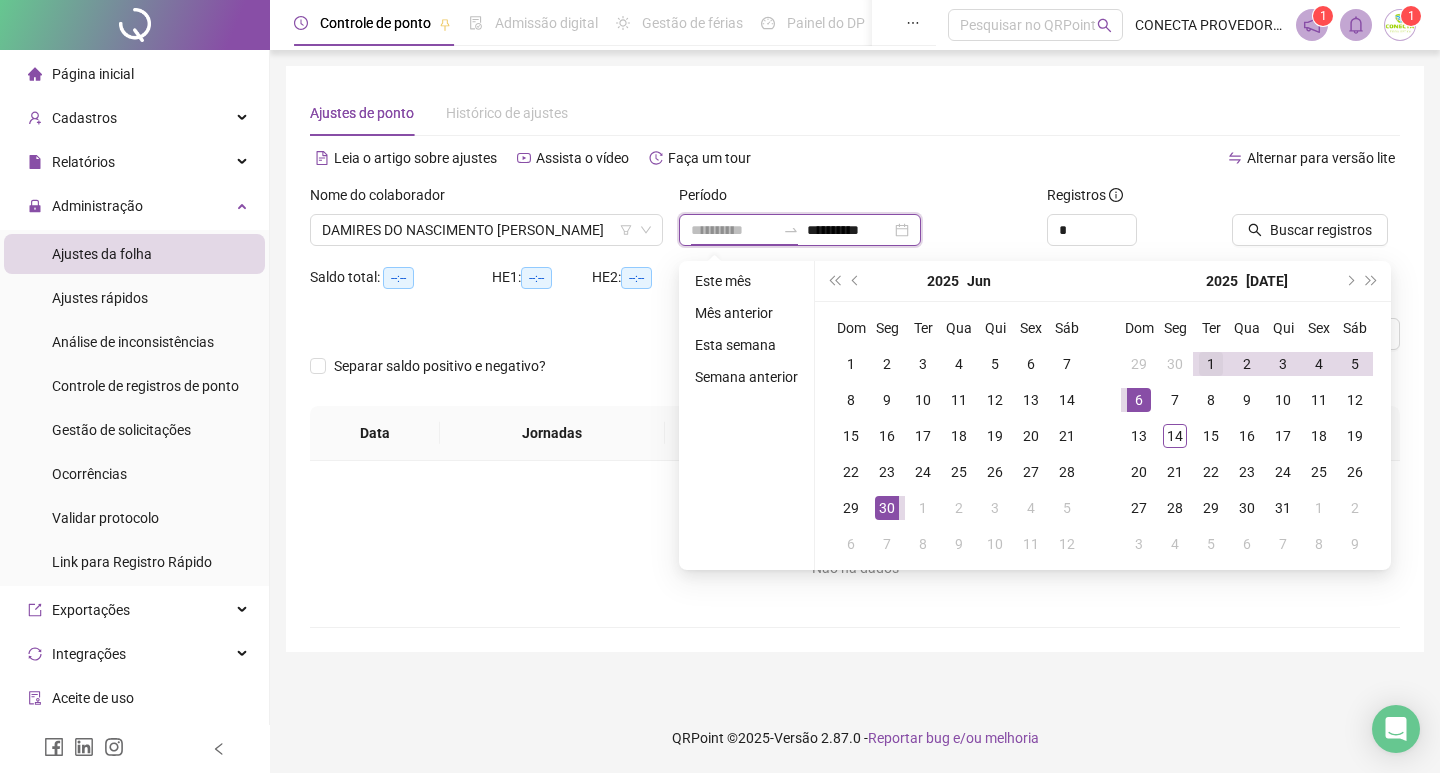 type on "**********" 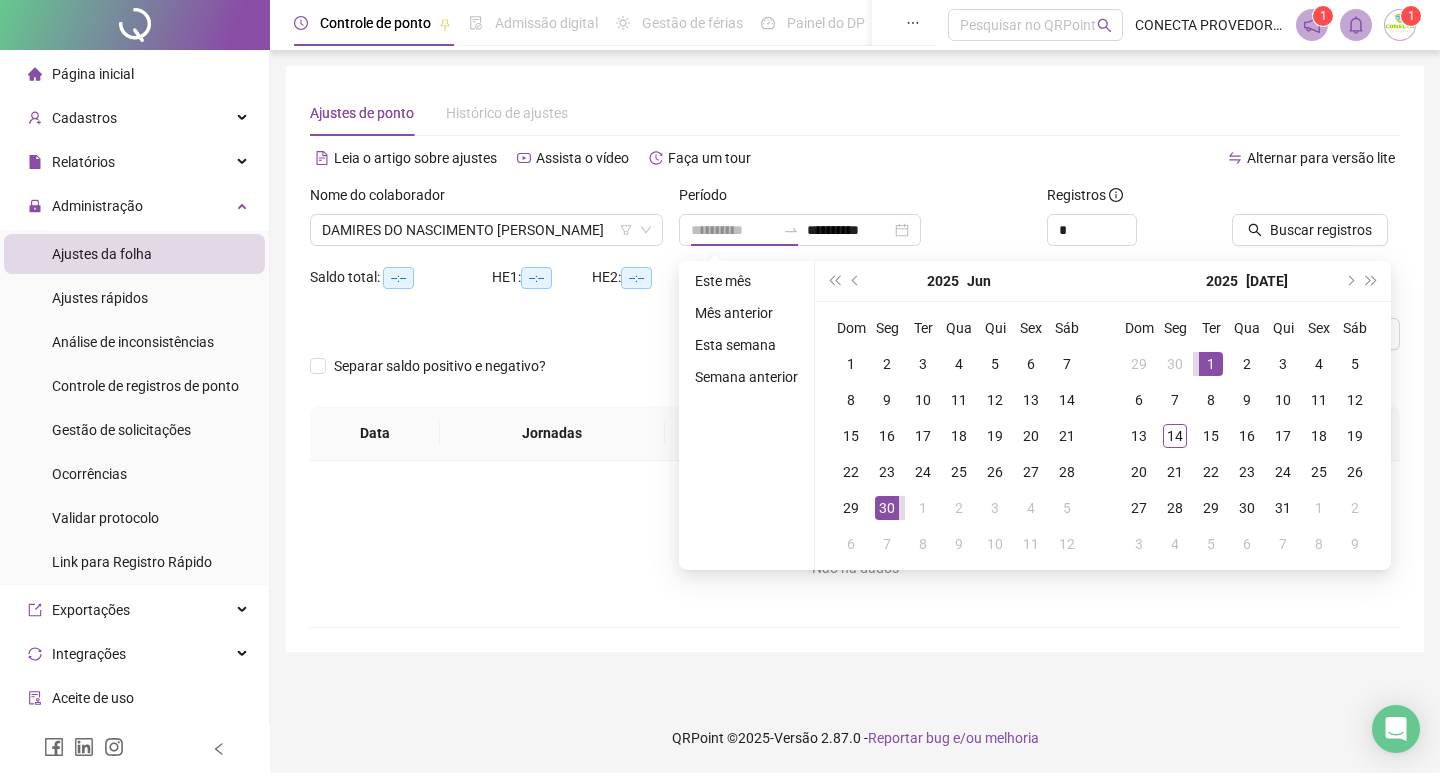 drag, startPoint x: 1214, startPoint y: 362, endPoint x: 1197, endPoint y: 365, distance: 17.262676 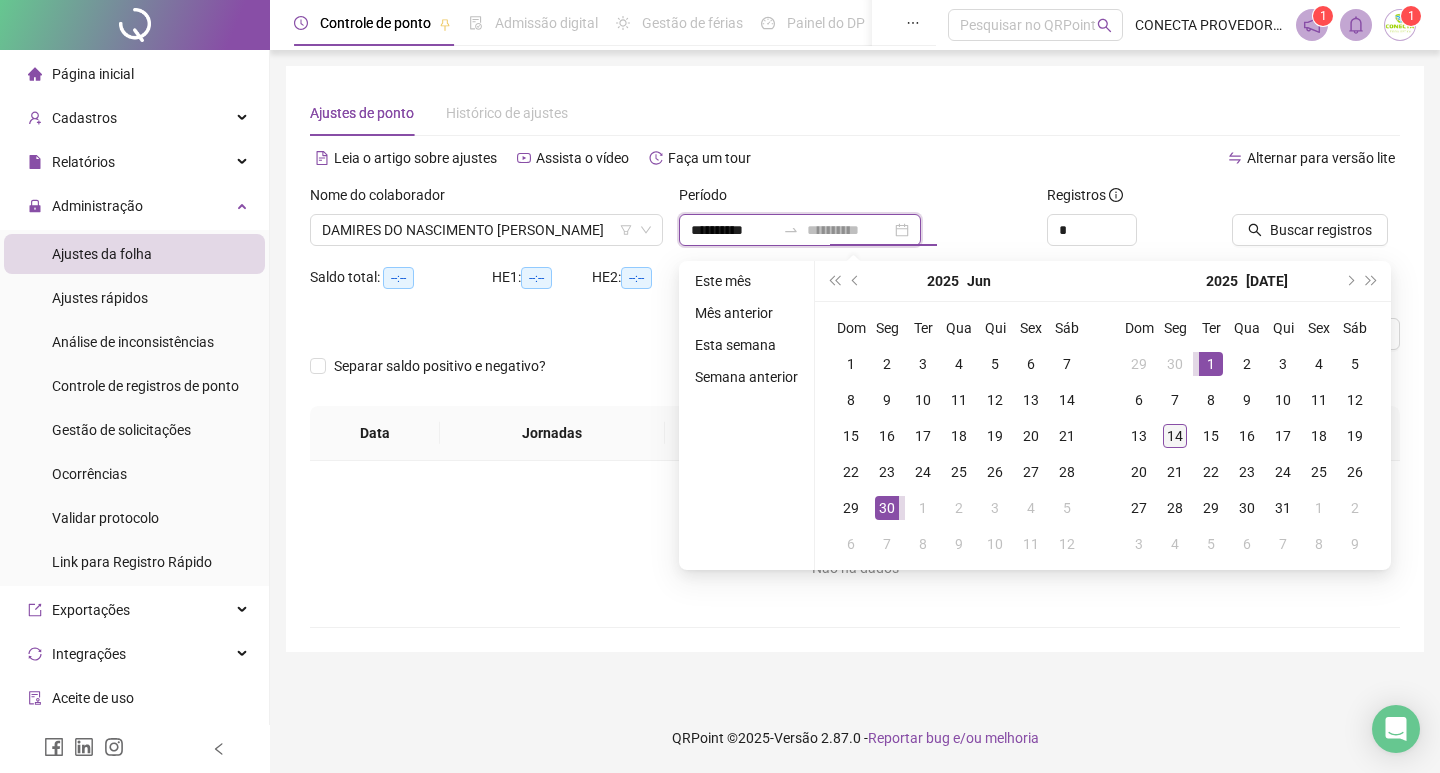 type on "**********" 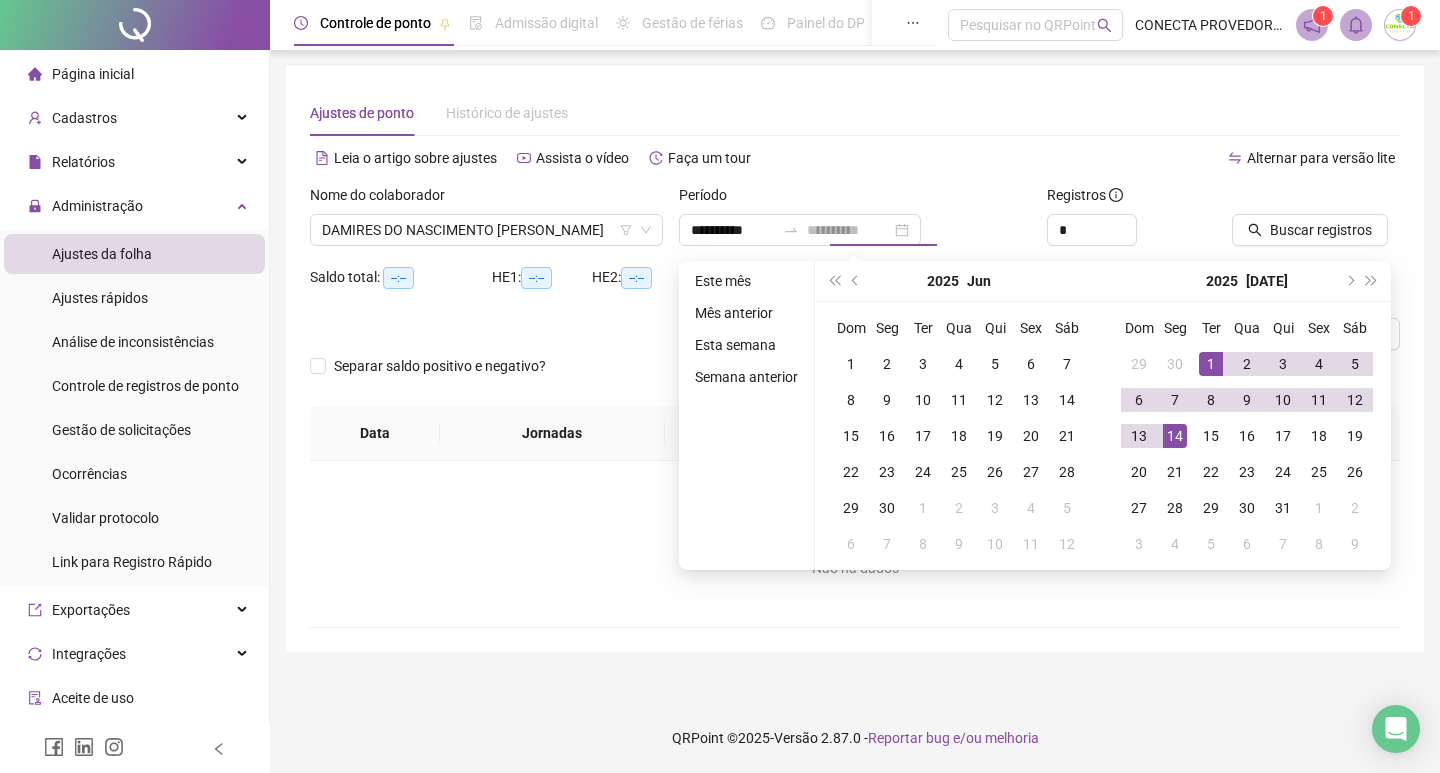 click on "14" at bounding box center (1175, 436) 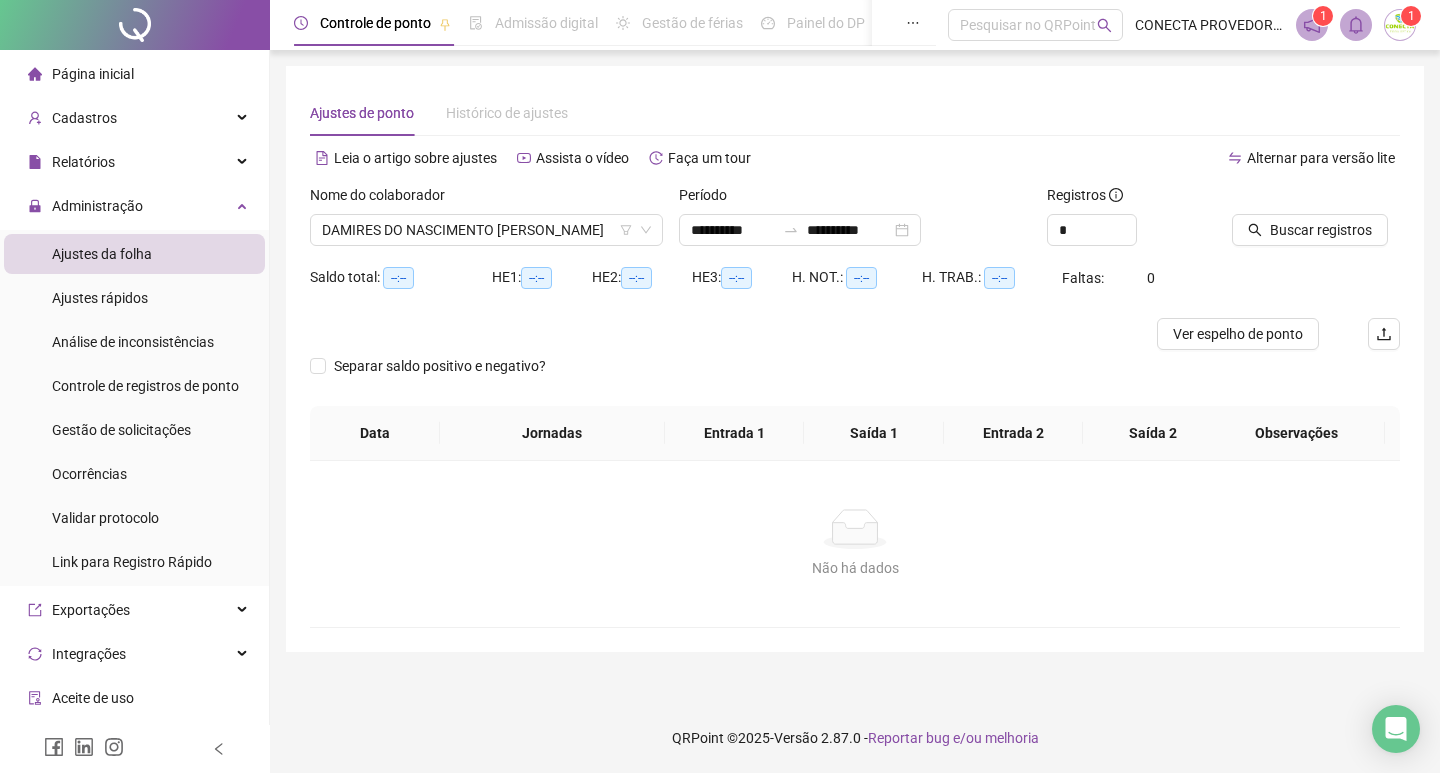click at bounding box center (1291, 199) 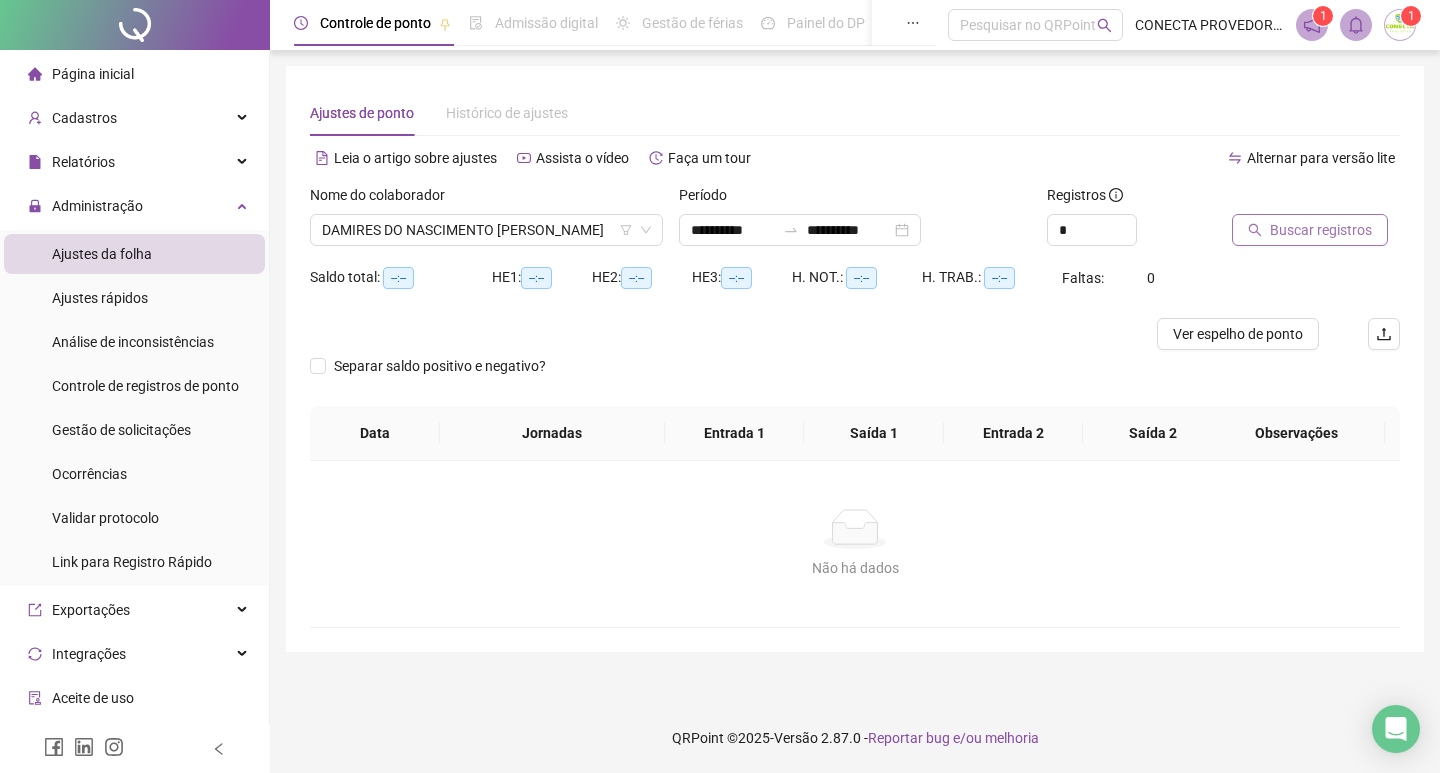 click on "Buscar registros" at bounding box center [1321, 230] 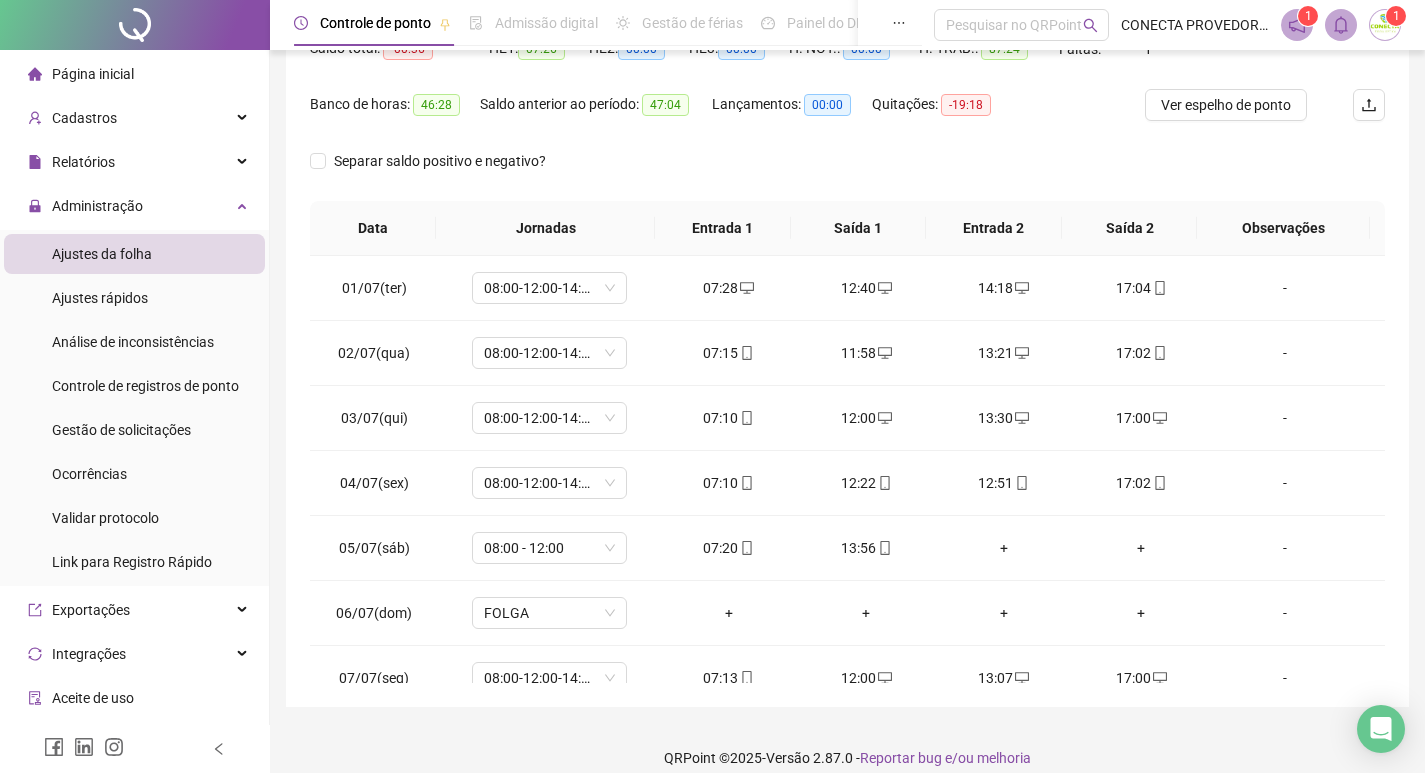 scroll, scrollTop: 249, scrollLeft: 0, axis: vertical 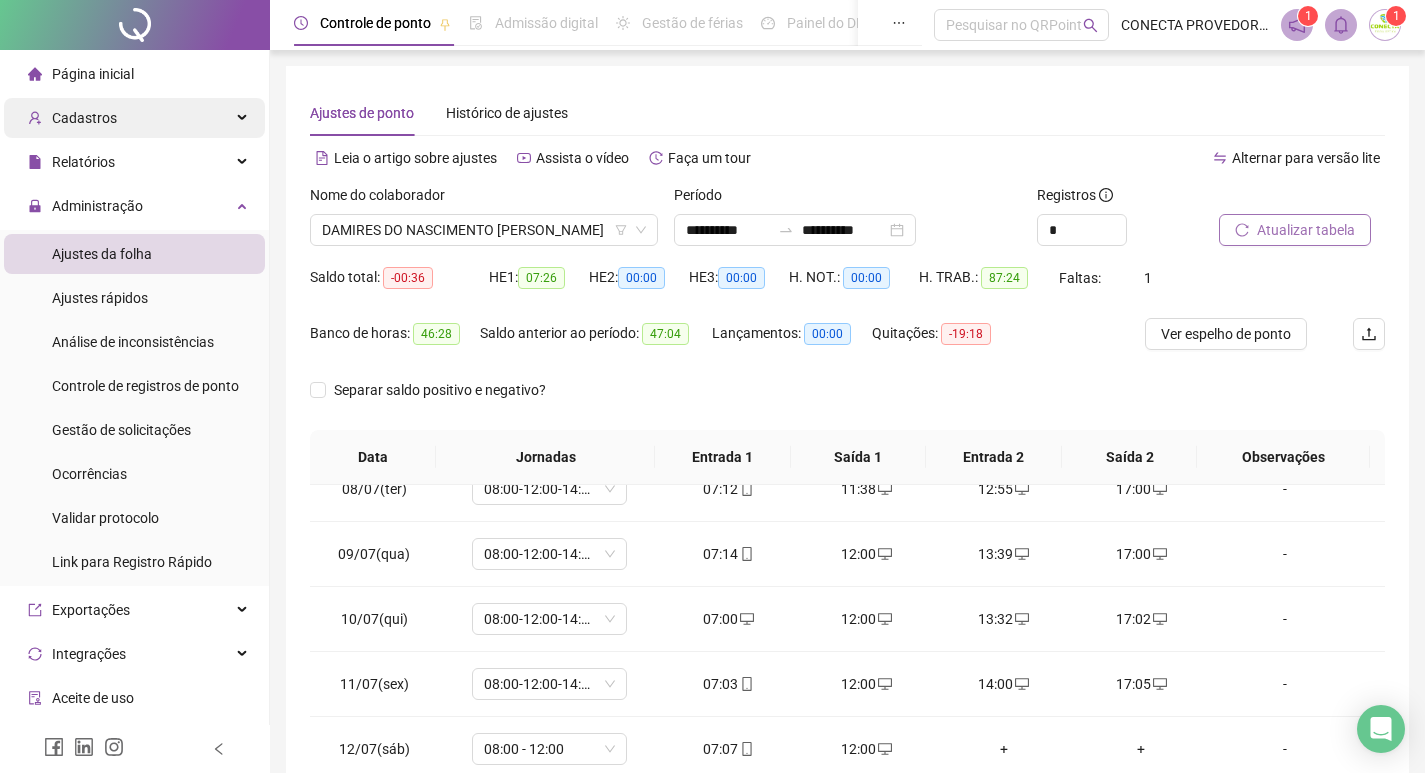 click on "Cadastros" at bounding box center [134, 118] 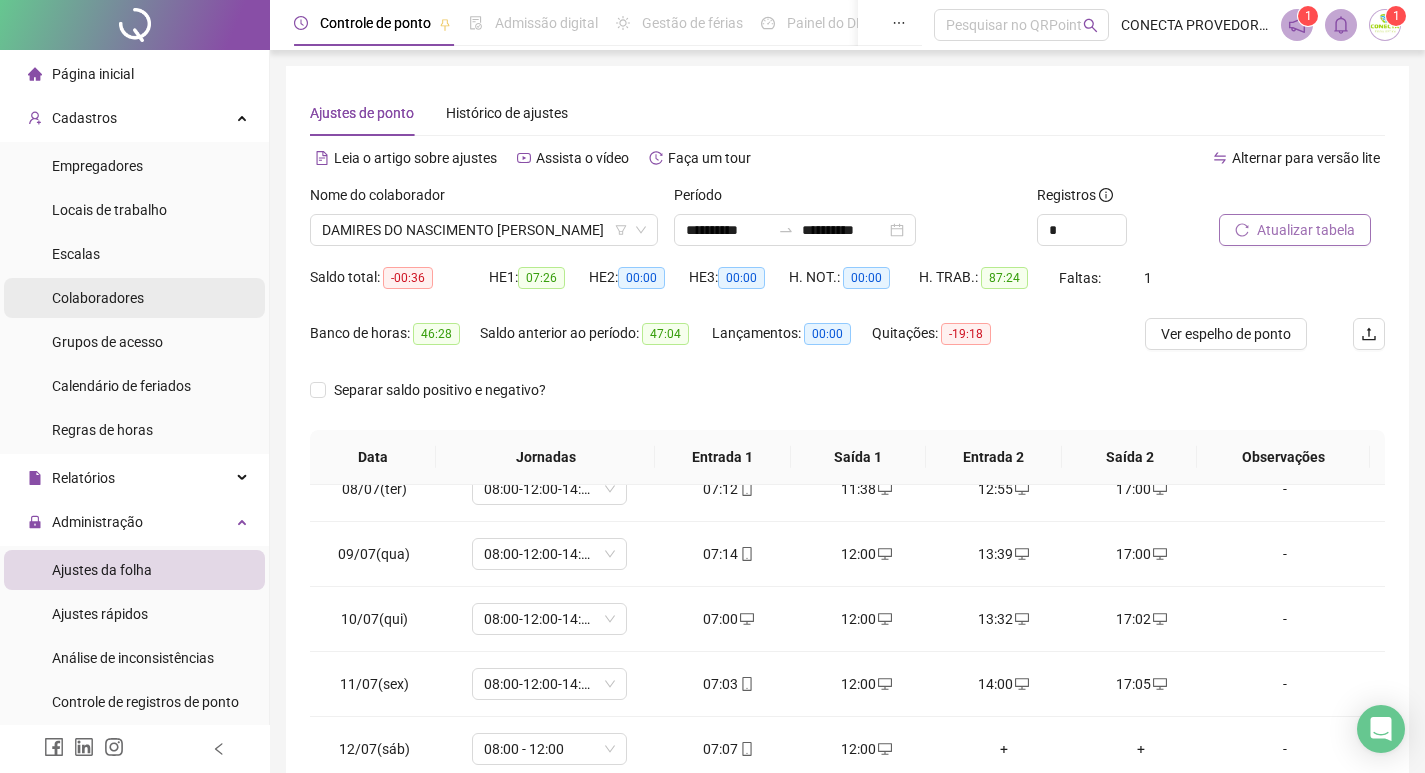 click on "Colaboradores" at bounding box center (98, 298) 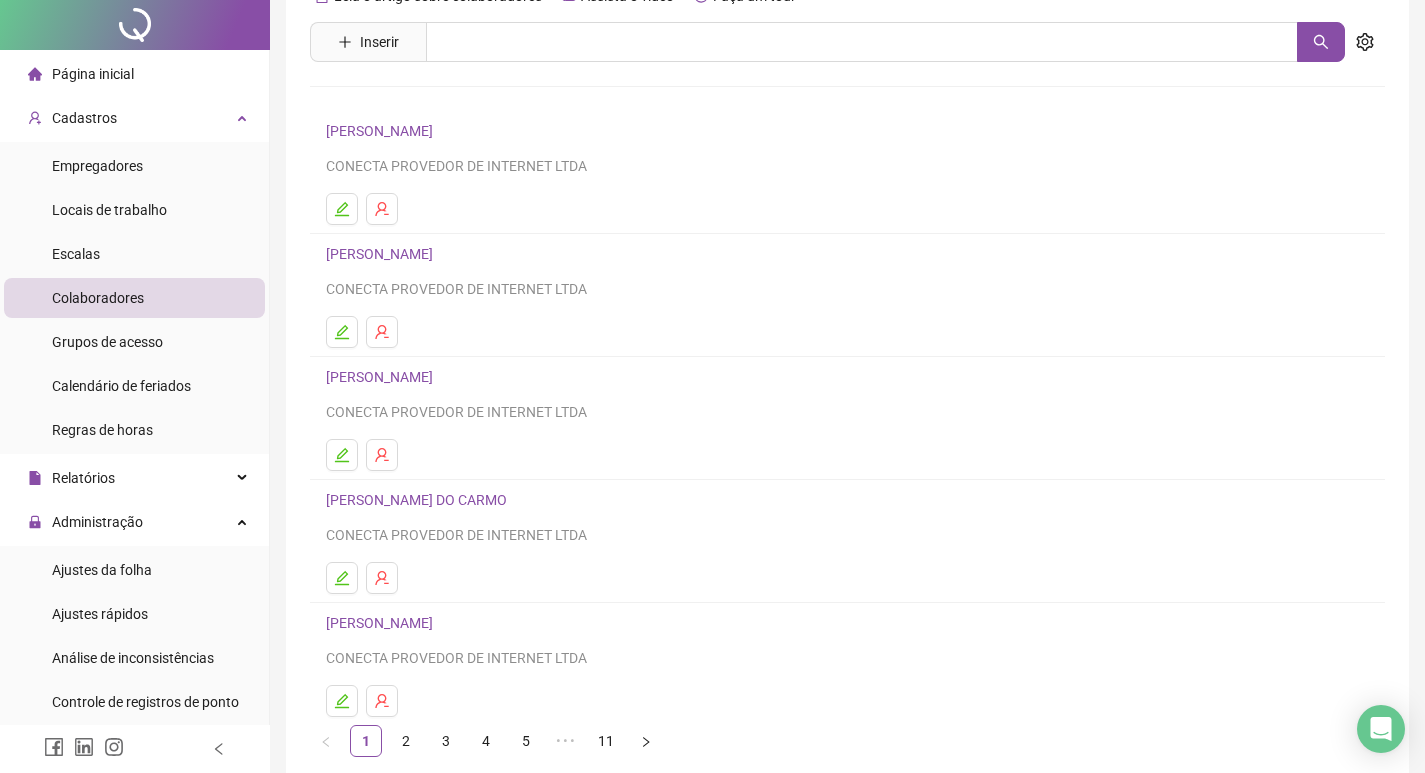 scroll, scrollTop: 194, scrollLeft: 0, axis: vertical 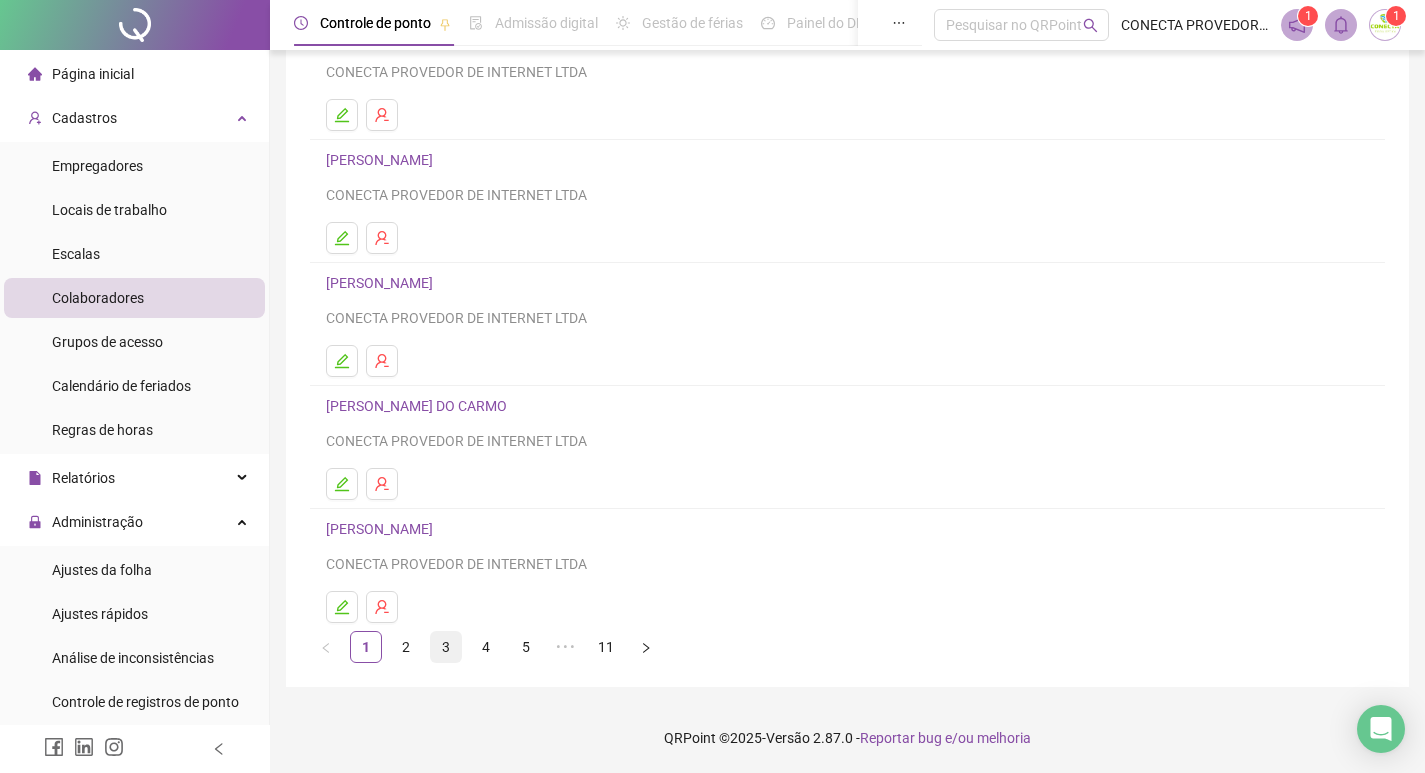 click on "3" at bounding box center [446, 647] 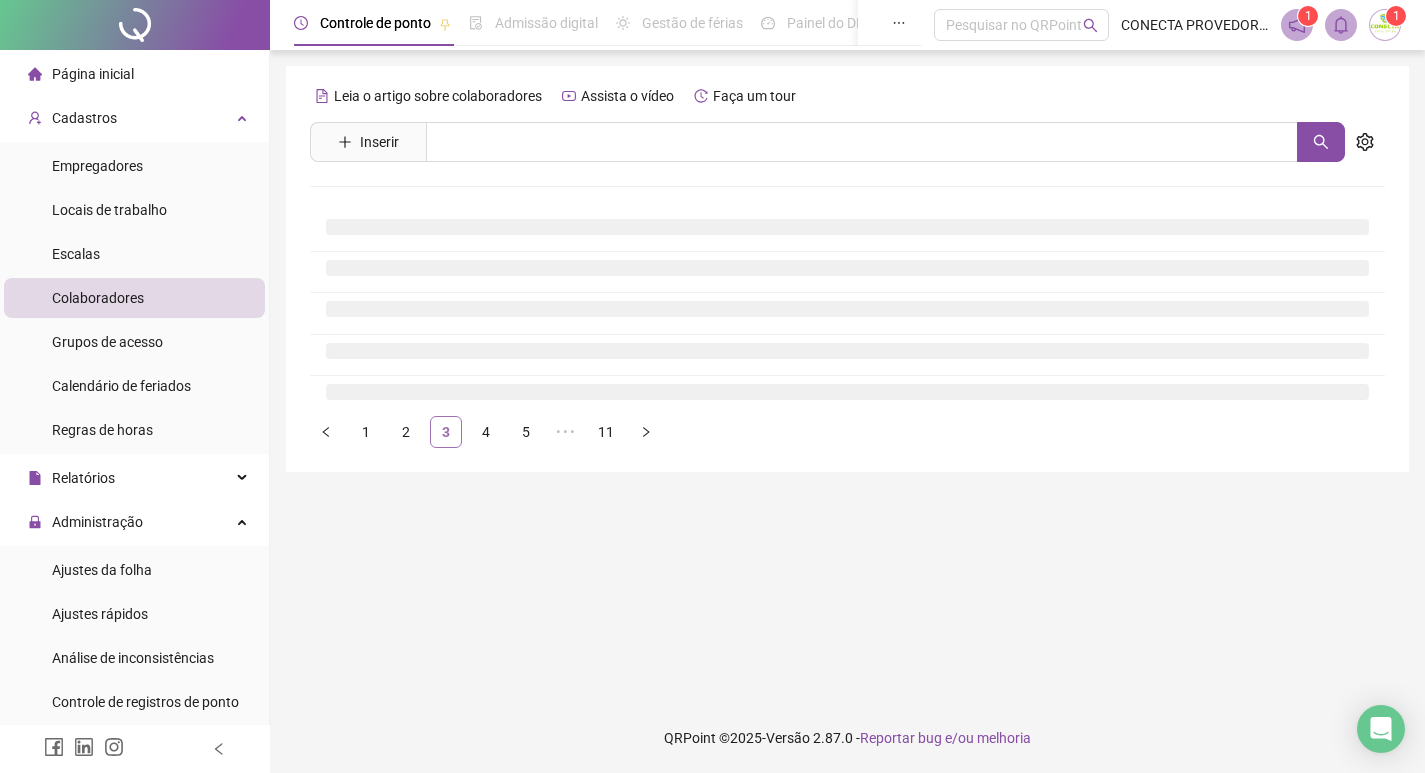 scroll, scrollTop: 0, scrollLeft: 0, axis: both 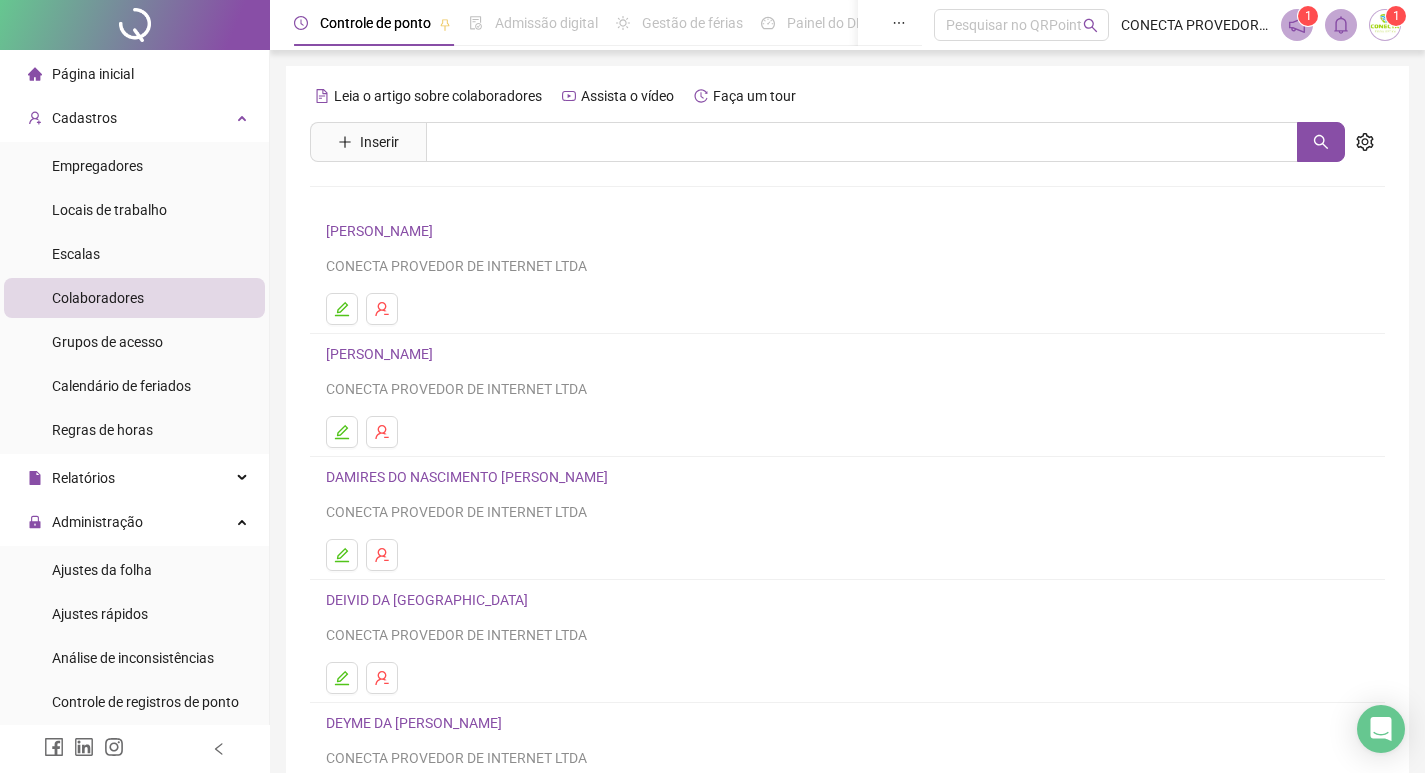 click on "DAMIRES DO NASCIMENTO [PERSON_NAME]" at bounding box center [470, 477] 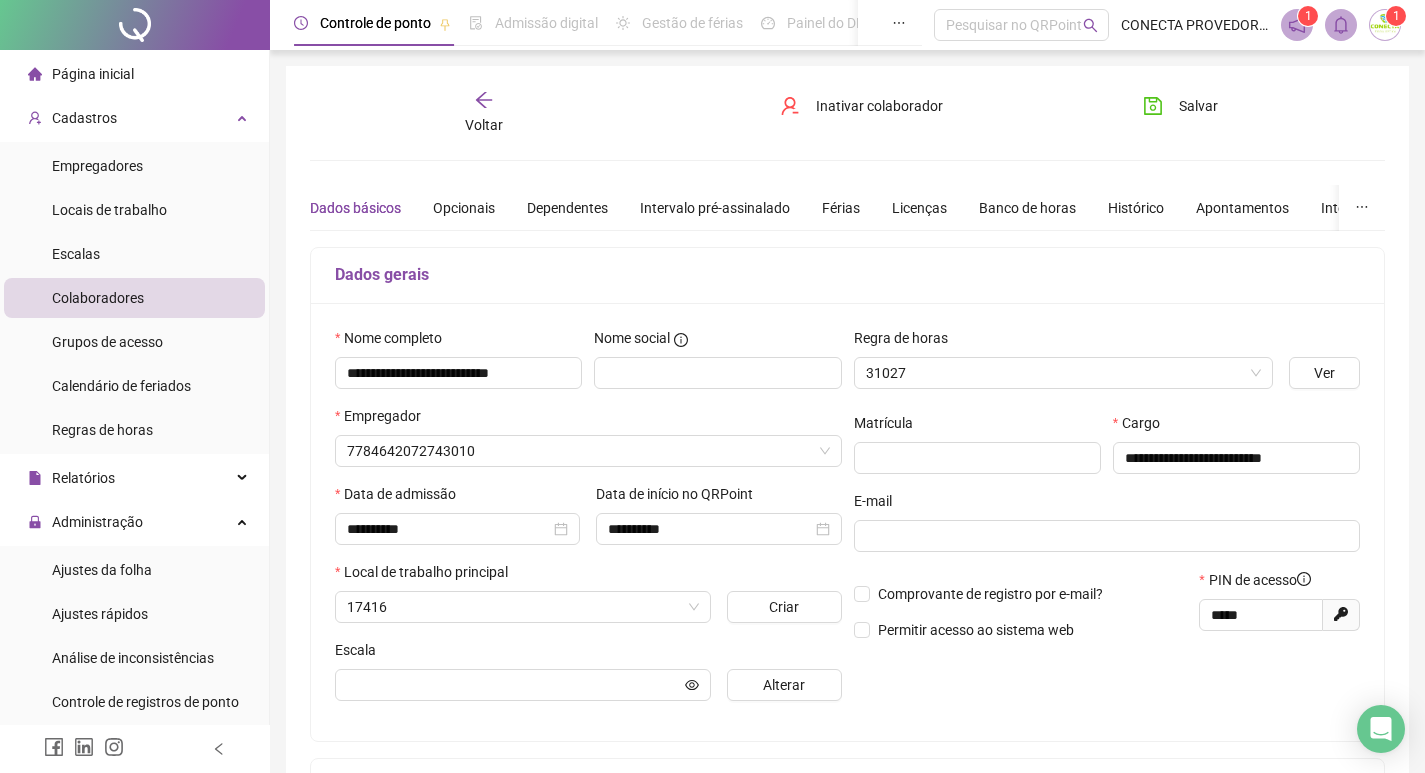 type on "**********" 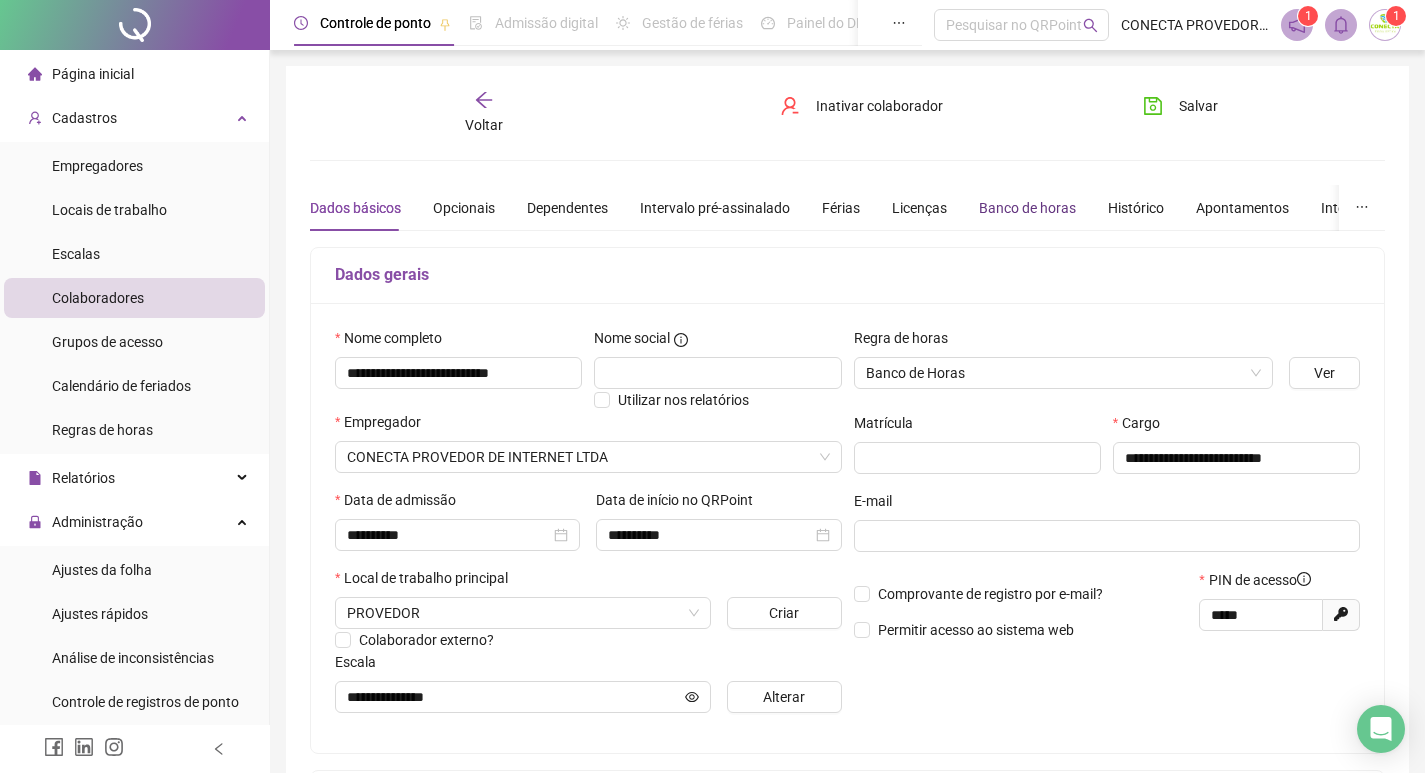 click on "Banco de horas" at bounding box center [1027, 208] 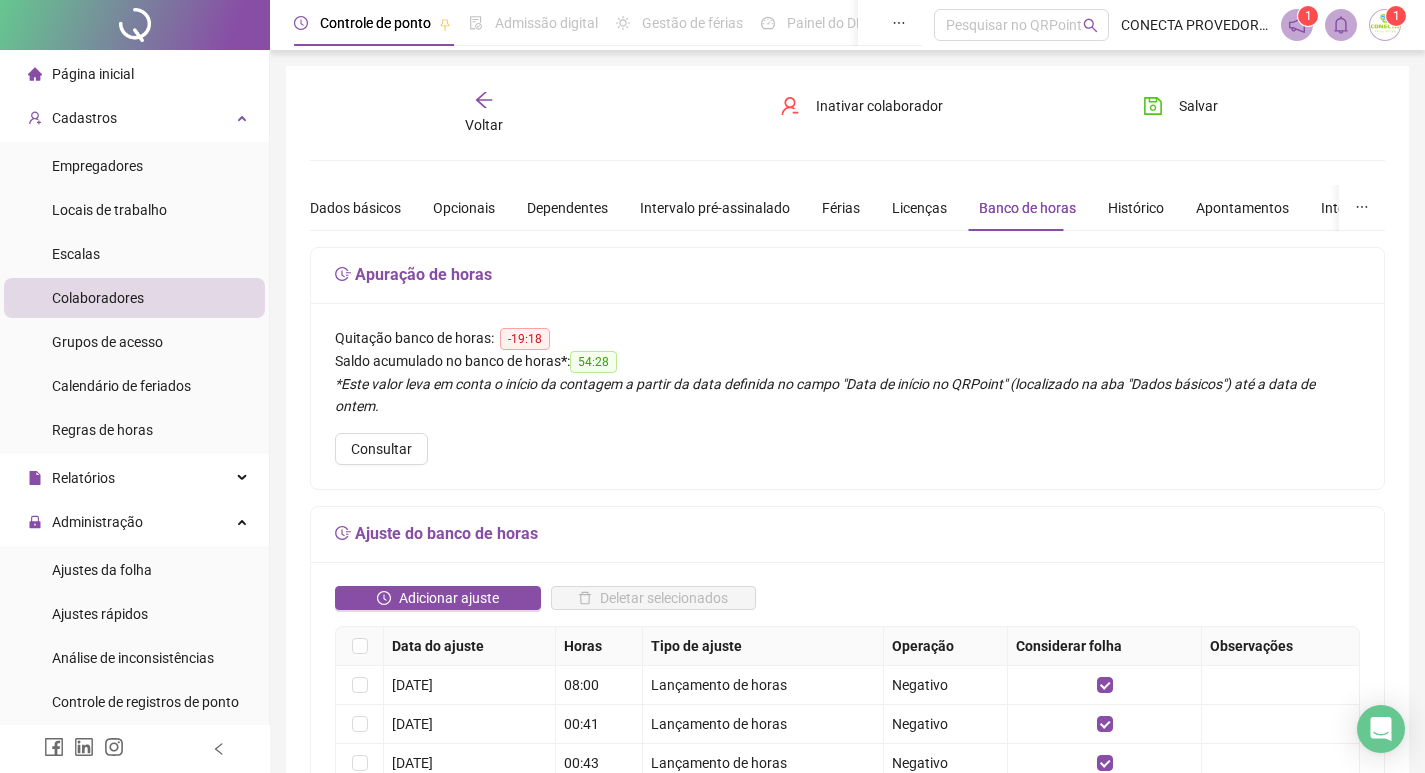 click 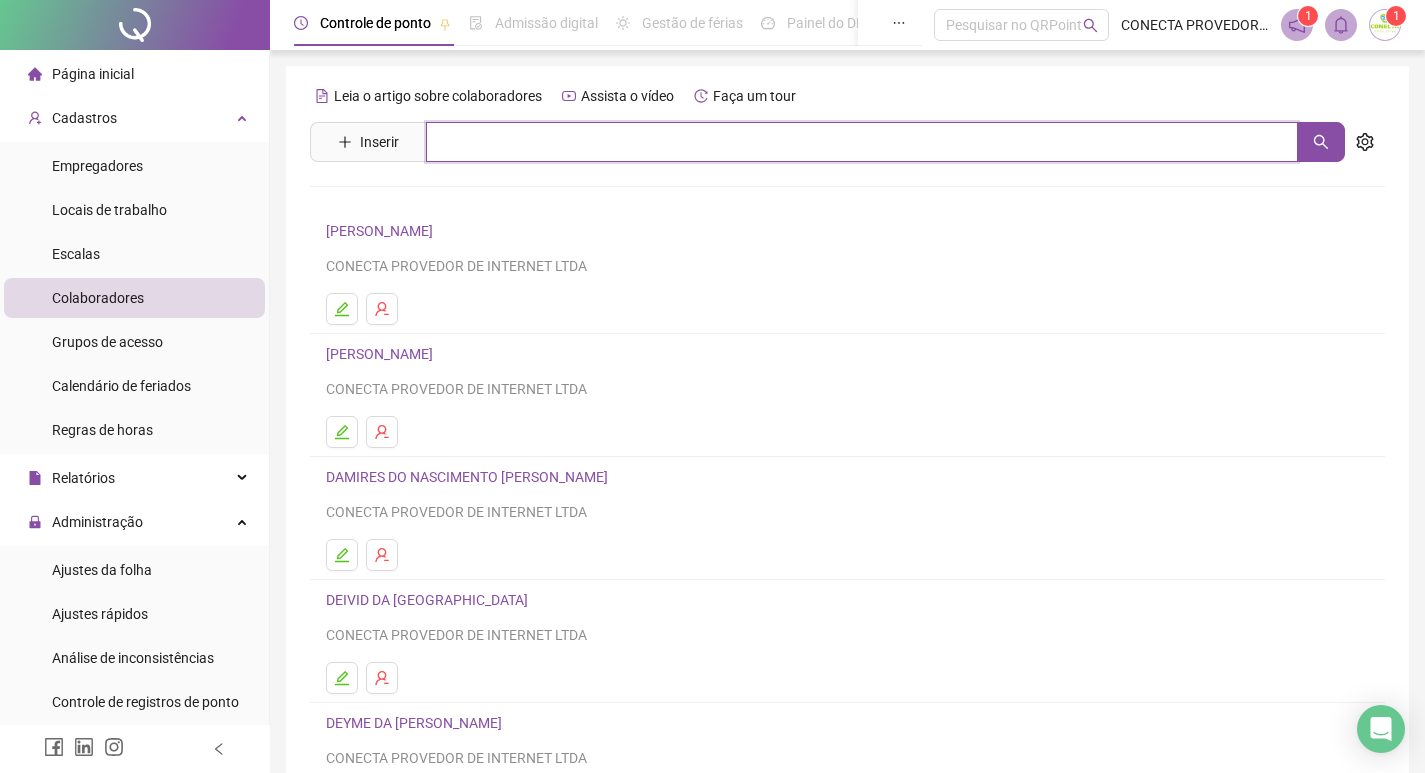 click at bounding box center [862, 142] 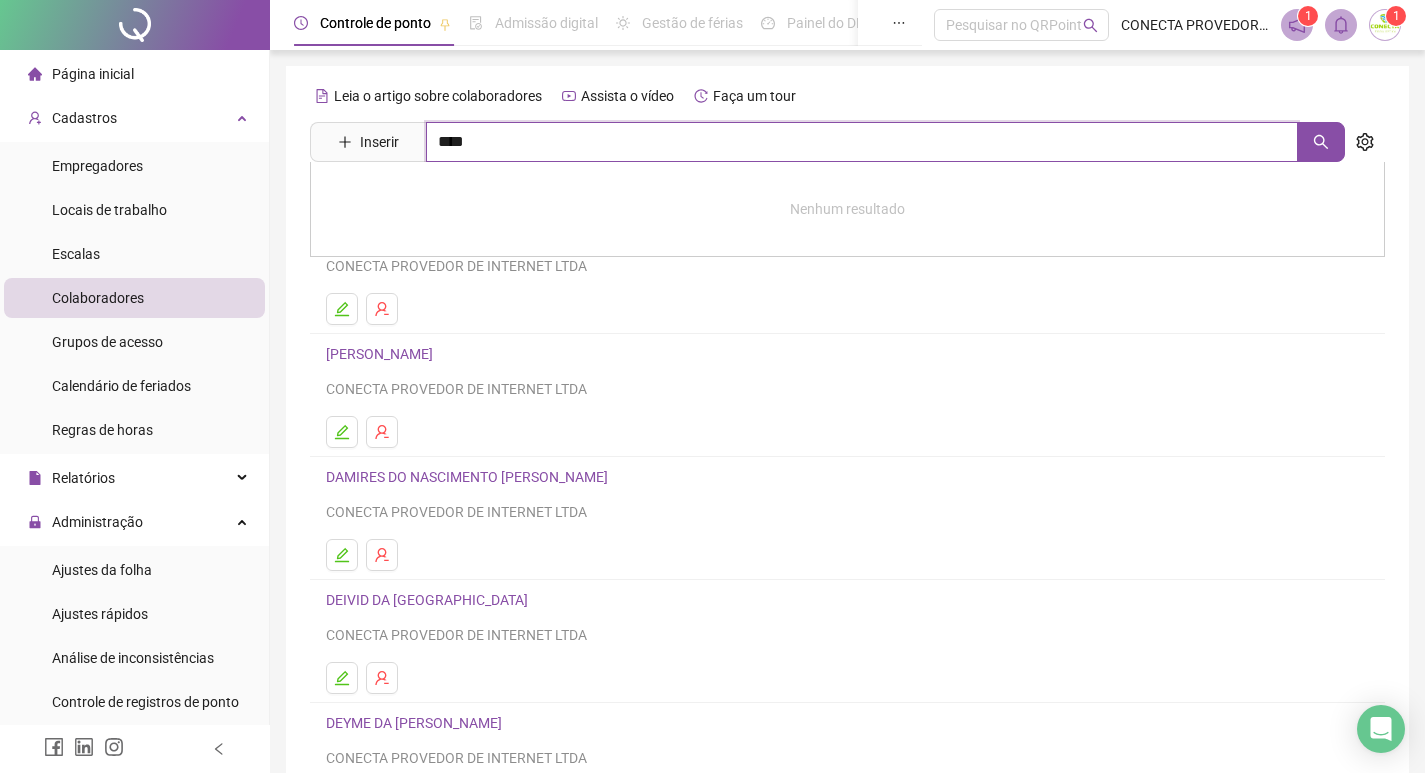 type on "****" 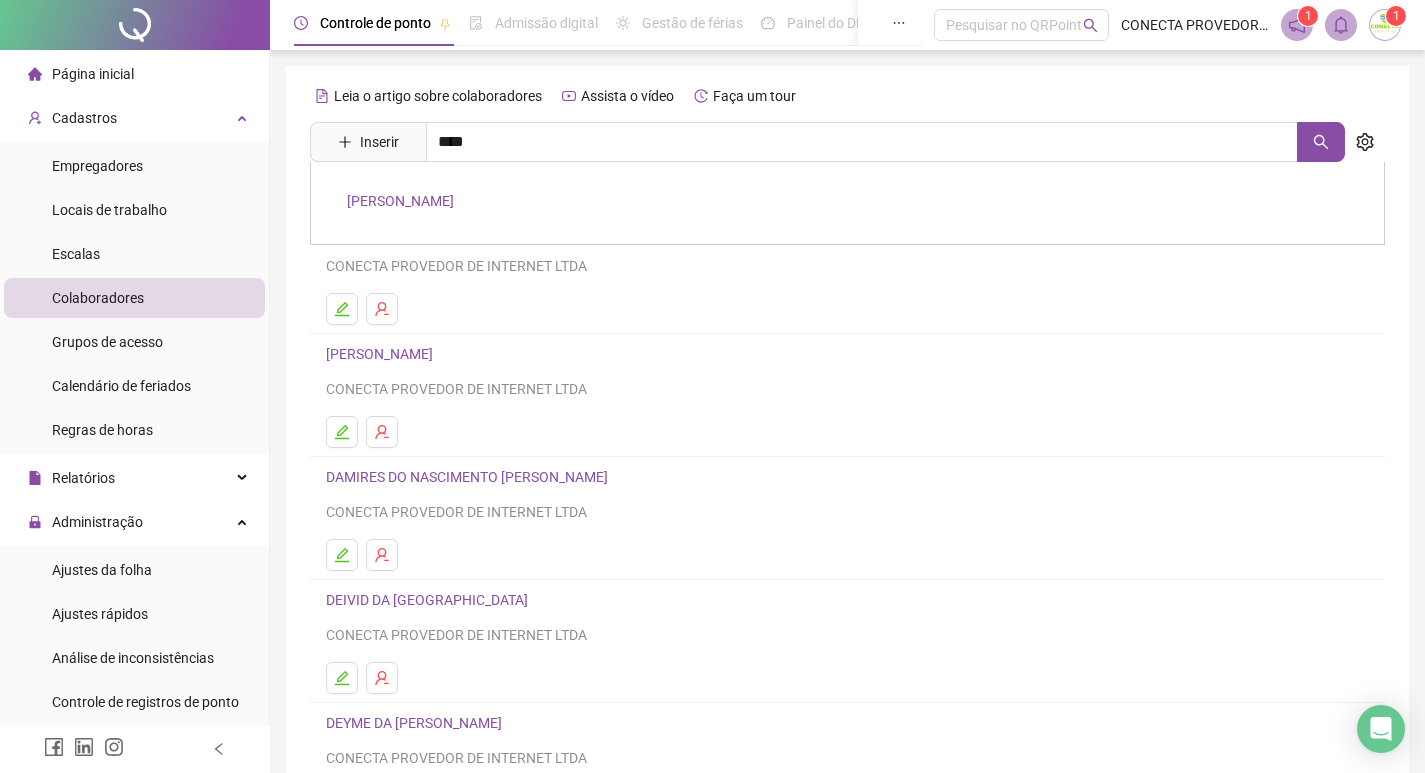 click on "[PERSON_NAME]" at bounding box center [400, 201] 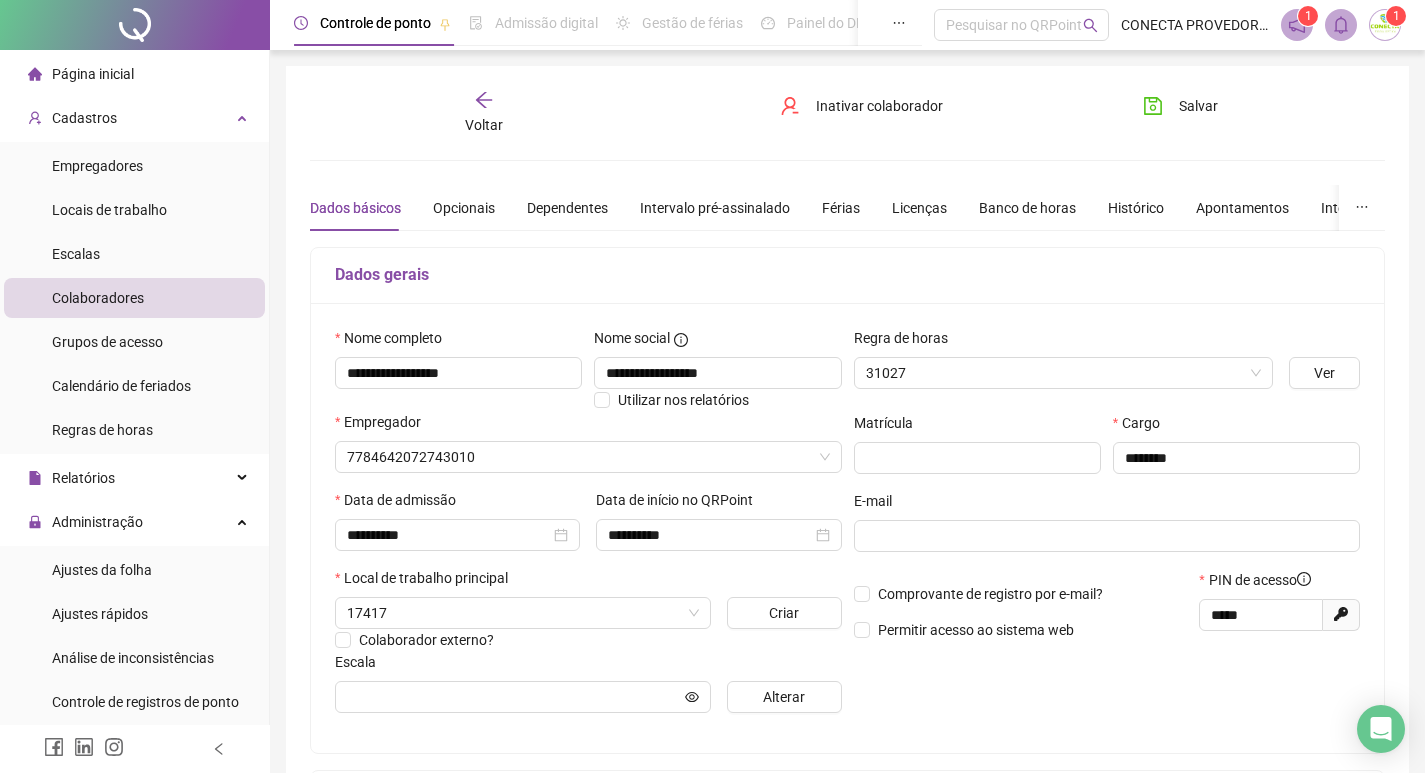 type on "**********" 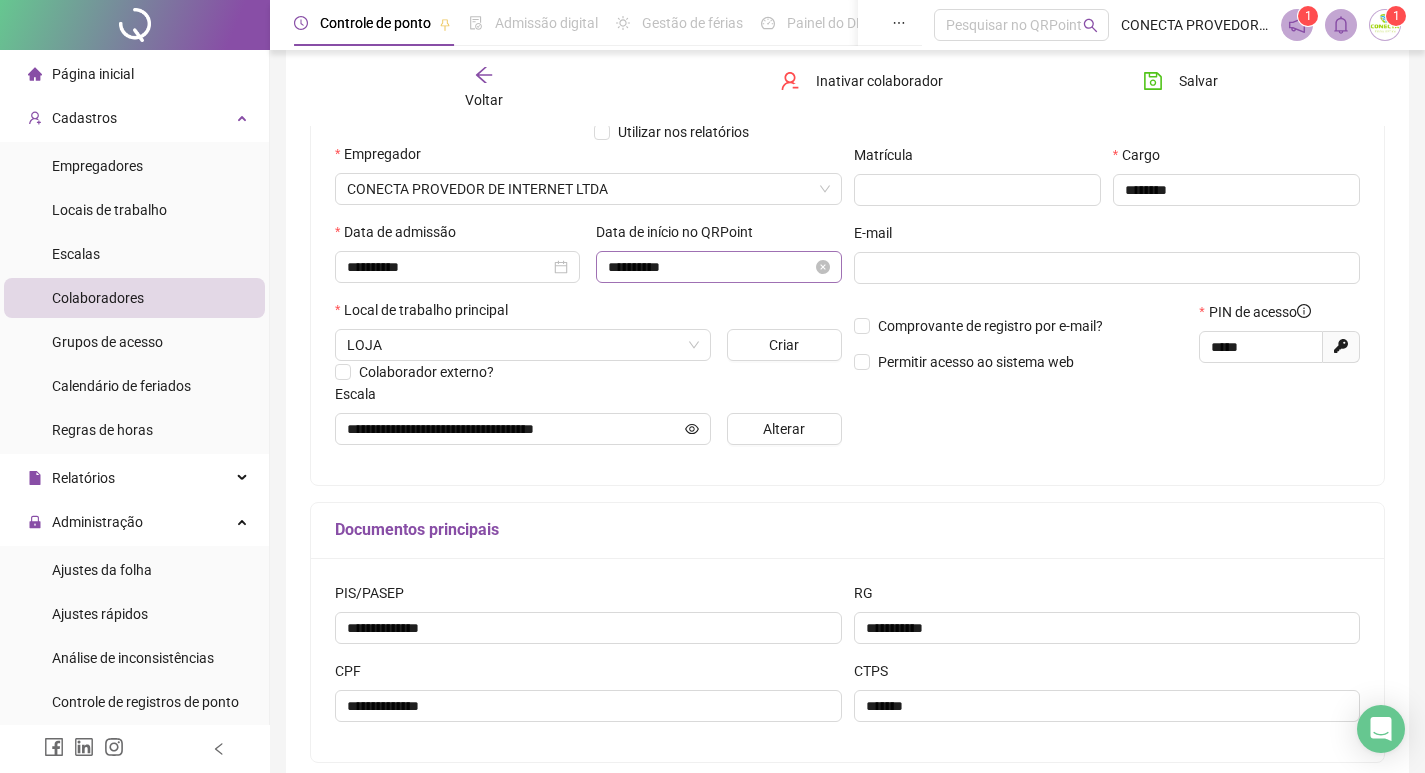 scroll, scrollTop: 300, scrollLeft: 0, axis: vertical 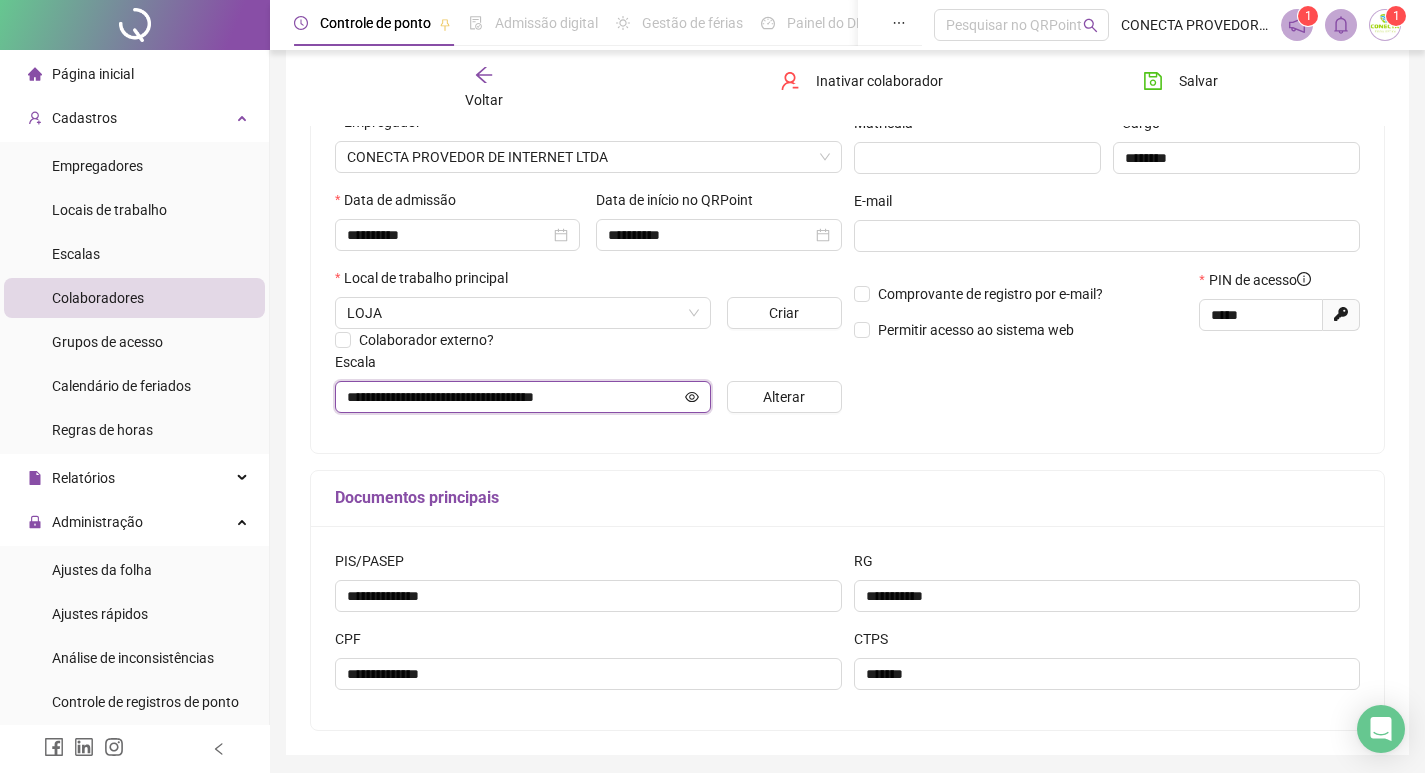 click 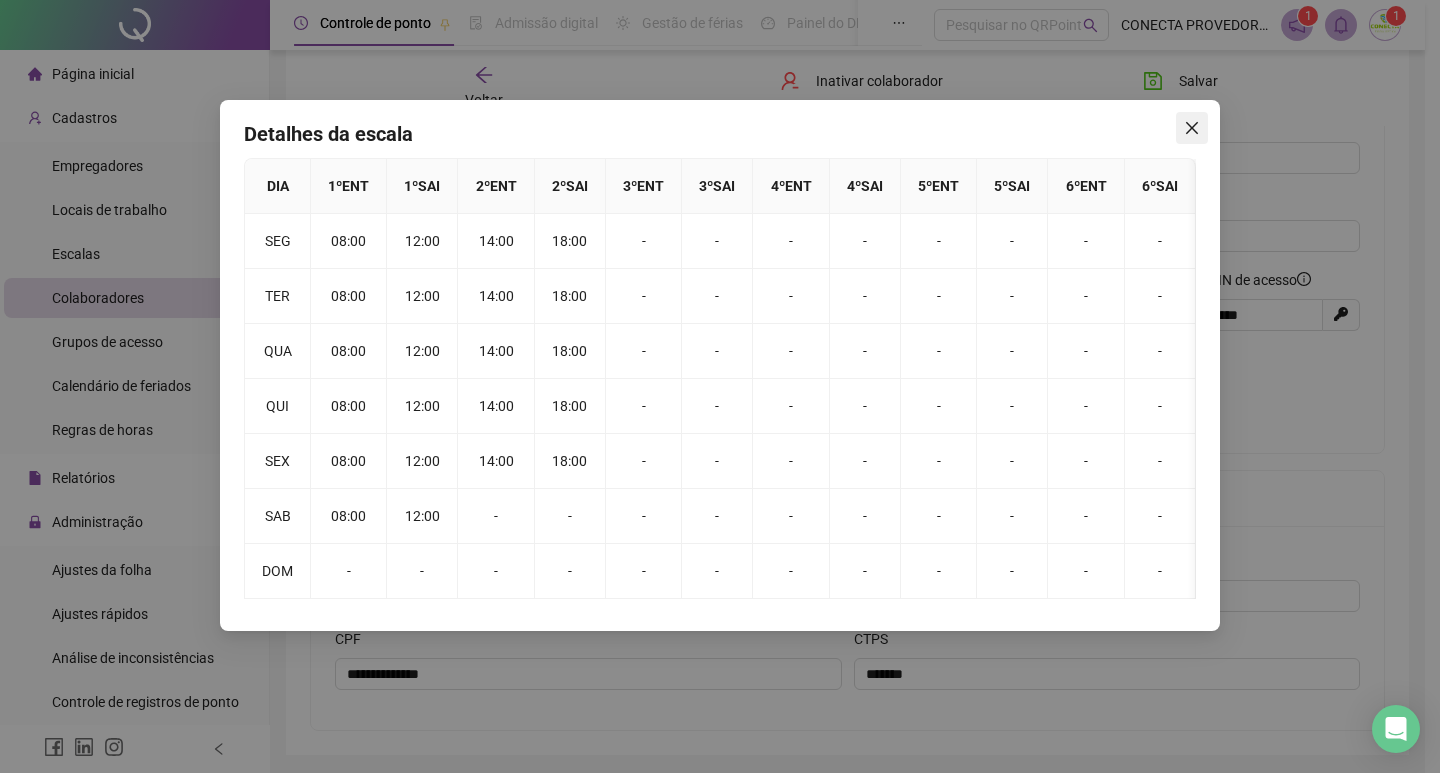click 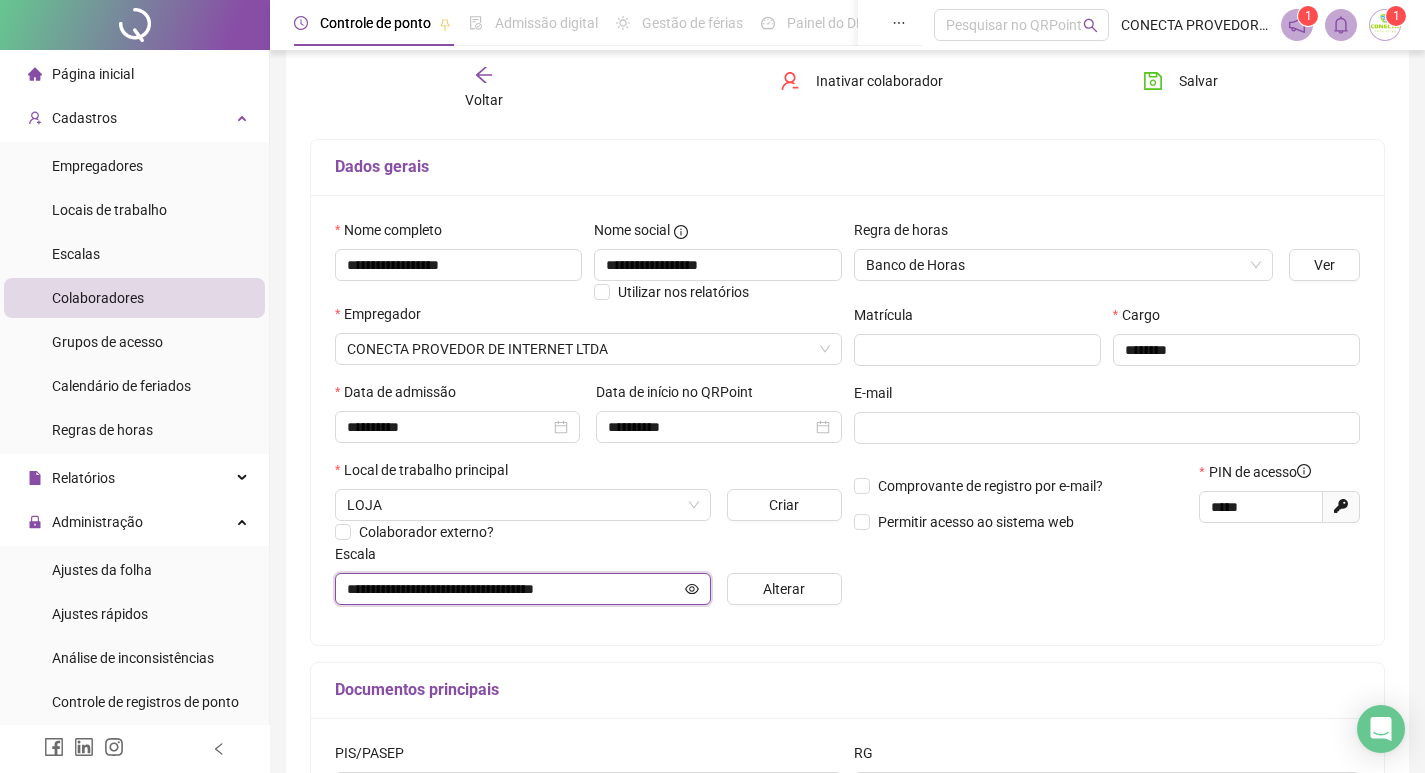 scroll, scrollTop: 100, scrollLeft: 0, axis: vertical 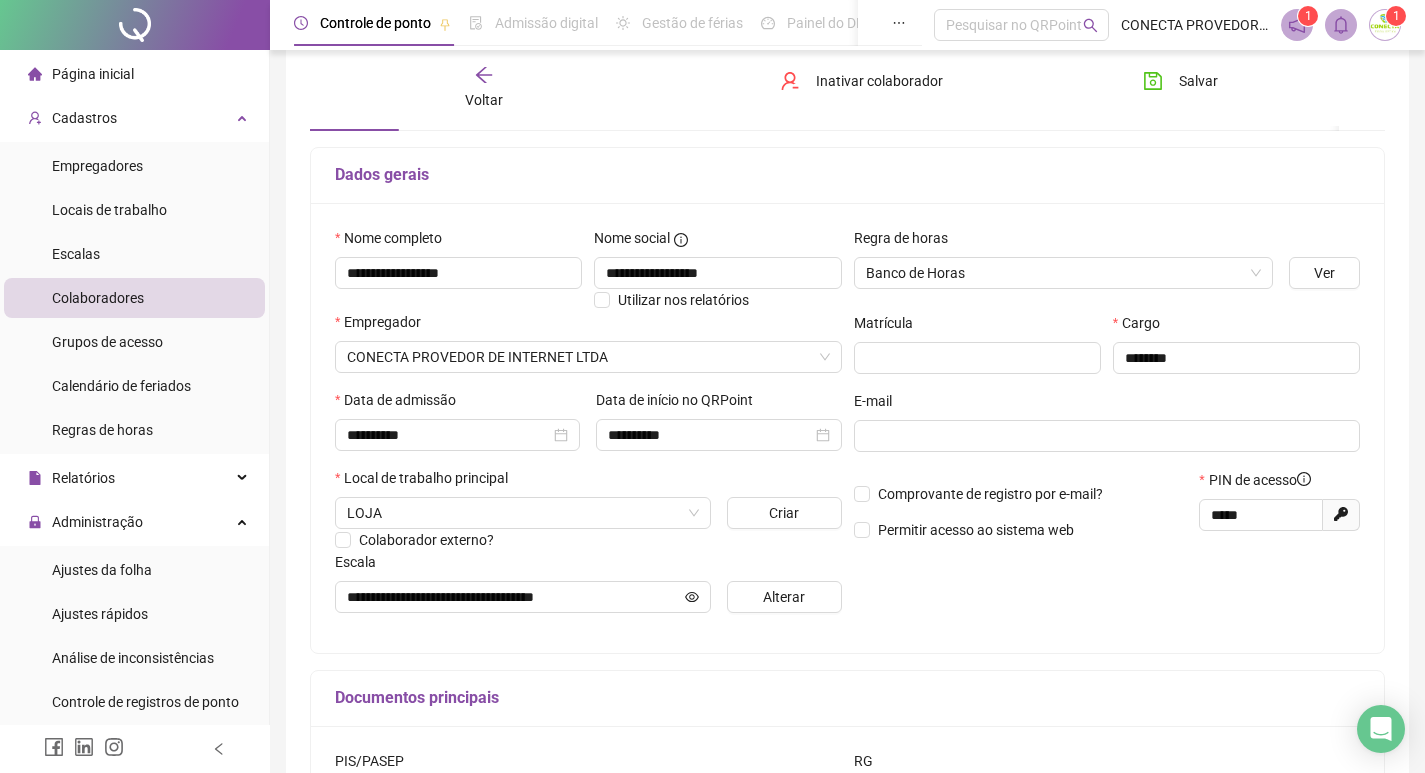 click 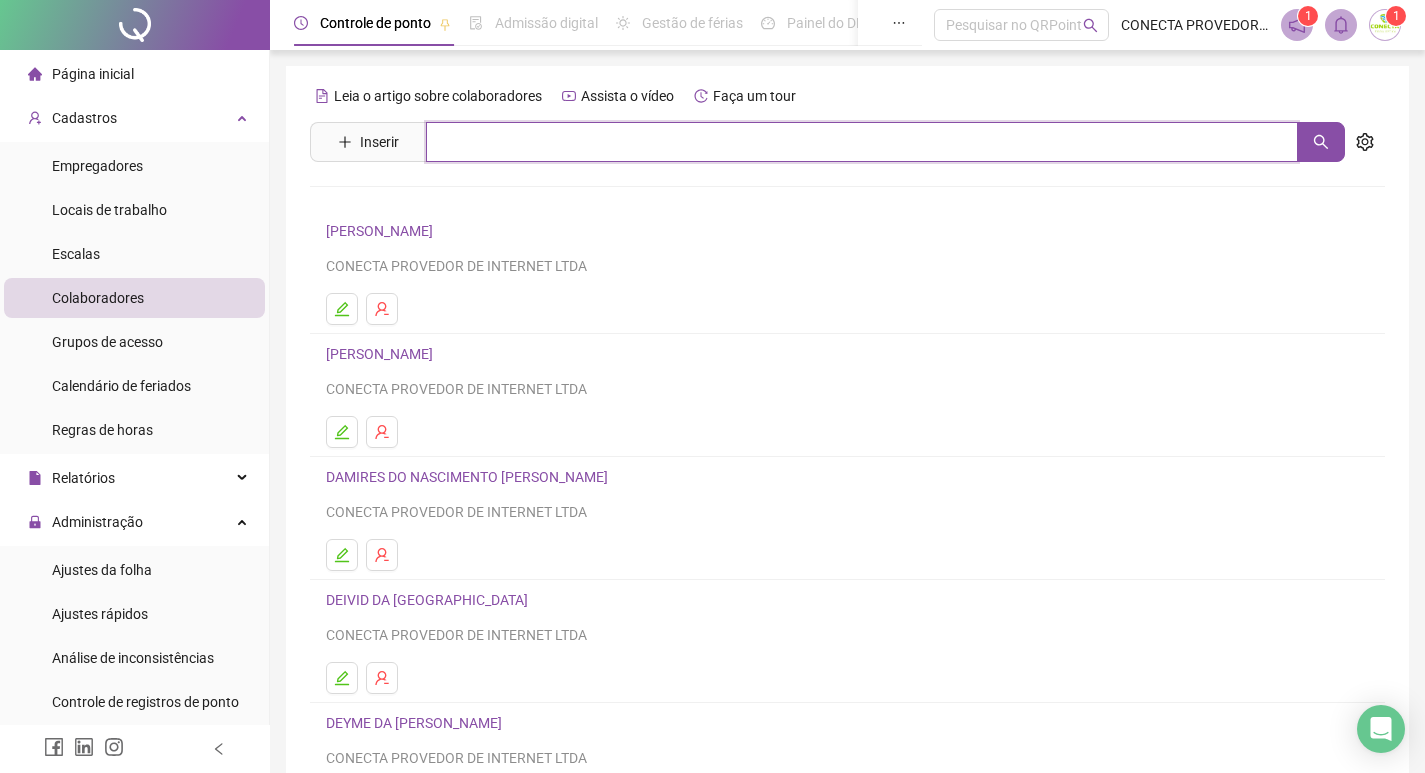 click at bounding box center [862, 142] 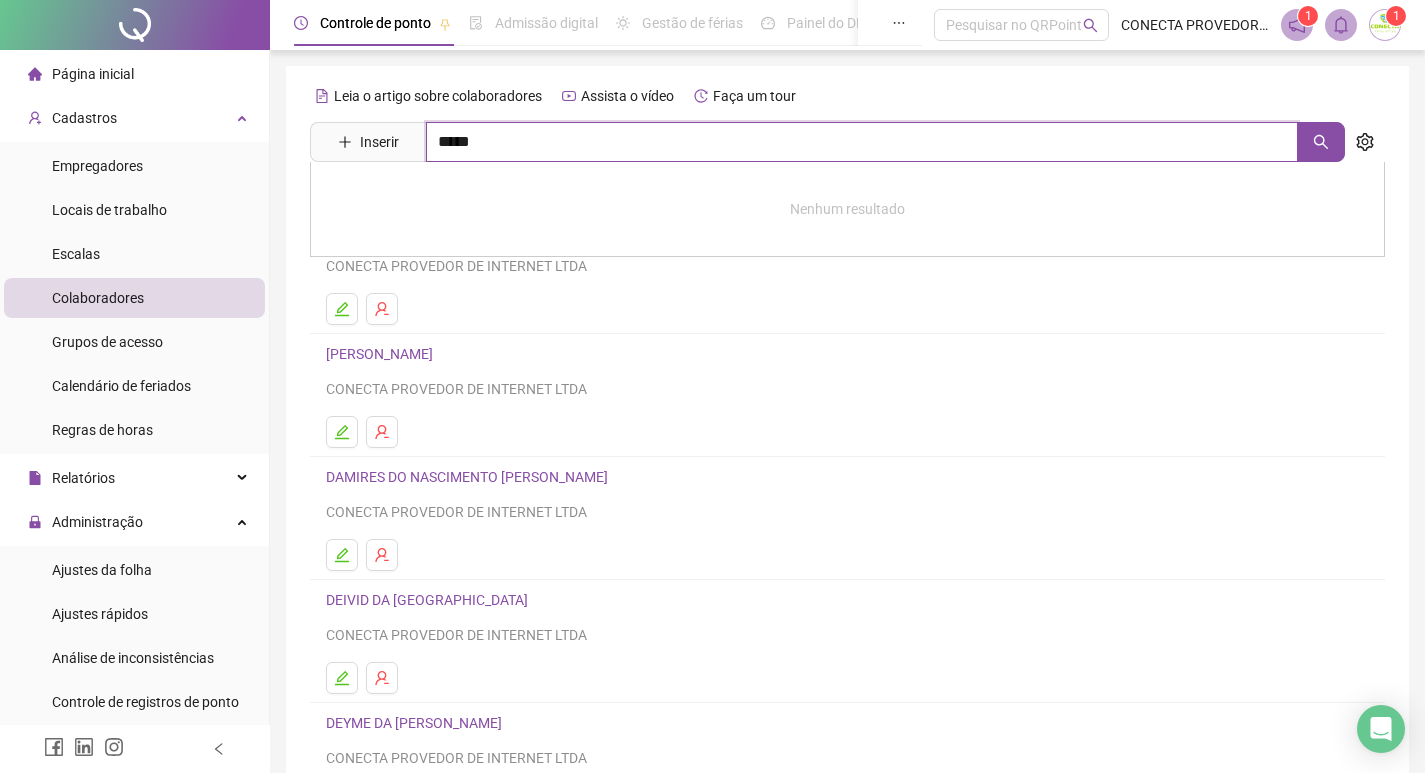 type on "*****" 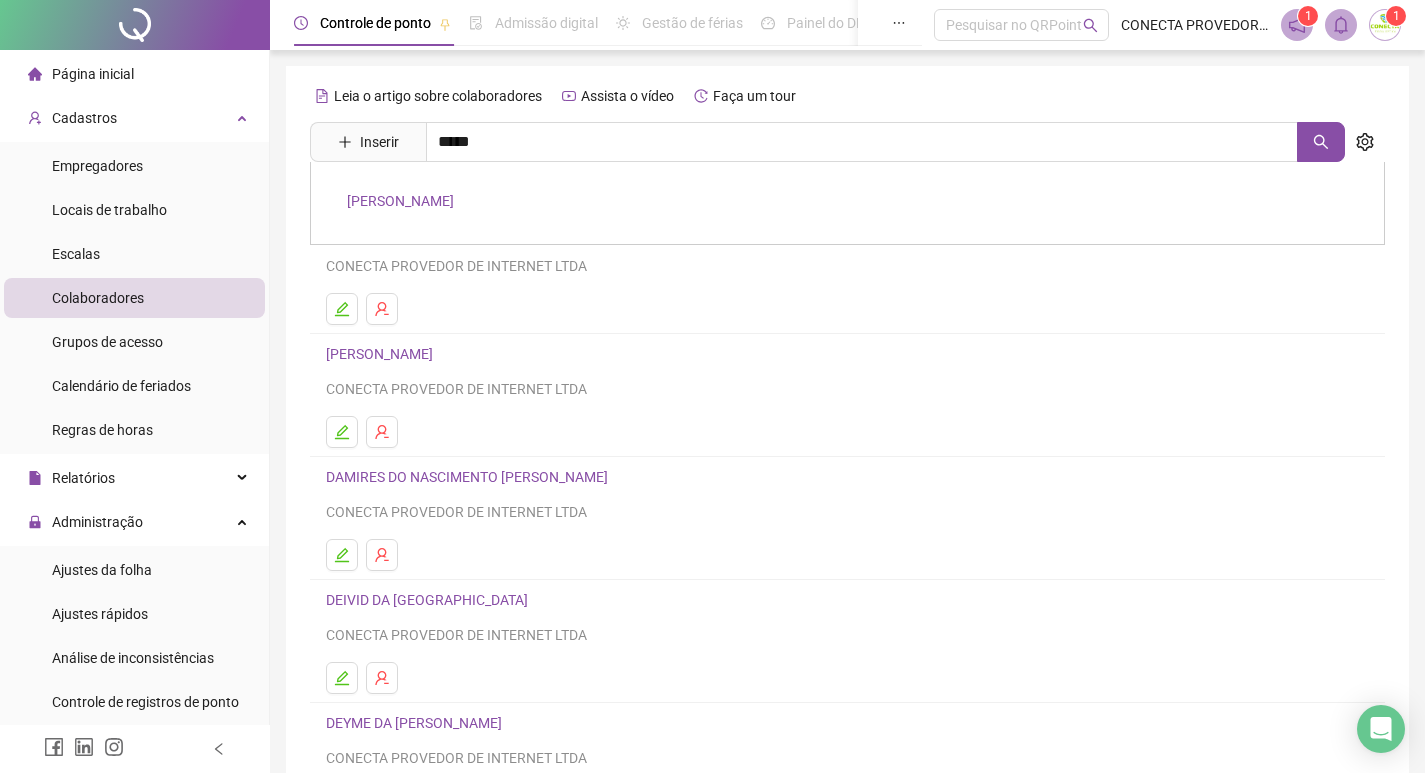 click on "[PERSON_NAME]" at bounding box center [400, 201] 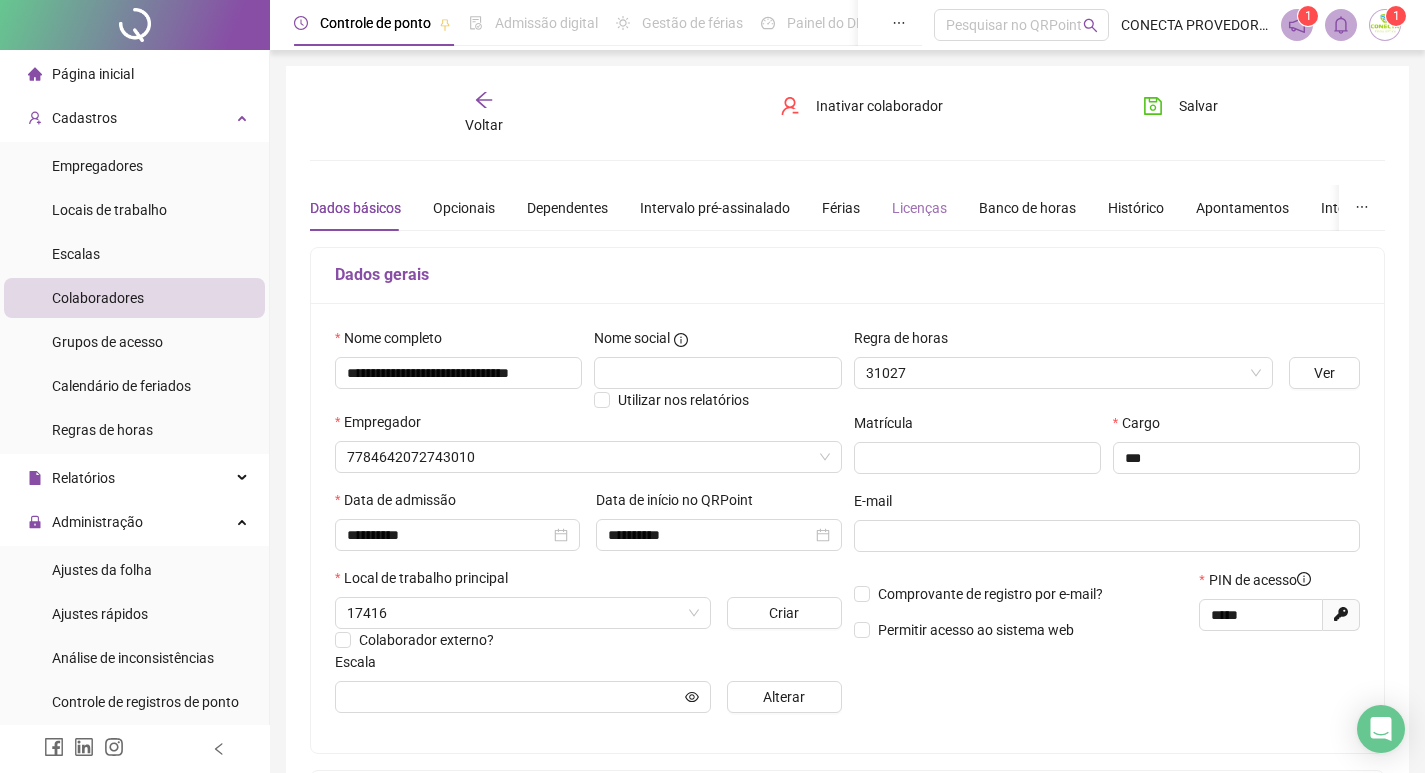 type on "**********" 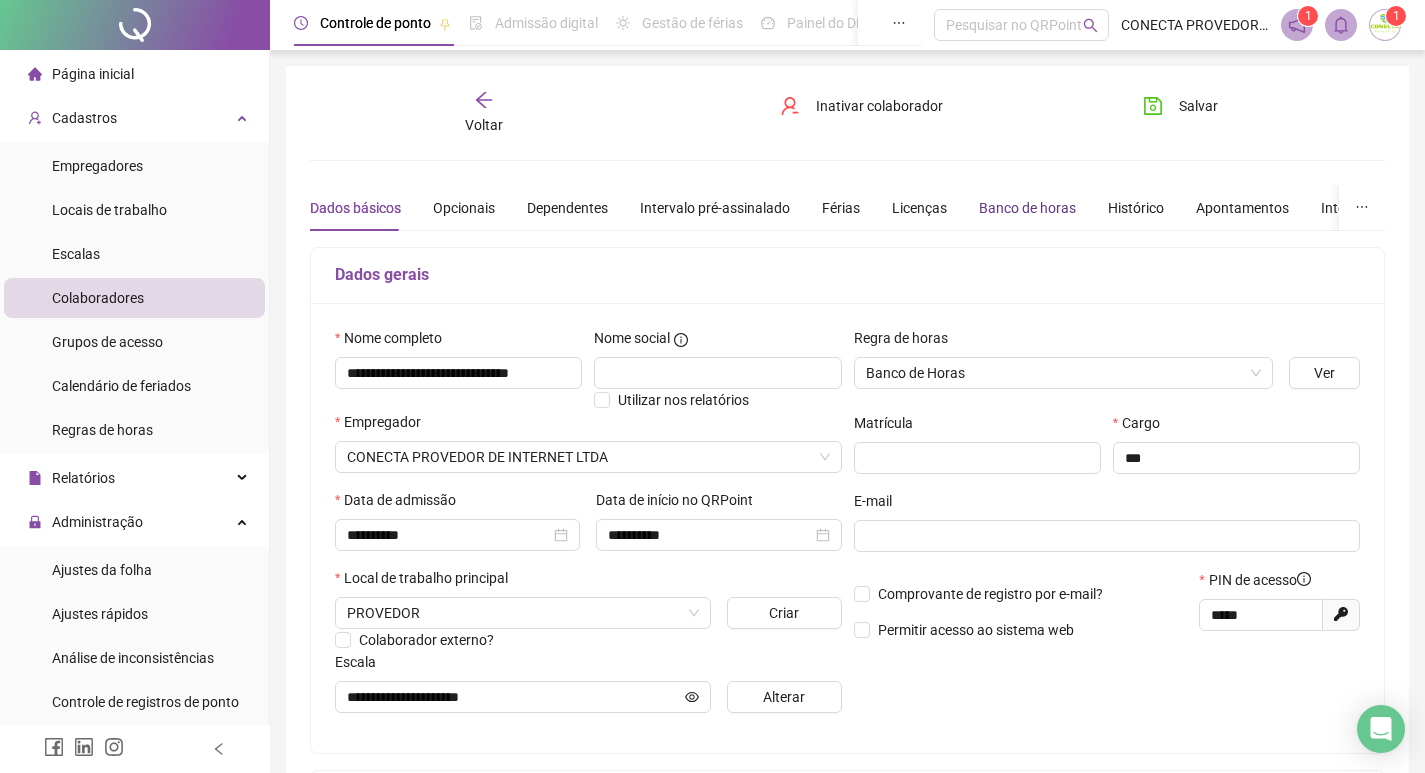 click on "Banco de horas" at bounding box center [1027, 208] 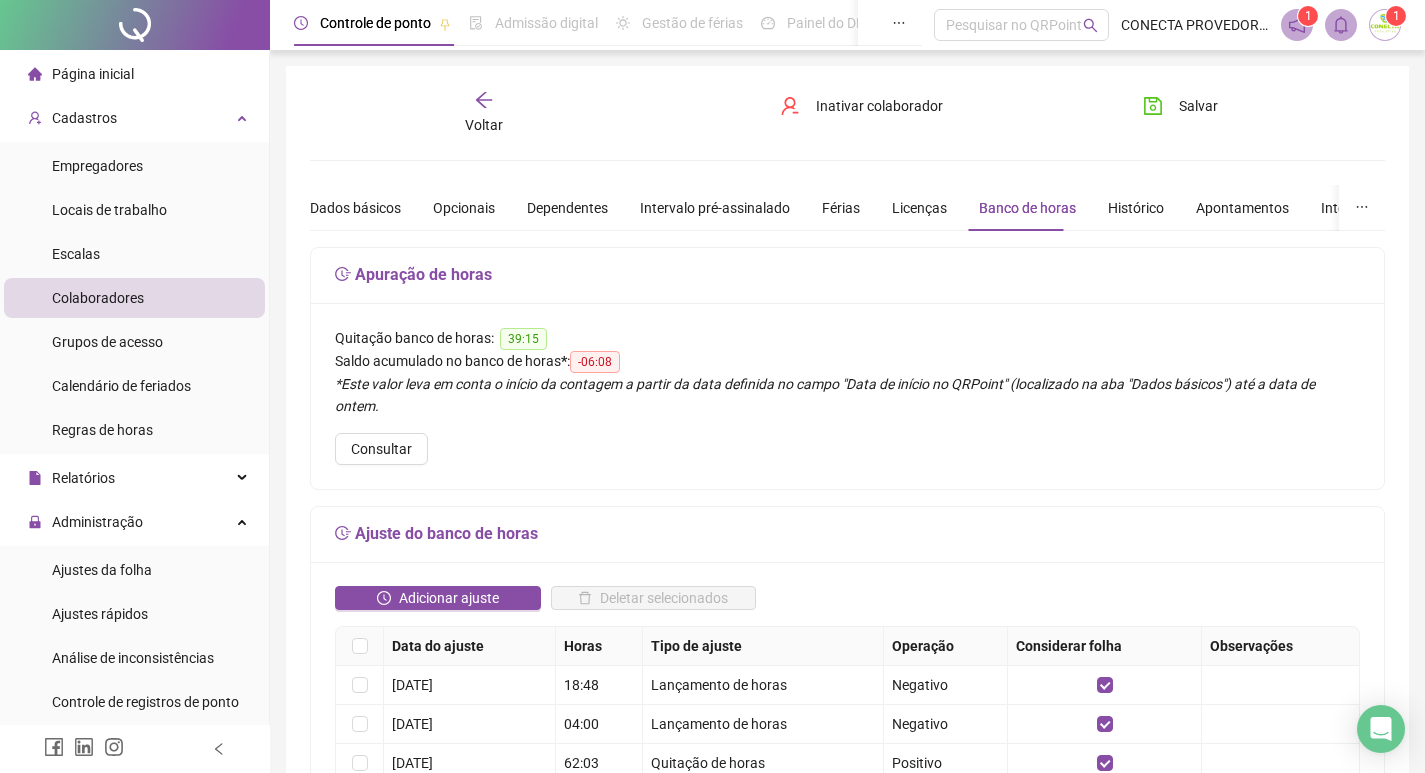 click on "Voltar" at bounding box center [484, 125] 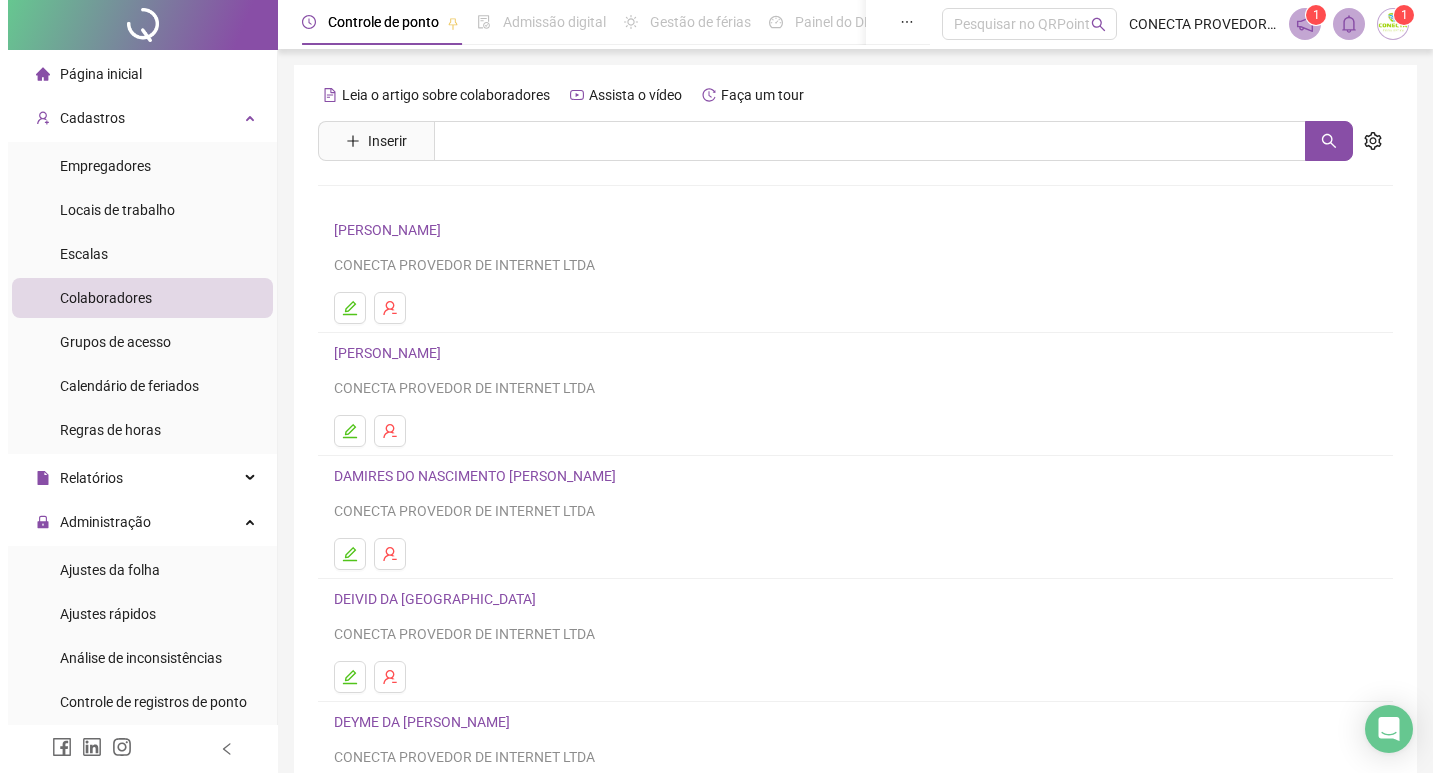 scroll, scrollTop: 0, scrollLeft: 0, axis: both 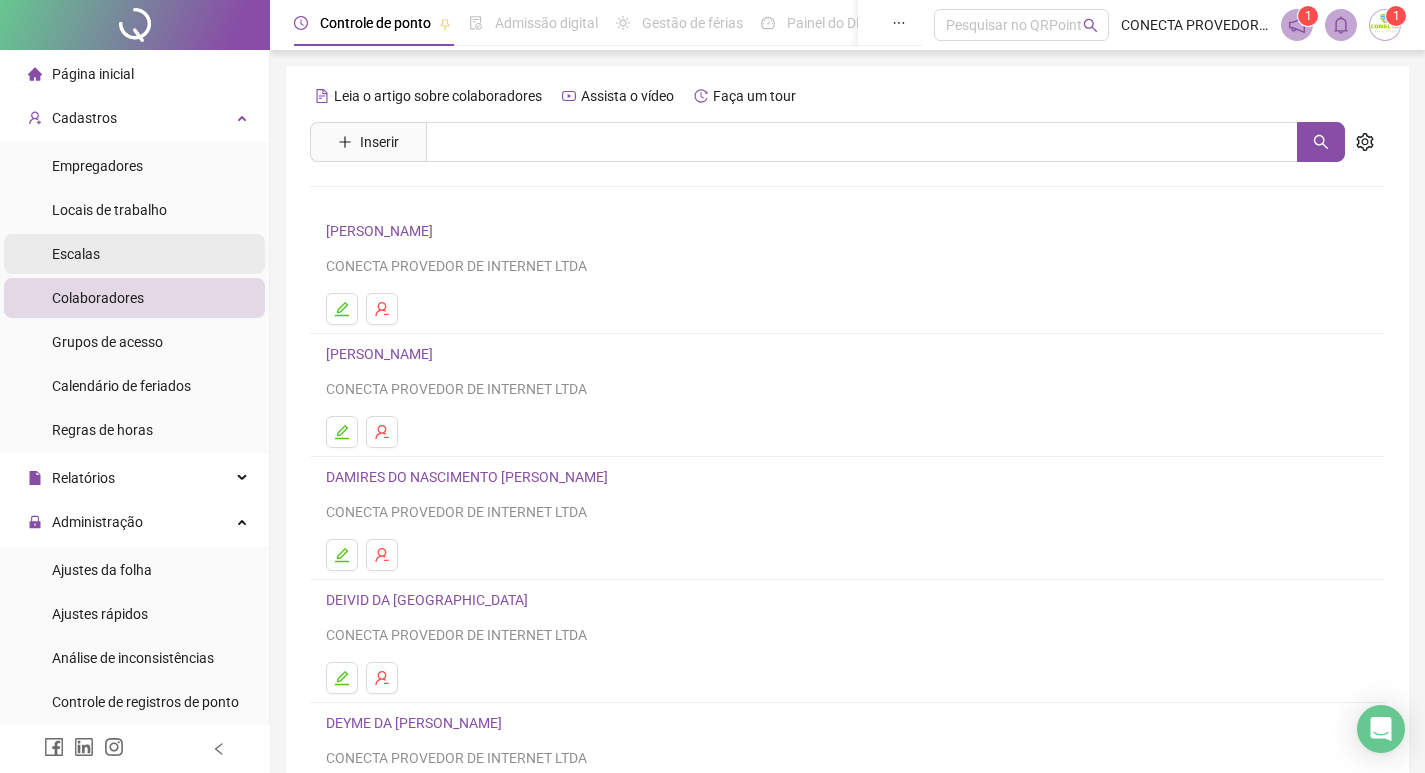 click on "Escalas" at bounding box center (76, 254) 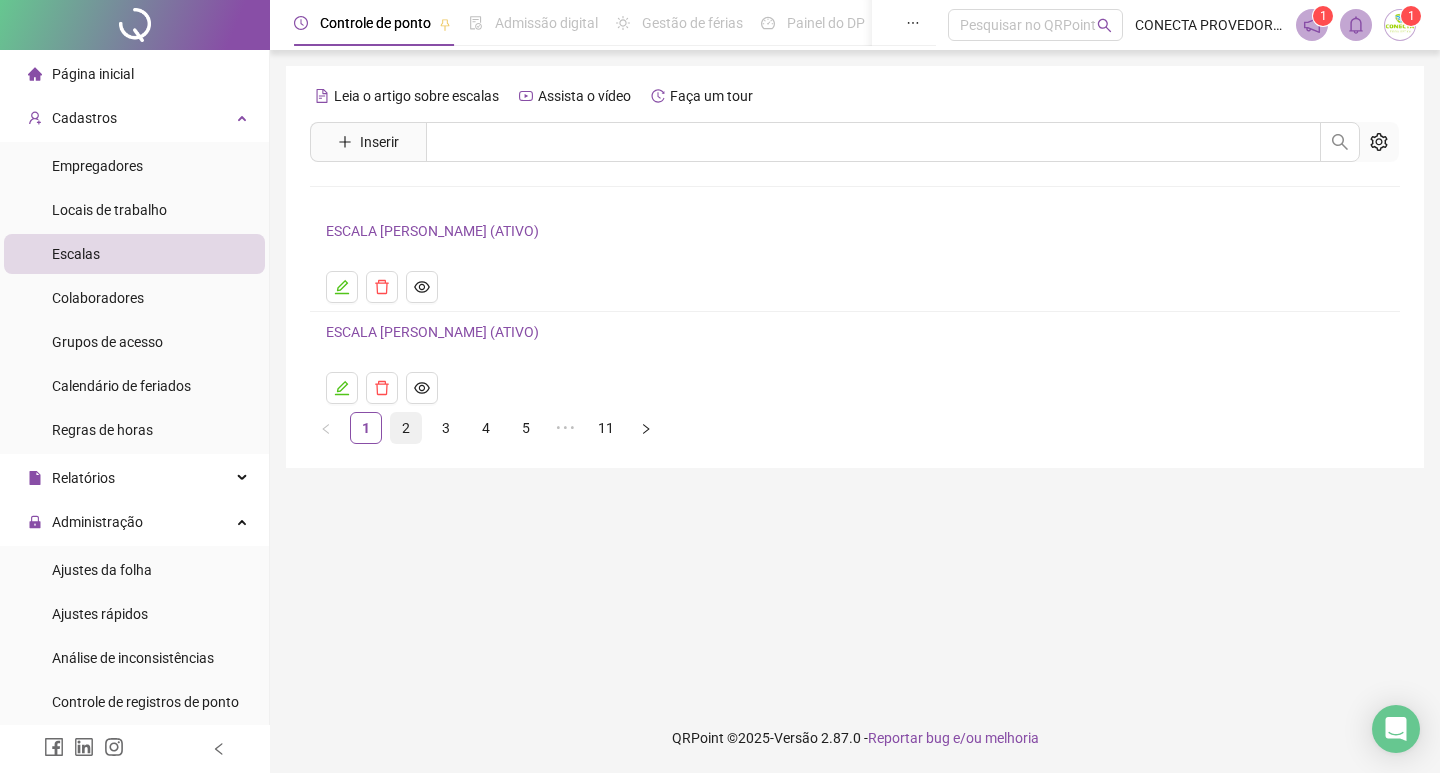click on "2" at bounding box center [406, 428] 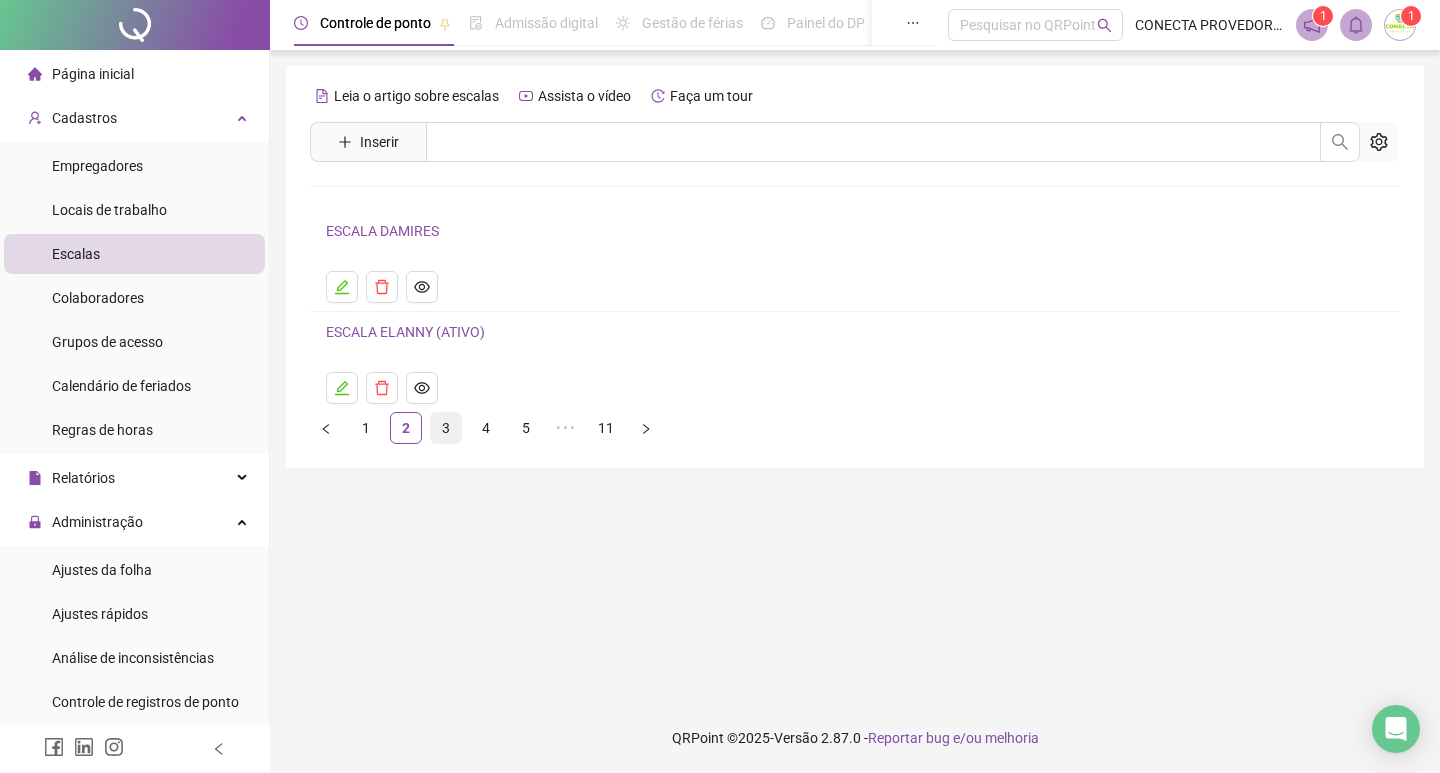 click on "3" at bounding box center (446, 428) 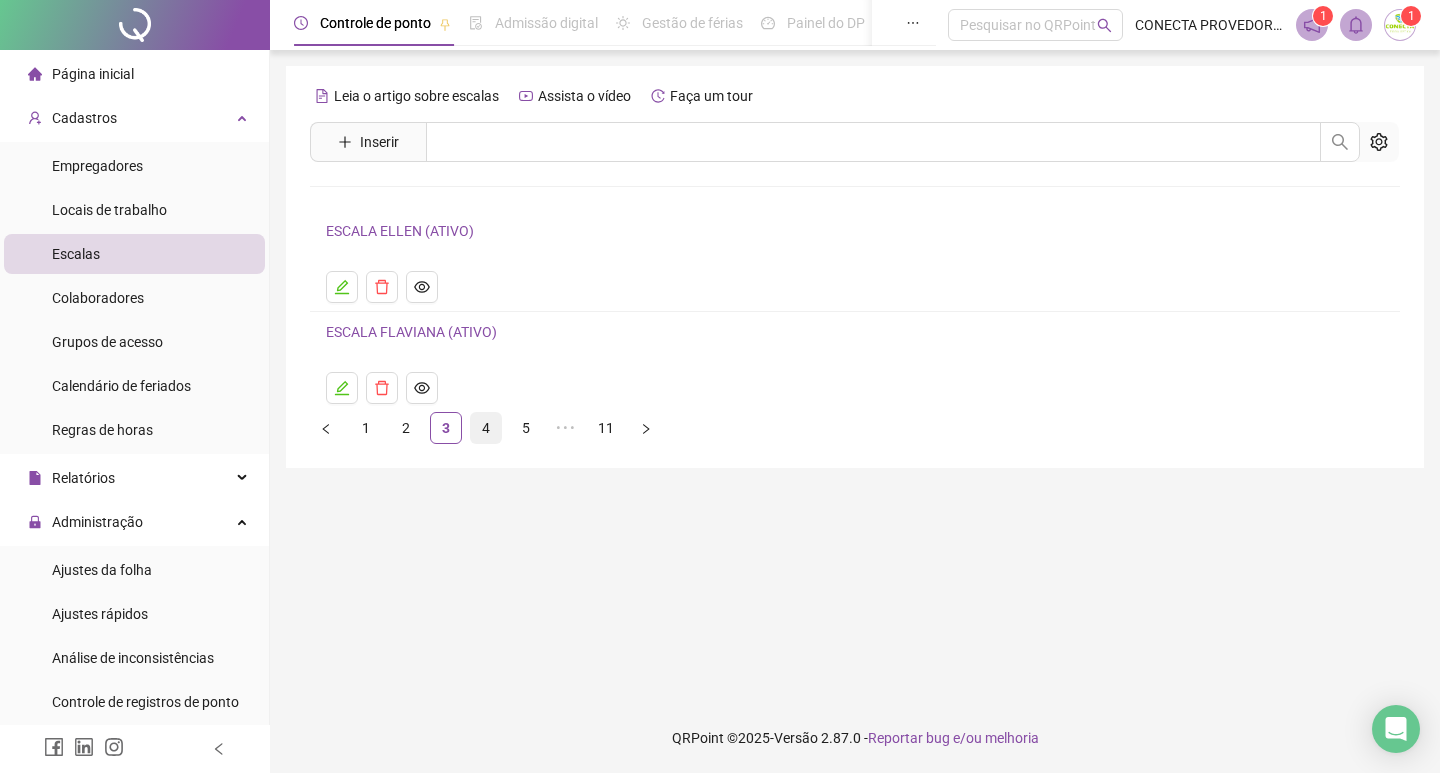click on "4" at bounding box center (486, 428) 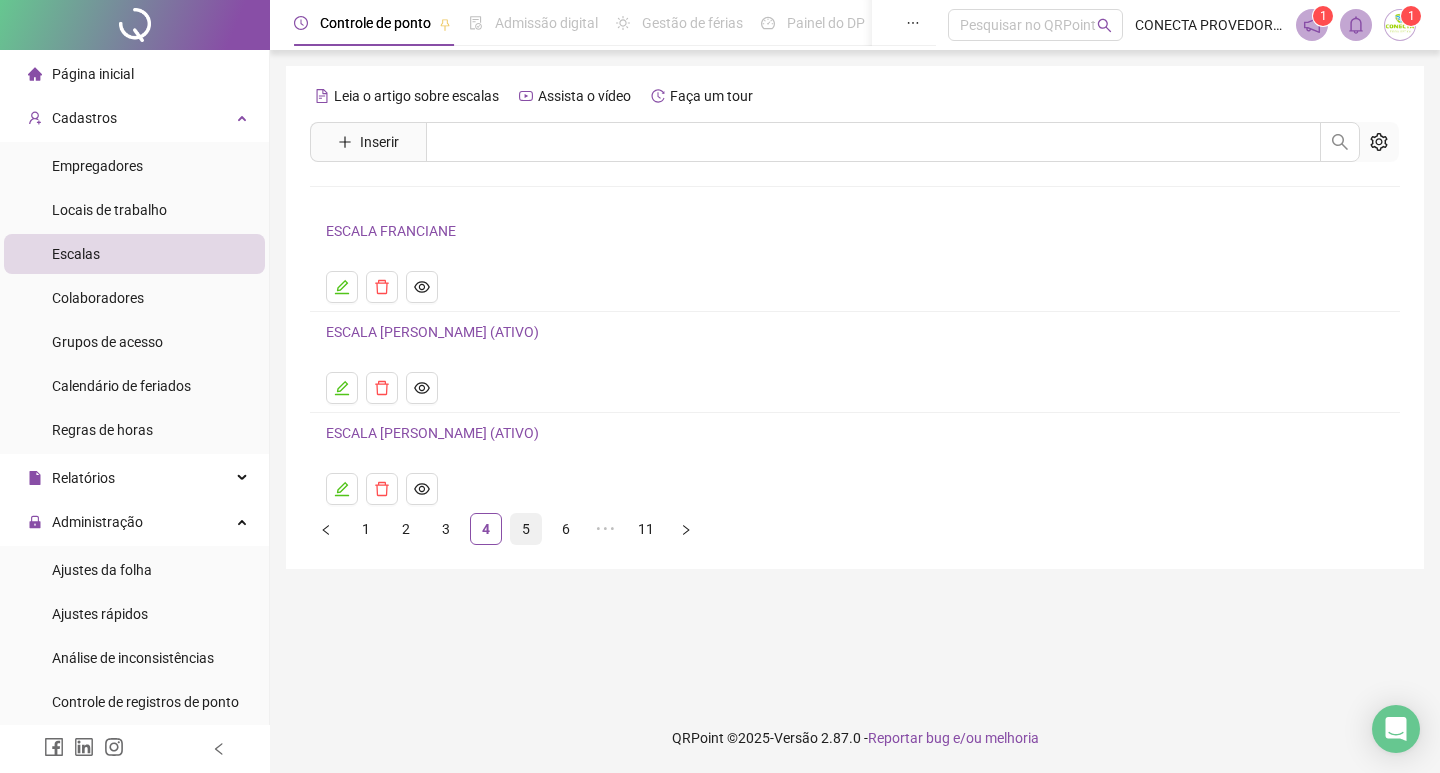 click on "5" at bounding box center [526, 529] 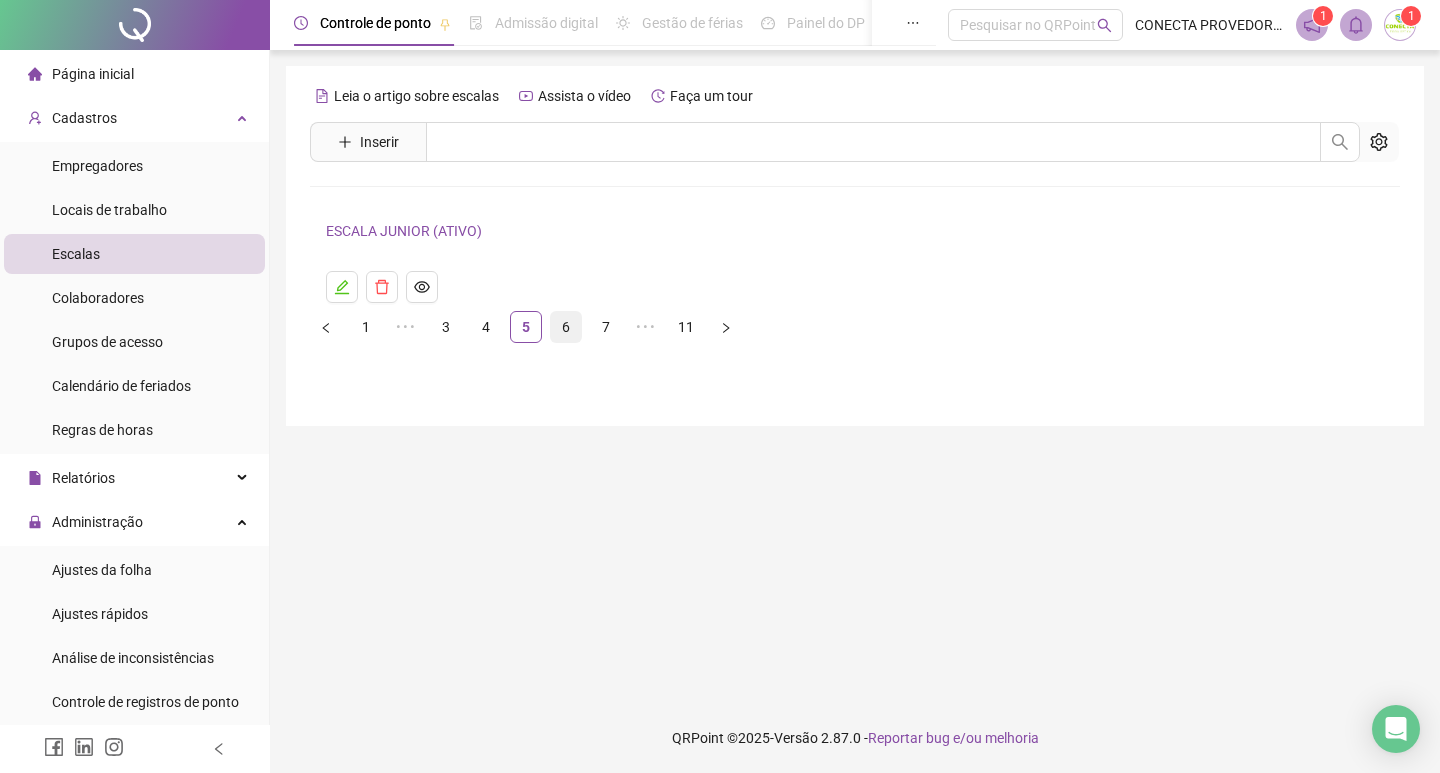 click on "6" at bounding box center [566, 327] 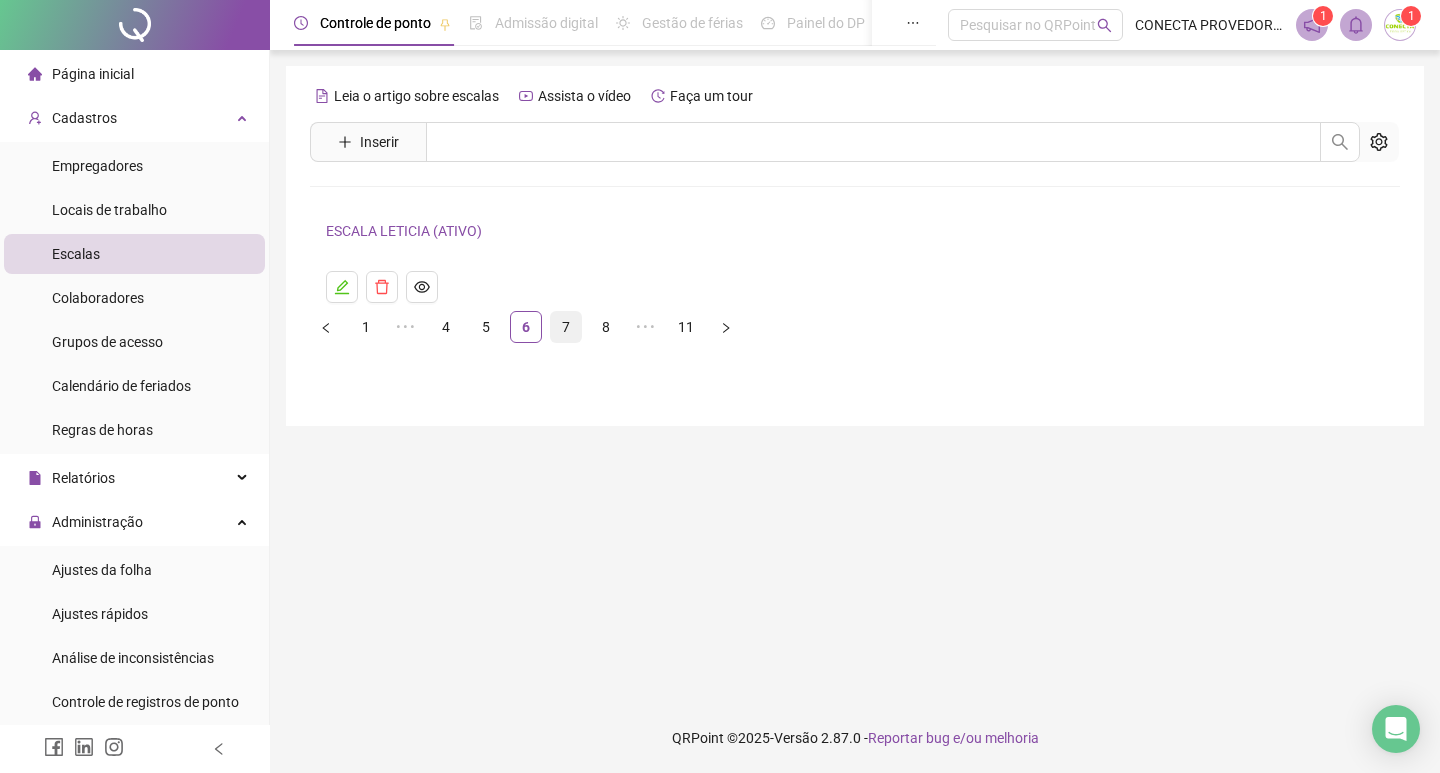 click on "7" at bounding box center [566, 327] 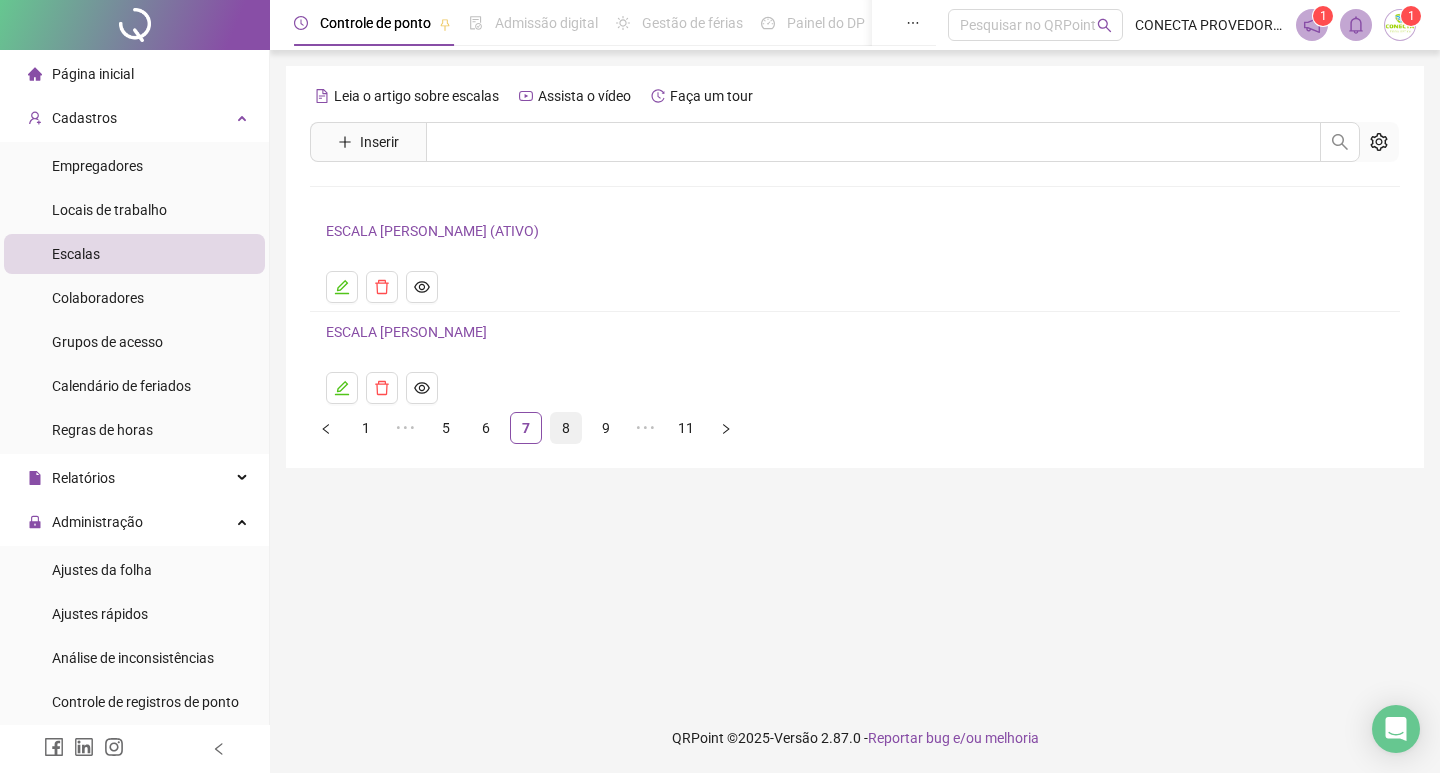 click on "8" at bounding box center [566, 428] 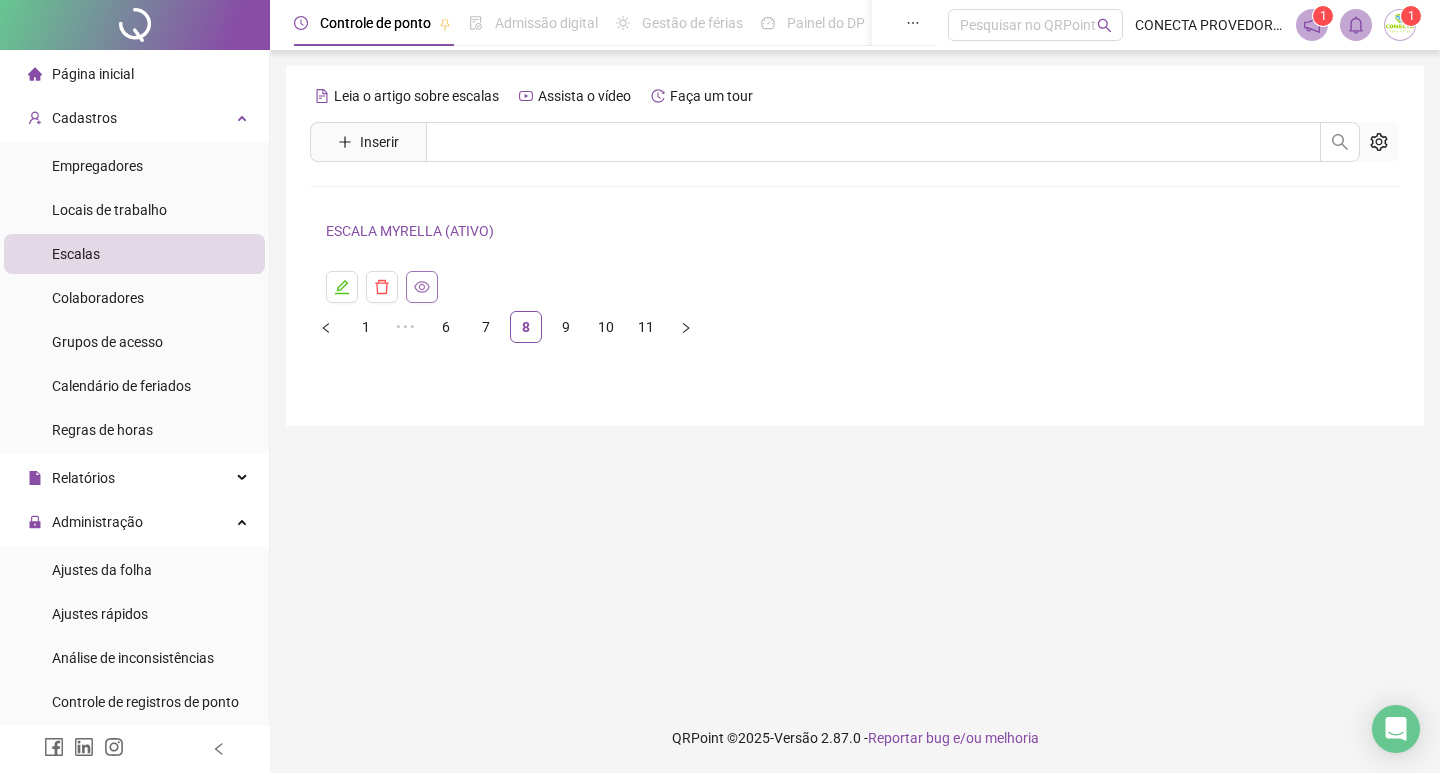 click at bounding box center (422, 287) 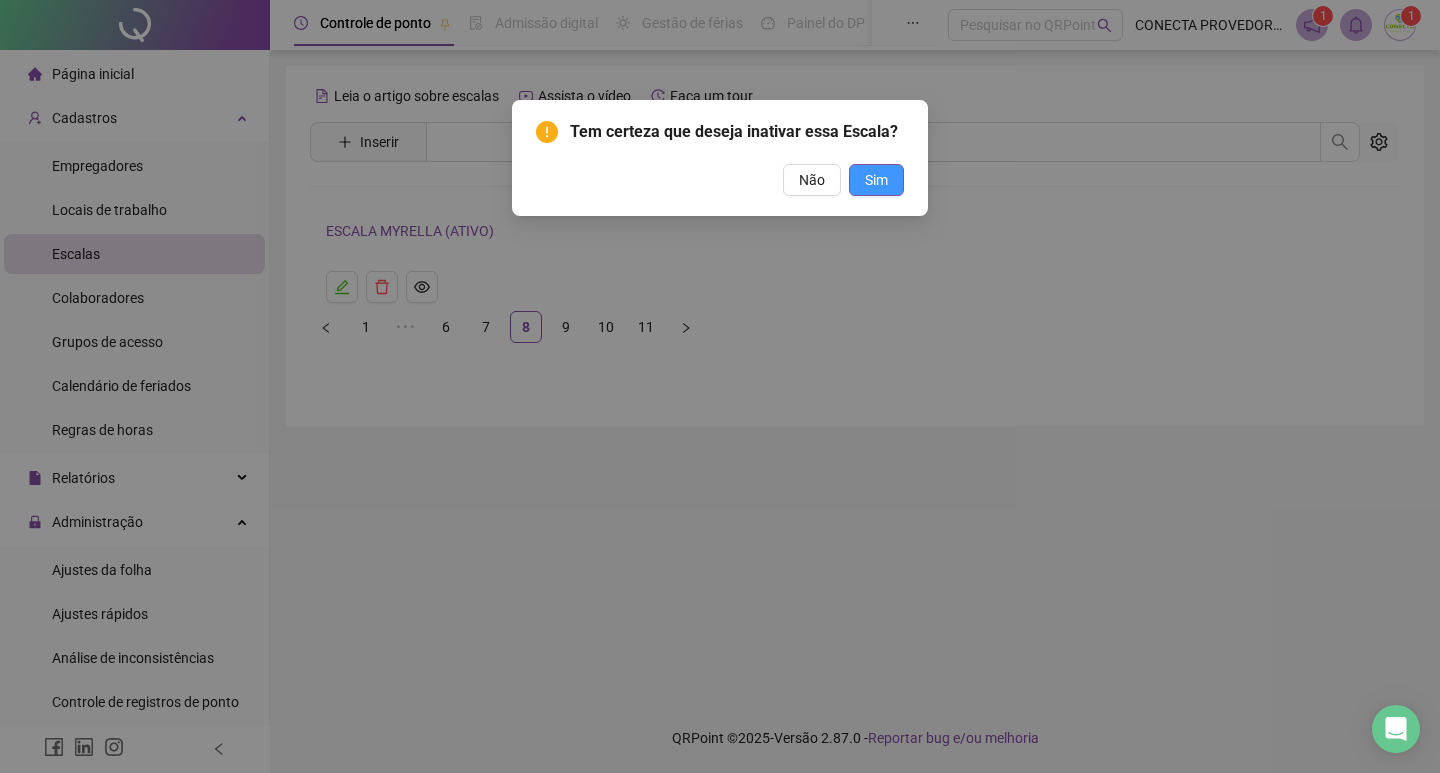 click on "Sim" at bounding box center (876, 180) 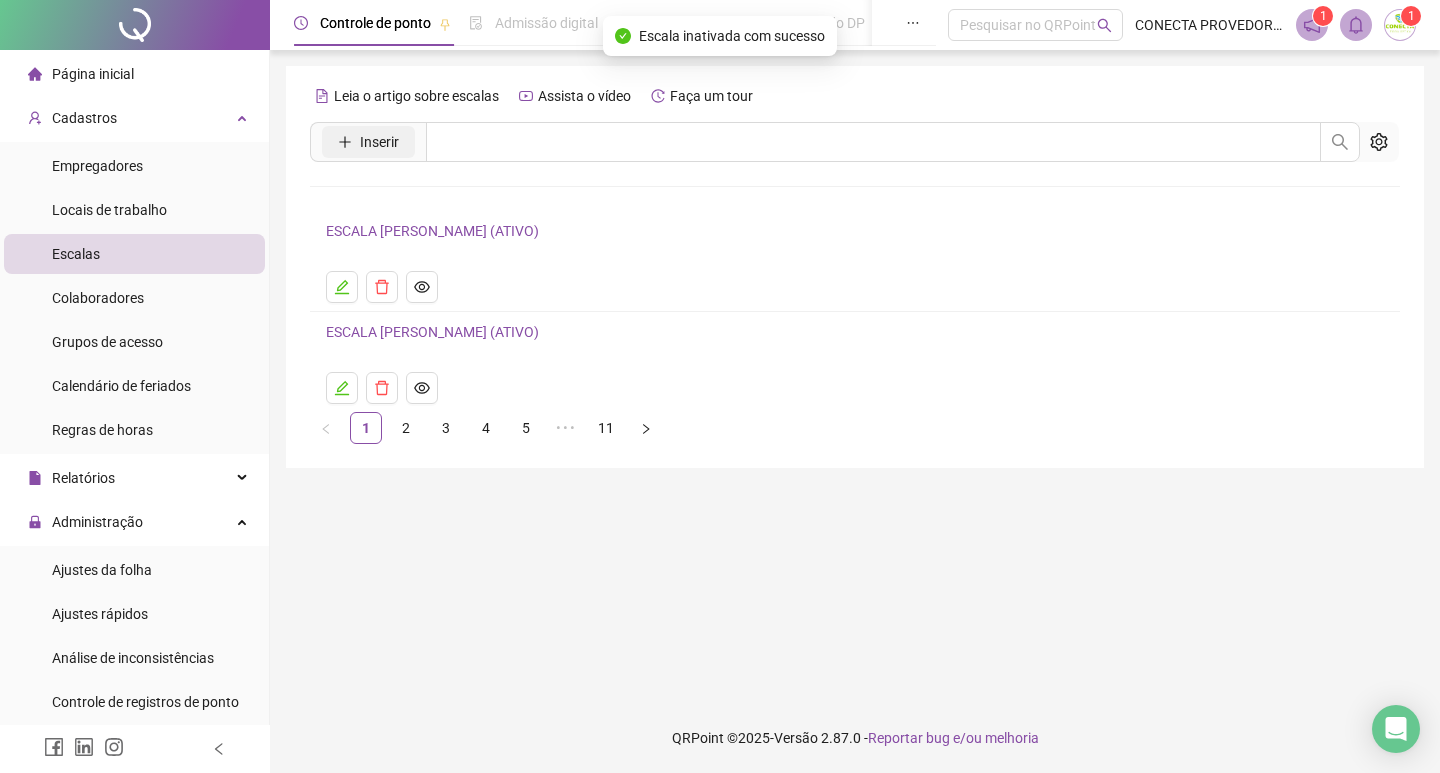 click on "Inserir" at bounding box center (379, 142) 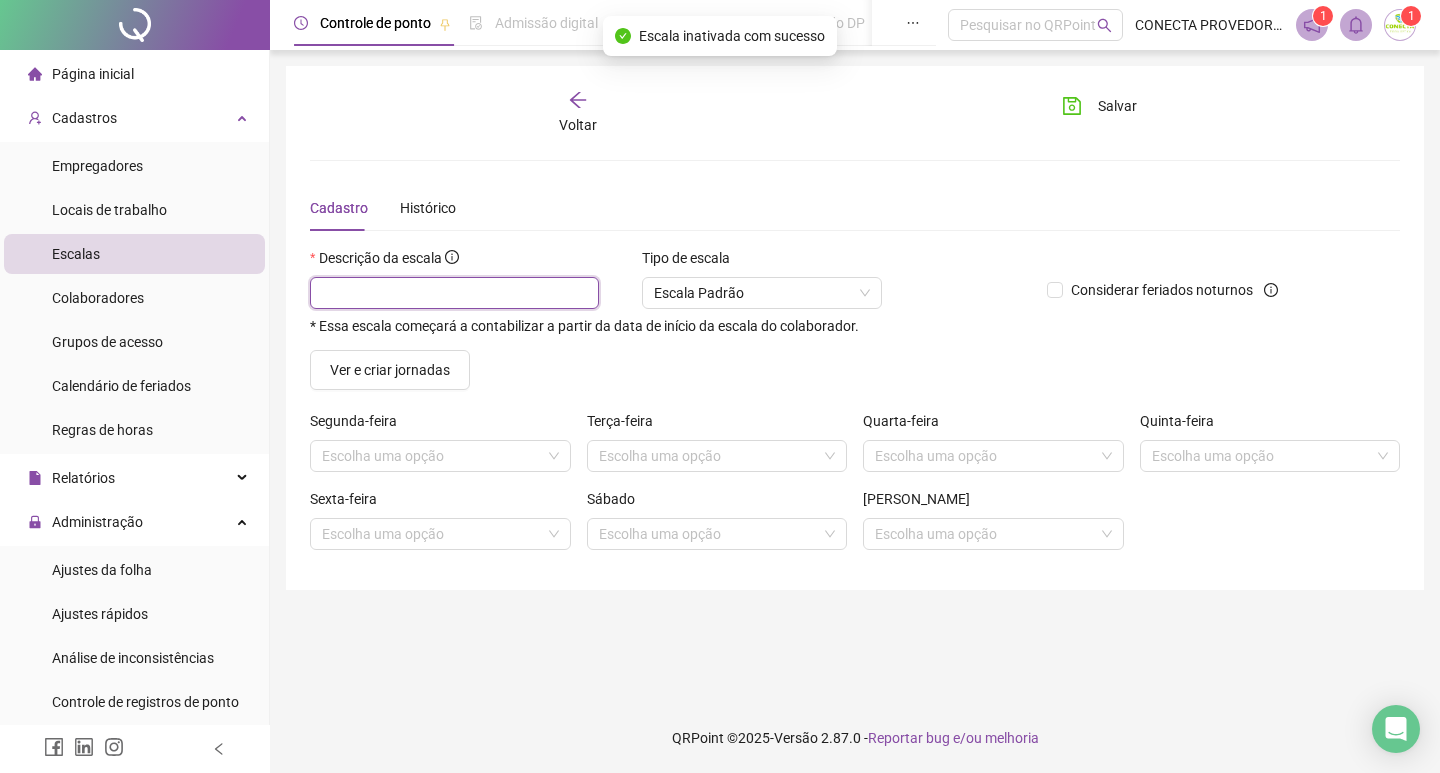 click at bounding box center (454, 293) 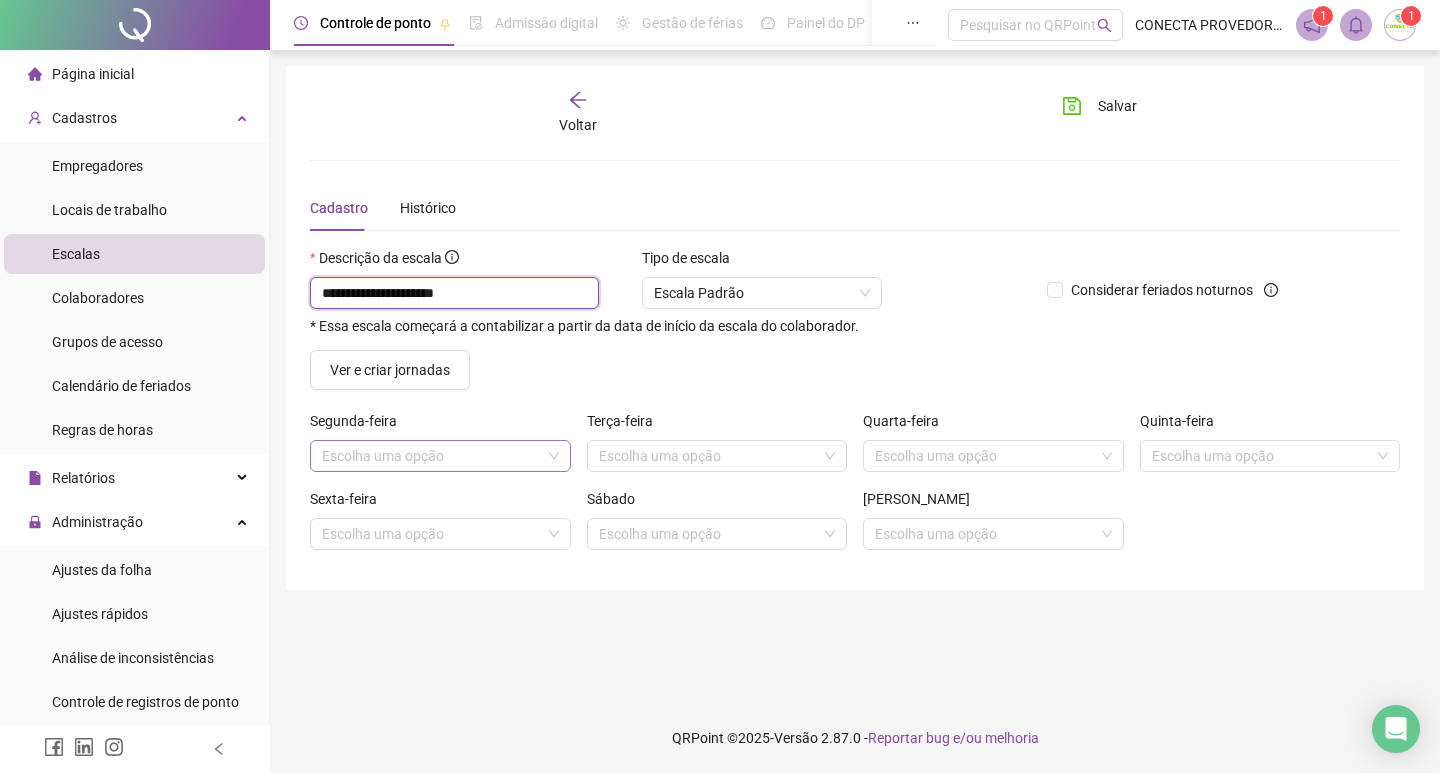type on "**********" 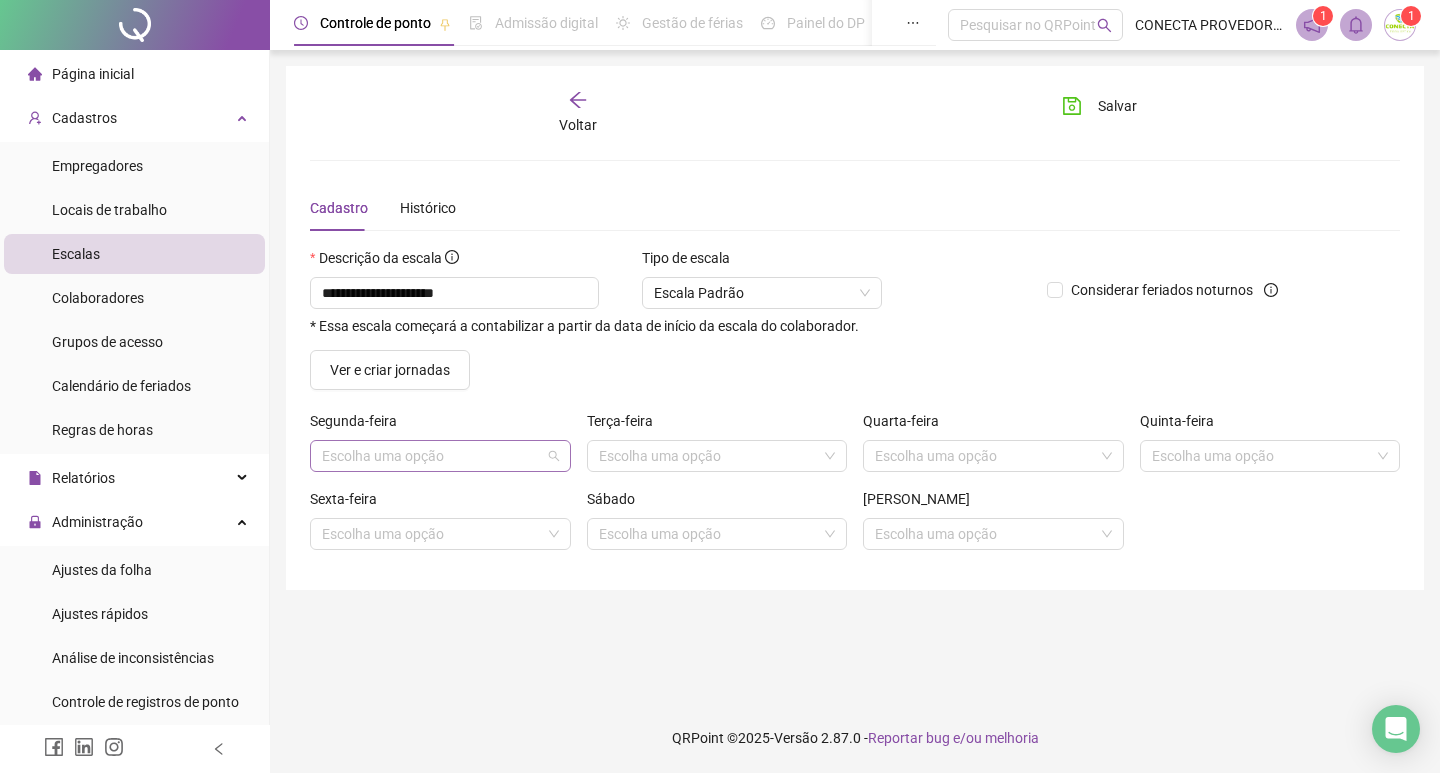 click at bounding box center [434, 456] 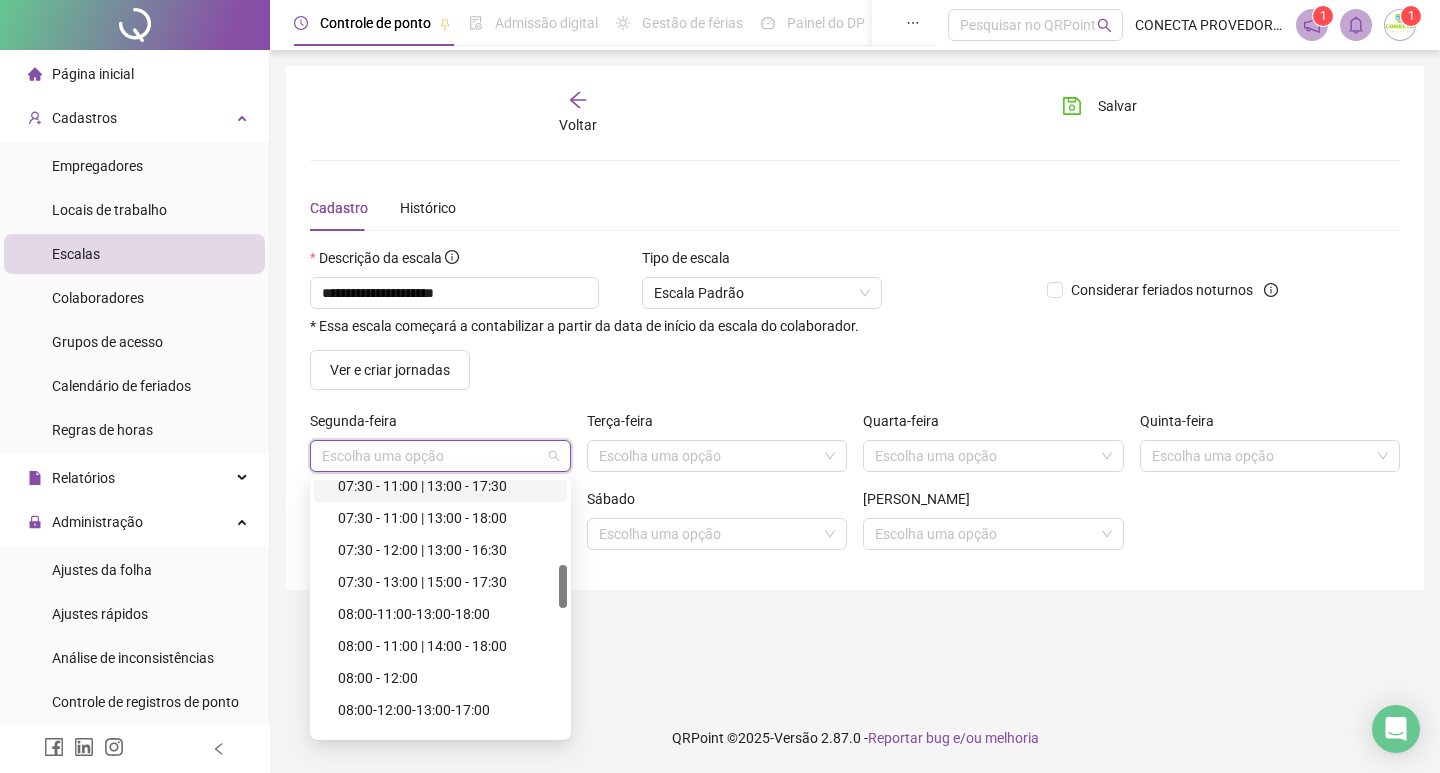 scroll, scrollTop: 600, scrollLeft: 0, axis: vertical 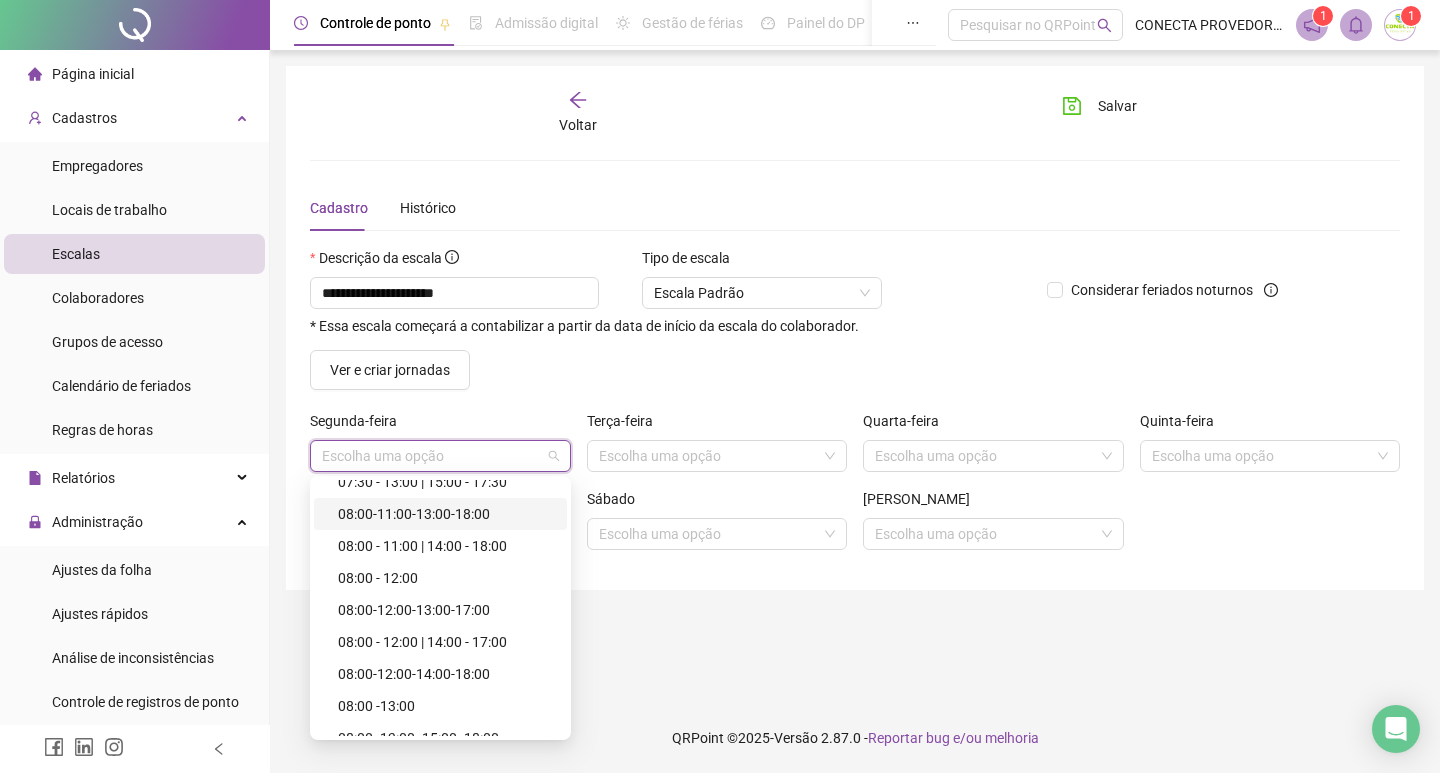 click on "08:00-11:00-13:00-18:00" at bounding box center [446, 514] 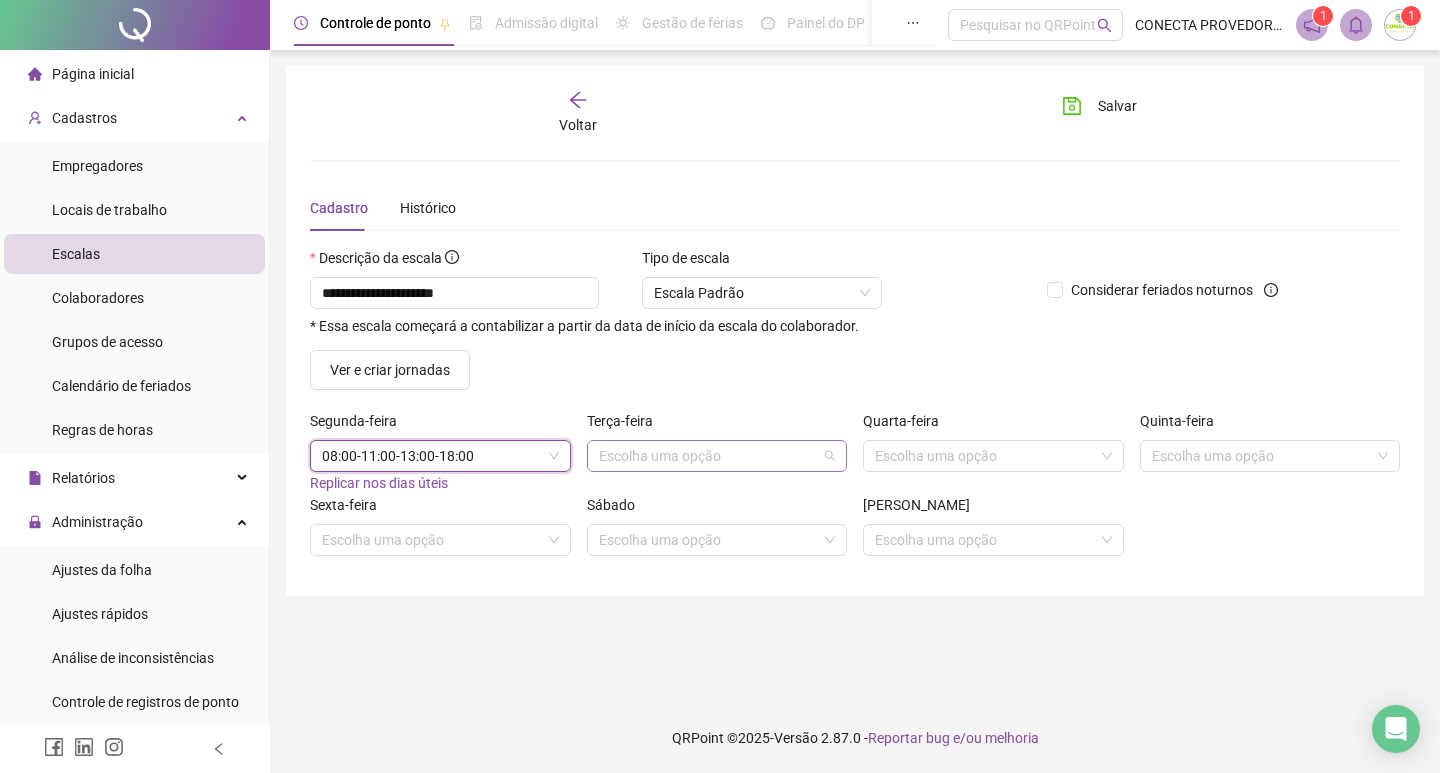 click at bounding box center [711, 456] 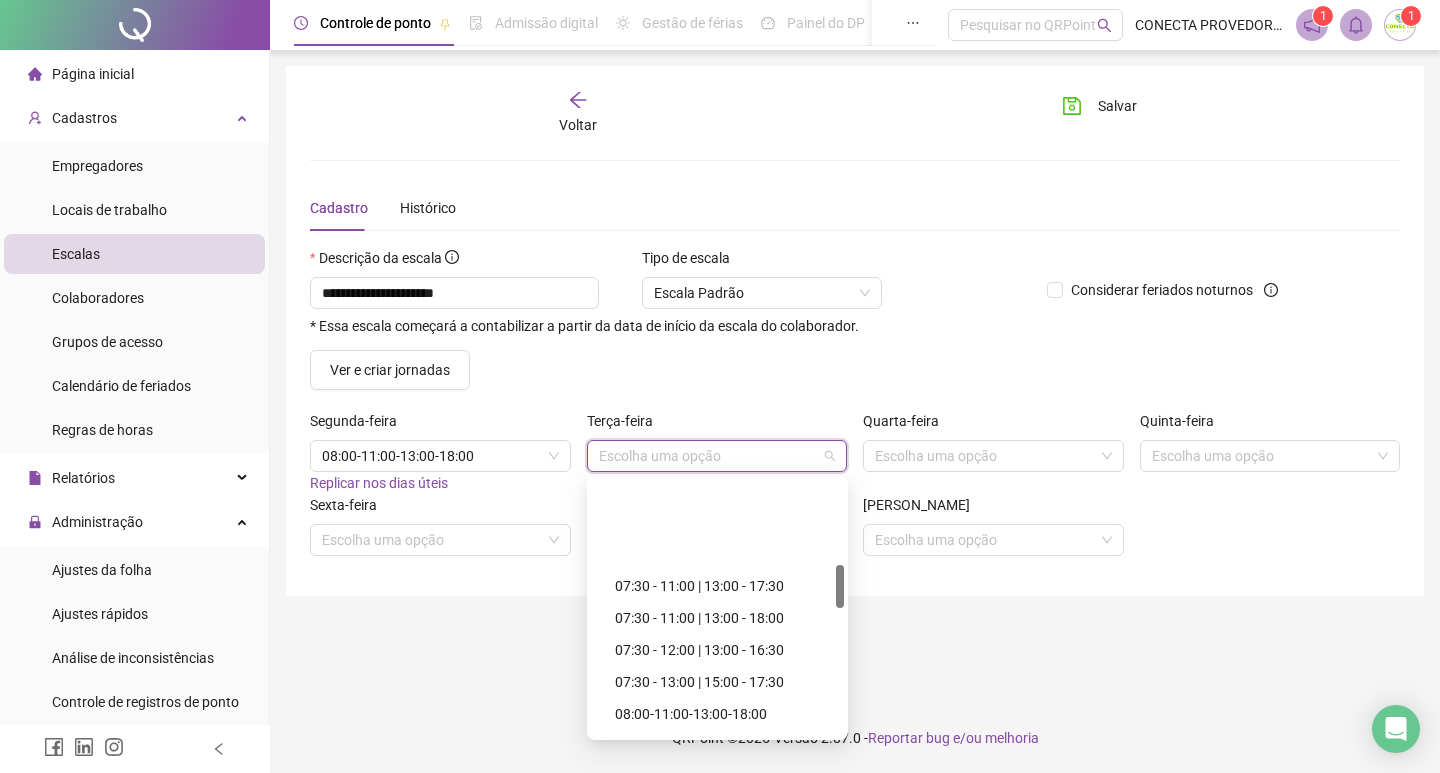 scroll, scrollTop: 600, scrollLeft: 0, axis: vertical 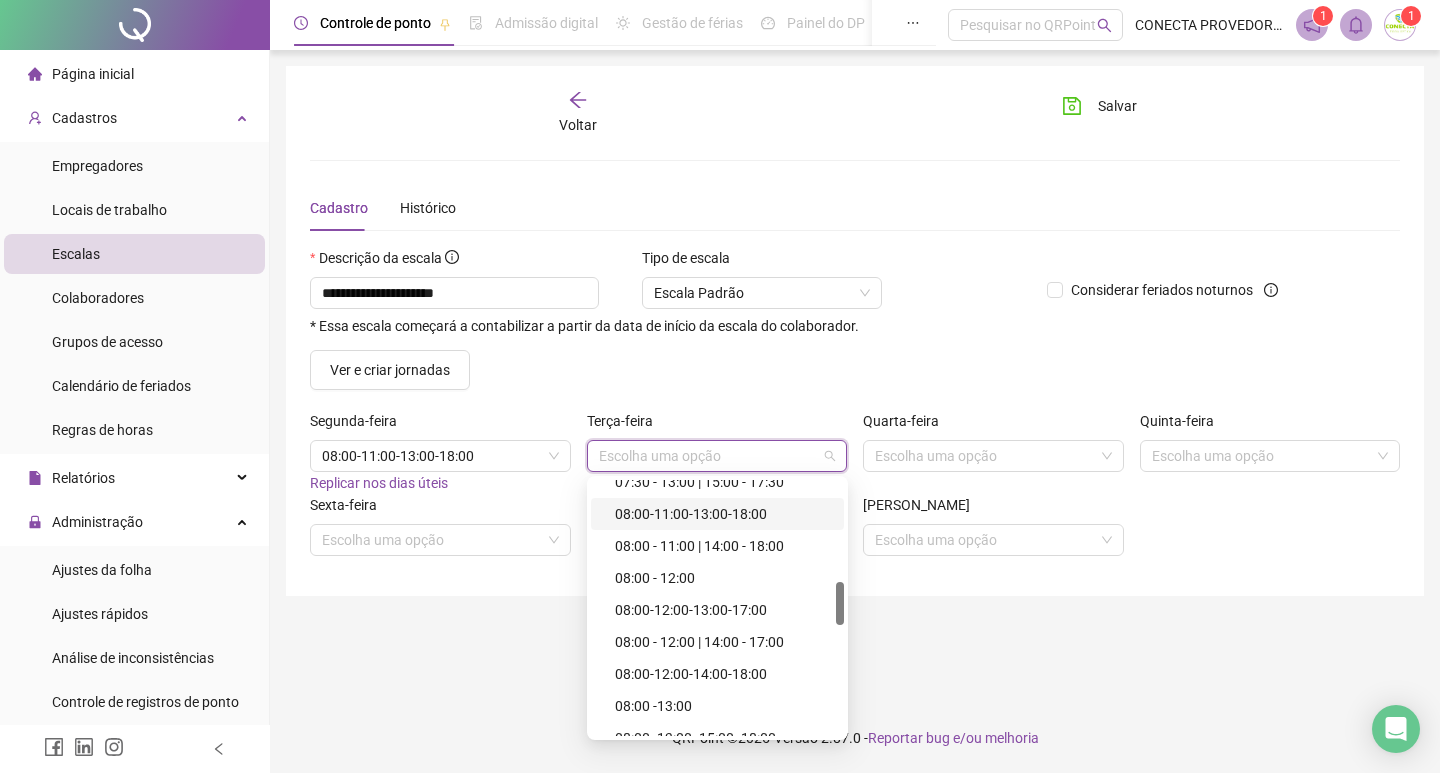 click on "08:00-11:00-13:00-18:00" at bounding box center (723, 514) 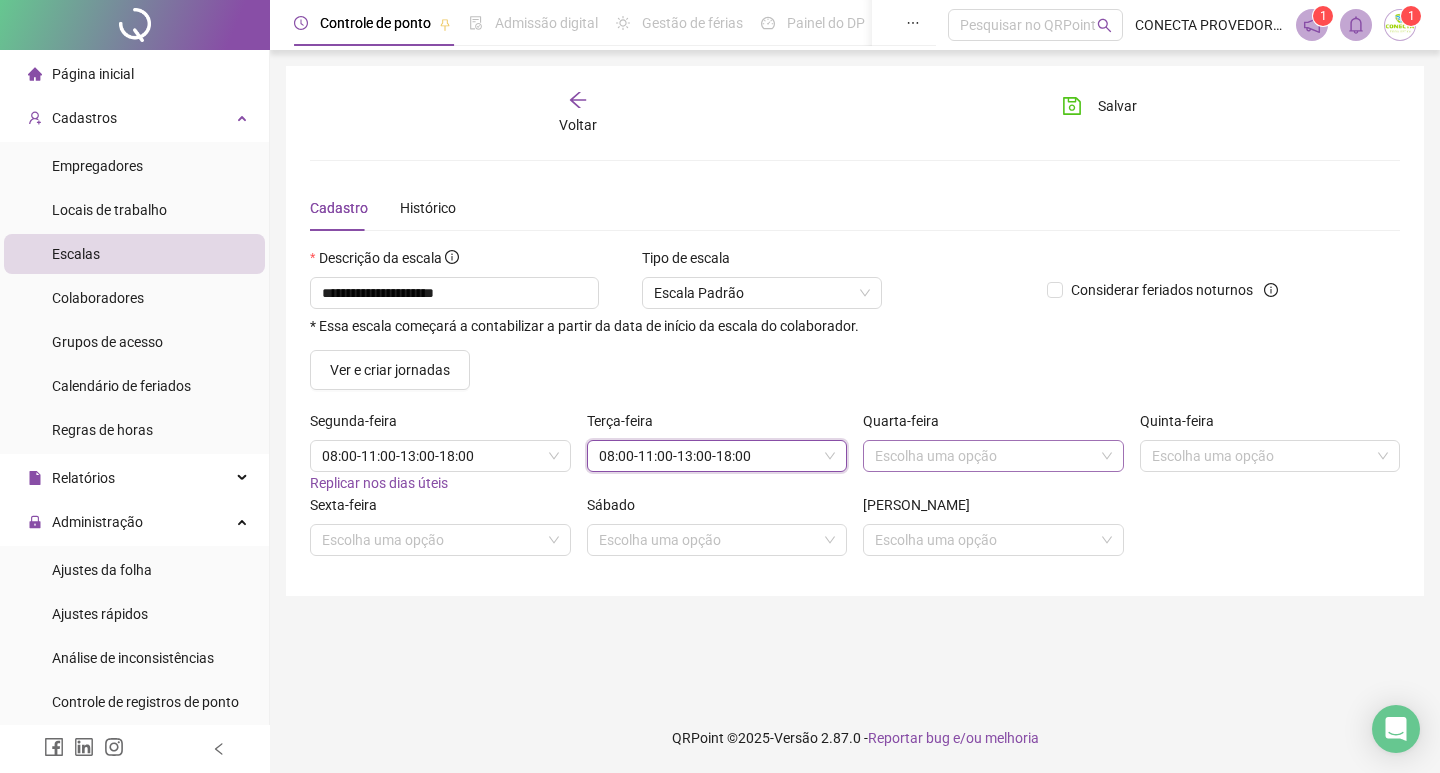 click at bounding box center [987, 456] 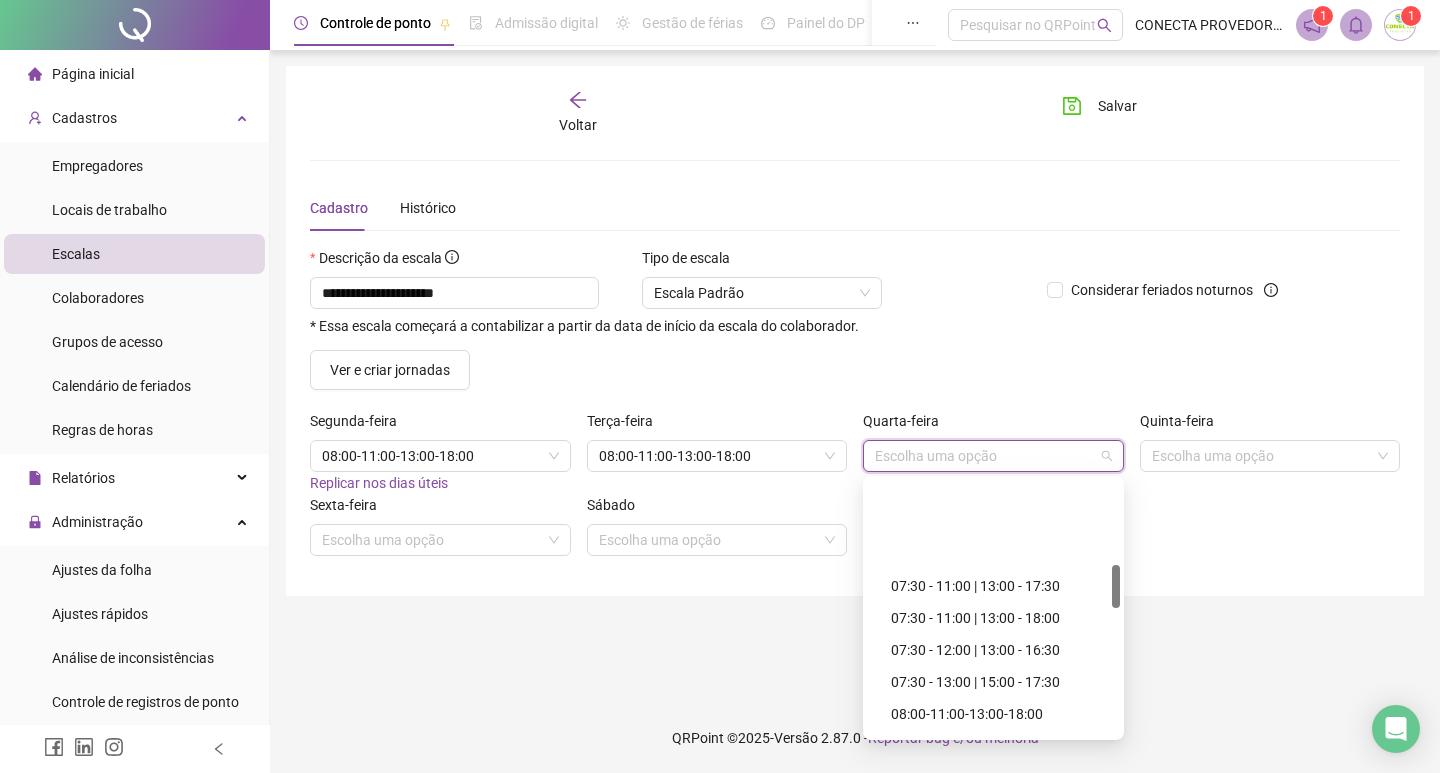 scroll, scrollTop: 500, scrollLeft: 0, axis: vertical 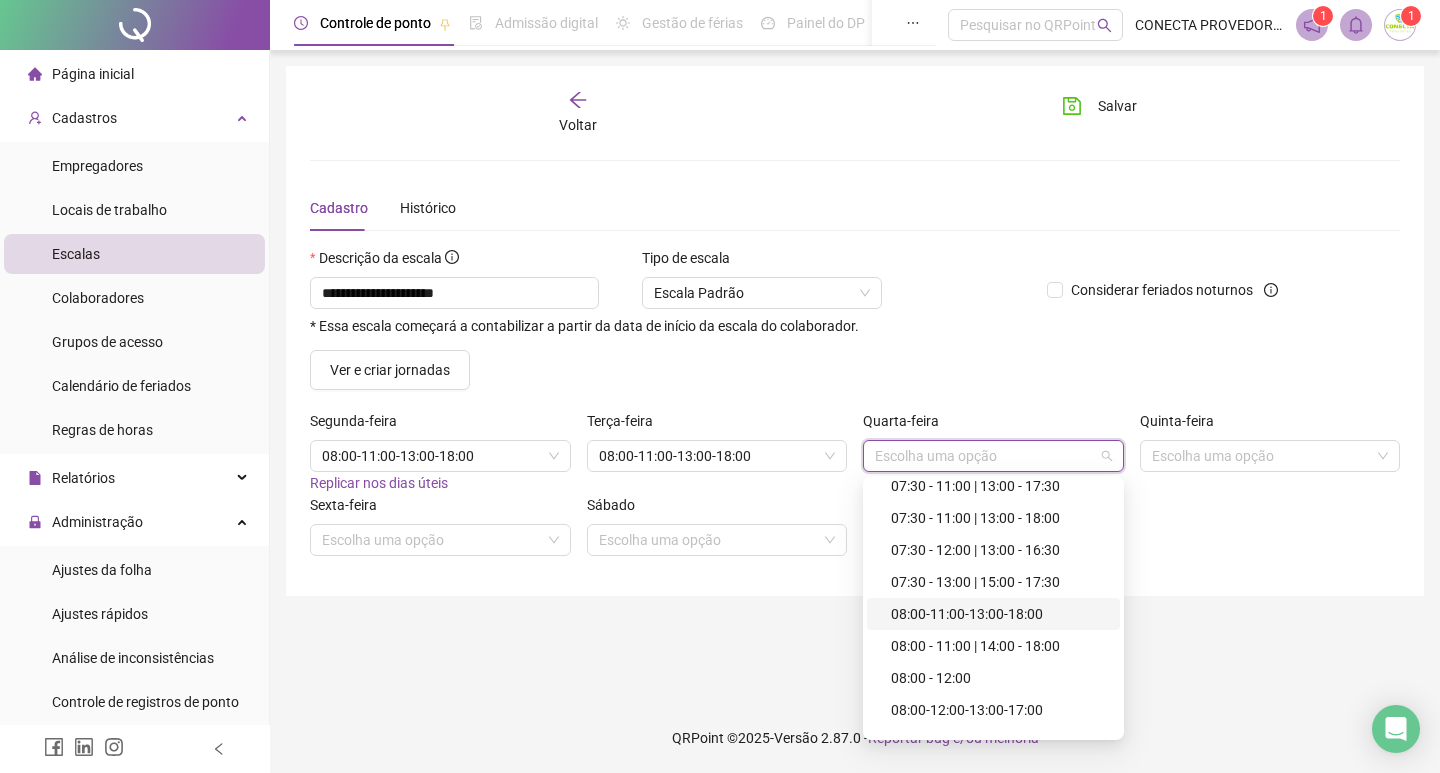 click on "08:00-11:00-13:00-18:00" at bounding box center [999, 614] 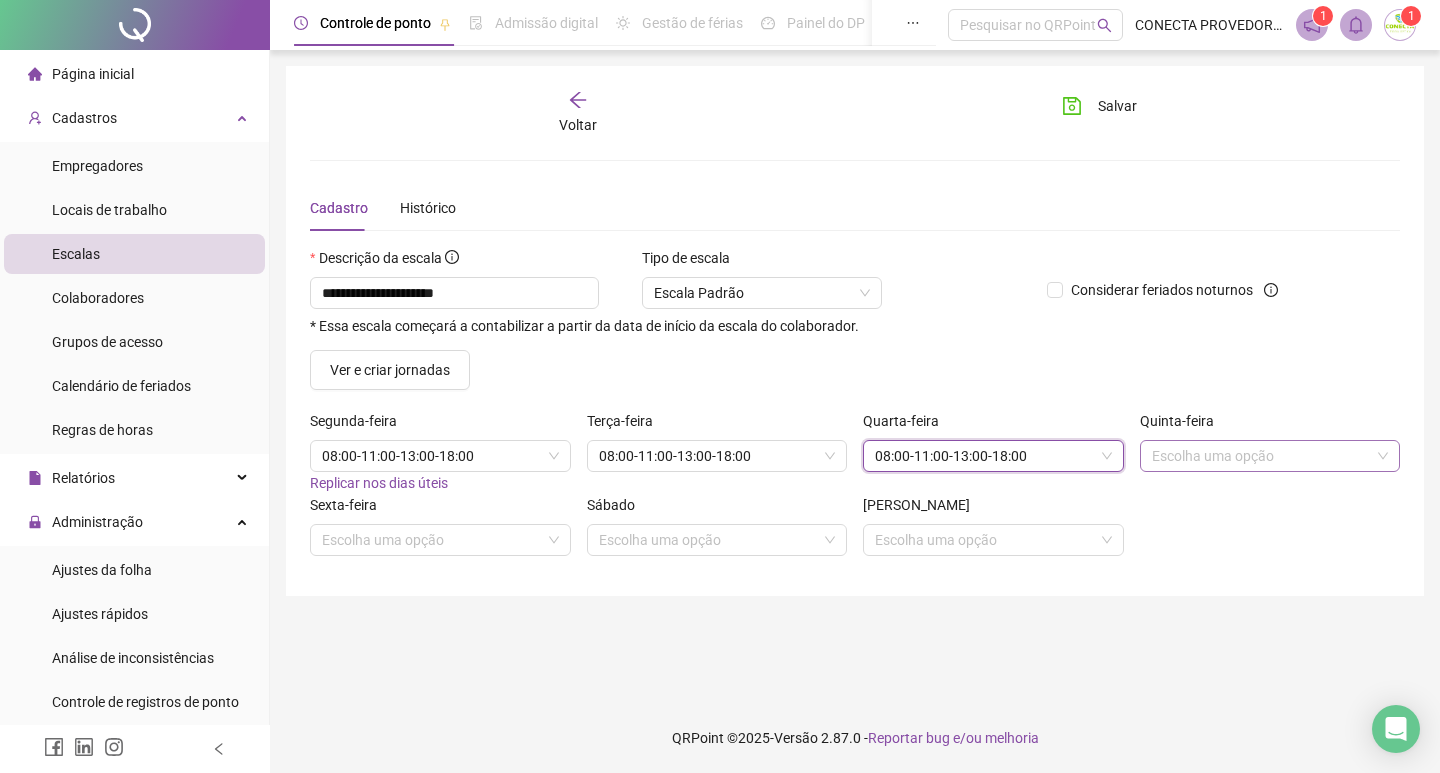 click at bounding box center (1264, 456) 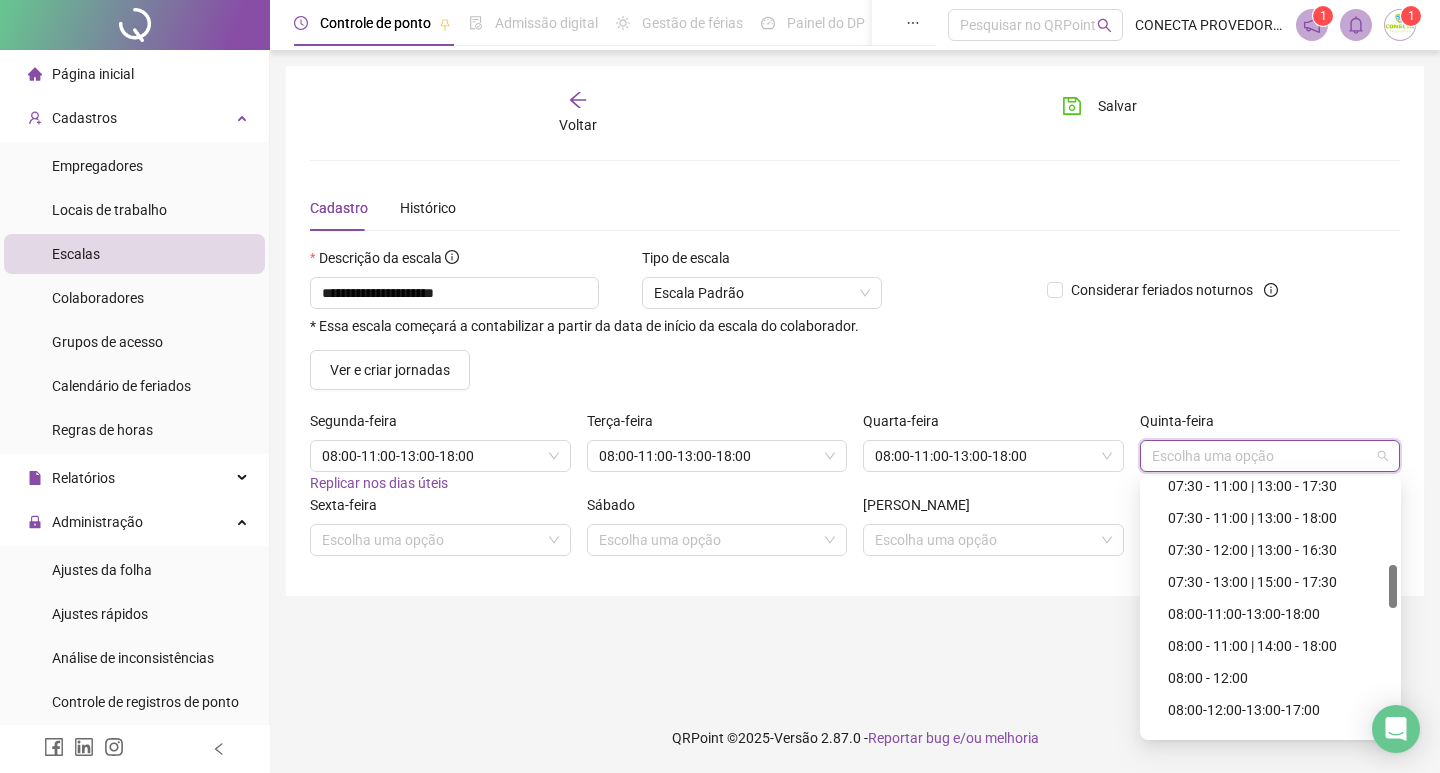scroll, scrollTop: 600, scrollLeft: 0, axis: vertical 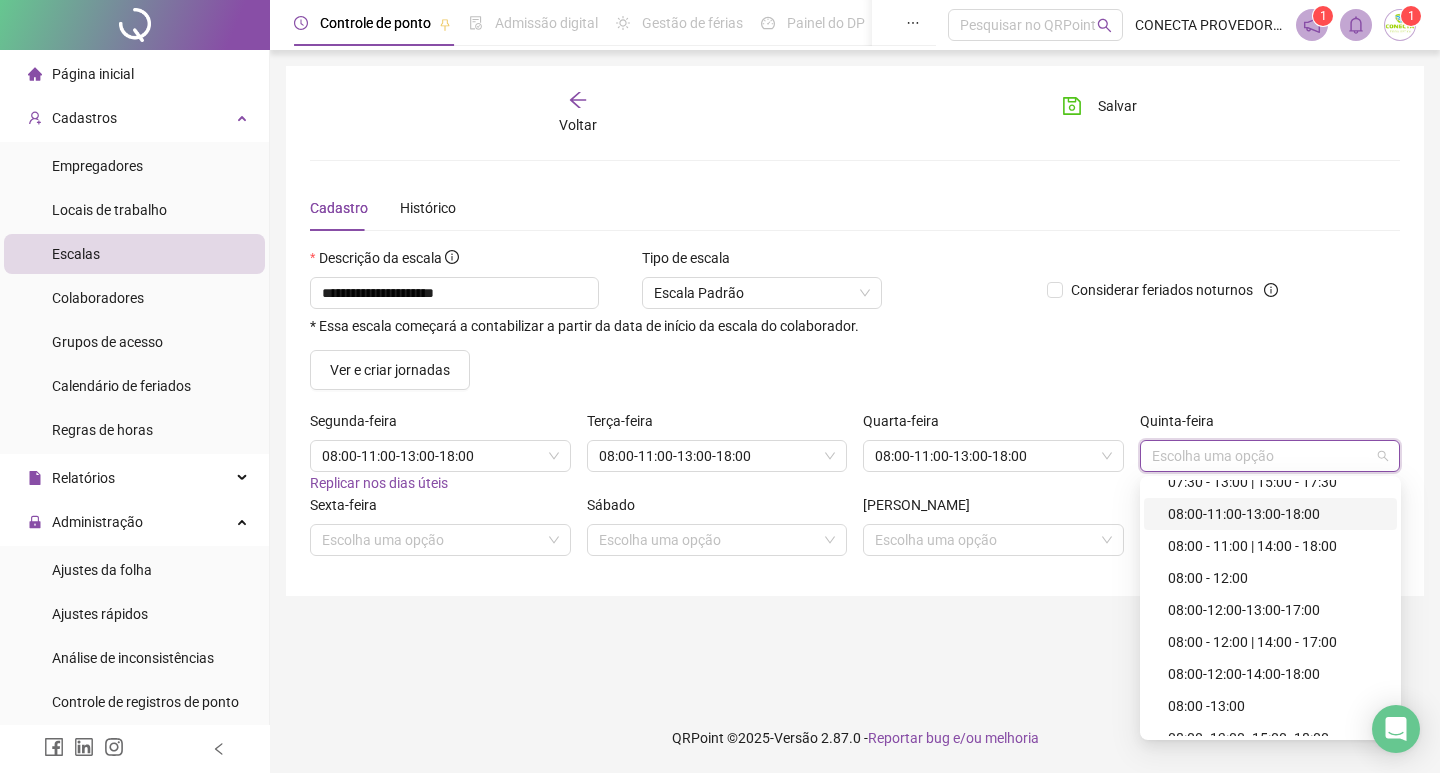 click on "08:00-11:00-13:00-18:00" at bounding box center (1276, 514) 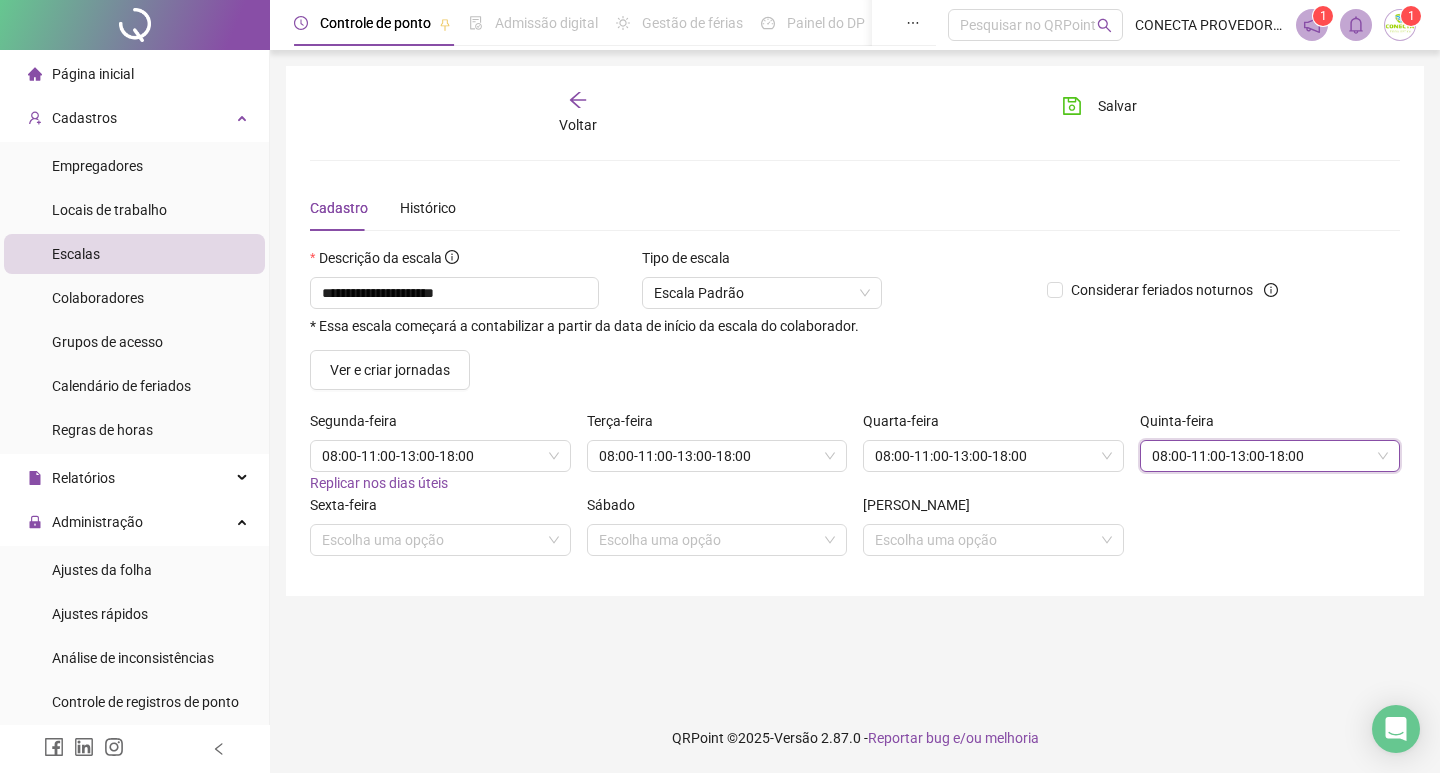 click on "Sexta-feira Escolha uma opção" at bounding box center [440, 533] 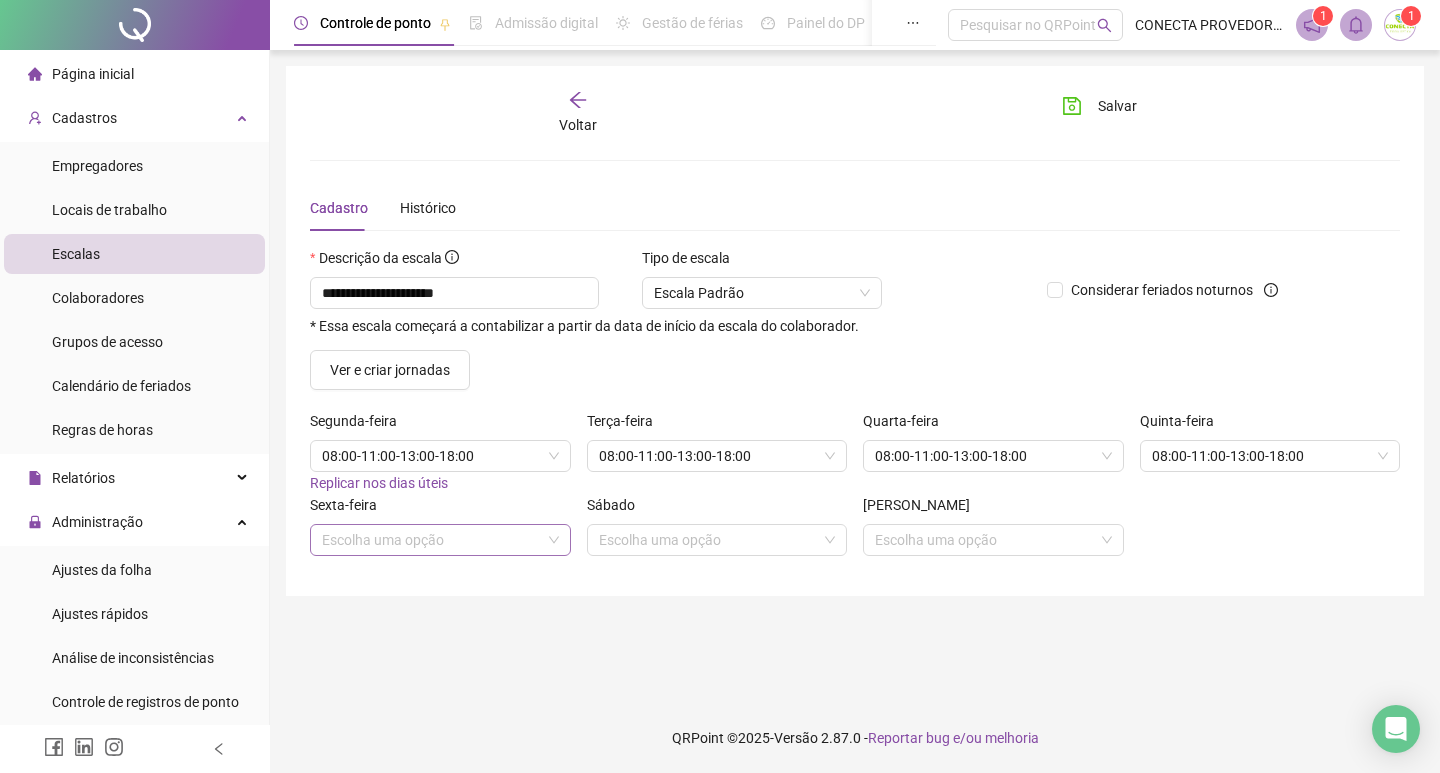 click at bounding box center [434, 540] 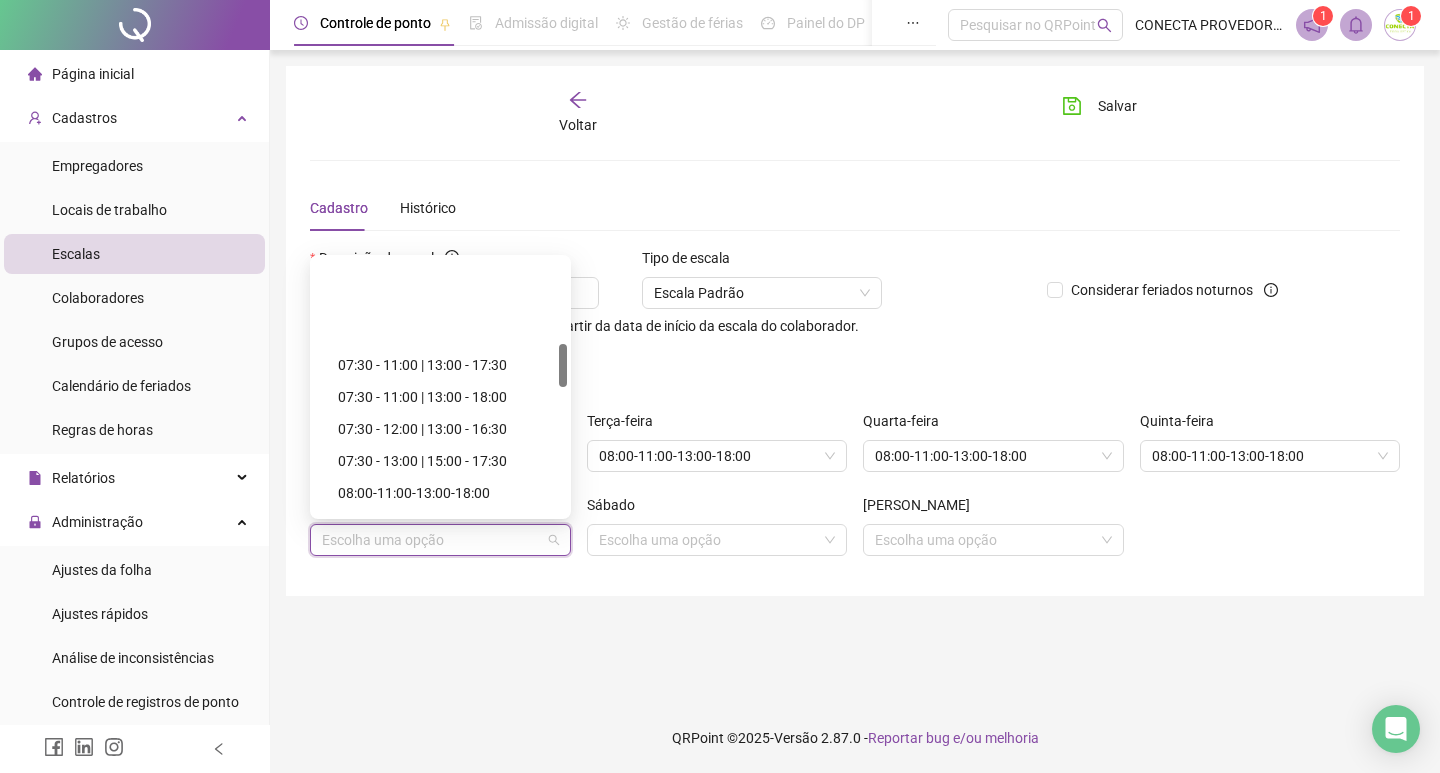 scroll, scrollTop: 500, scrollLeft: 0, axis: vertical 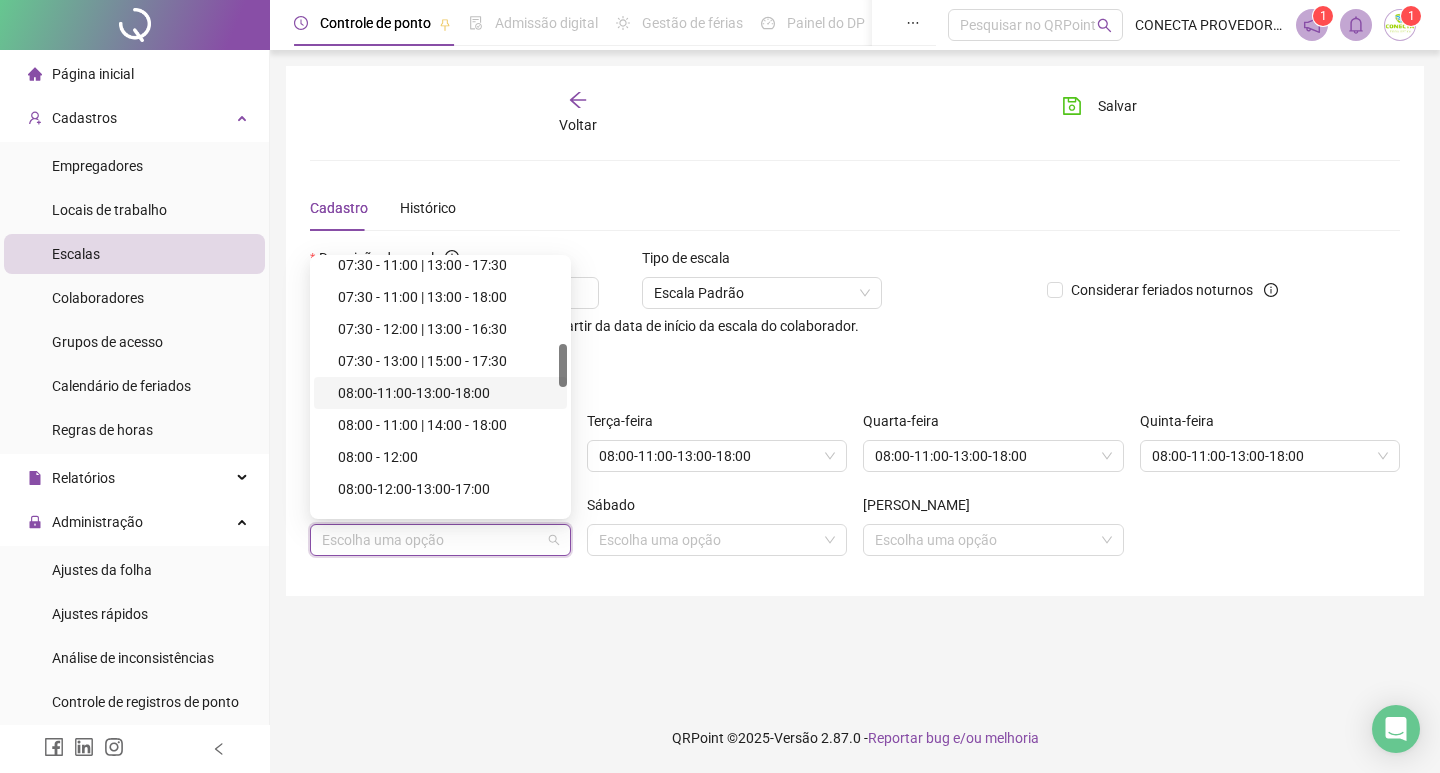 click on "08:00-11:00-13:00-18:00" at bounding box center [446, 393] 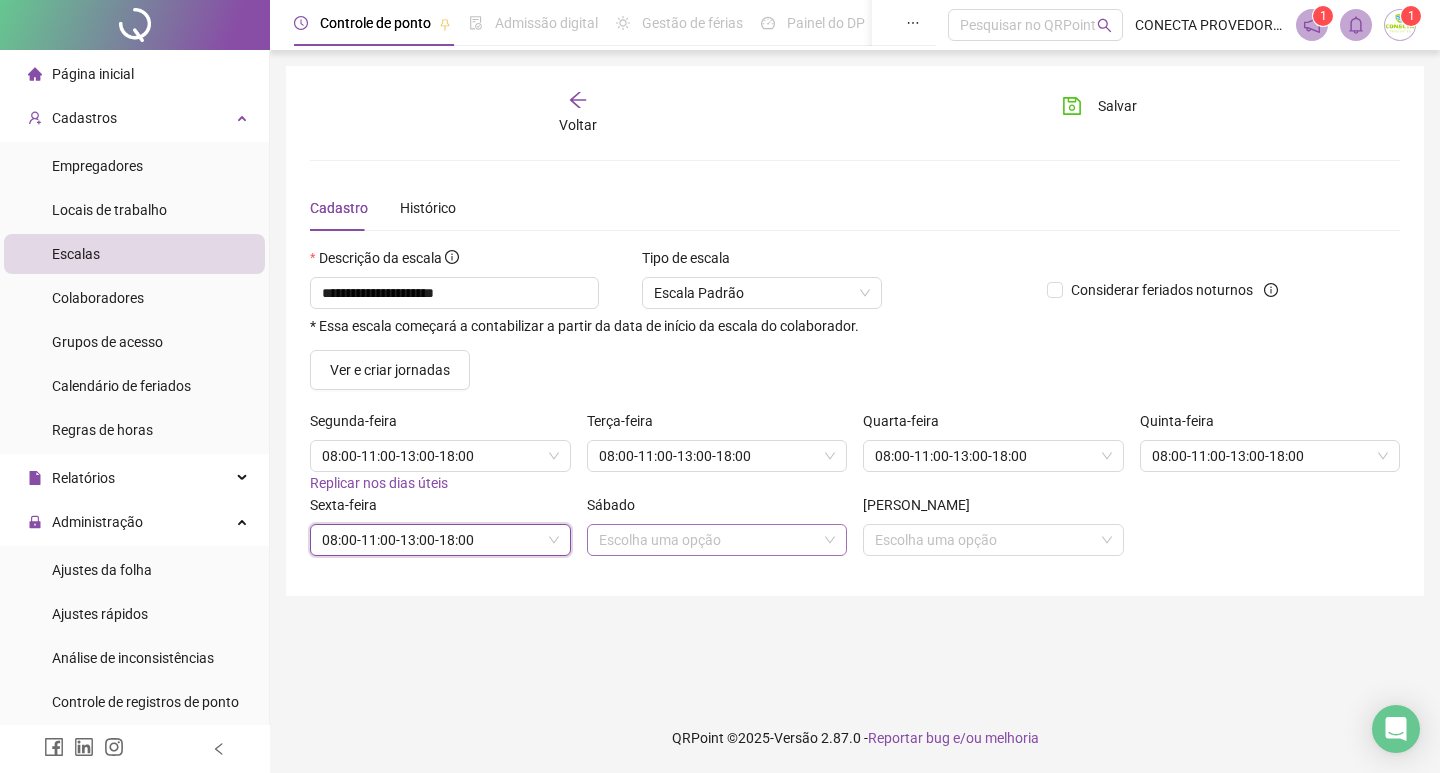 click at bounding box center [711, 540] 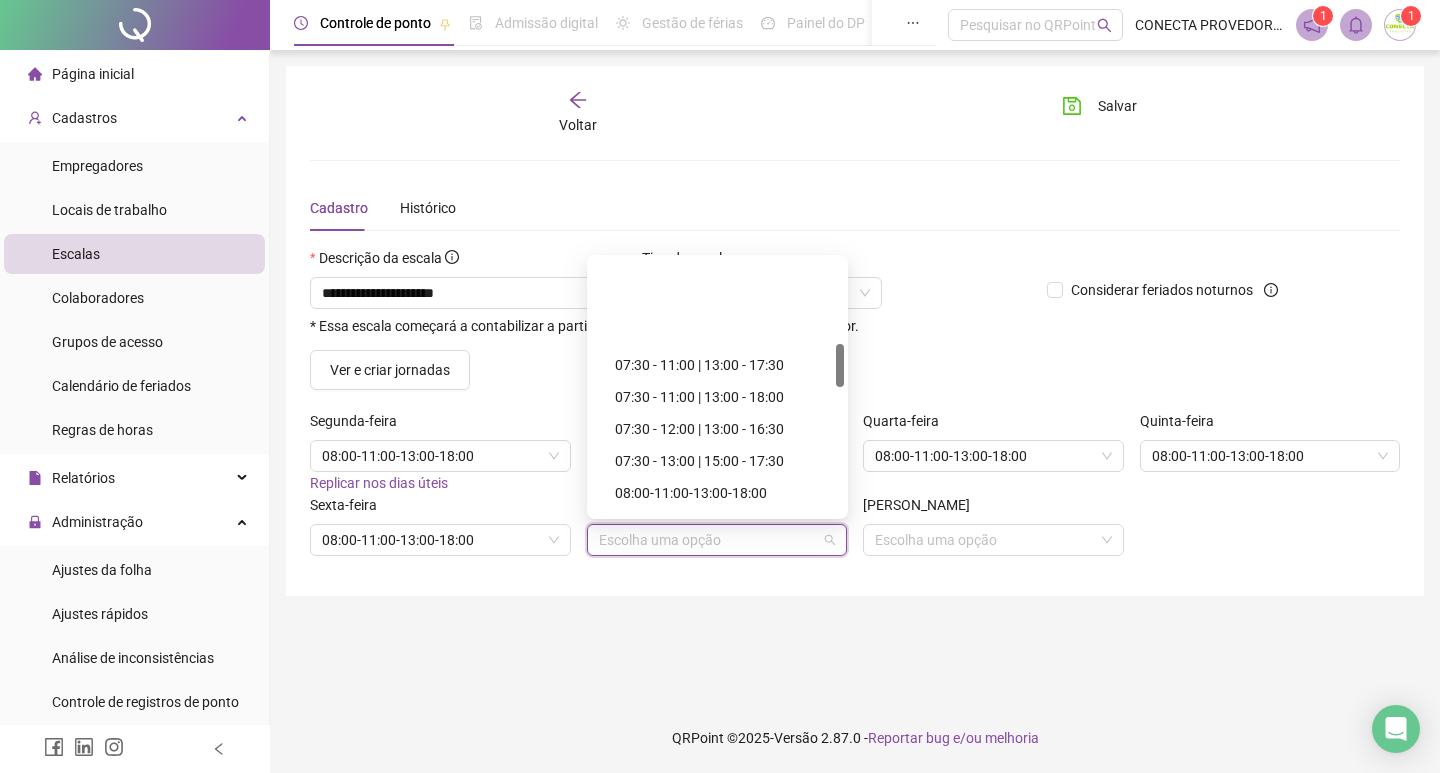 scroll, scrollTop: 500, scrollLeft: 0, axis: vertical 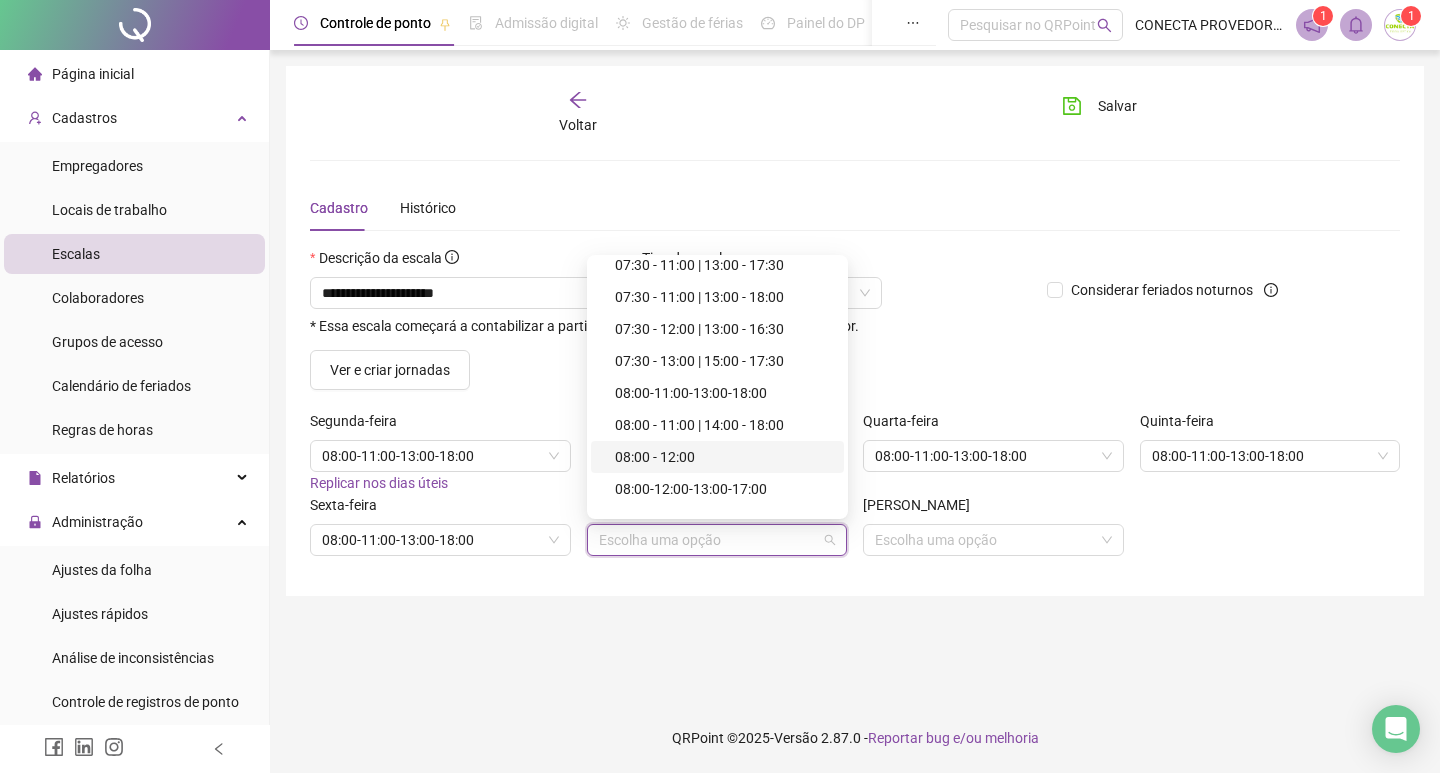 click on "08:00 - 12:00" at bounding box center [723, 457] 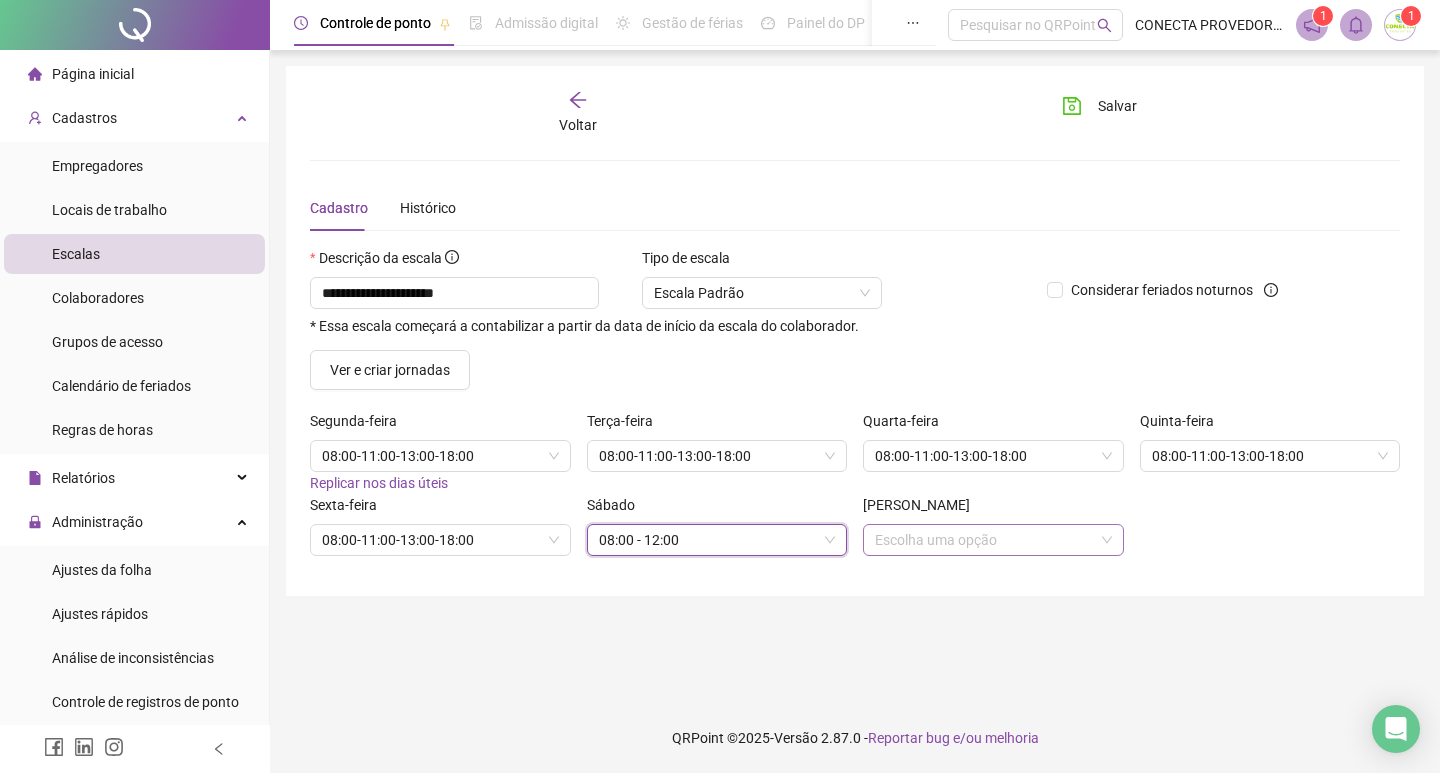 click at bounding box center (987, 540) 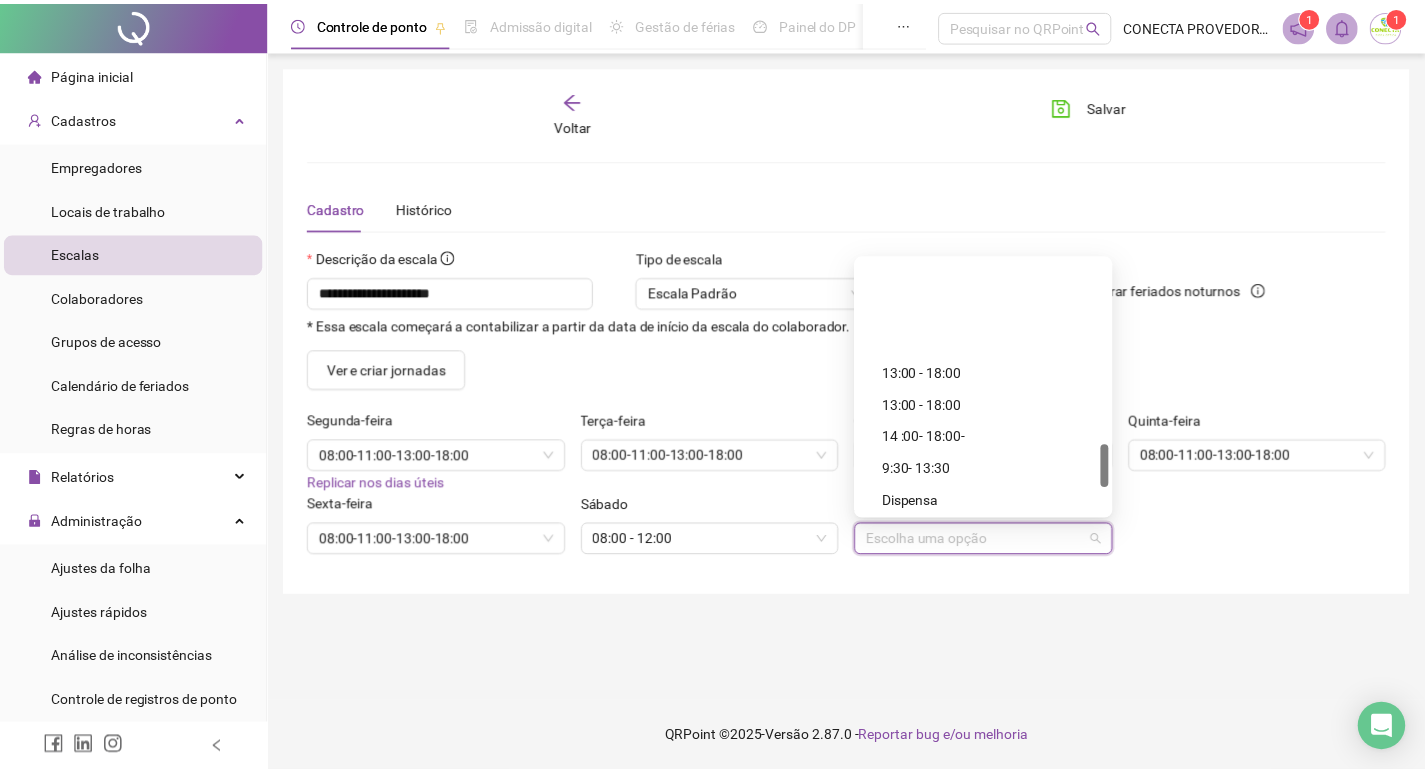 scroll, scrollTop: 1100, scrollLeft: 0, axis: vertical 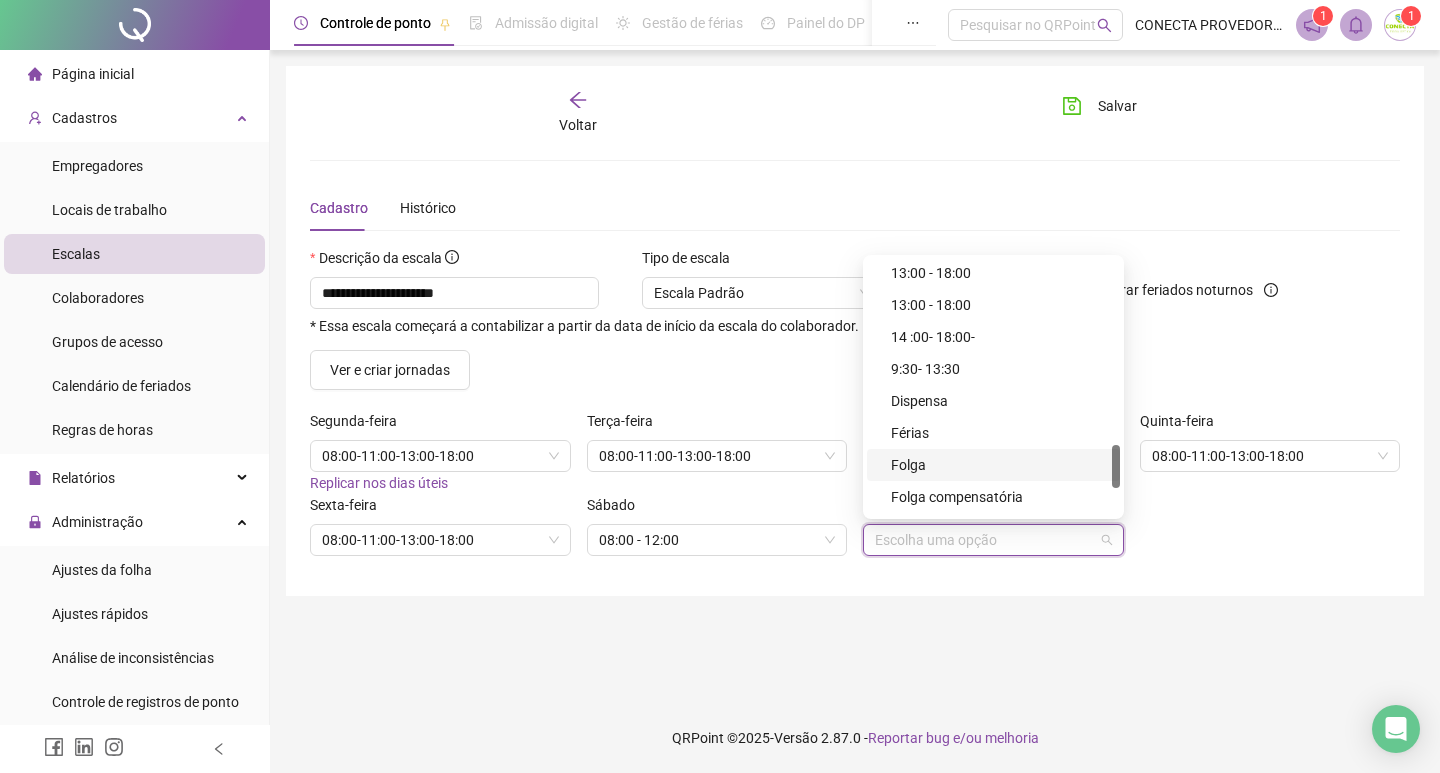 click on "Folga" at bounding box center (999, 465) 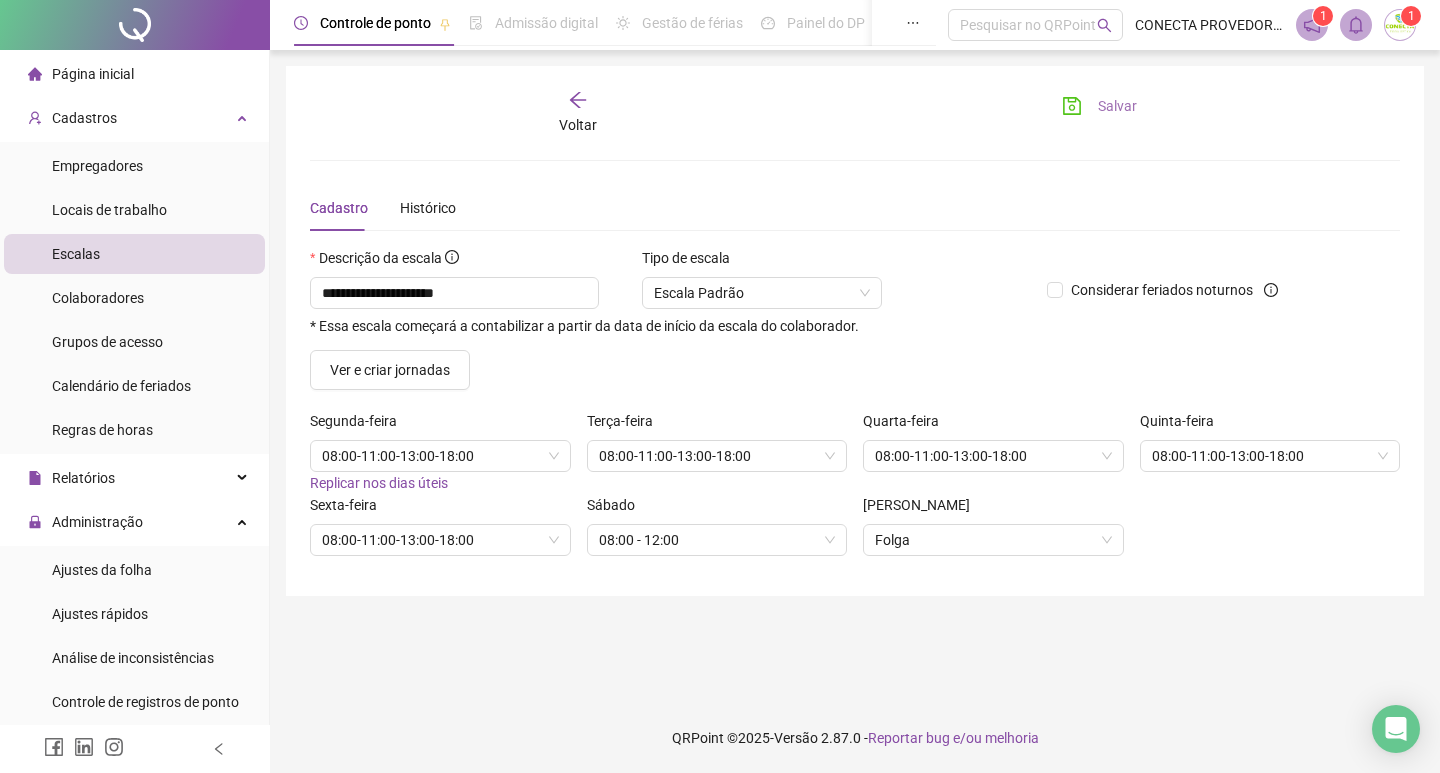 click on "Salvar" at bounding box center [1117, 106] 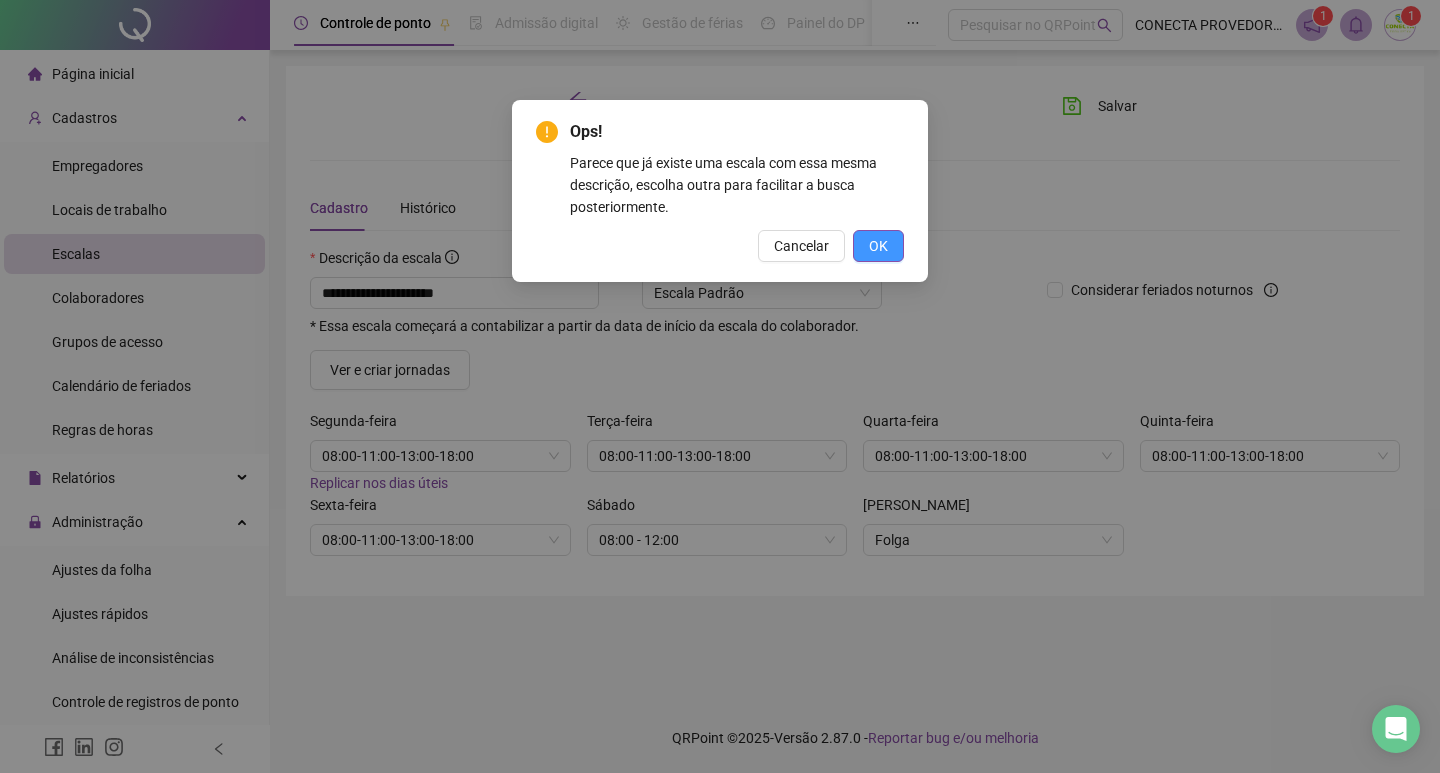 click on "OK" at bounding box center (878, 246) 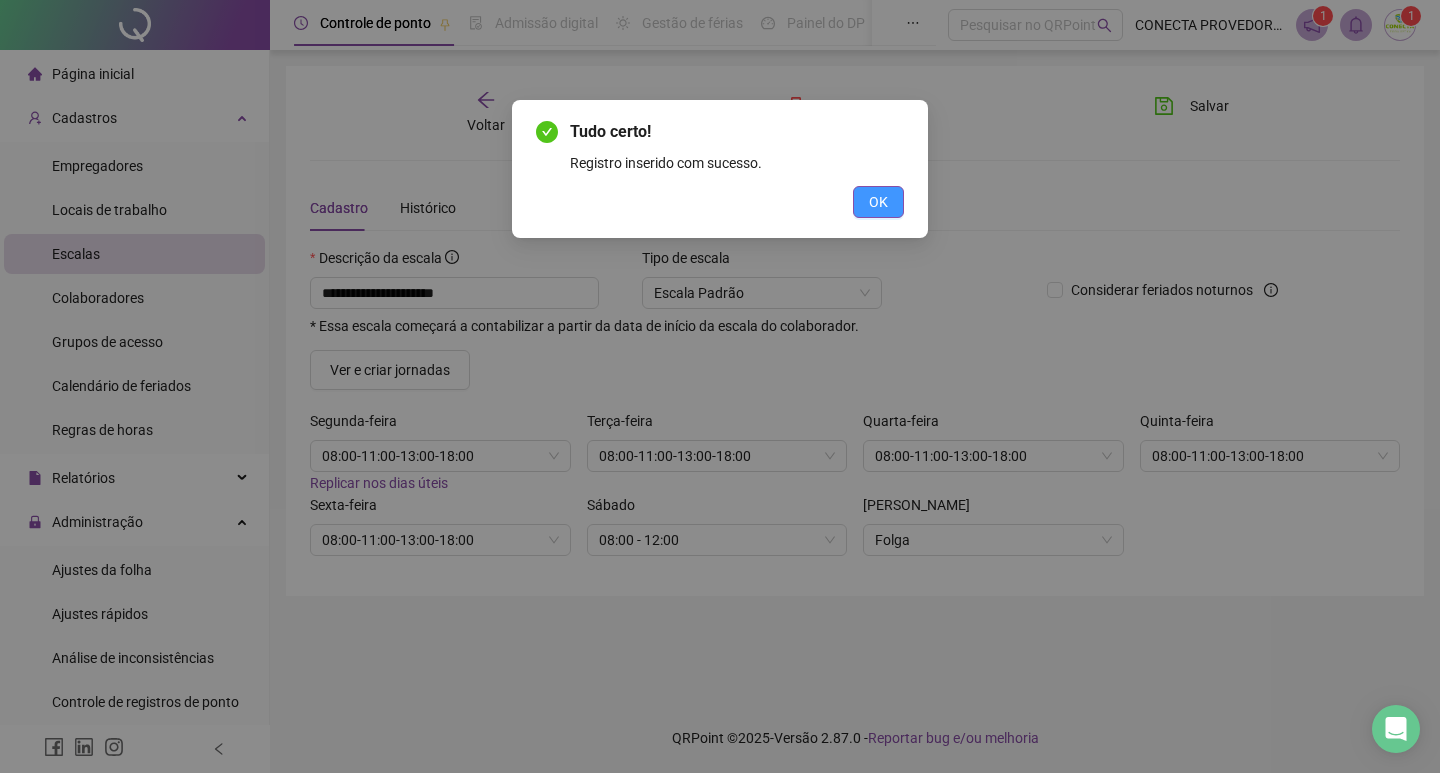 click on "OK" at bounding box center [878, 202] 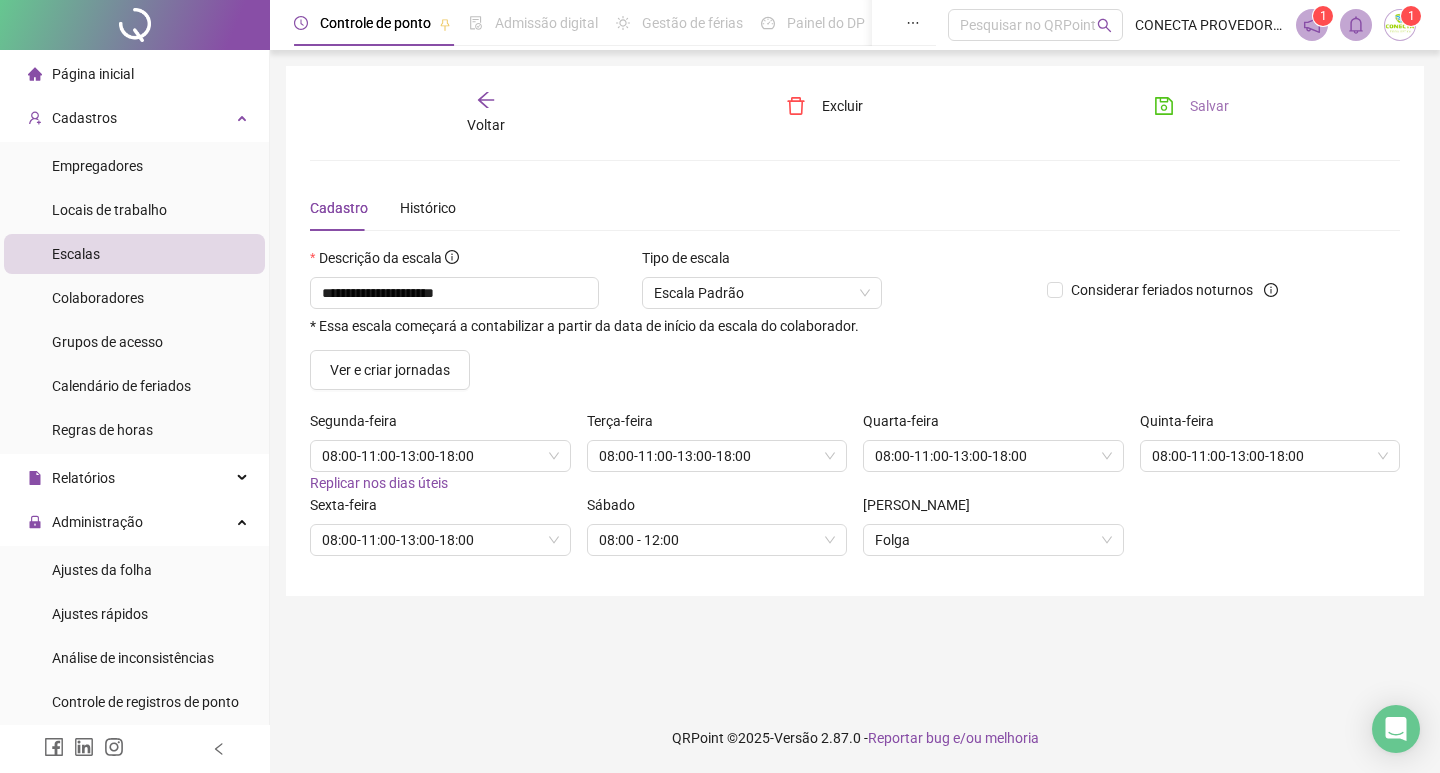 click on "Salvar" at bounding box center (1209, 106) 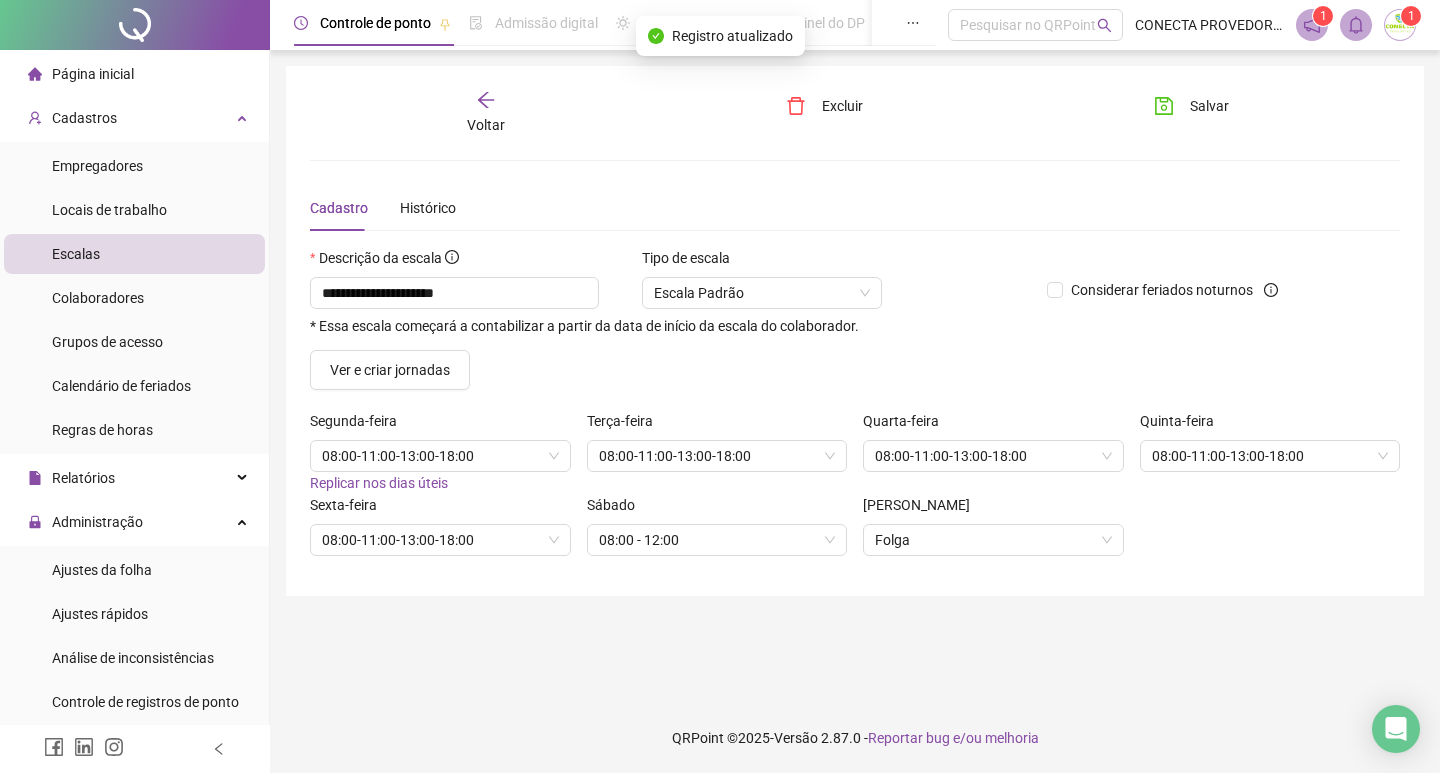 click on "Voltar" at bounding box center [486, 113] 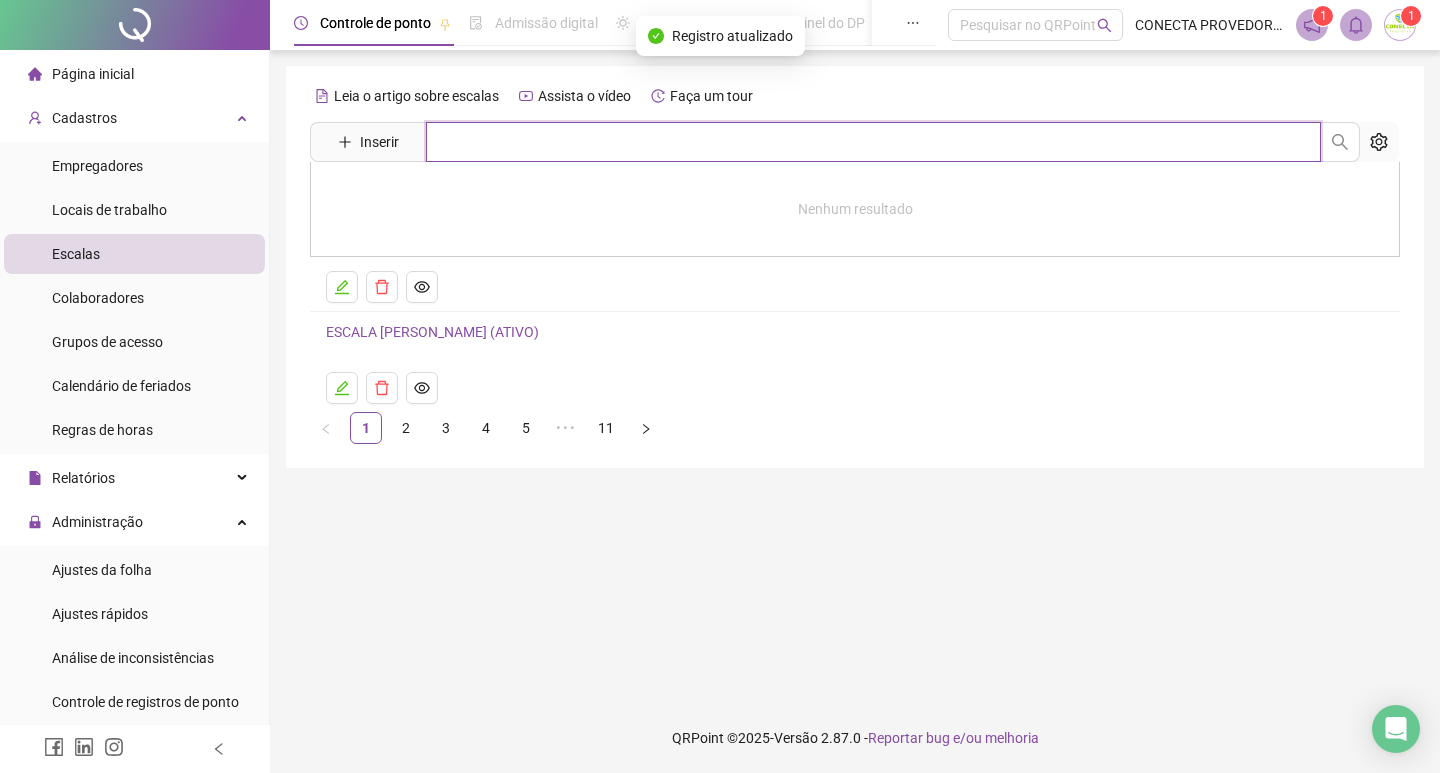 click at bounding box center [873, 142] 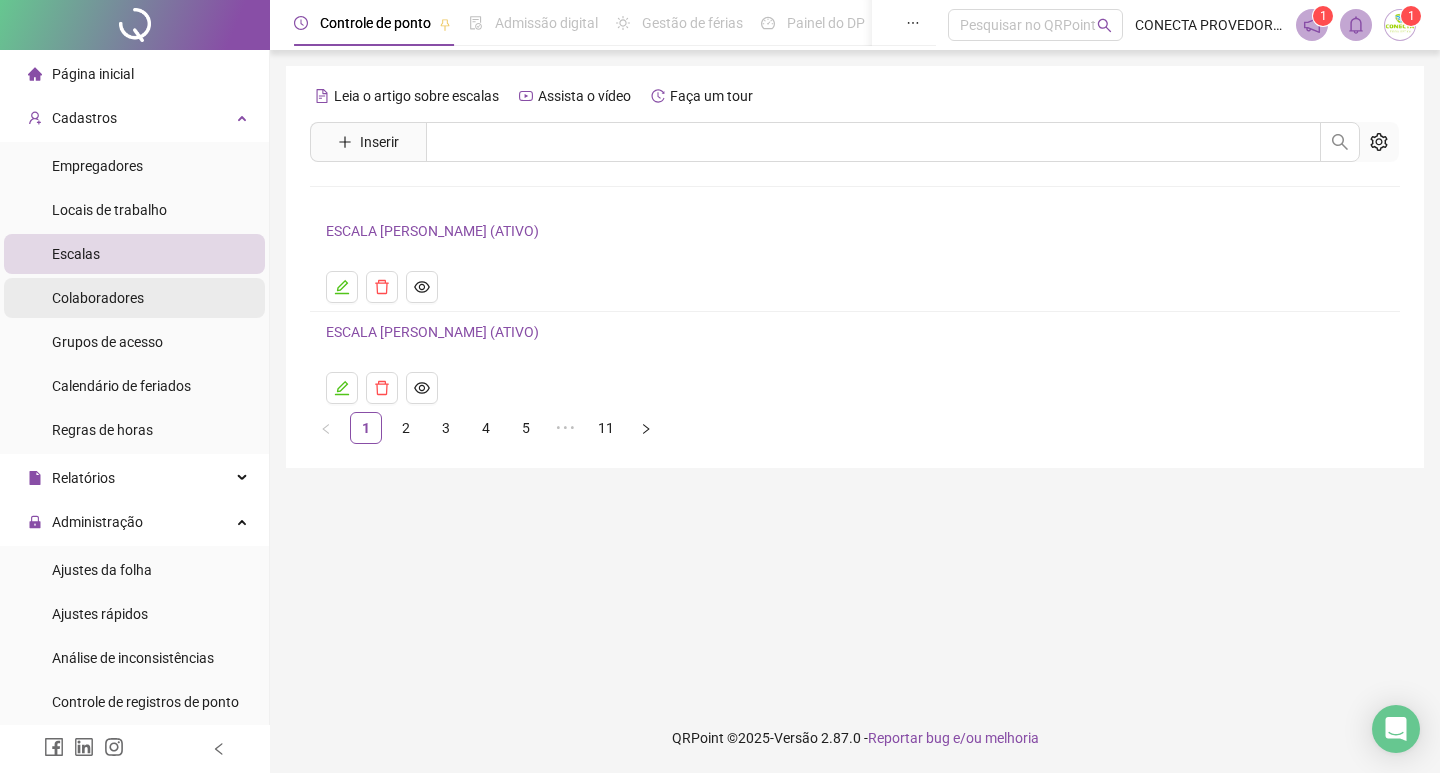 click on "Colaboradores" at bounding box center [98, 298] 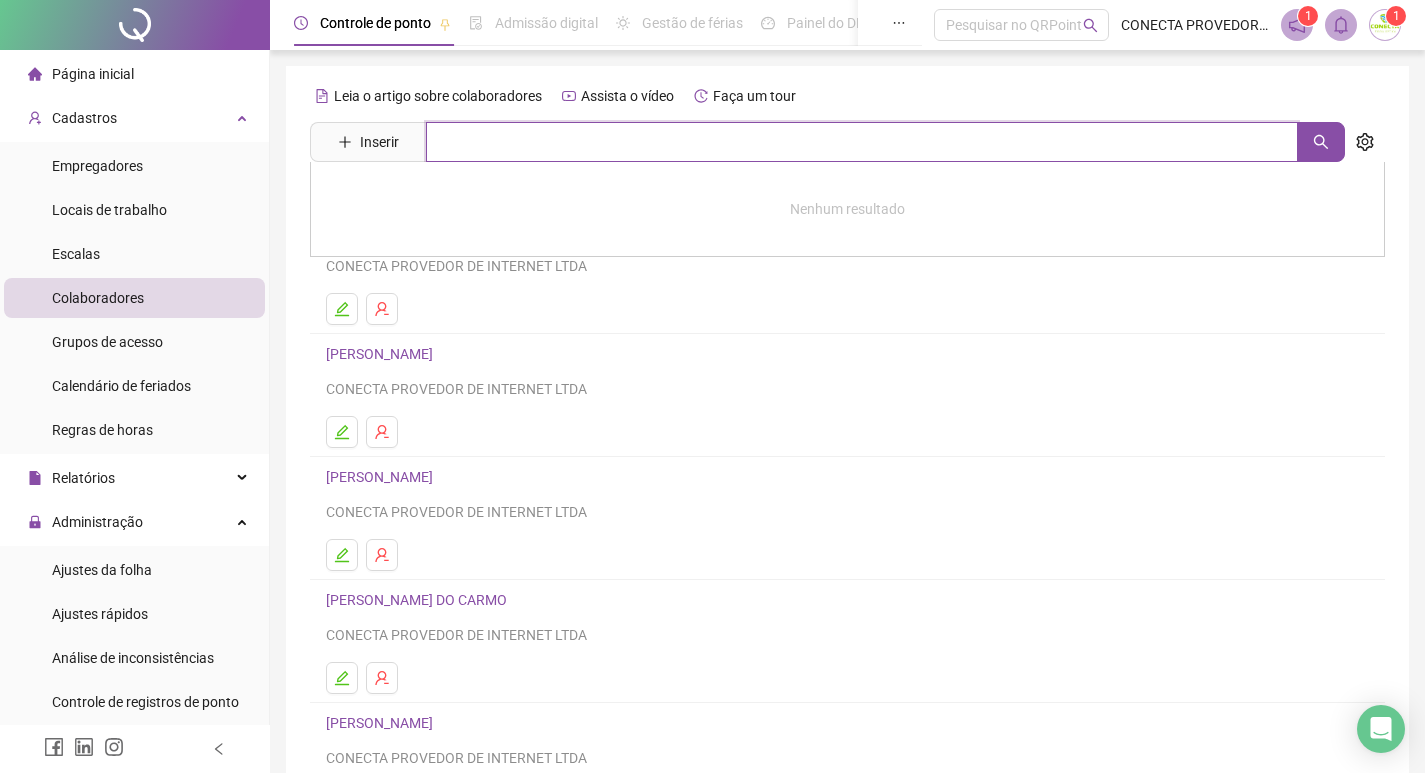 click at bounding box center (862, 142) 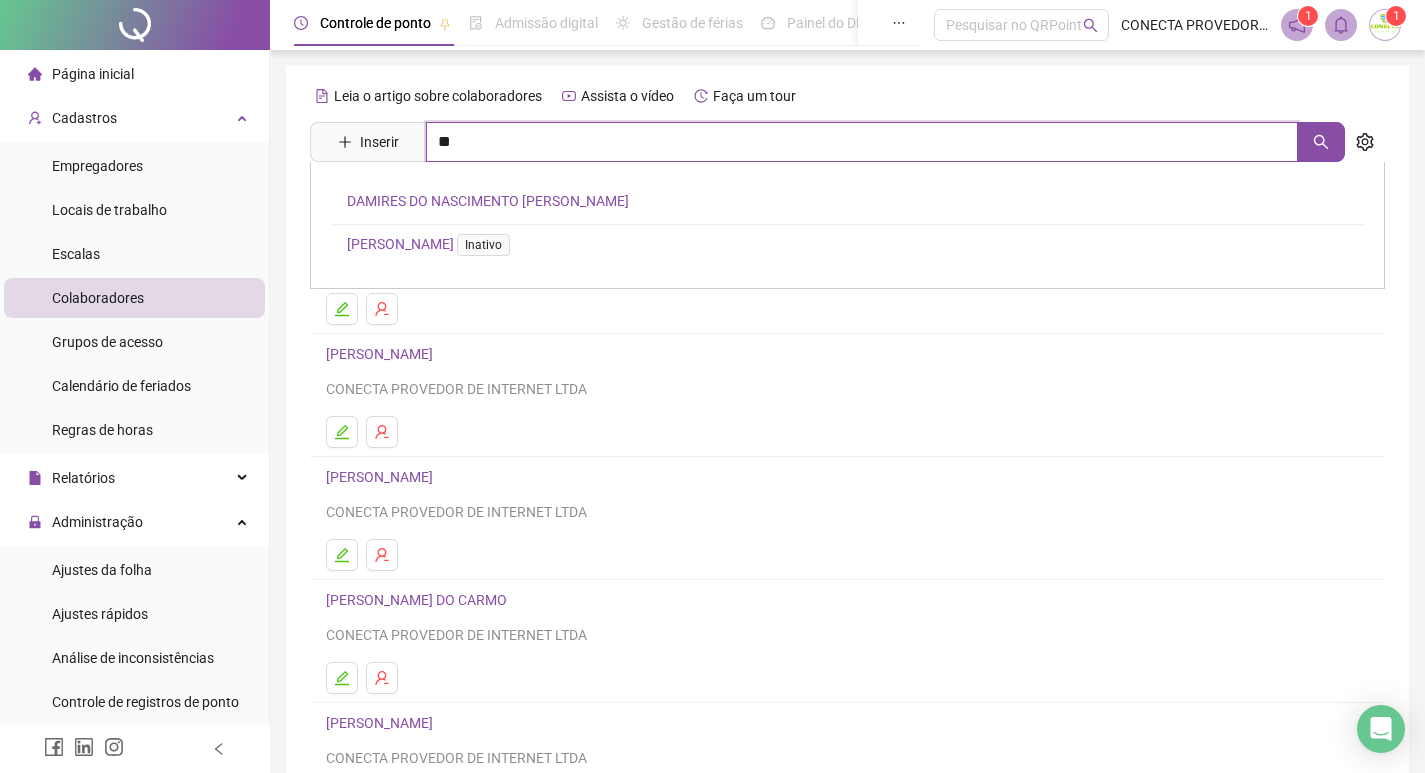 type on "*" 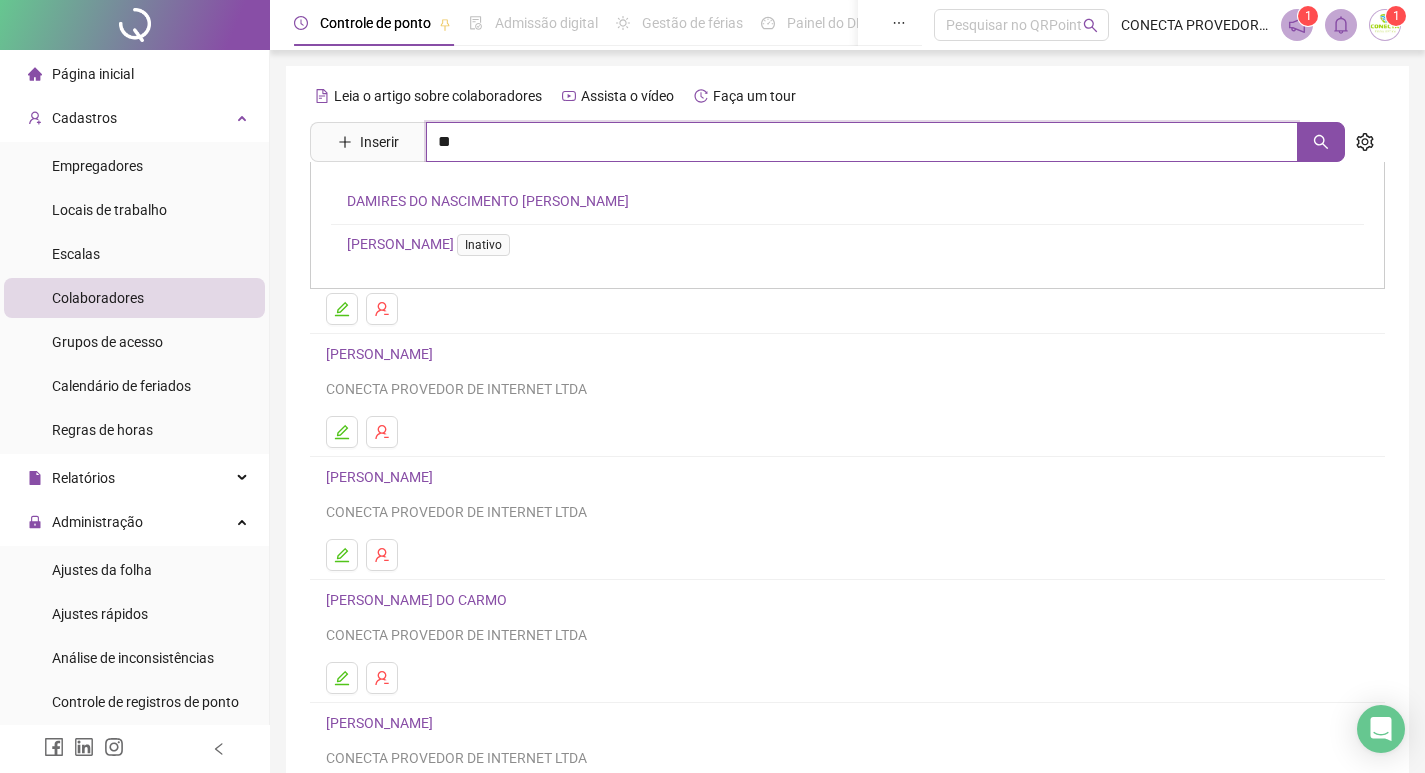 type on "**" 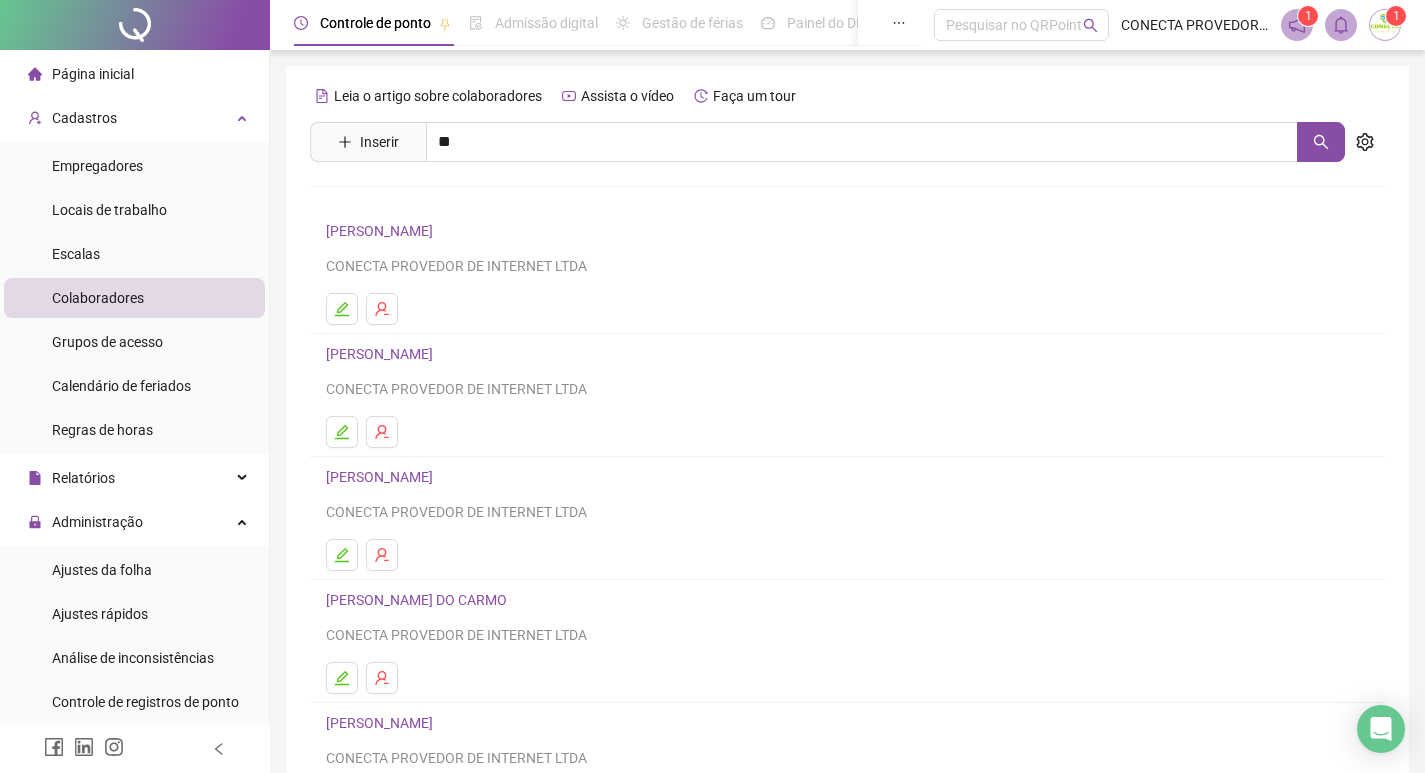click on "[PERSON_NAME]" at bounding box center [400, 201] 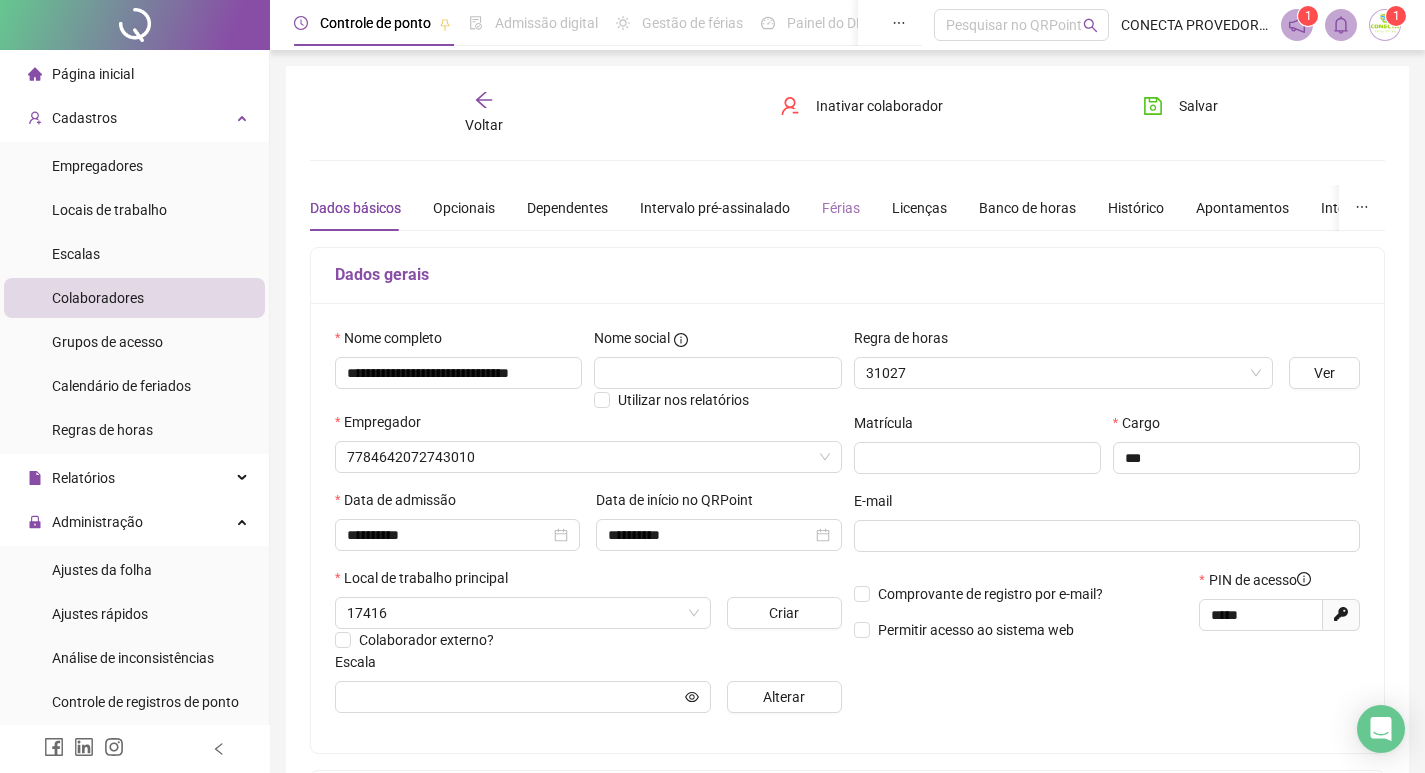 type on "**********" 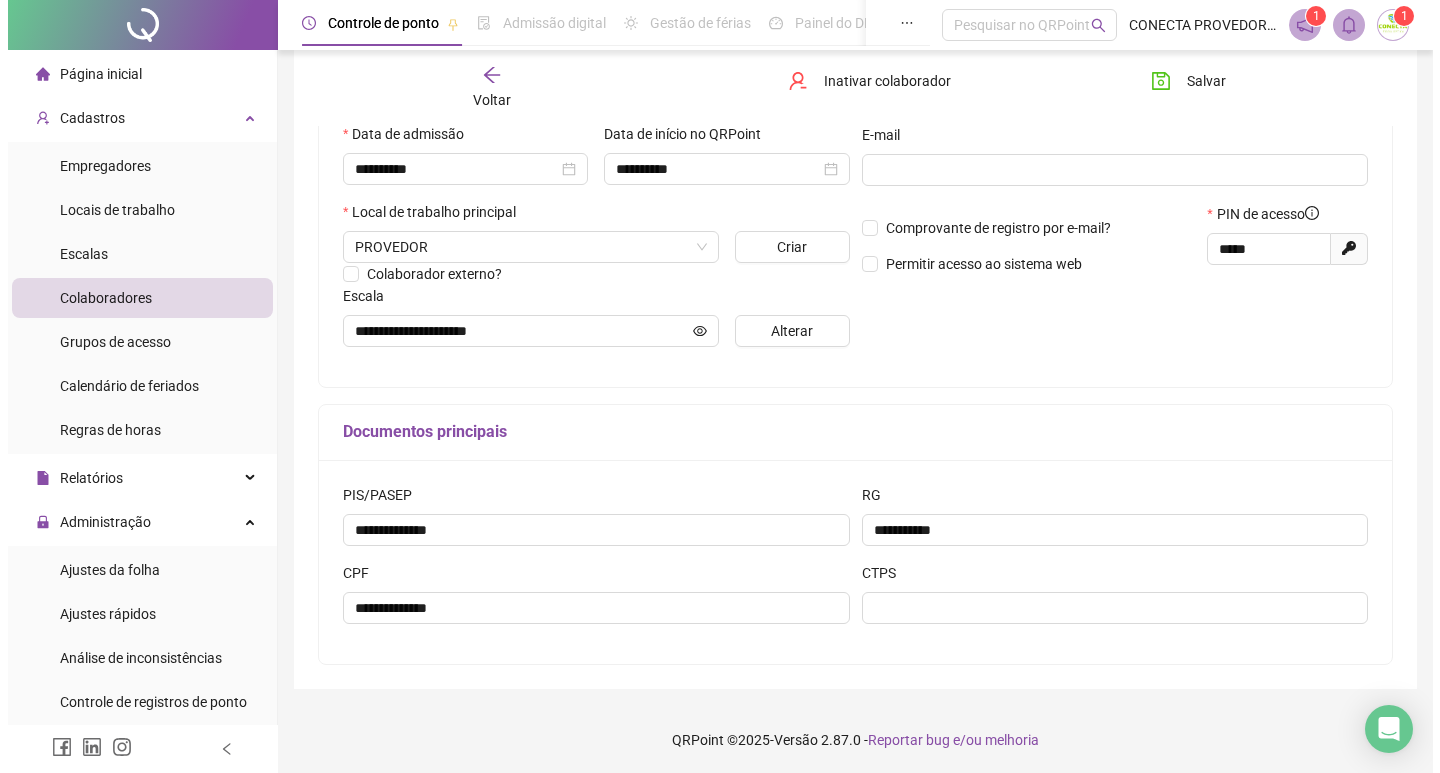 scroll, scrollTop: 368, scrollLeft: 0, axis: vertical 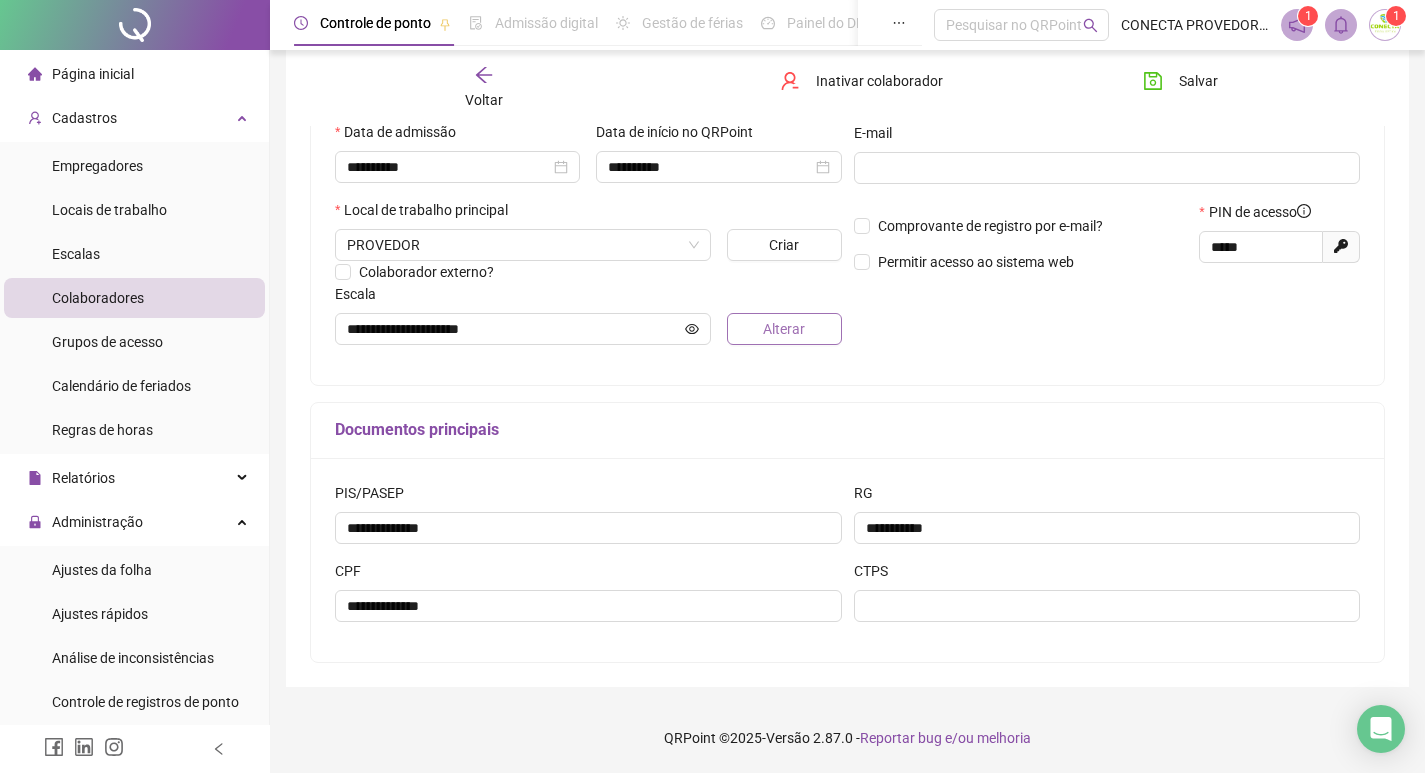 click on "Alterar" at bounding box center [784, 329] 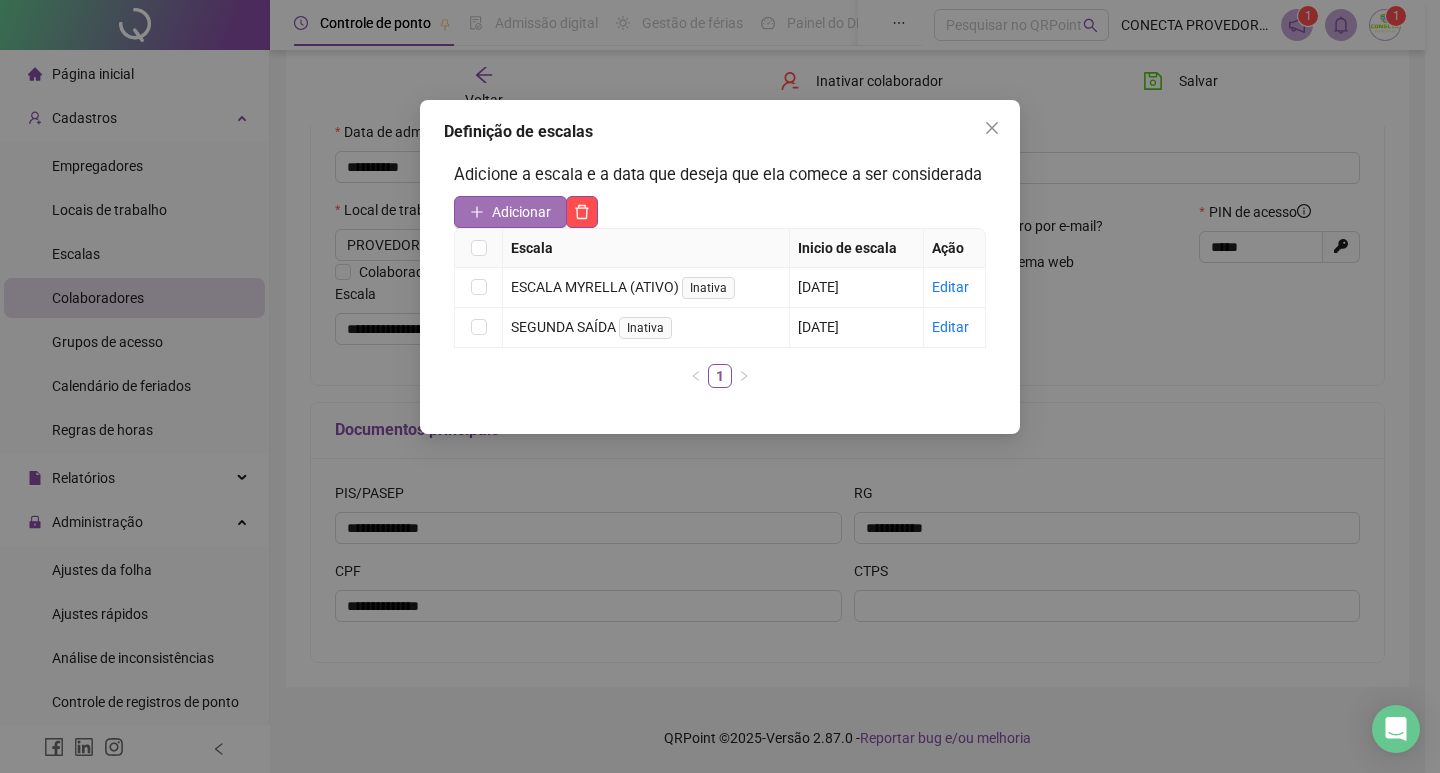 click on "Adicionar" at bounding box center (521, 212) 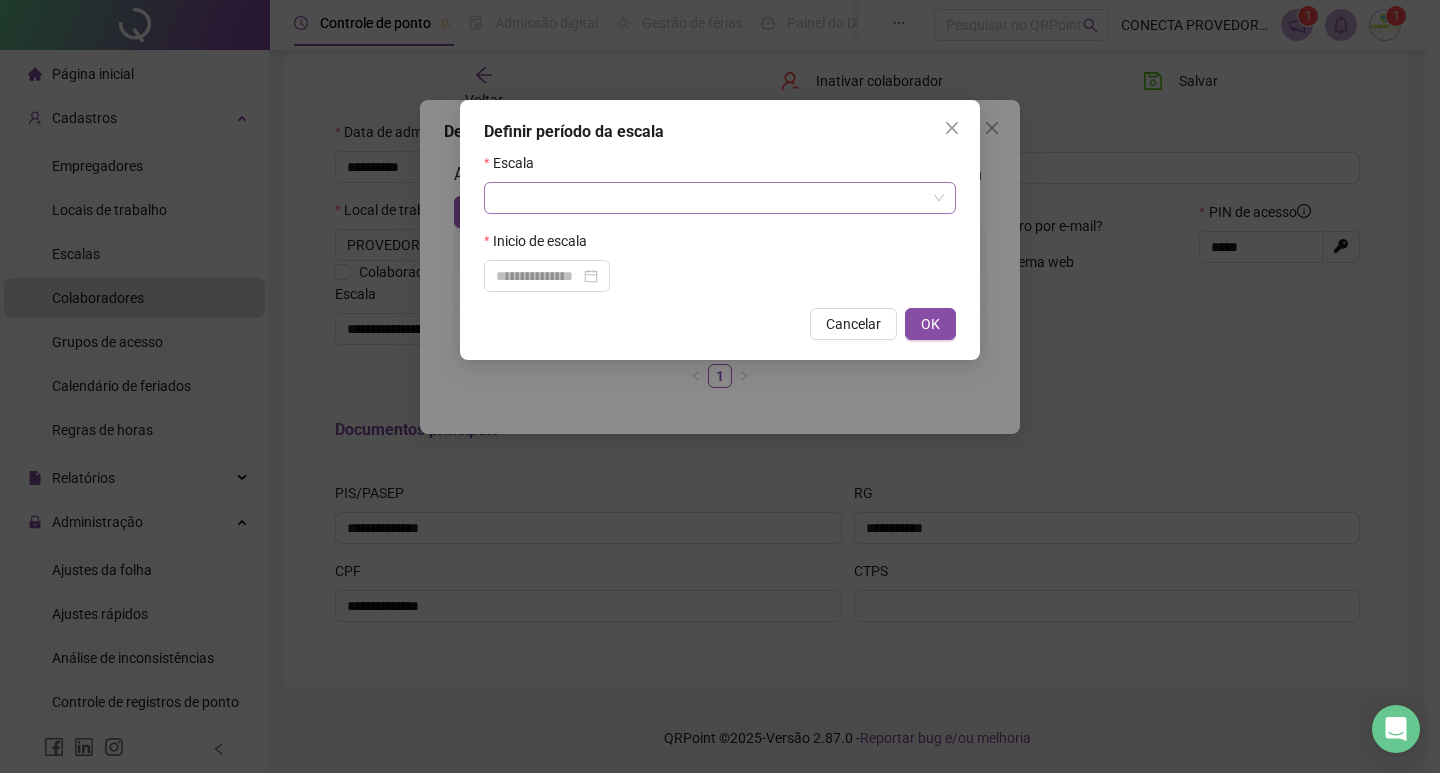click at bounding box center [714, 198] 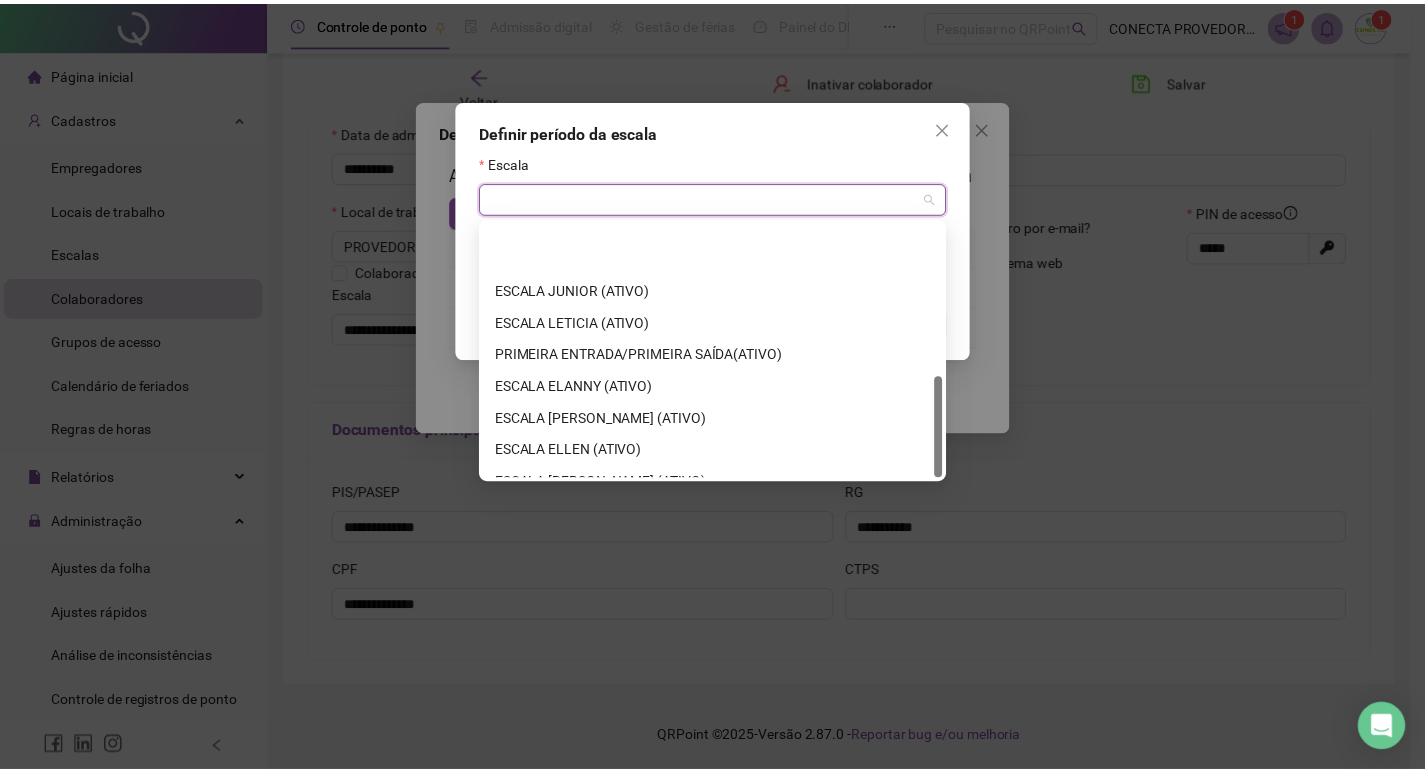 scroll, scrollTop: 384, scrollLeft: 0, axis: vertical 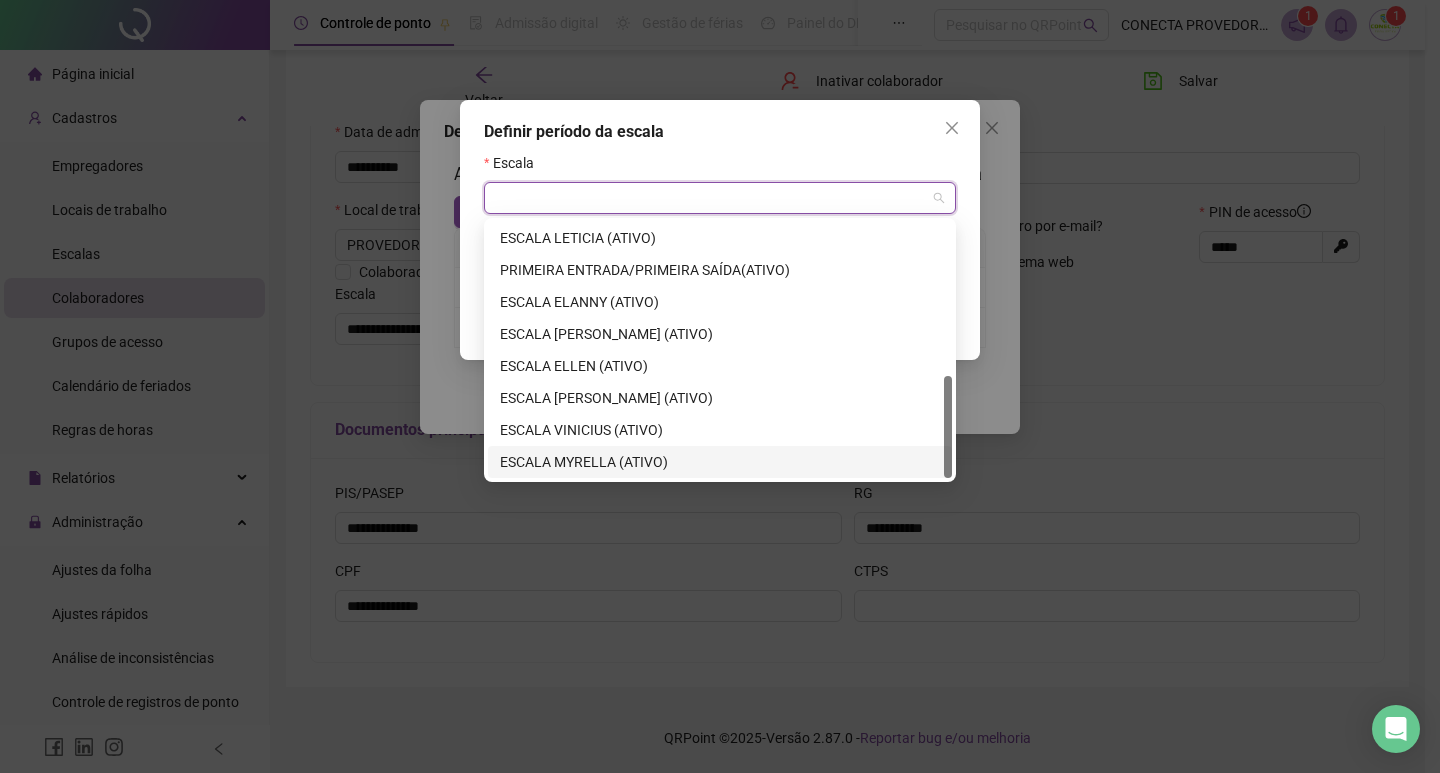 click on "ESCALA MYRELLA (ATIVO)" at bounding box center [720, 462] 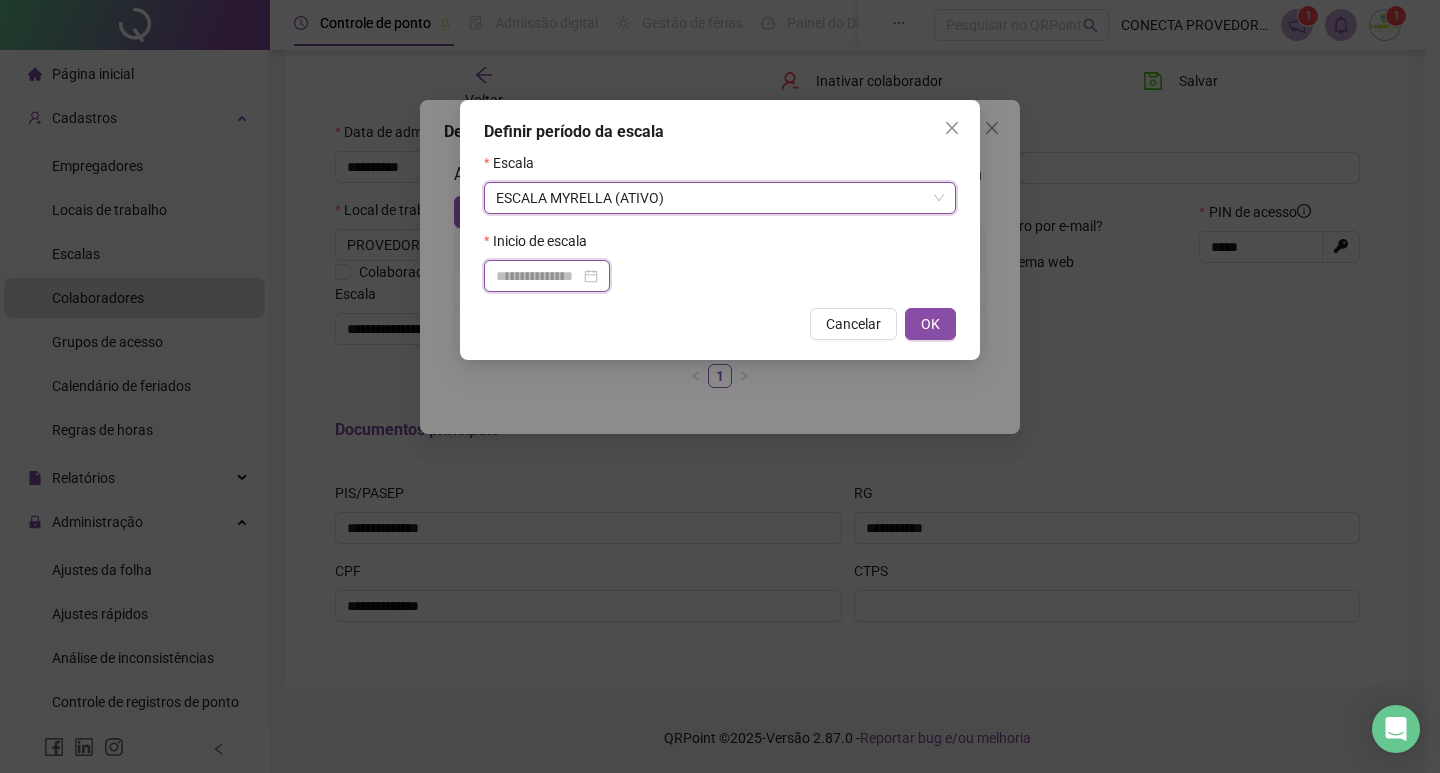 click at bounding box center [538, 276] 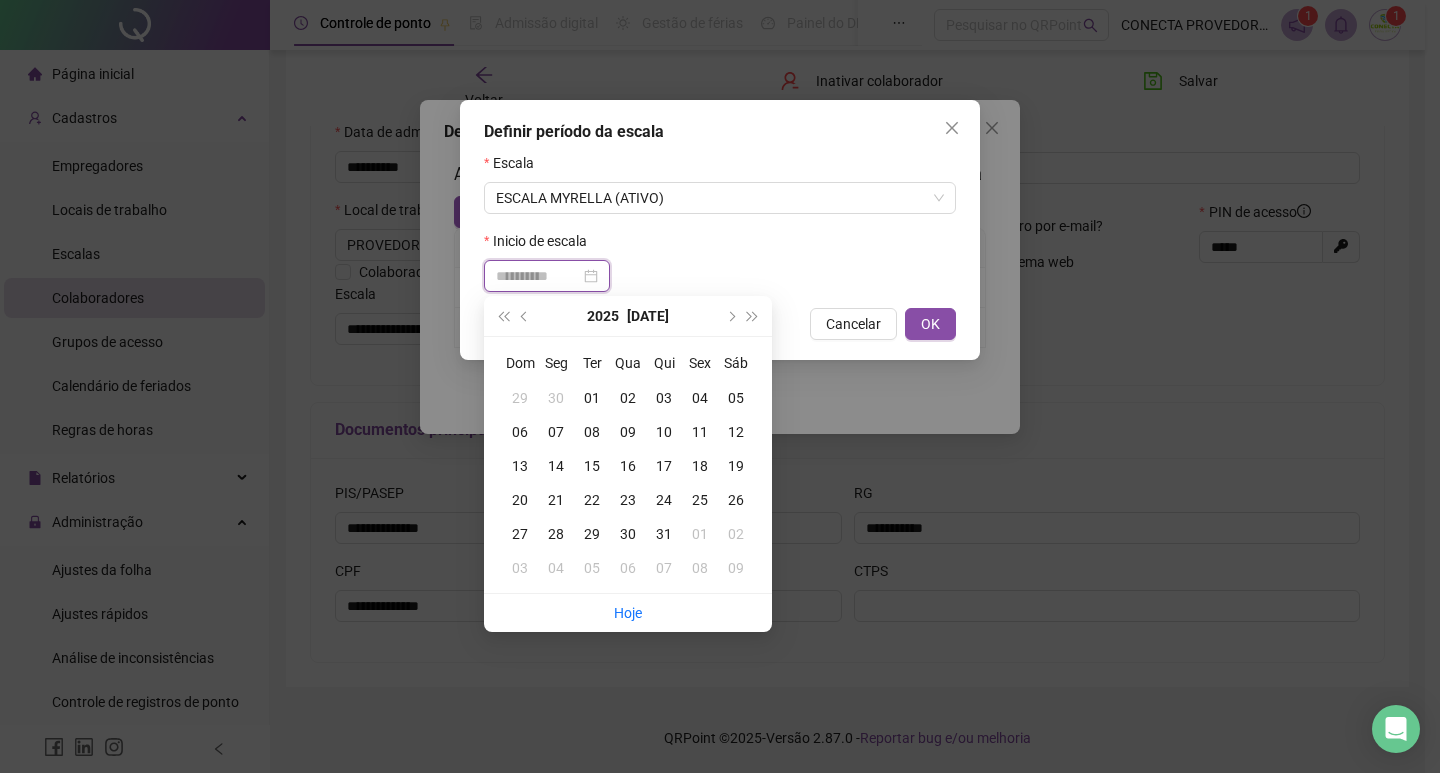 type on "**********" 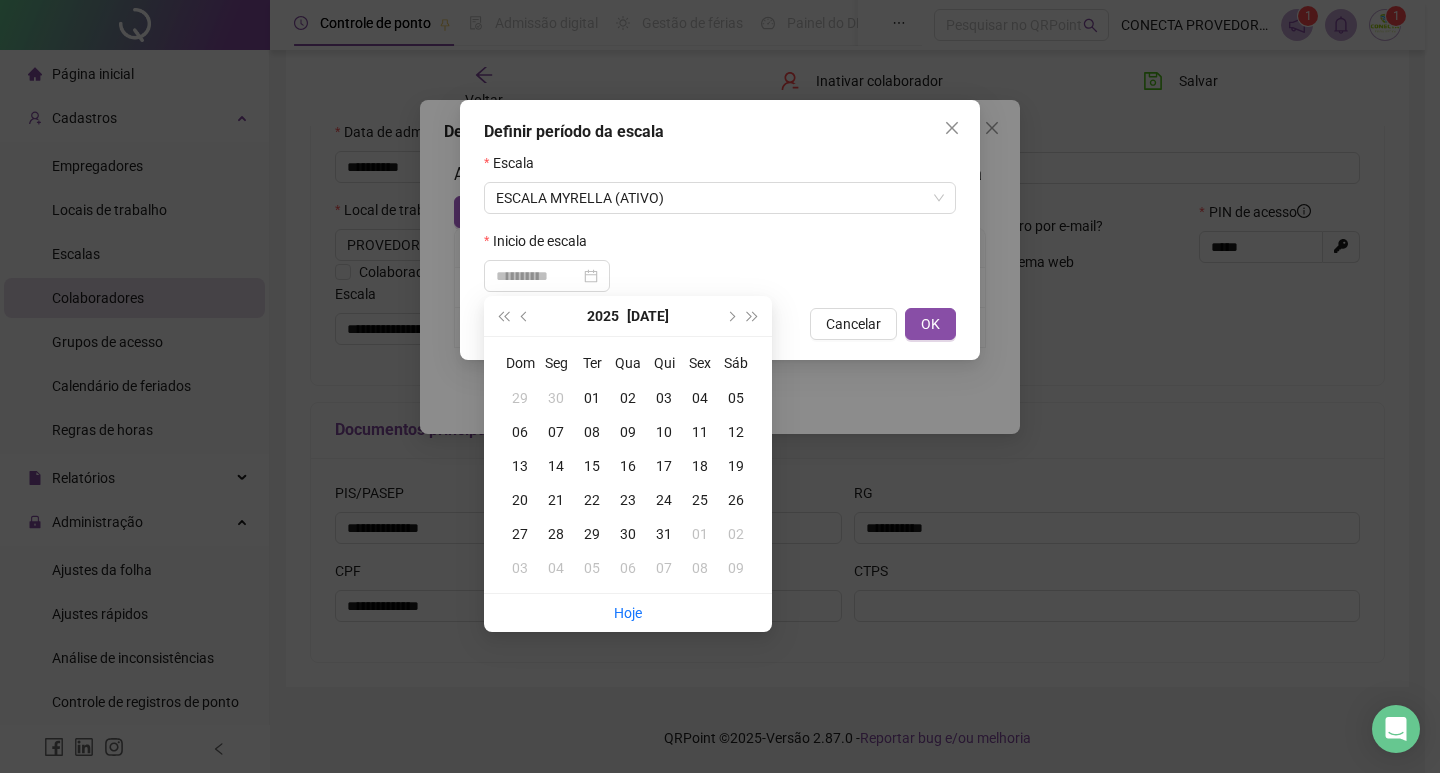 click on "09" at bounding box center [628, 432] 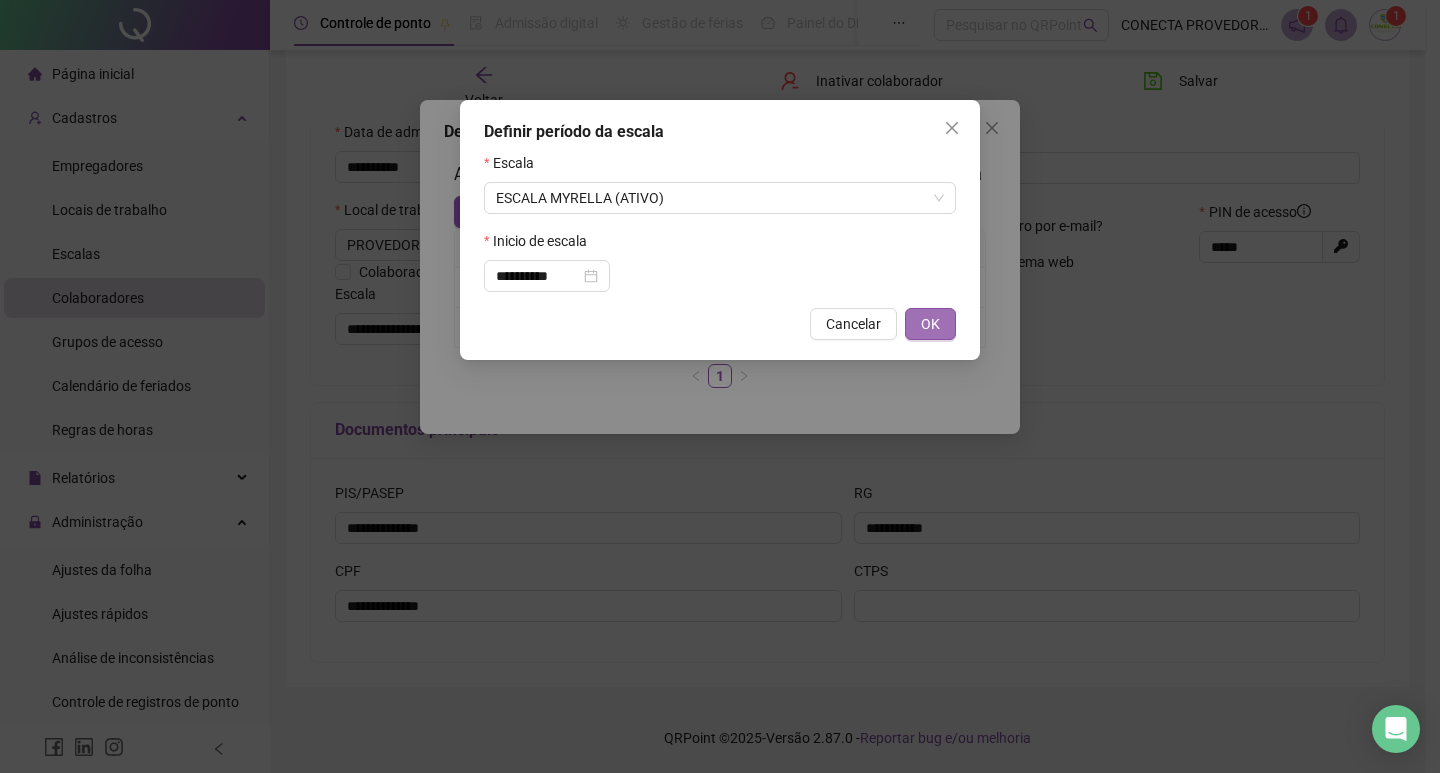 click on "OK" at bounding box center [930, 324] 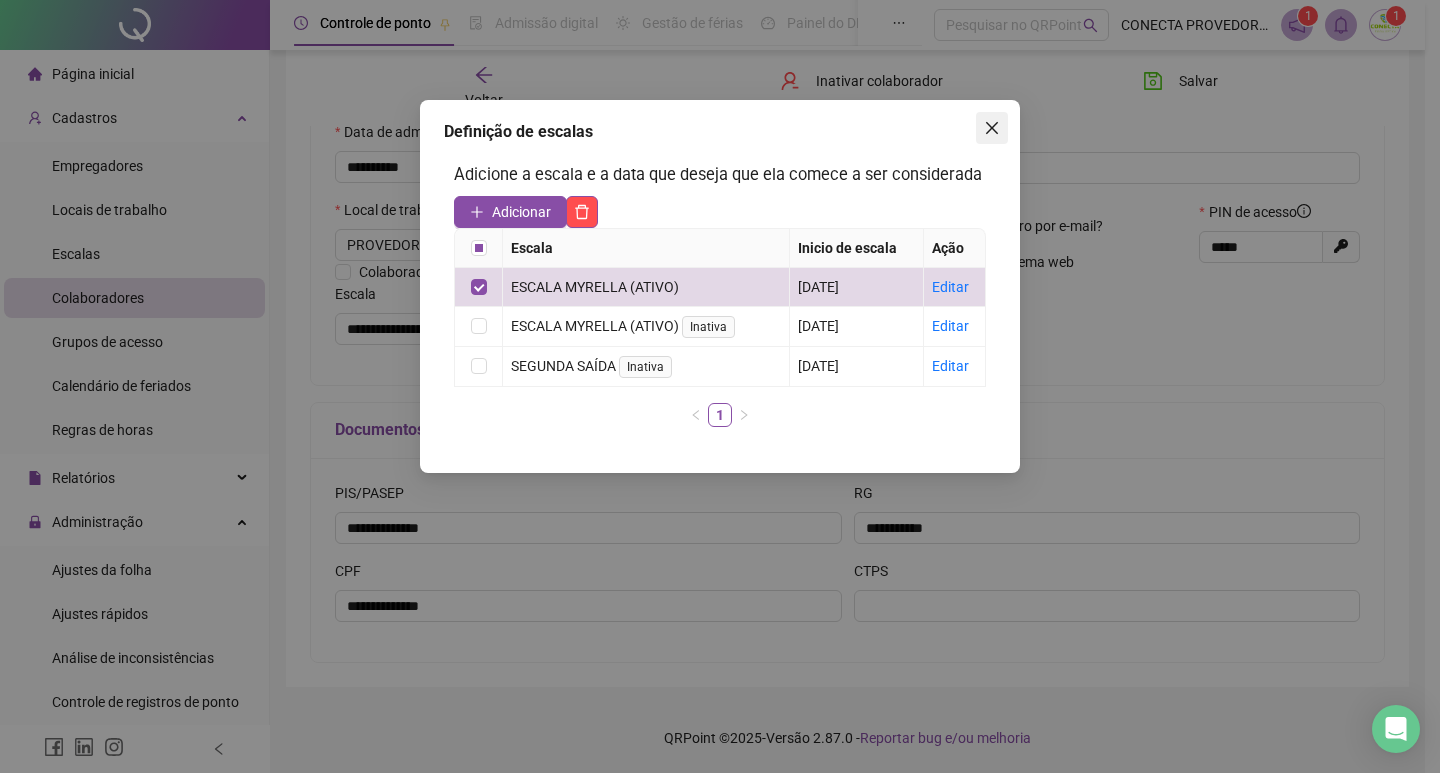 click 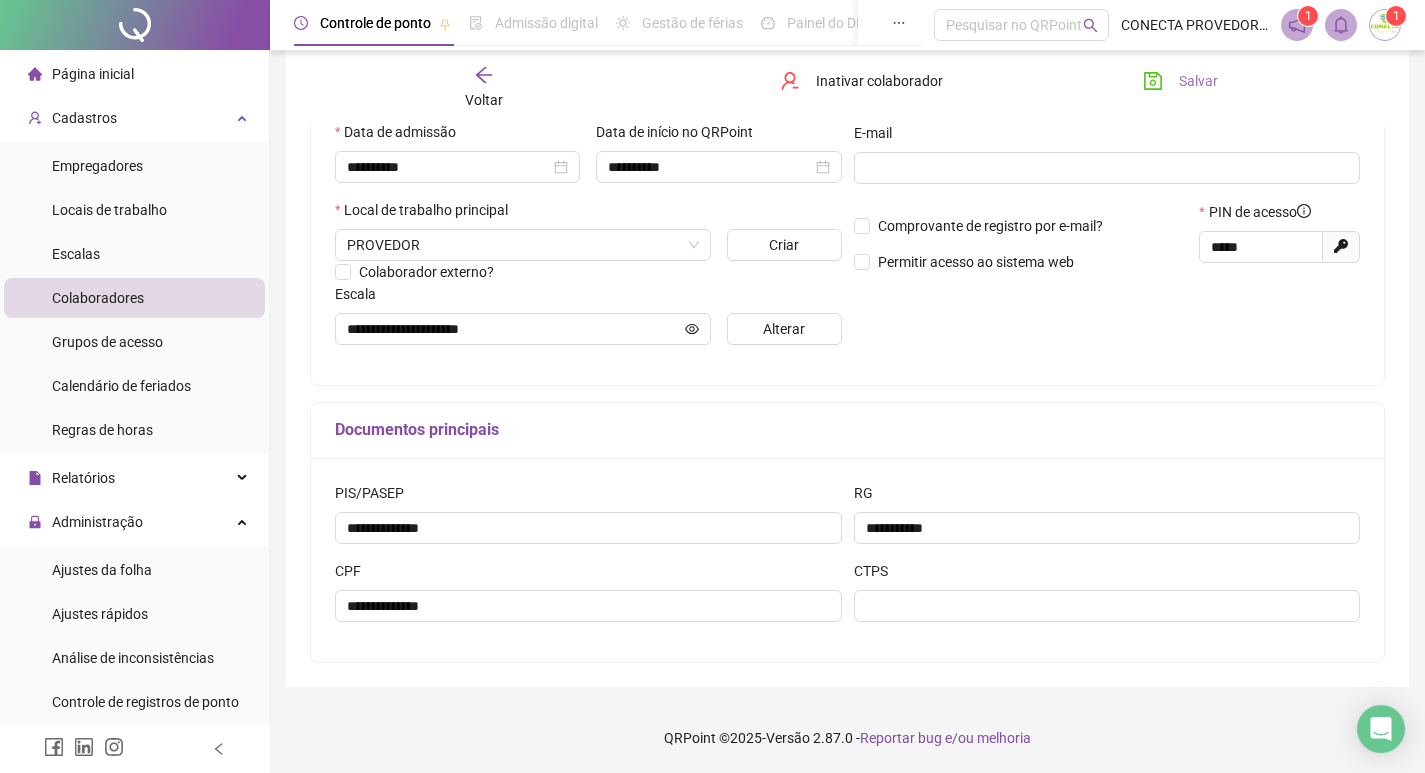 click on "Salvar" at bounding box center [1198, 81] 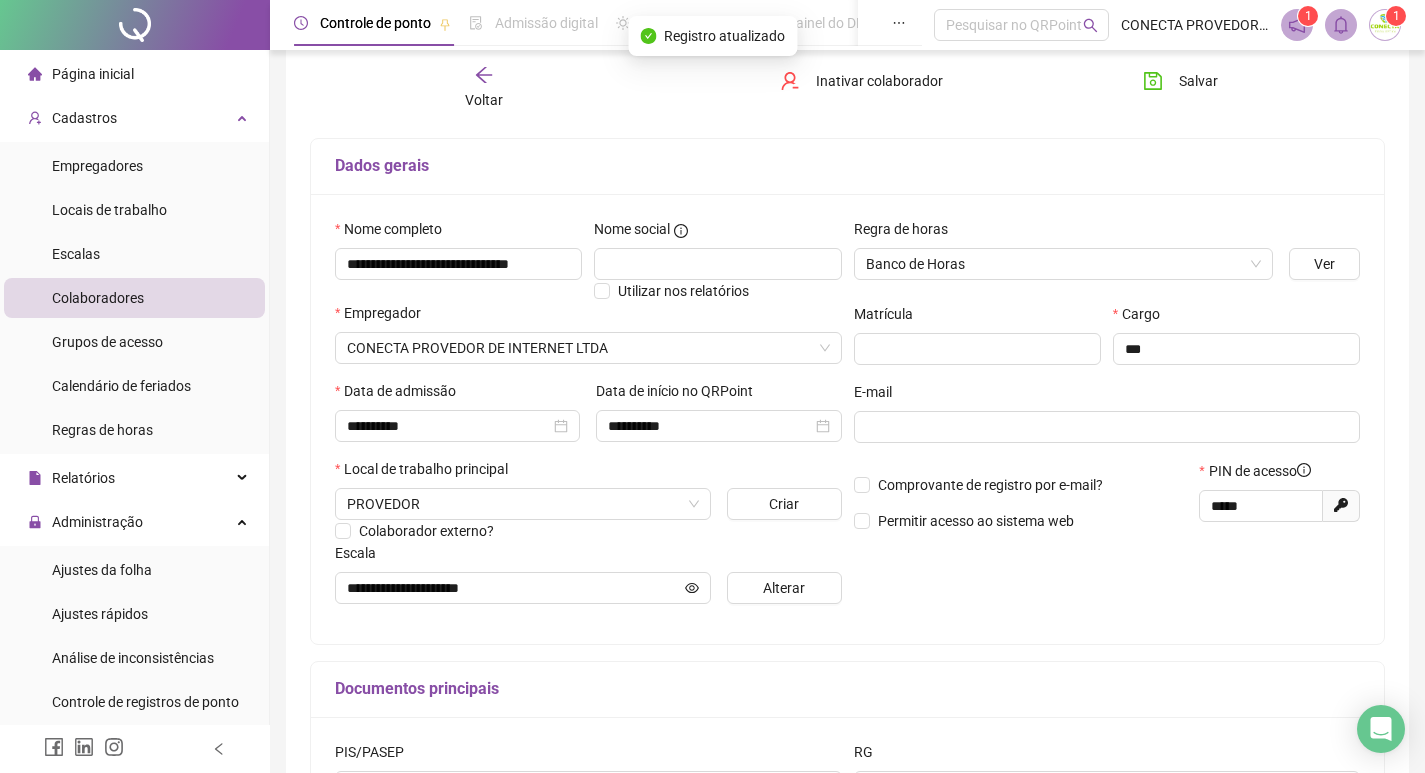scroll, scrollTop: 68, scrollLeft: 0, axis: vertical 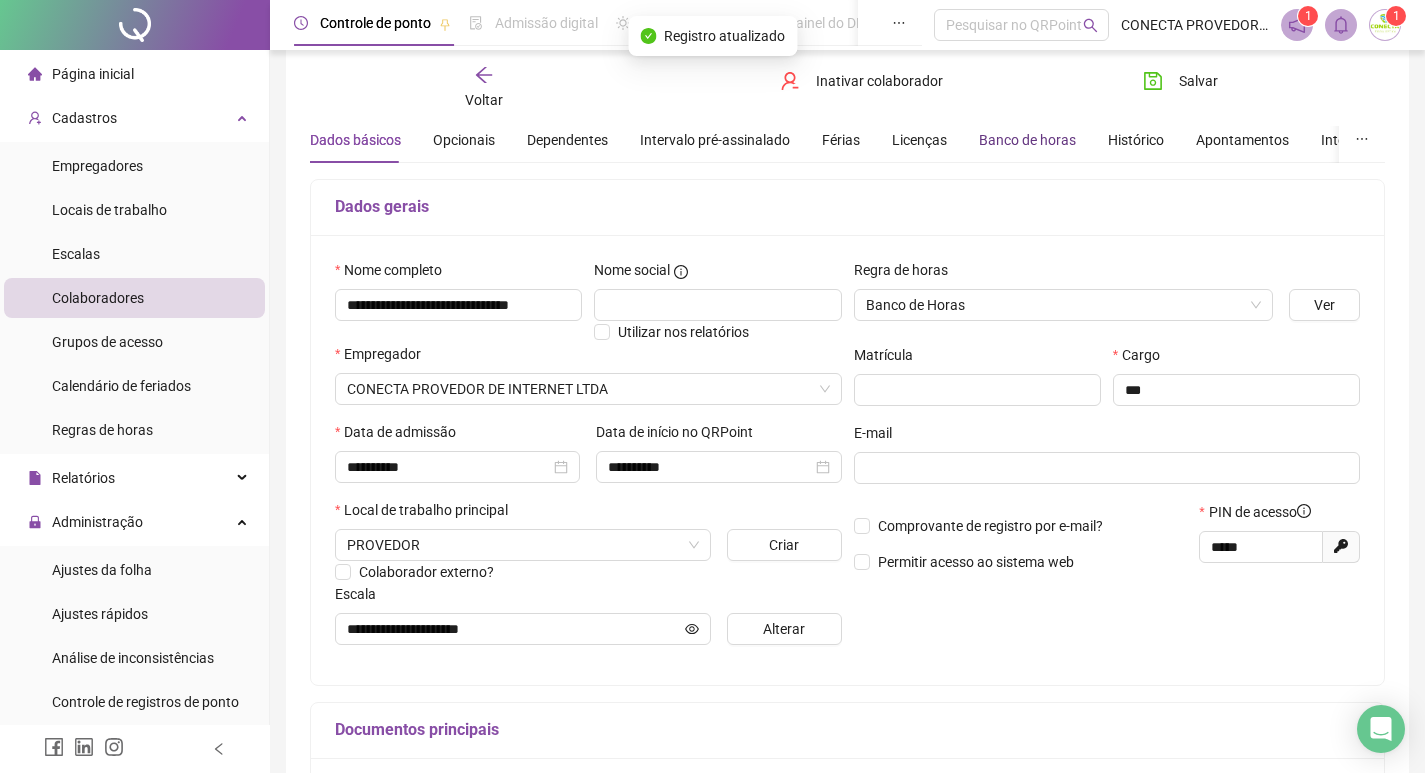 click on "Banco de horas" at bounding box center (1027, 140) 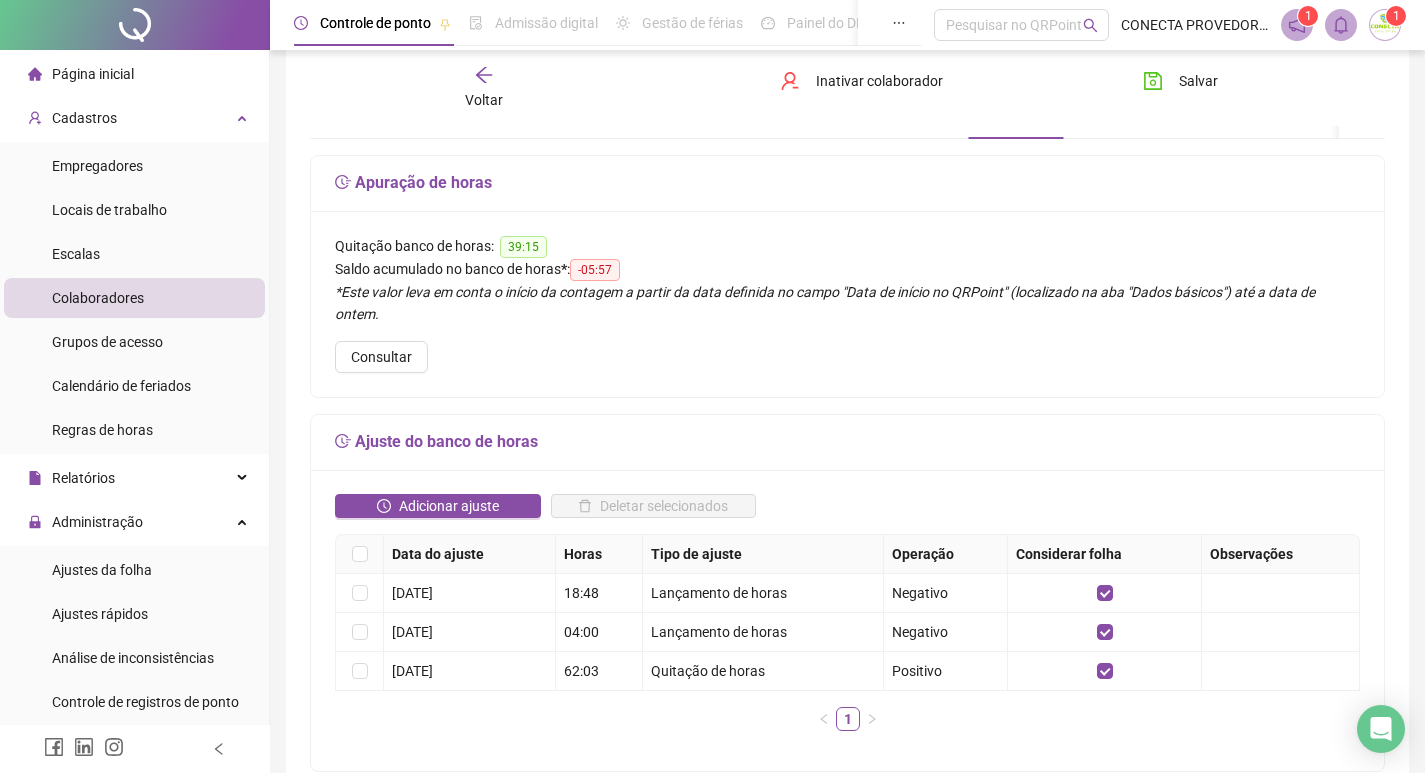 scroll, scrollTop: 68, scrollLeft: 0, axis: vertical 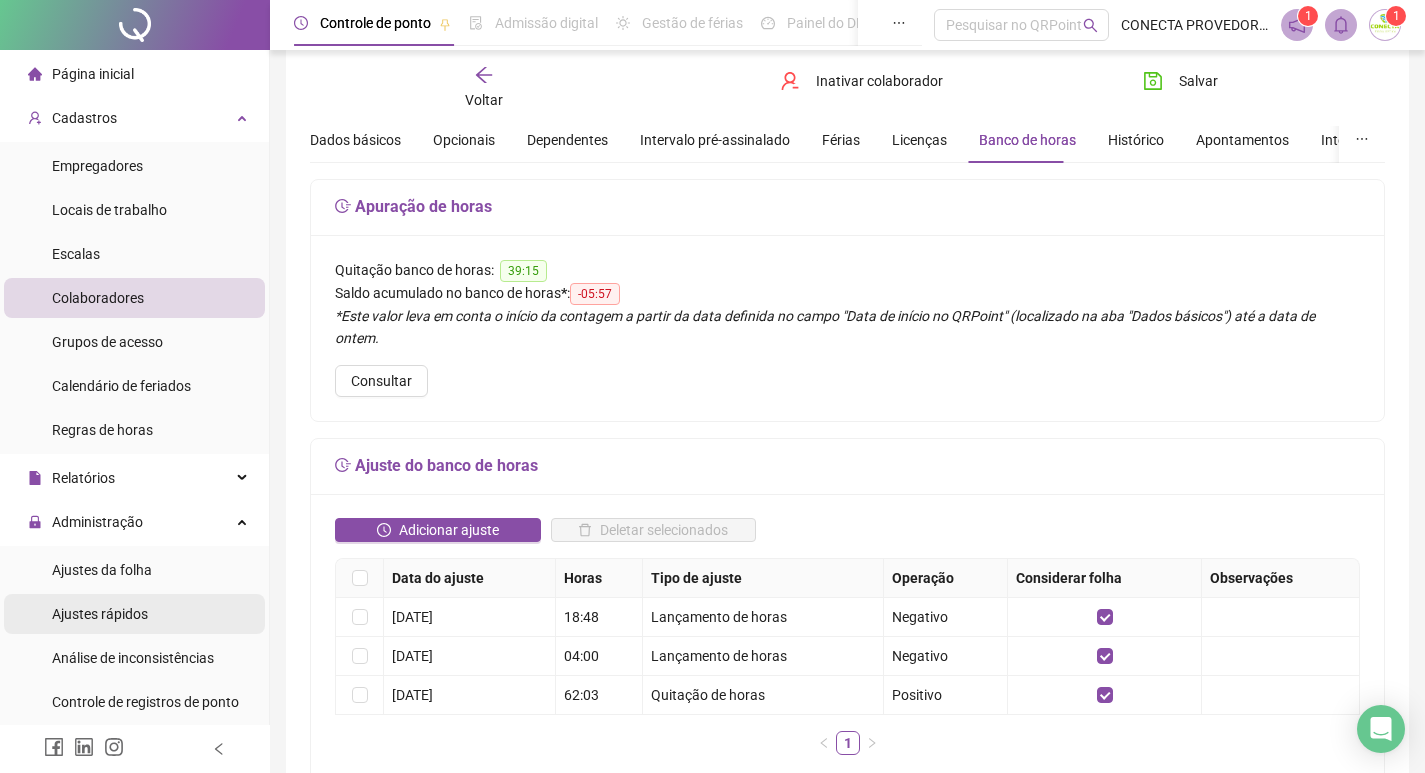 click on "Ajustes rápidos" at bounding box center [100, 614] 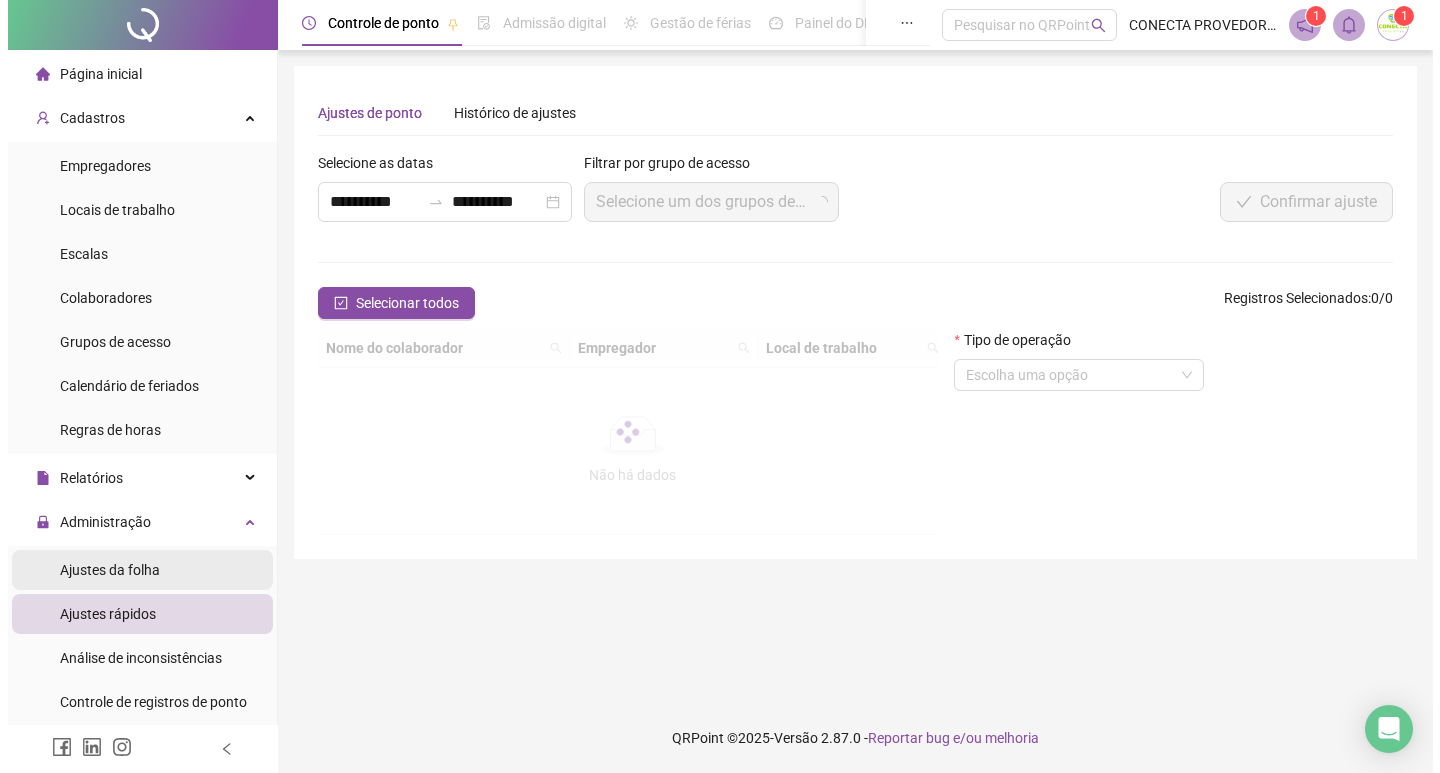 scroll, scrollTop: 0, scrollLeft: 0, axis: both 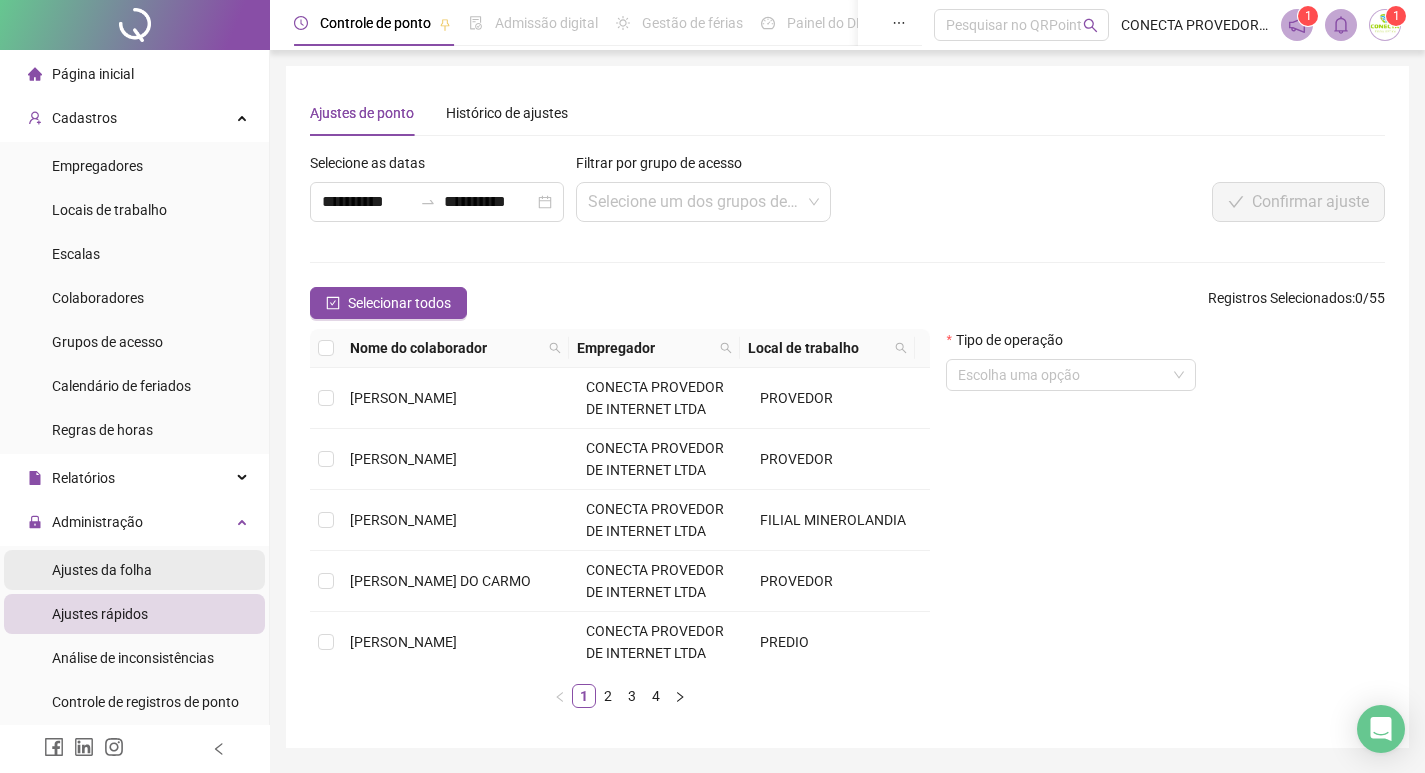 click on "Ajustes da folha" at bounding box center [102, 570] 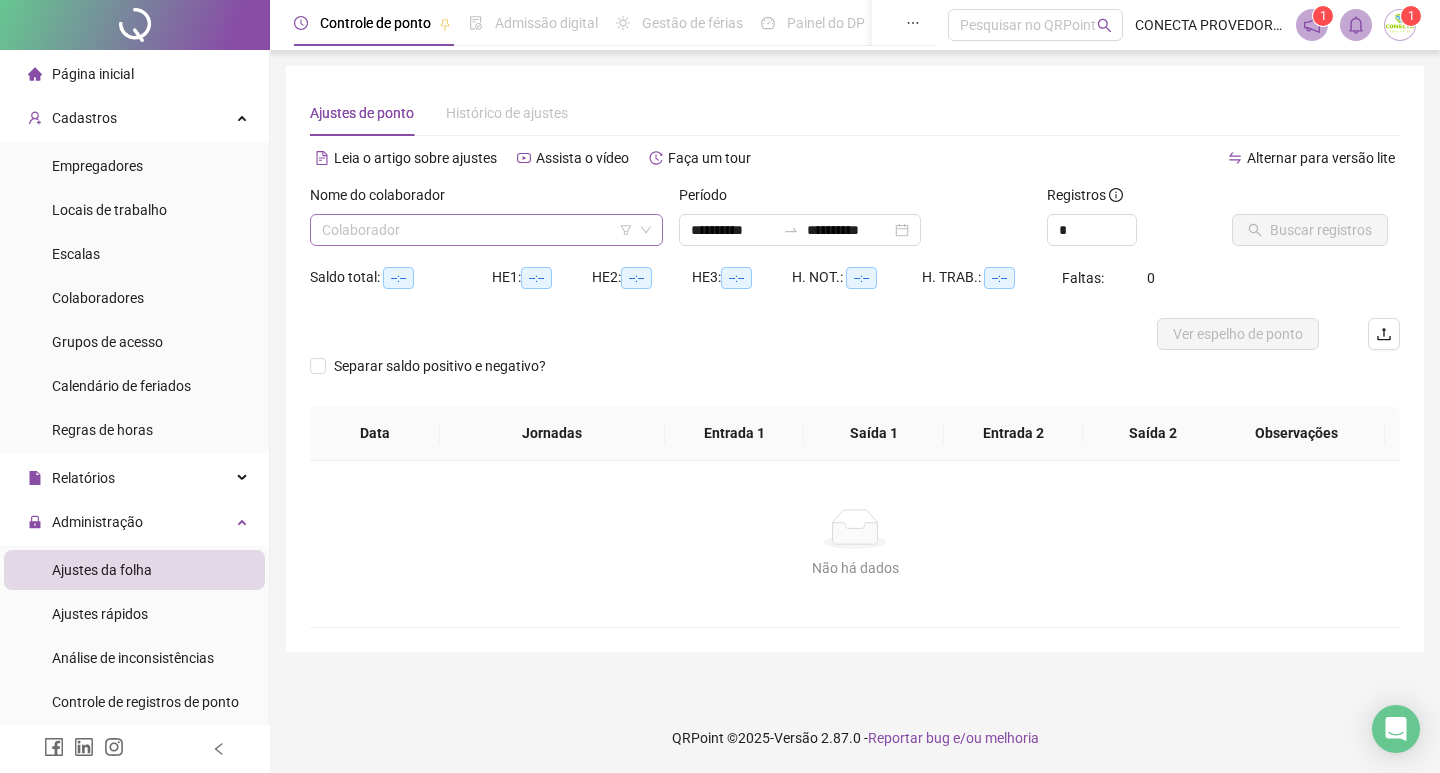 click at bounding box center [480, 230] 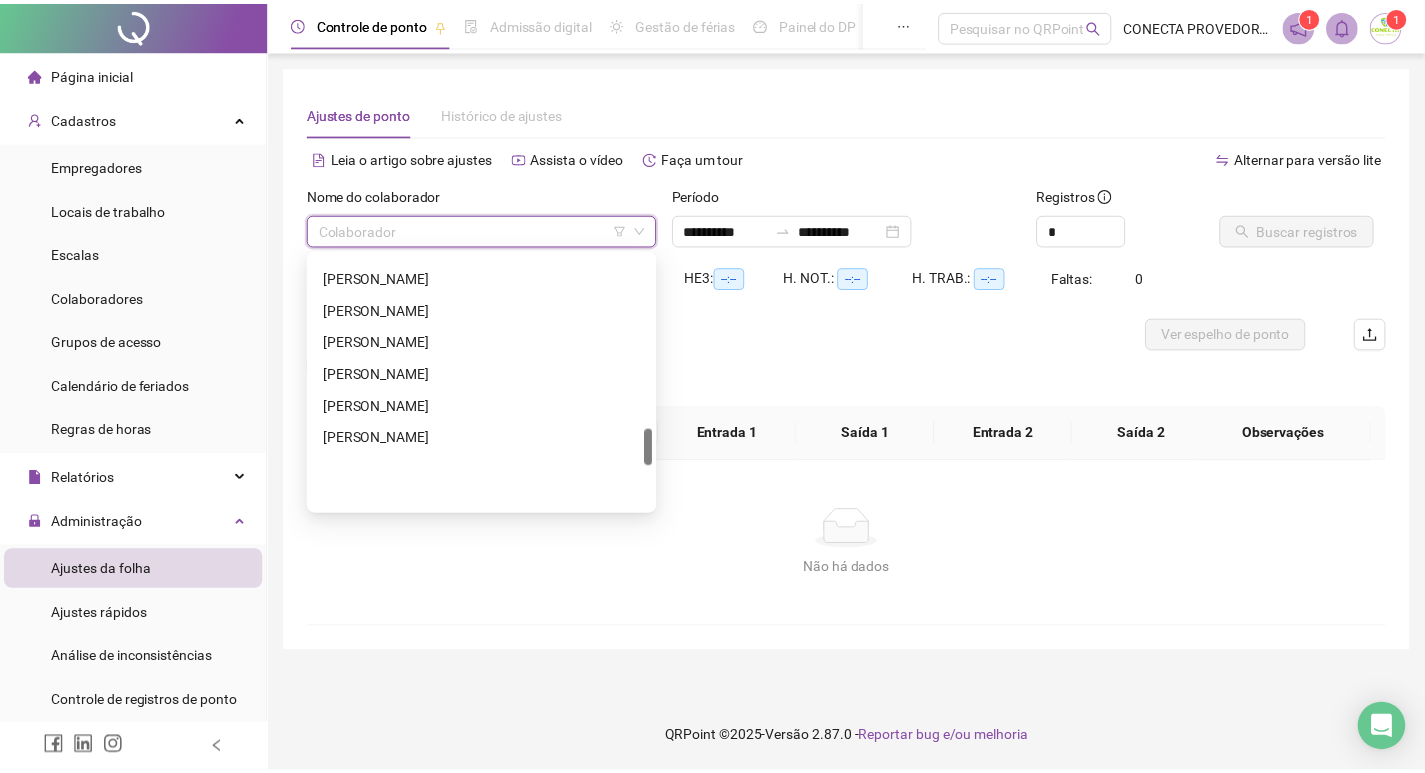 scroll, scrollTop: 1204, scrollLeft: 0, axis: vertical 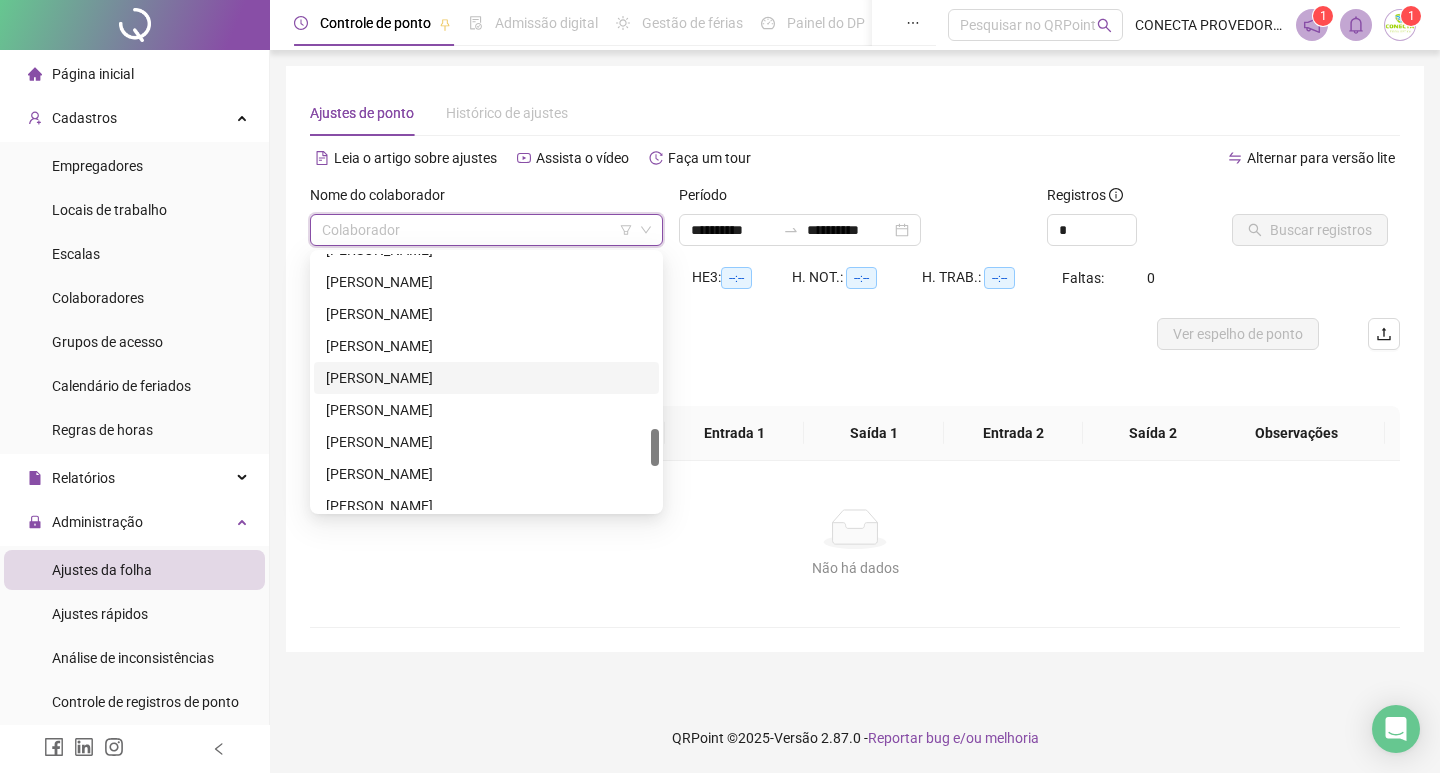 click on "[PERSON_NAME]" at bounding box center [486, 378] 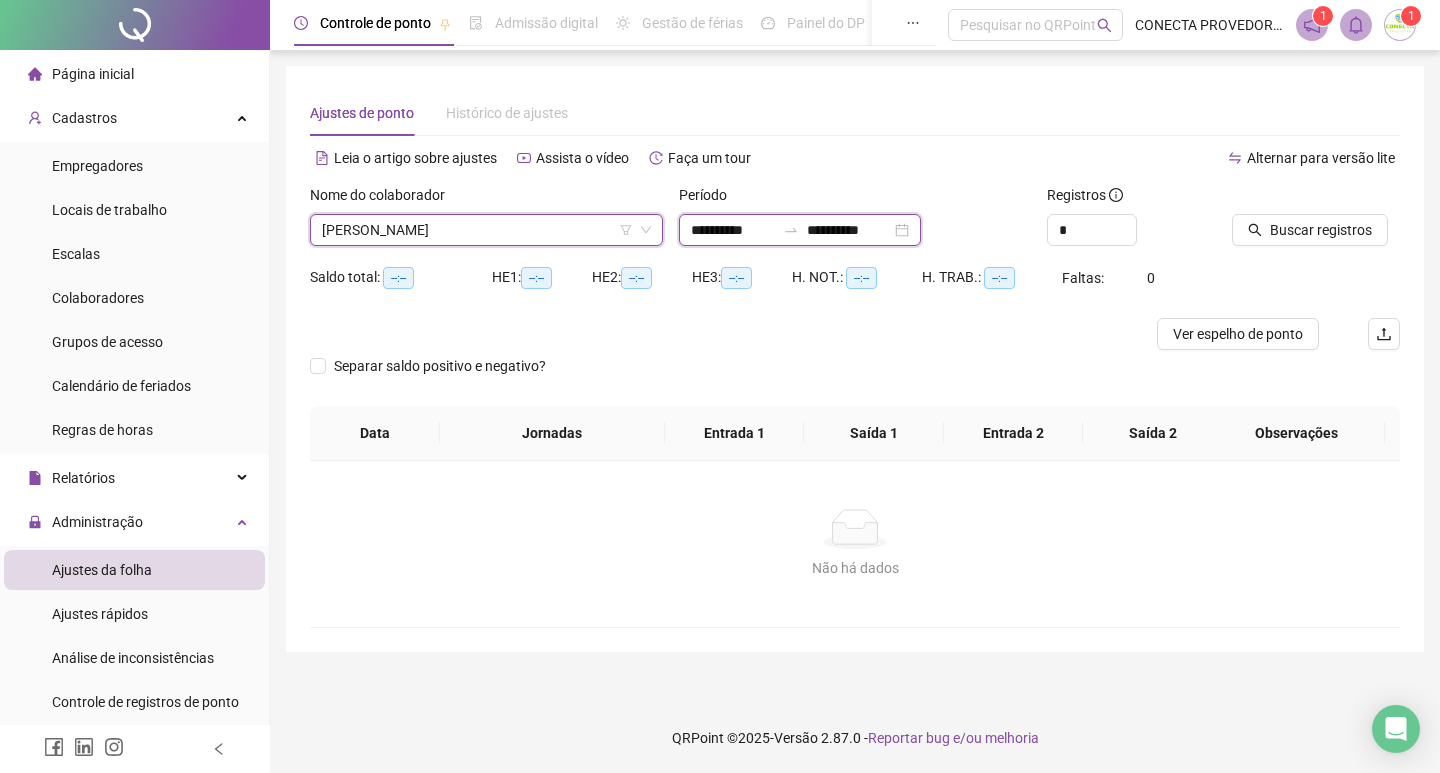 click on "**********" at bounding box center [733, 230] 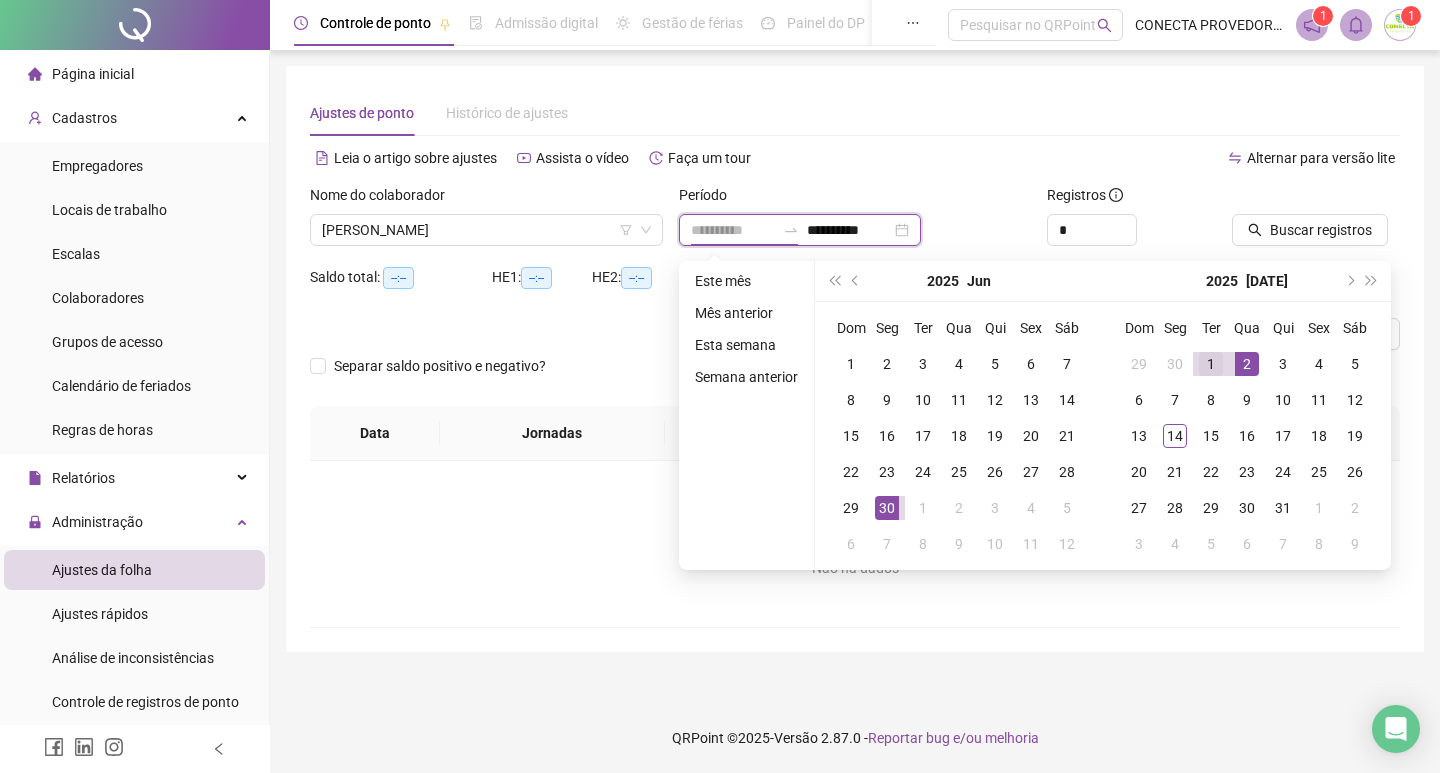 type on "**********" 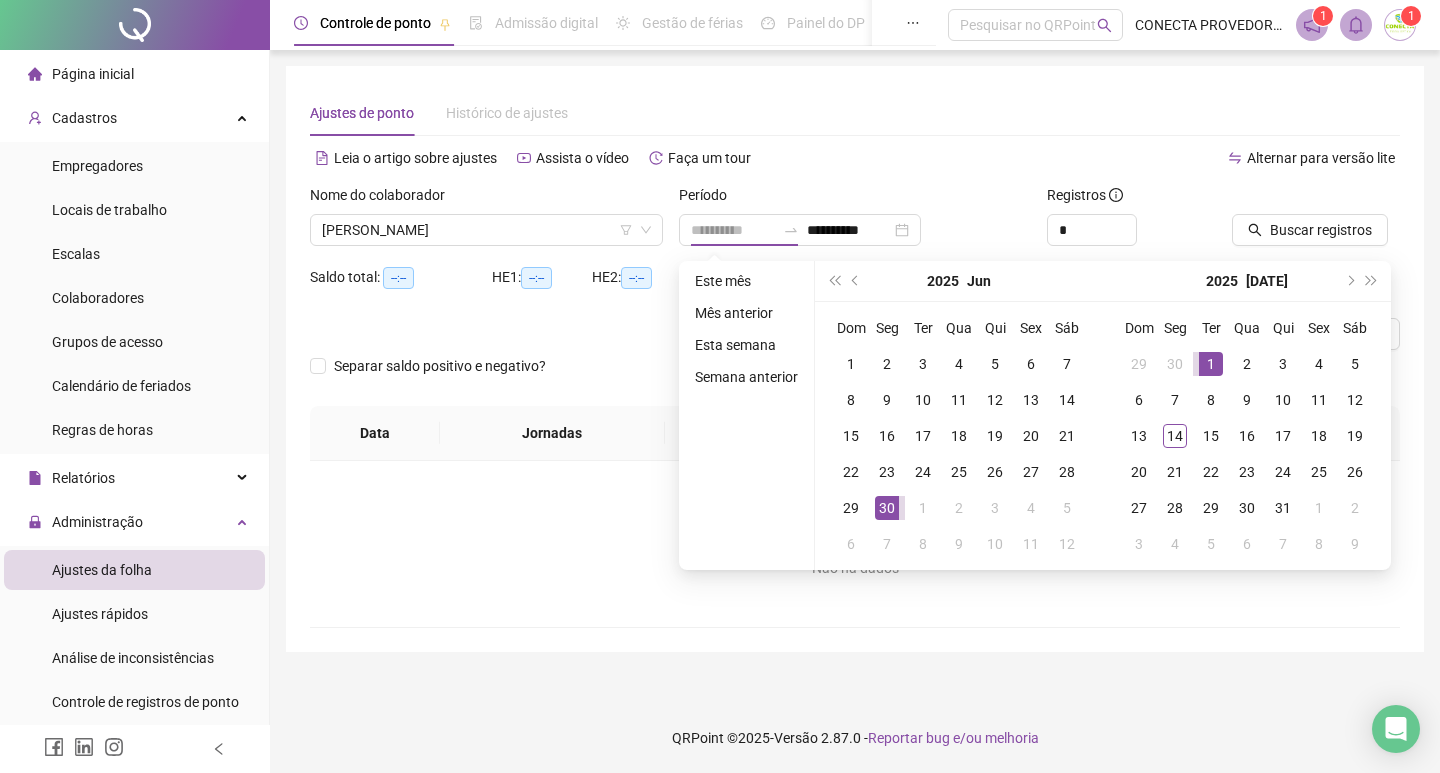 click on "1" at bounding box center [1211, 364] 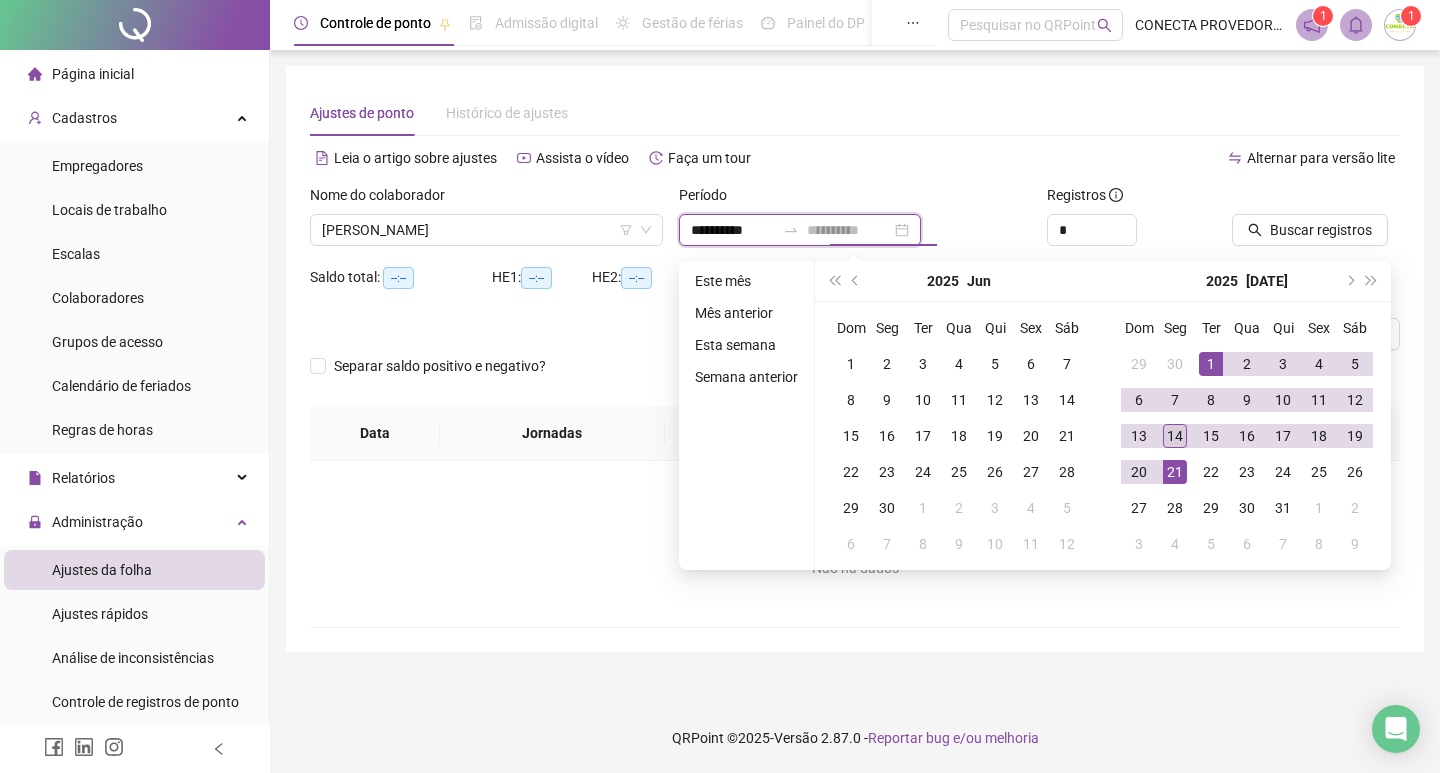 type on "**********" 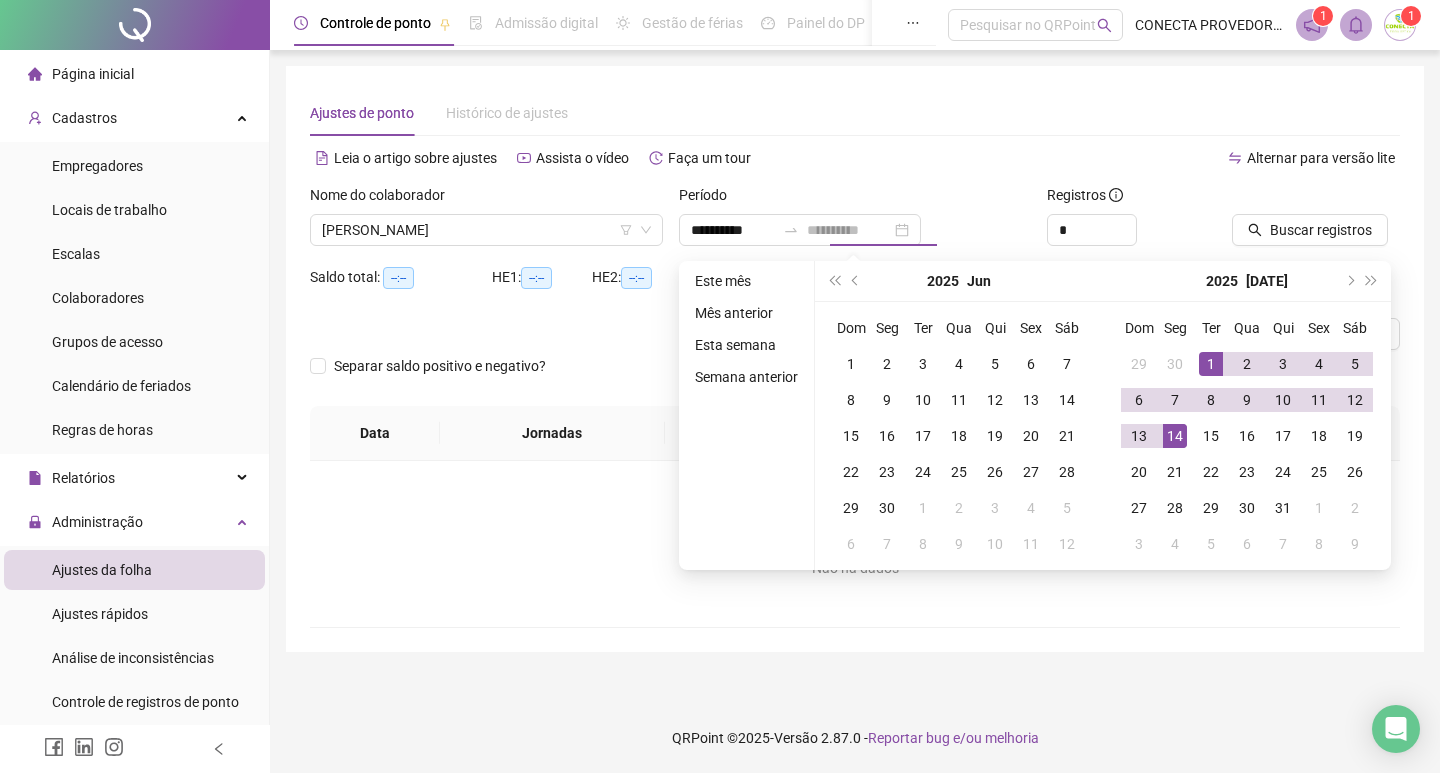 click on "14" at bounding box center [1175, 436] 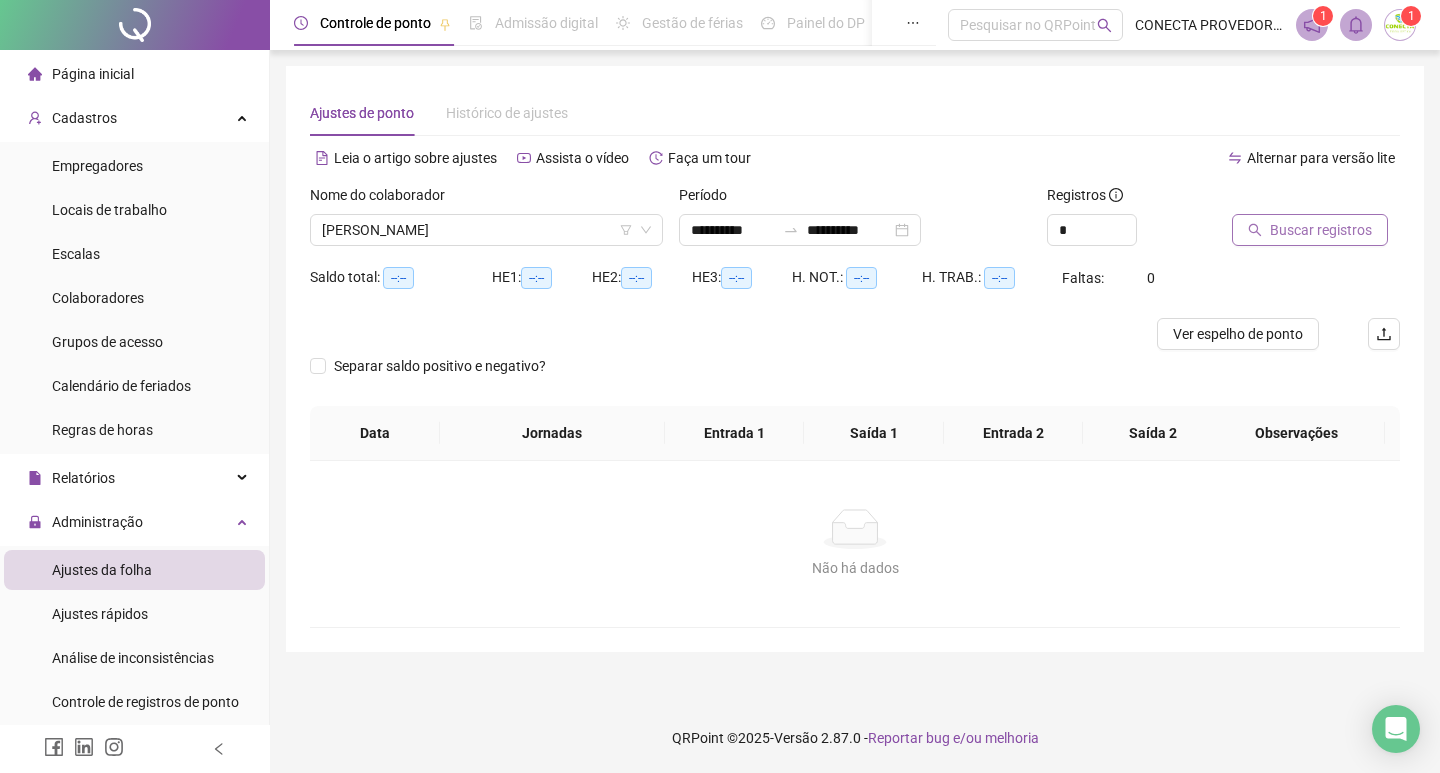 click on "Buscar registros" at bounding box center [1321, 230] 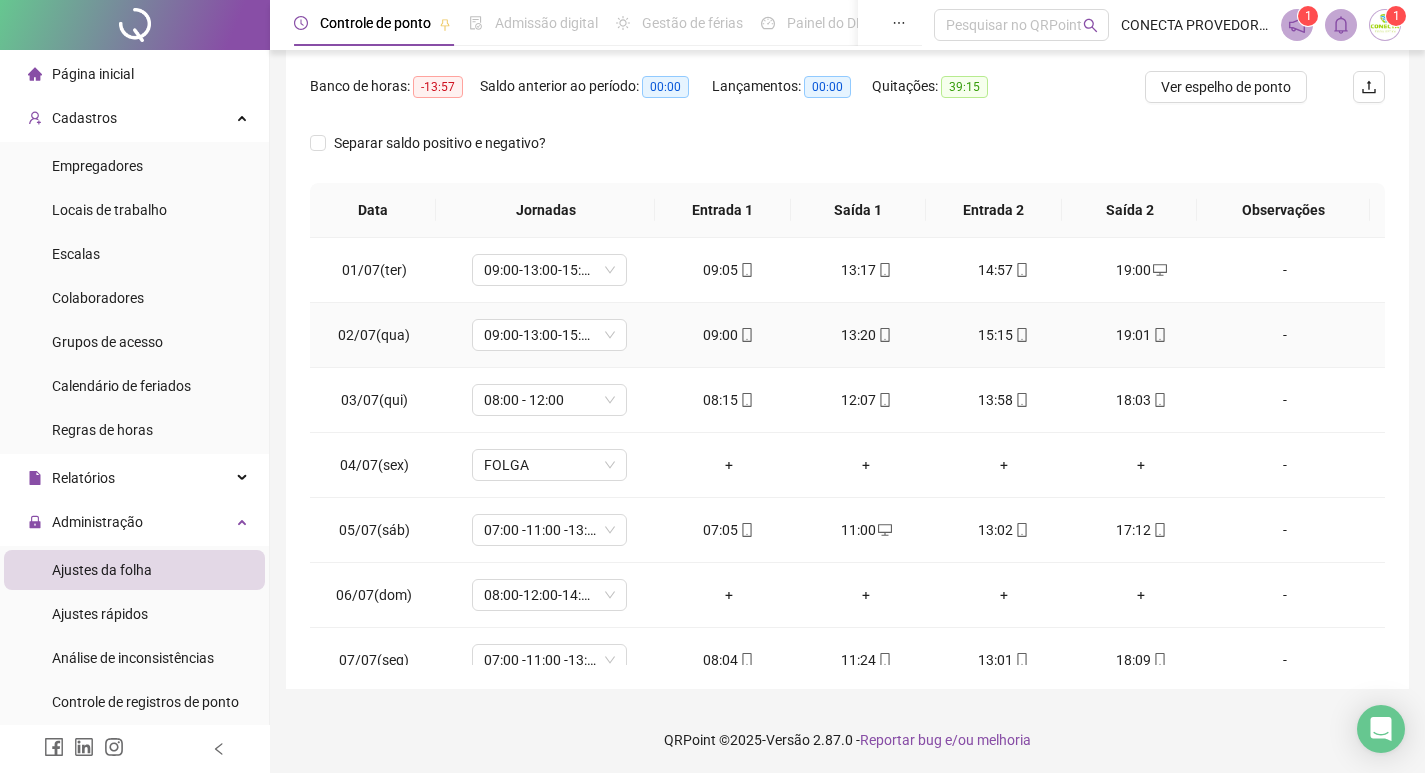 scroll, scrollTop: 249, scrollLeft: 0, axis: vertical 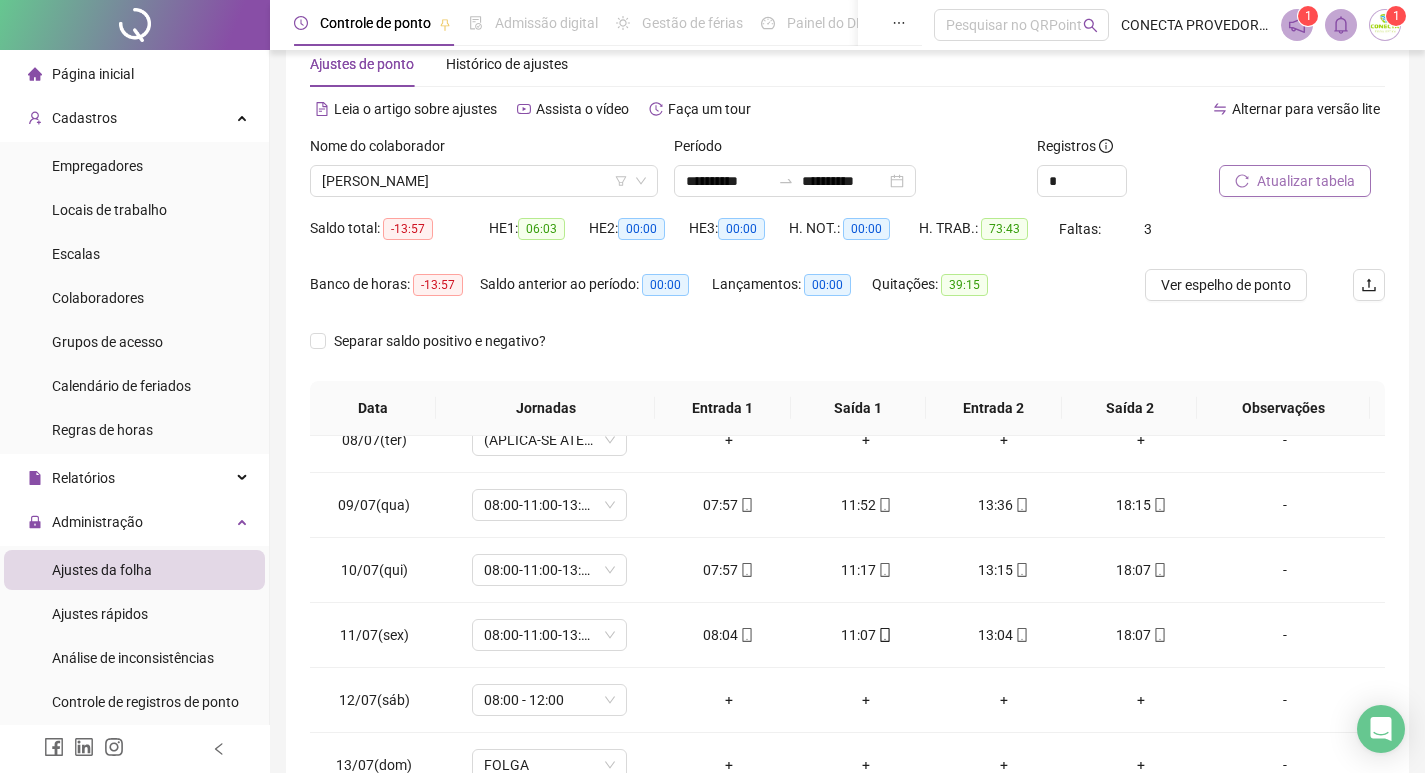 click on "Atualizar tabela" at bounding box center [1306, 181] 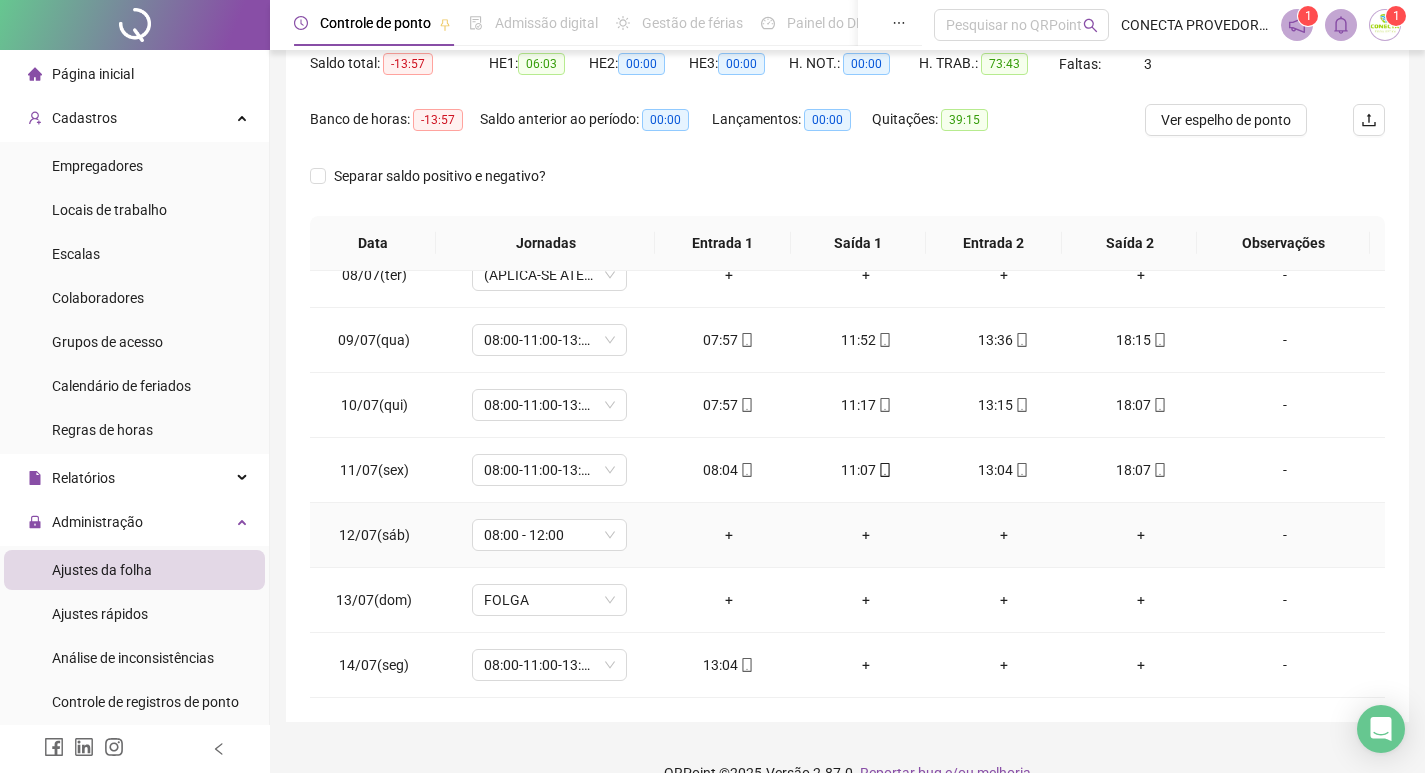 scroll, scrollTop: 249, scrollLeft: 0, axis: vertical 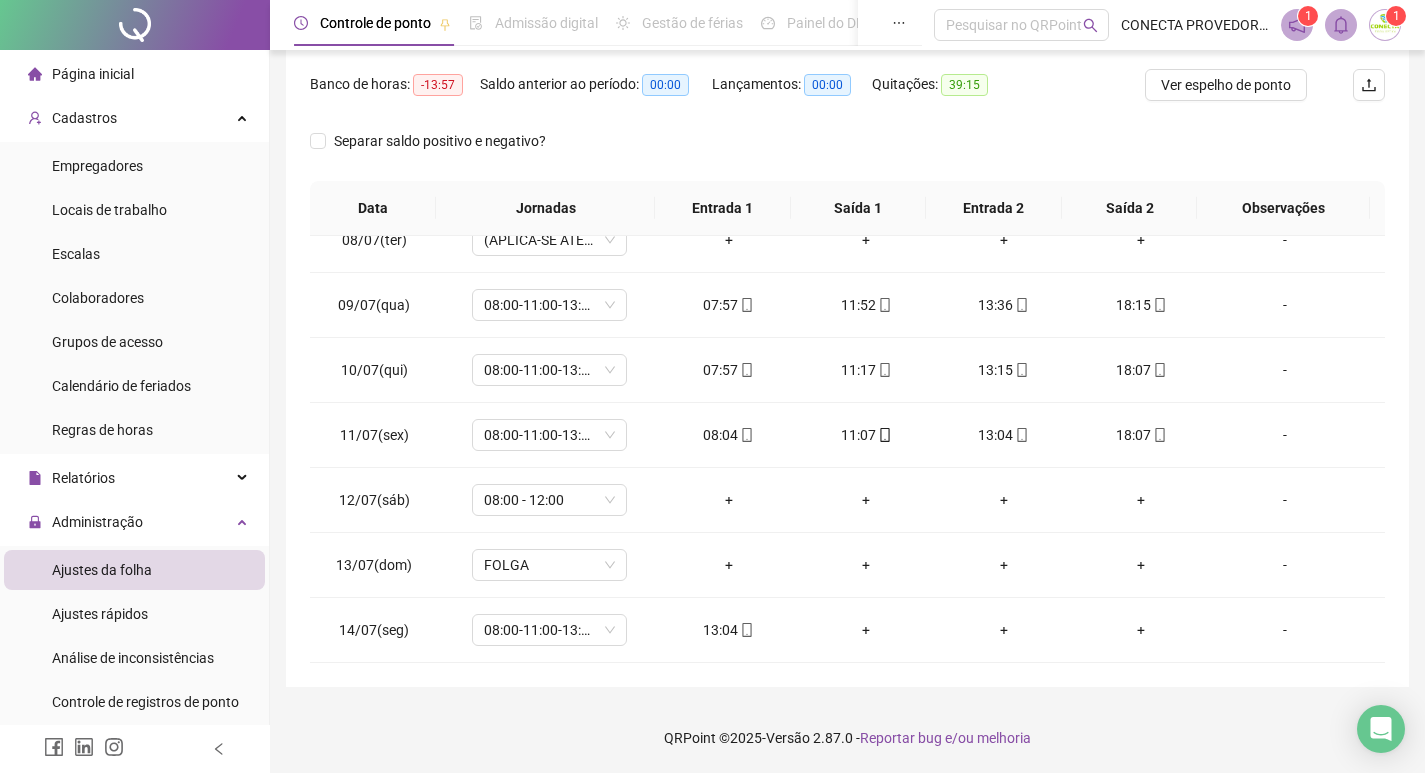 type 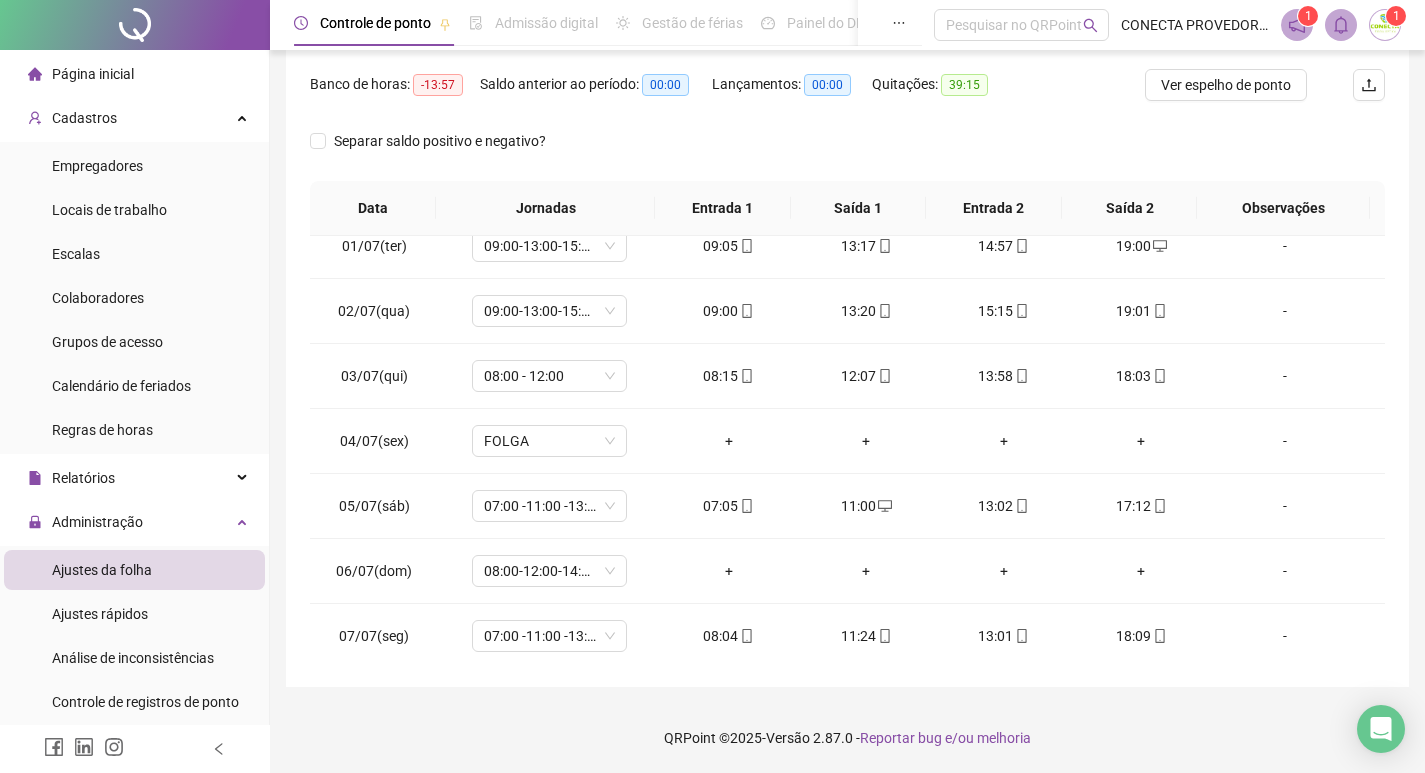 scroll, scrollTop: 0, scrollLeft: 0, axis: both 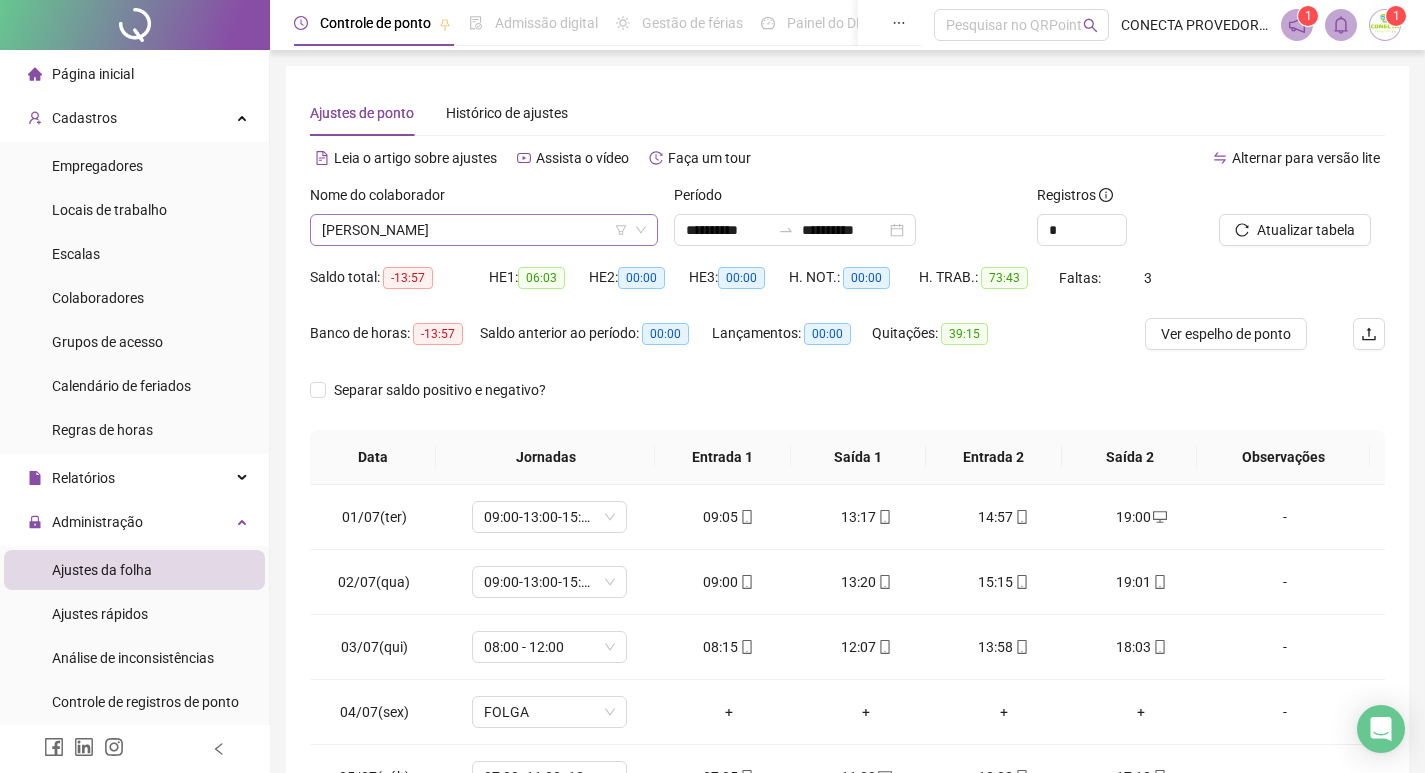 click on "[PERSON_NAME]" at bounding box center (484, 230) 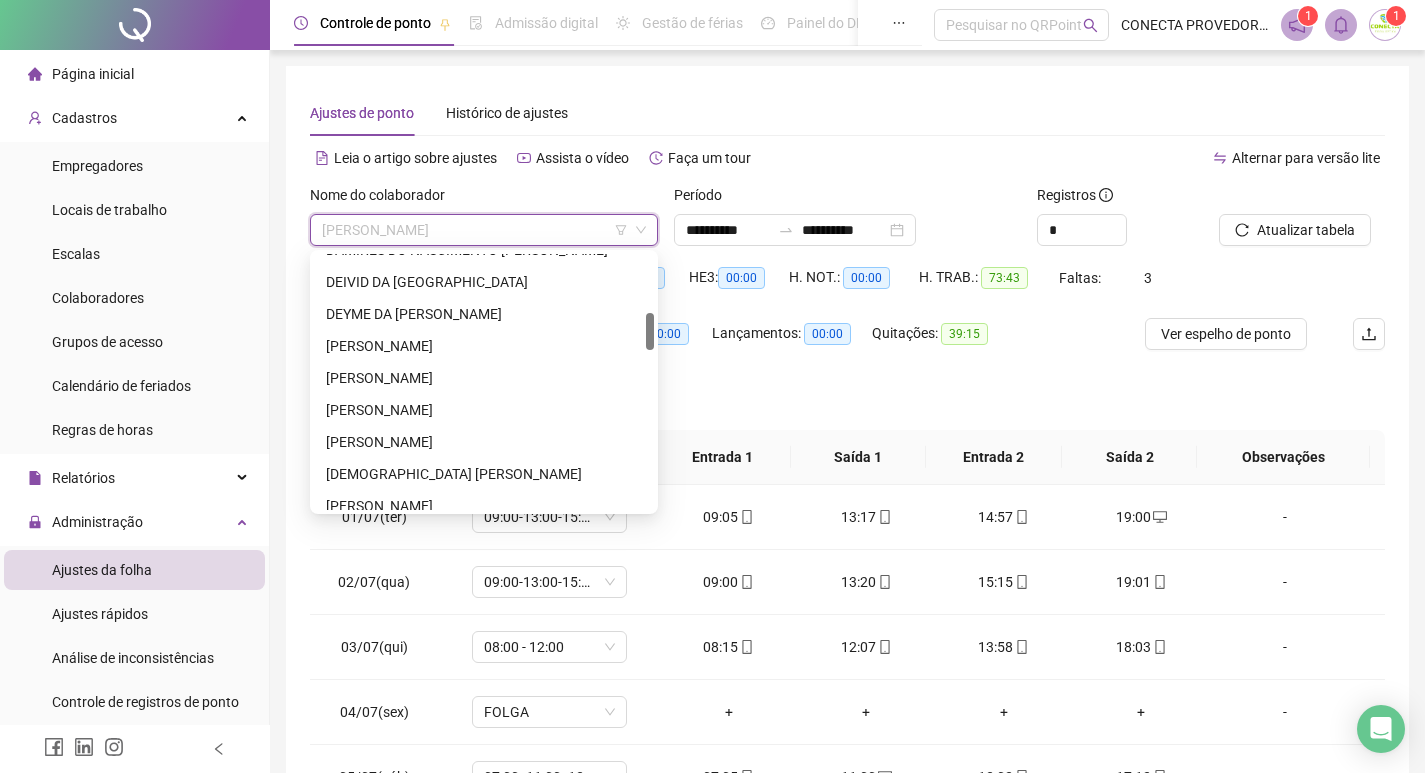 scroll, scrollTop: 304, scrollLeft: 0, axis: vertical 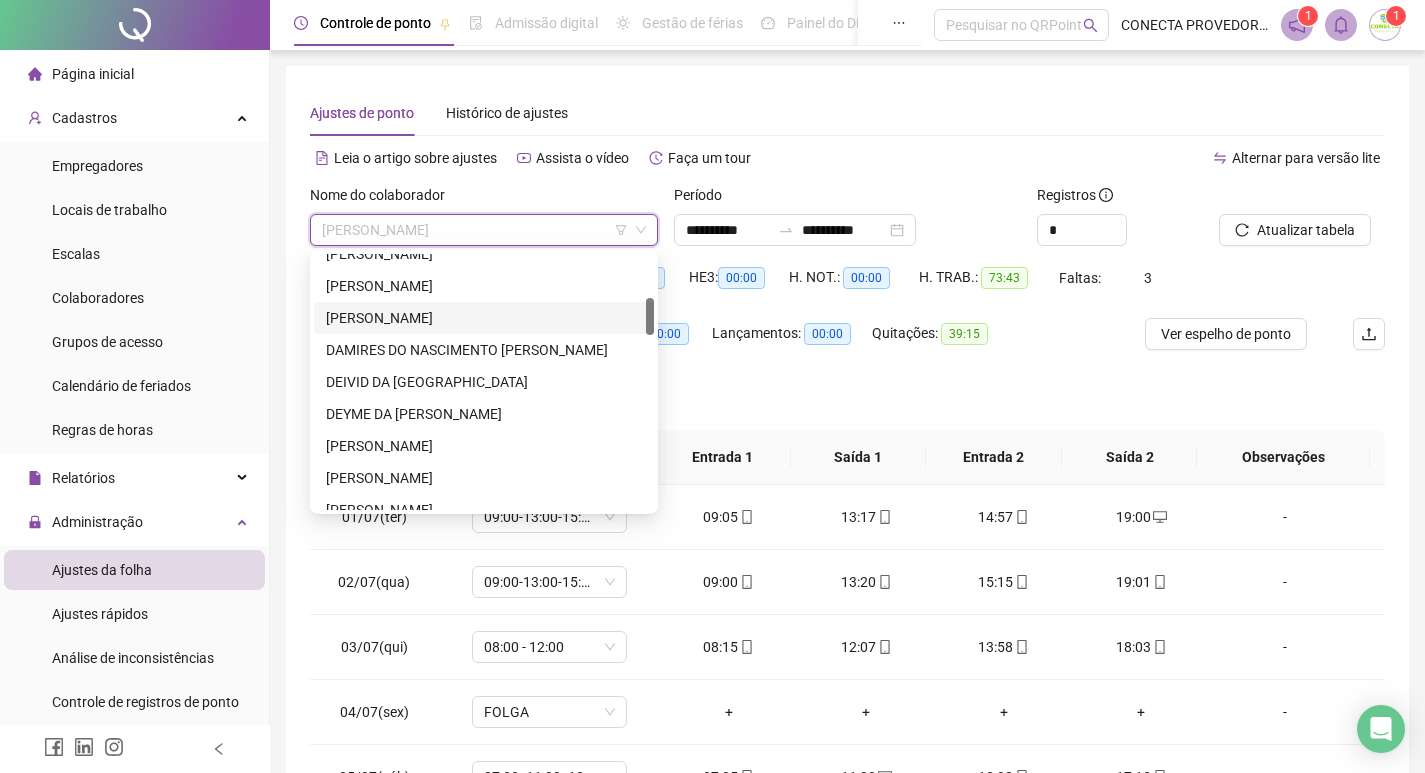 click on "[PERSON_NAME]" at bounding box center (484, 318) 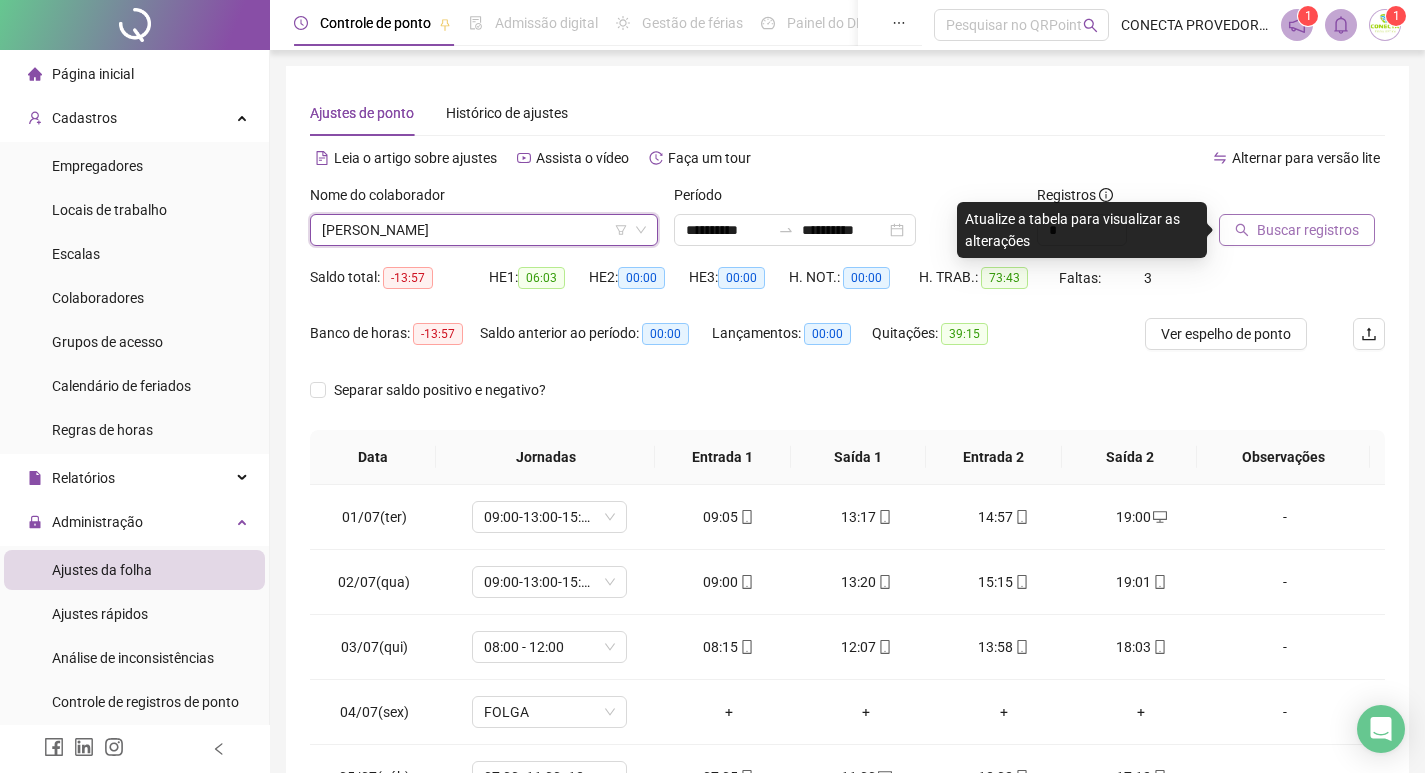 click on "Buscar registros" at bounding box center [1308, 230] 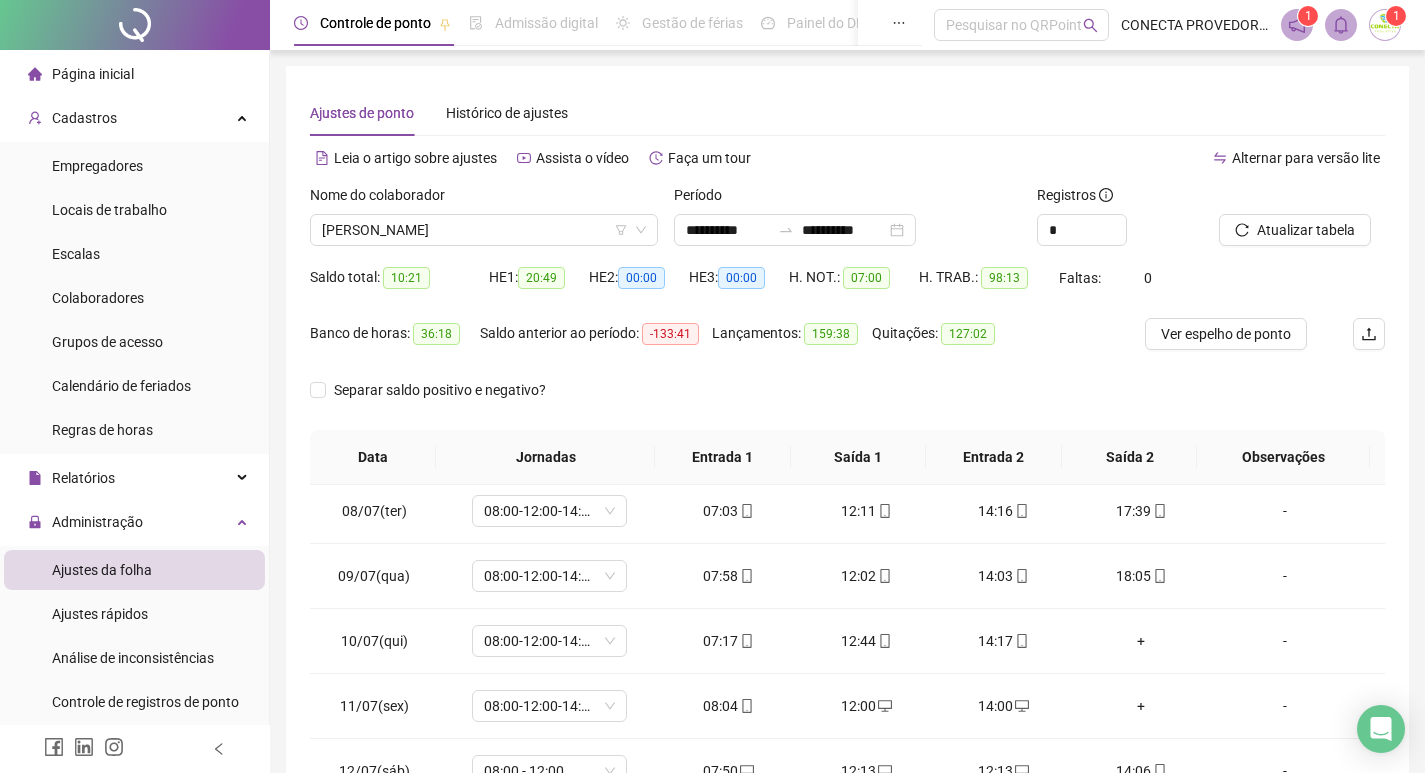 scroll, scrollTop: 483, scrollLeft: 0, axis: vertical 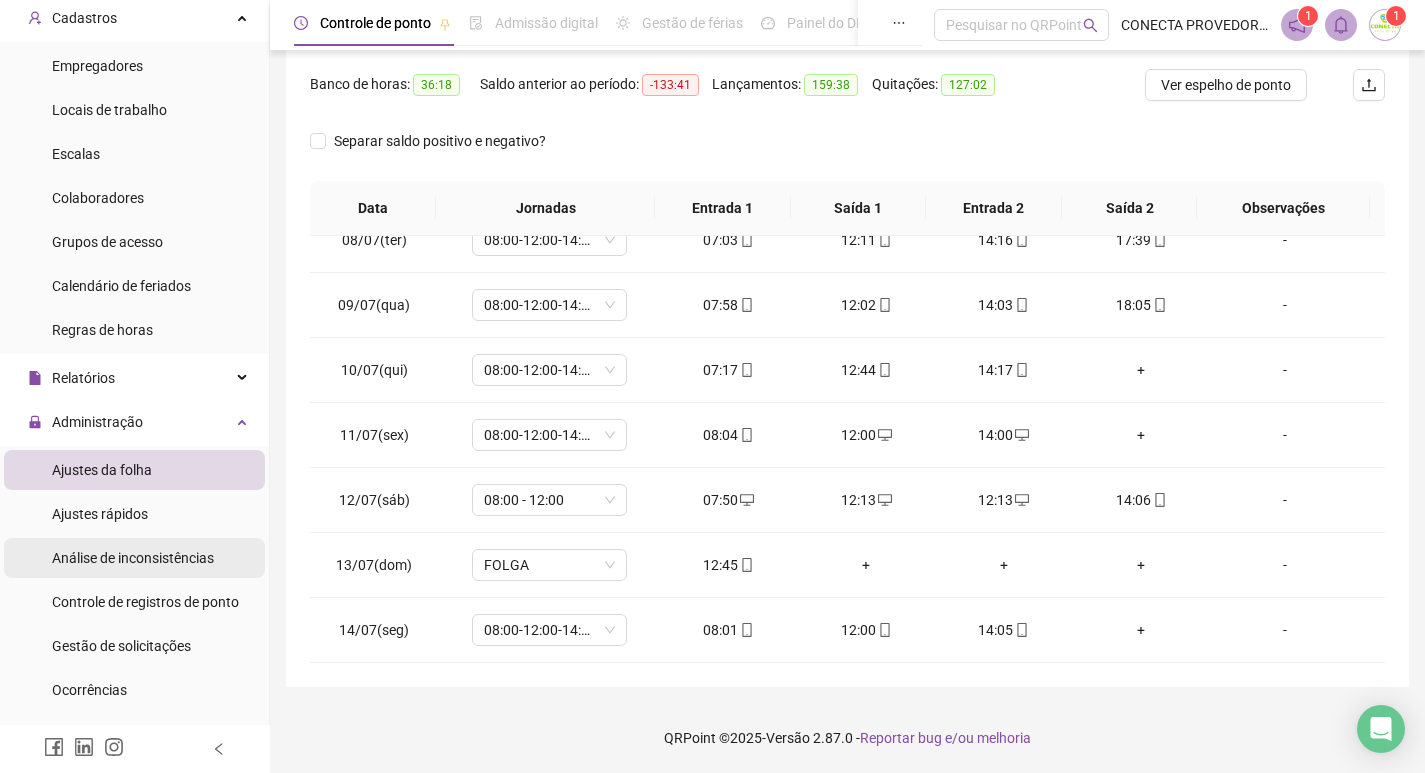 click on "Análise de inconsistências" at bounding box center [133, 558] 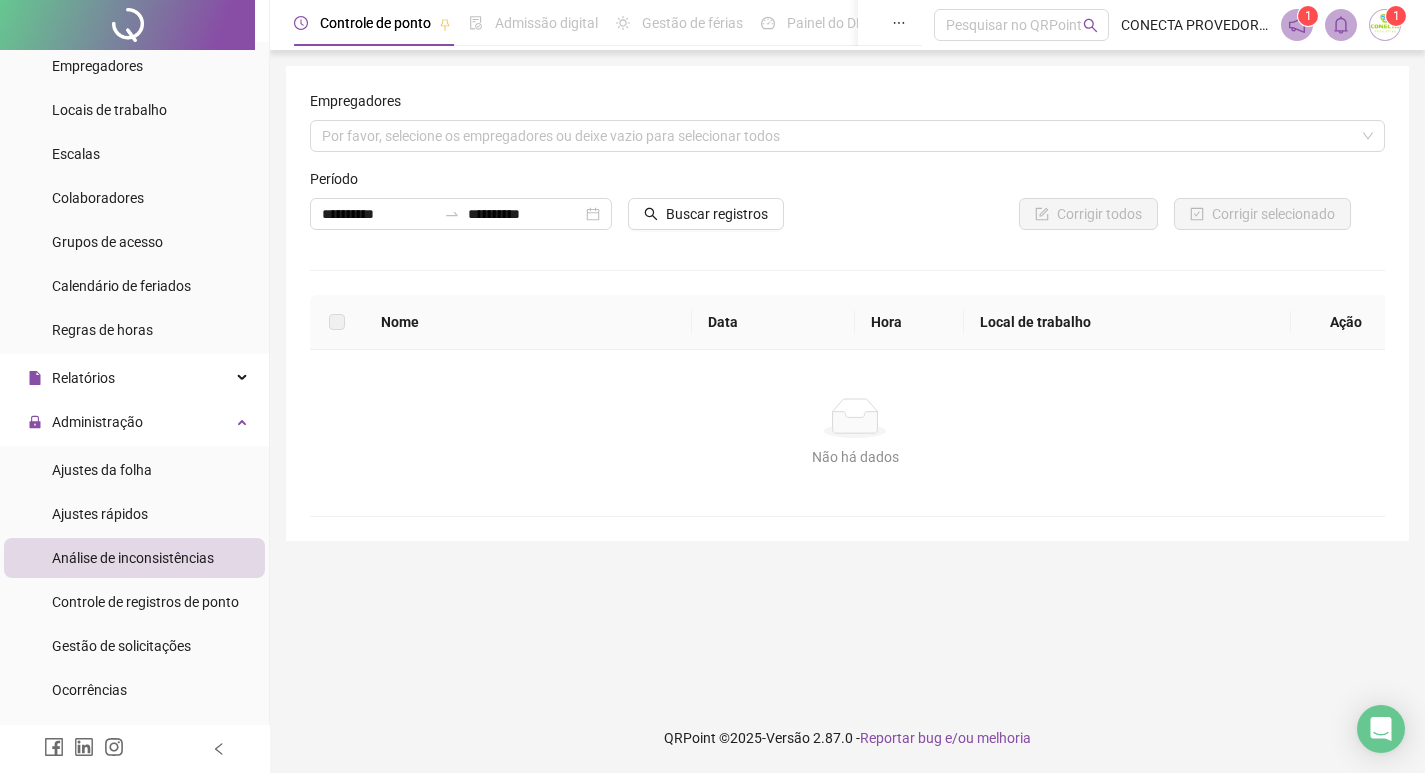scroll, scrollTop: 0, scrollLeft: 0, axis: both 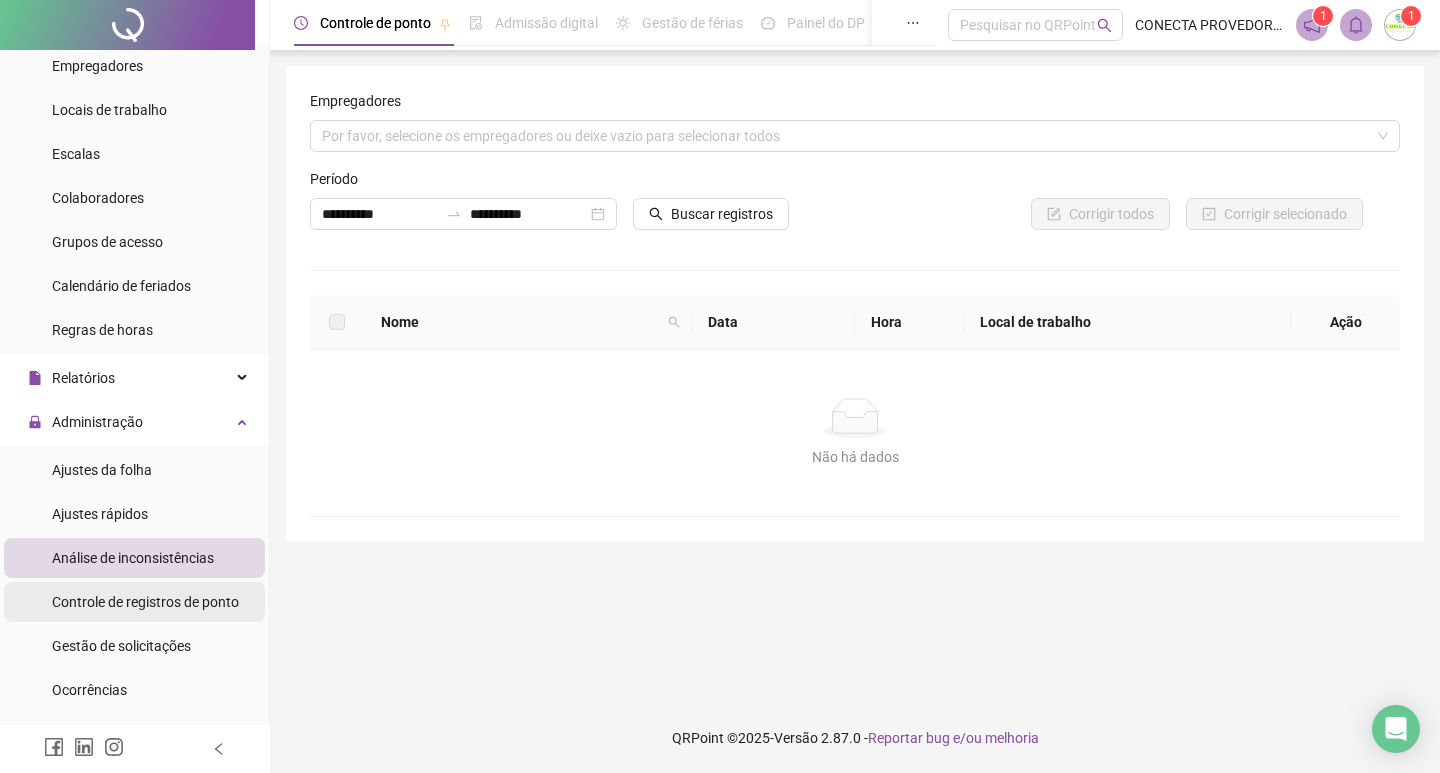 click on "Controle de registros de ponto" at bounding box center [145, 602] 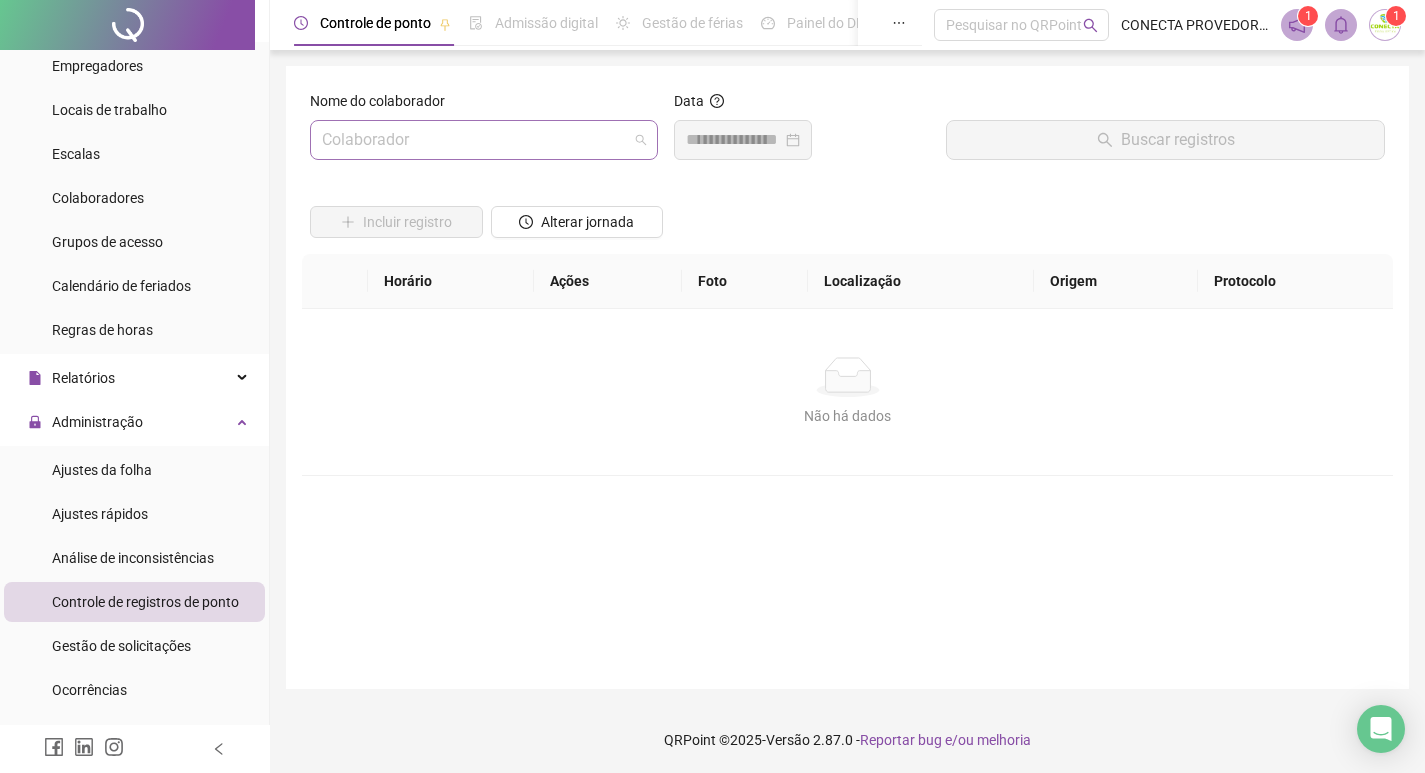 click at bounding box center [478, 140] 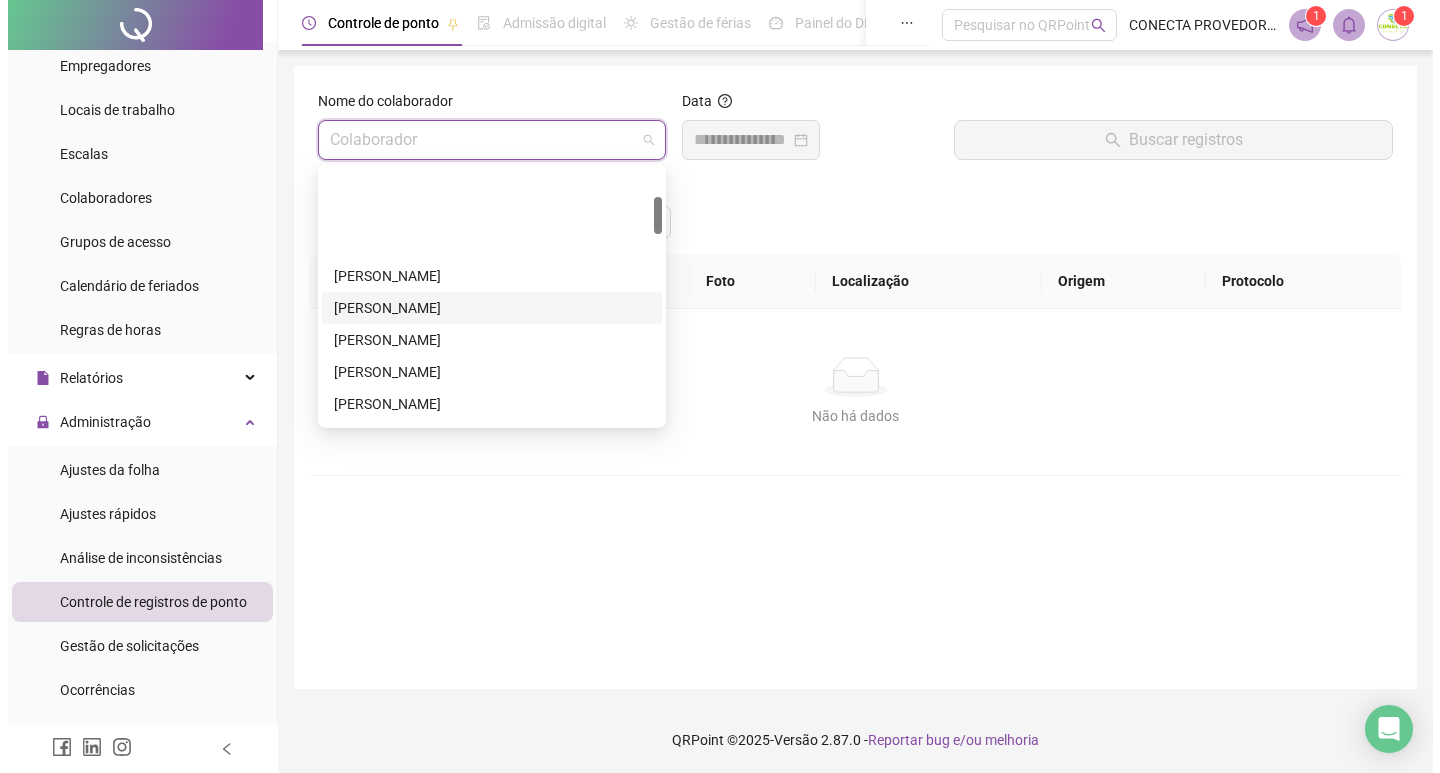 scroll, scrollTop: 200, scrollLeft: 0, axis: vertical 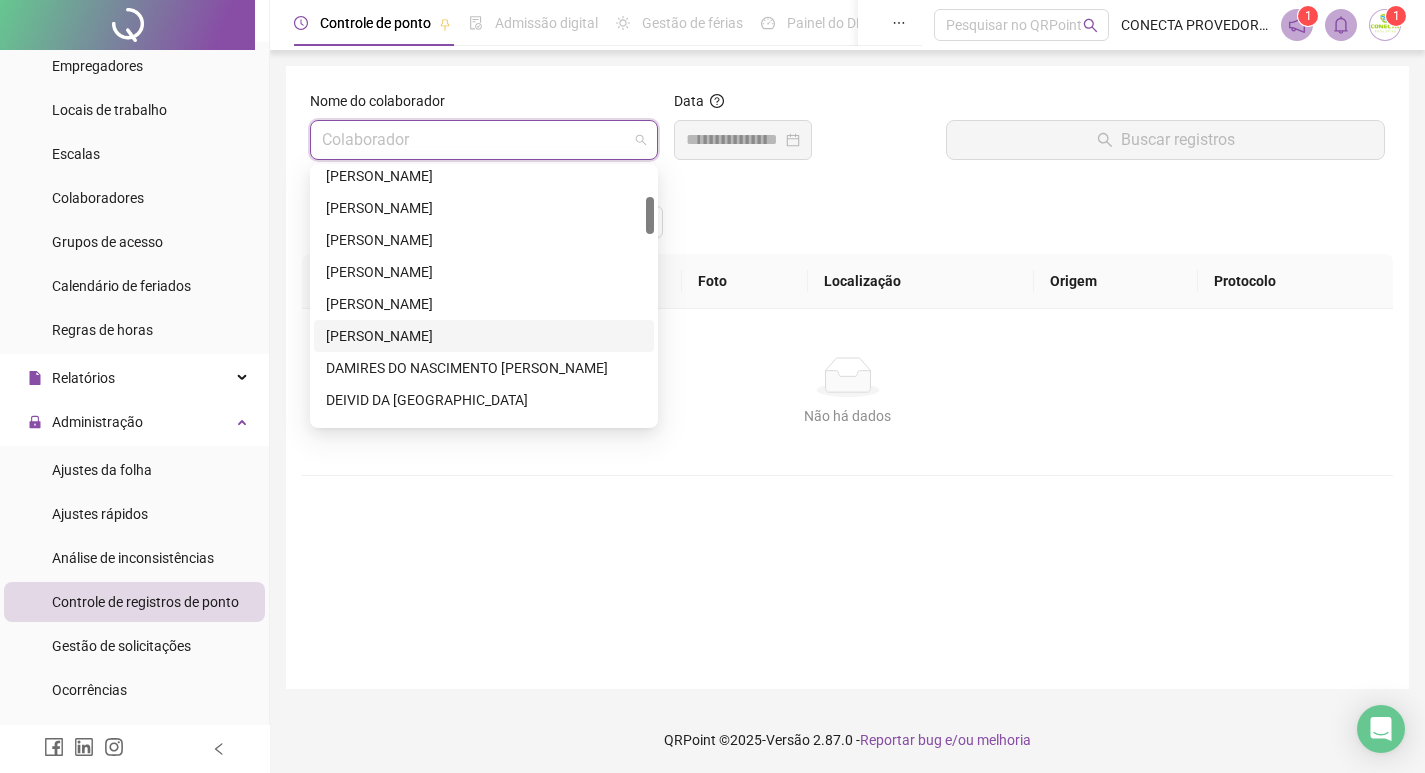 click on "[PERSON_NAME]" at bounding box center (484, 336) 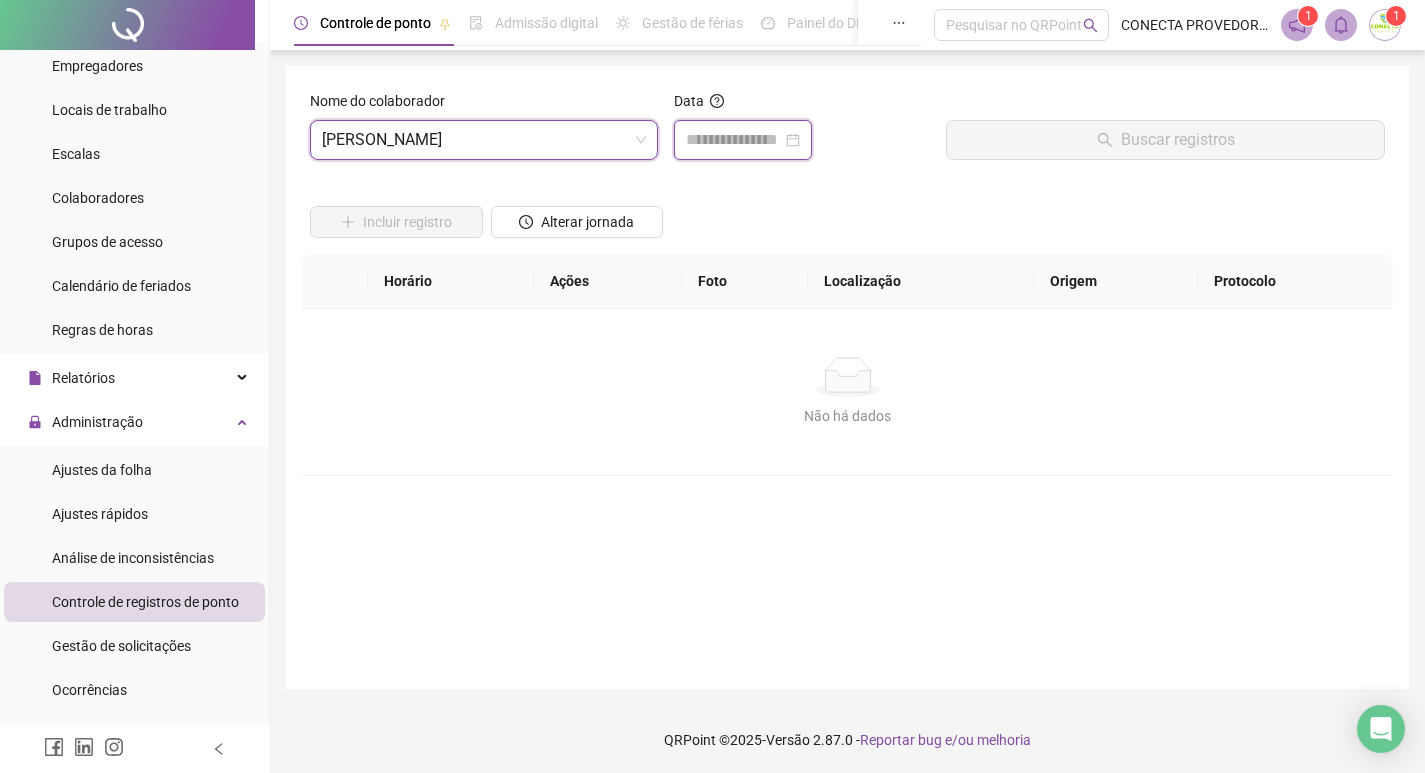 click at bounding box center [734, 140] 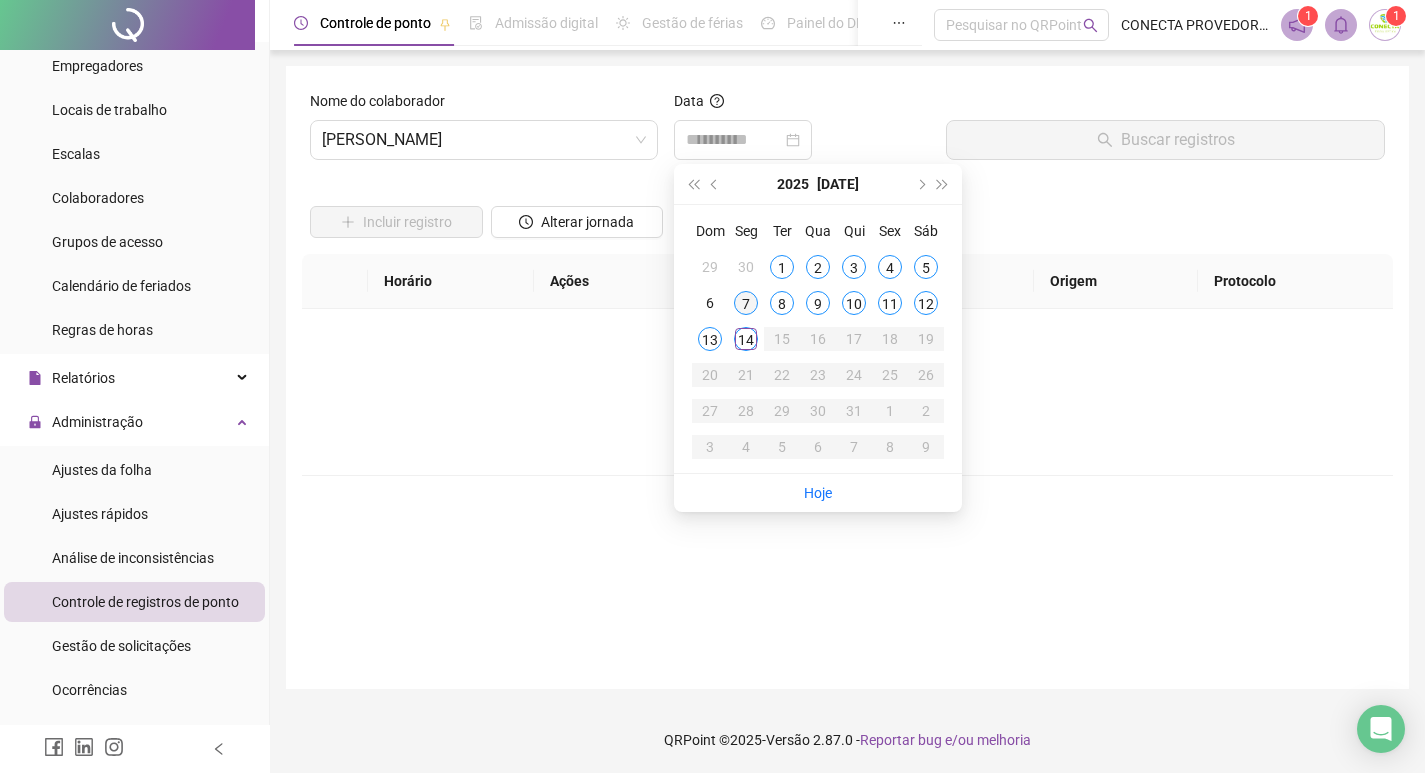 click on "7" at bounding box center (746, 303) 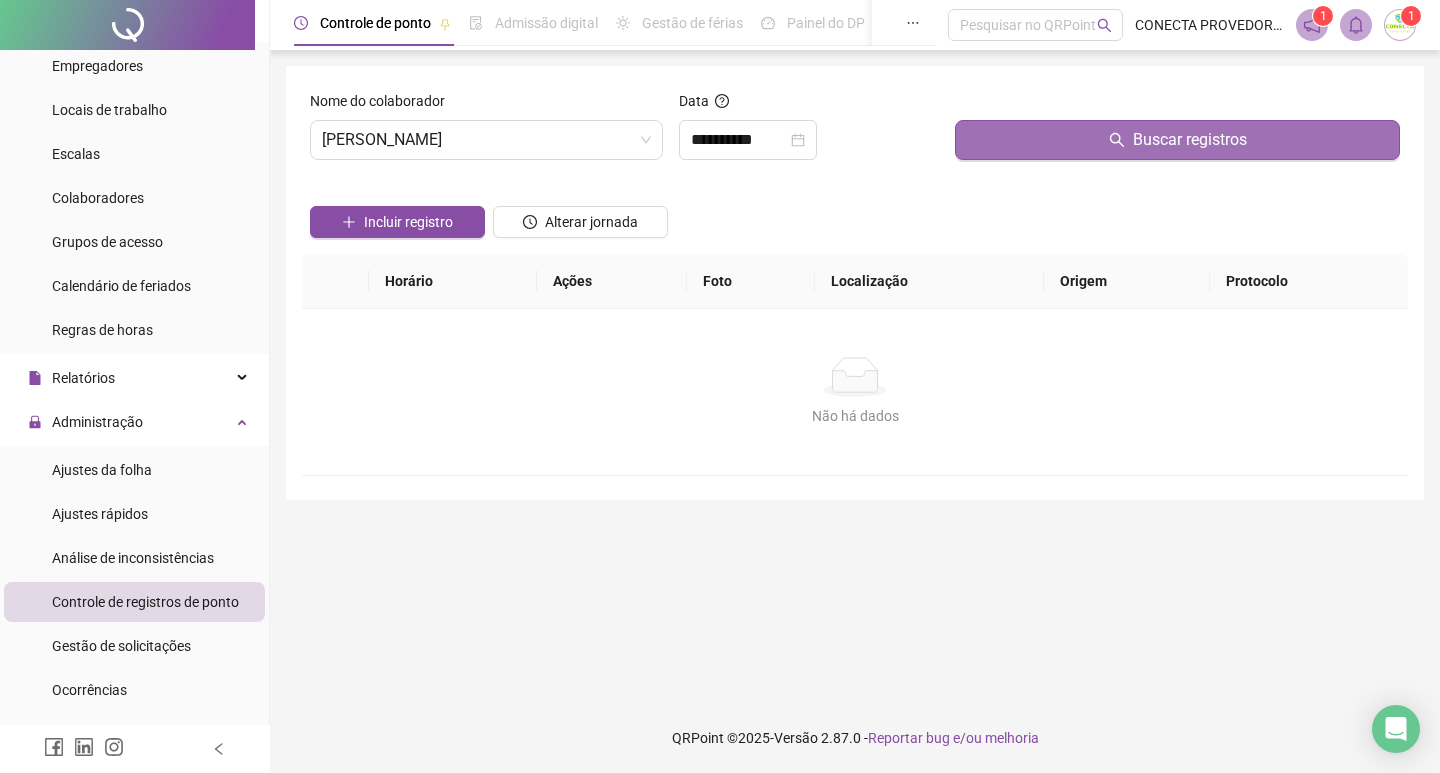 click on "Buscar registros" at bounding box center [1190, 140] 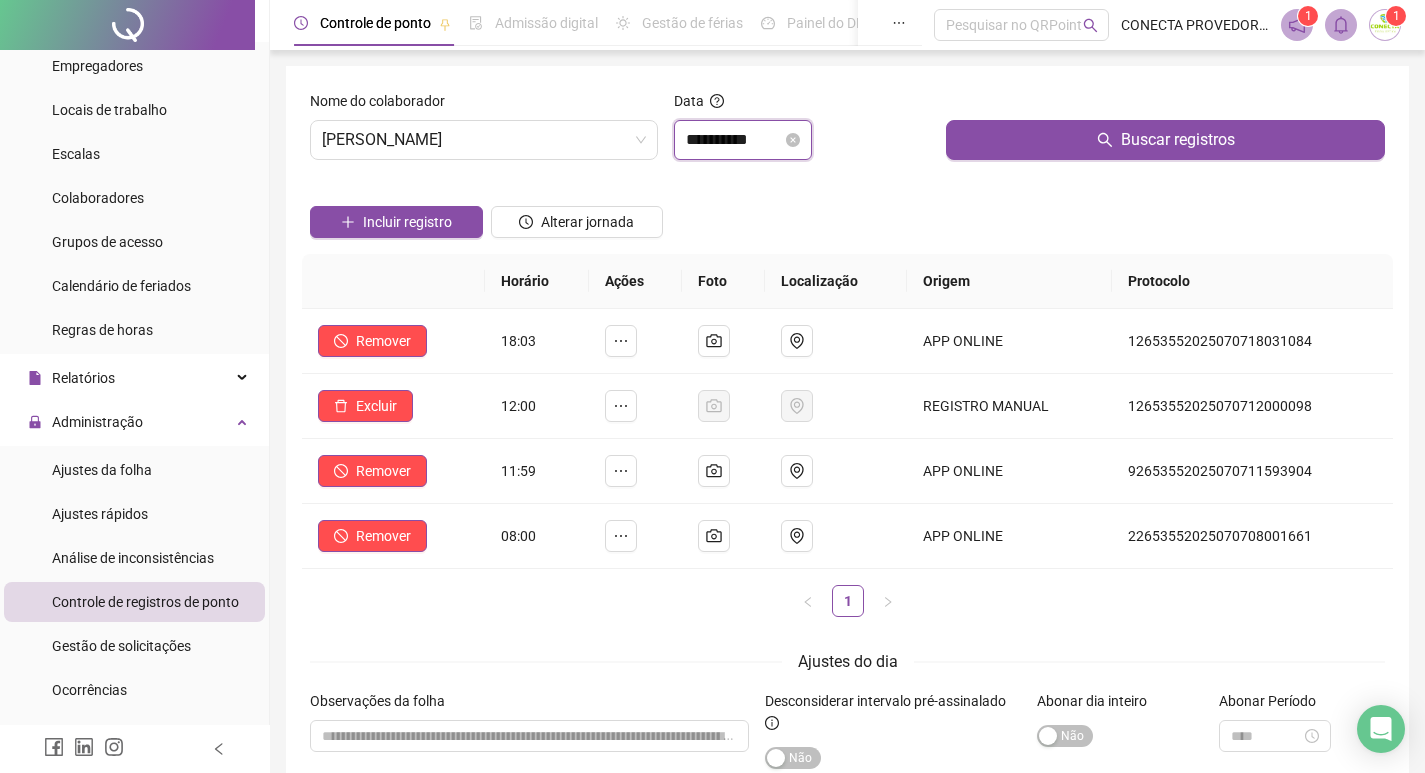 click on "**********" at bounding box center [734, 140] 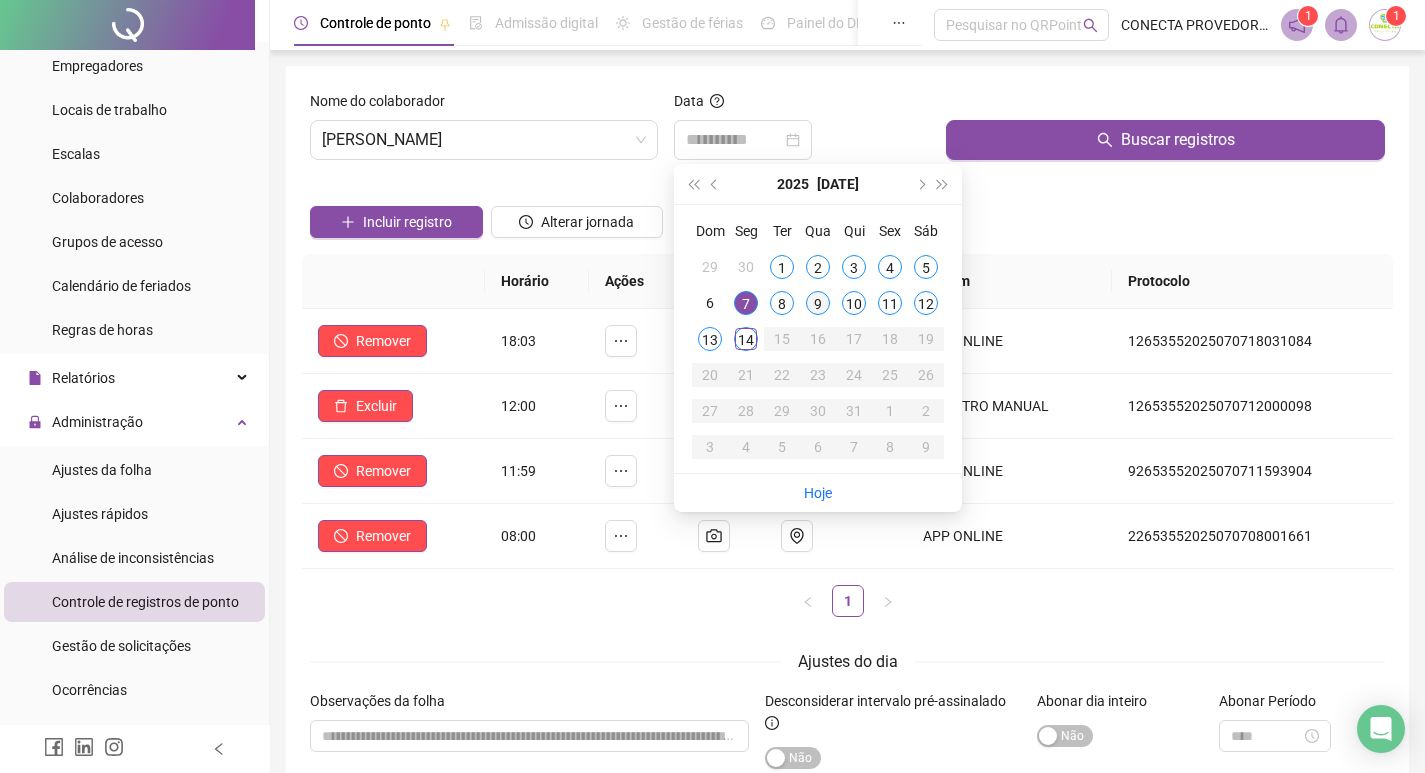 click on "9" at bounding box center (818, 303) 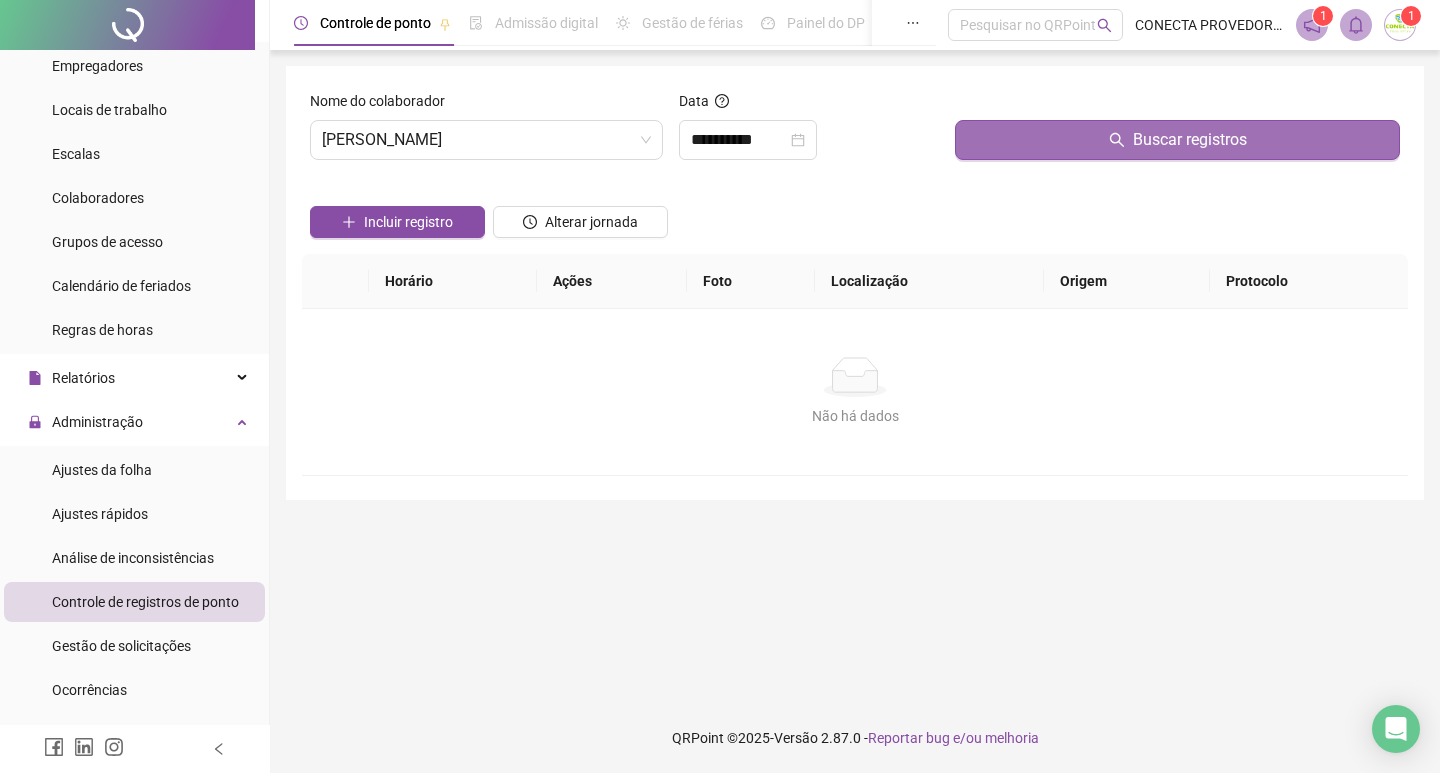 click on "Buscar registros" at bounding box center (1177, 140) 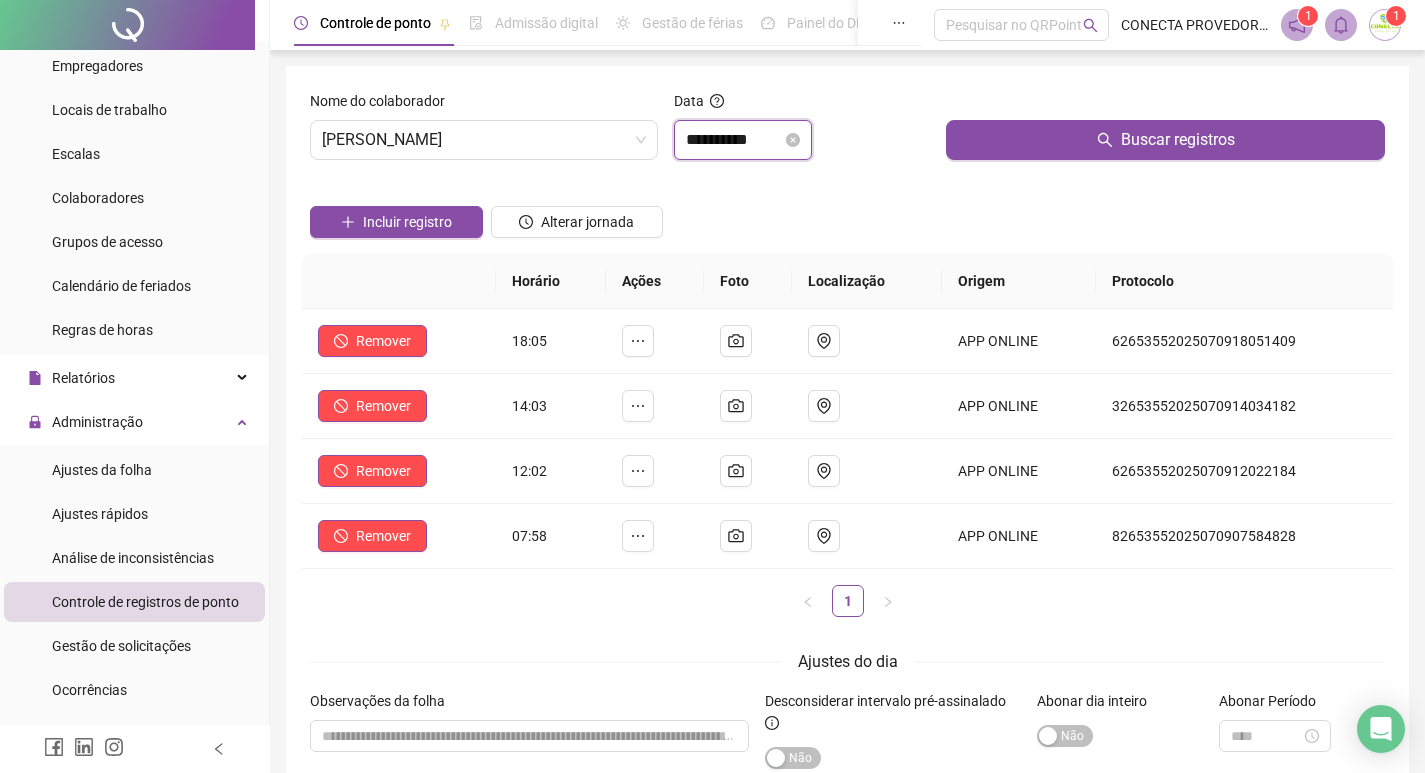 click on "**********" at bounding box center (734, 140) 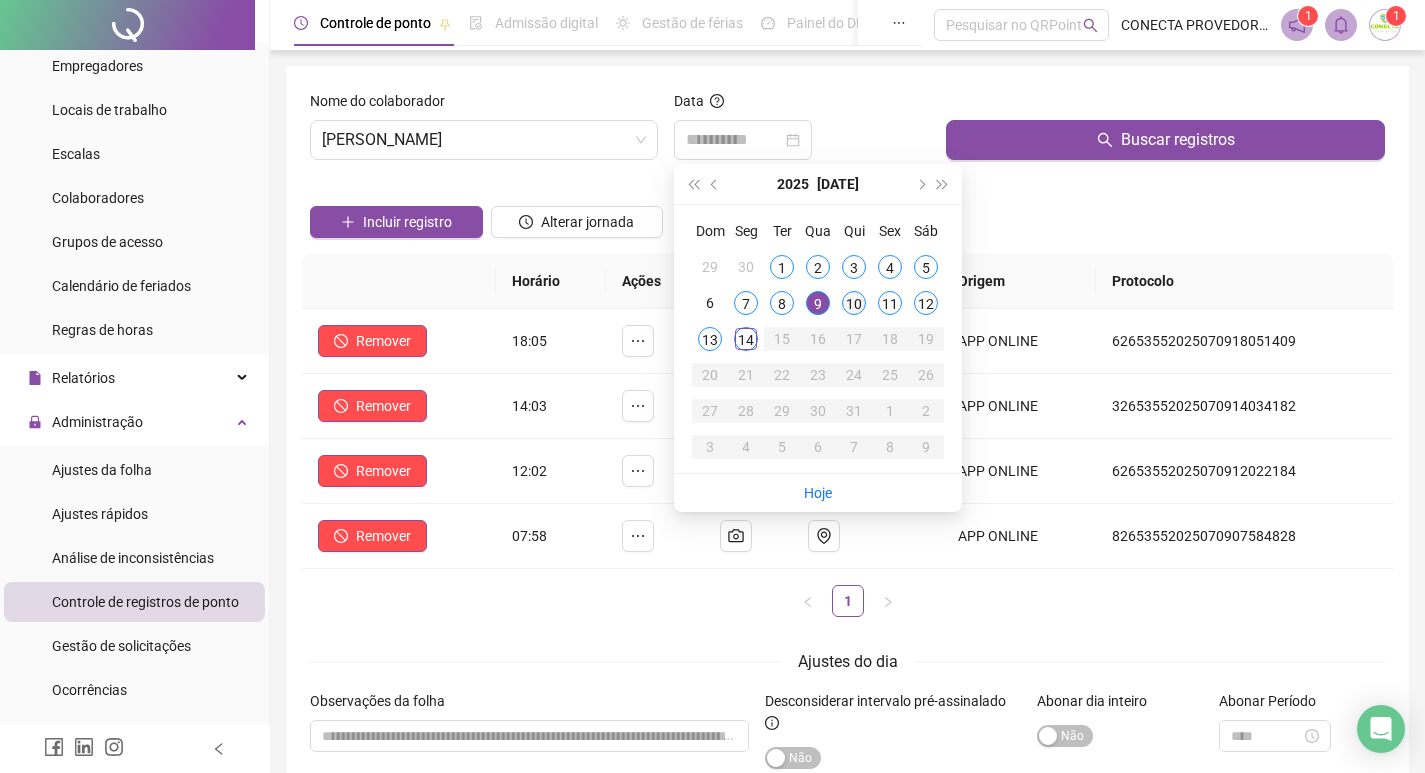 click on "10" at bounding box center (854, 303) 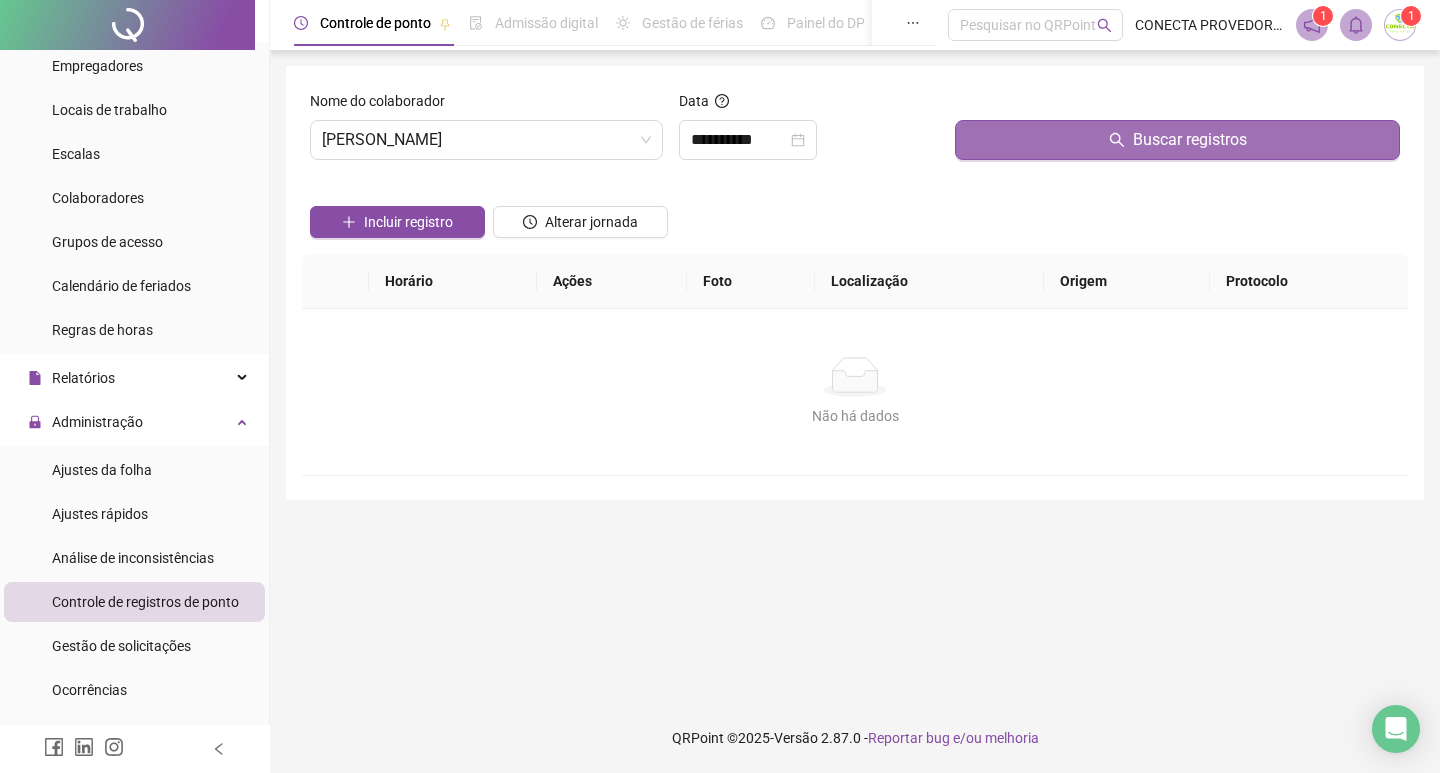 click on "Buscar registros" at bounding box center (1177, 140) 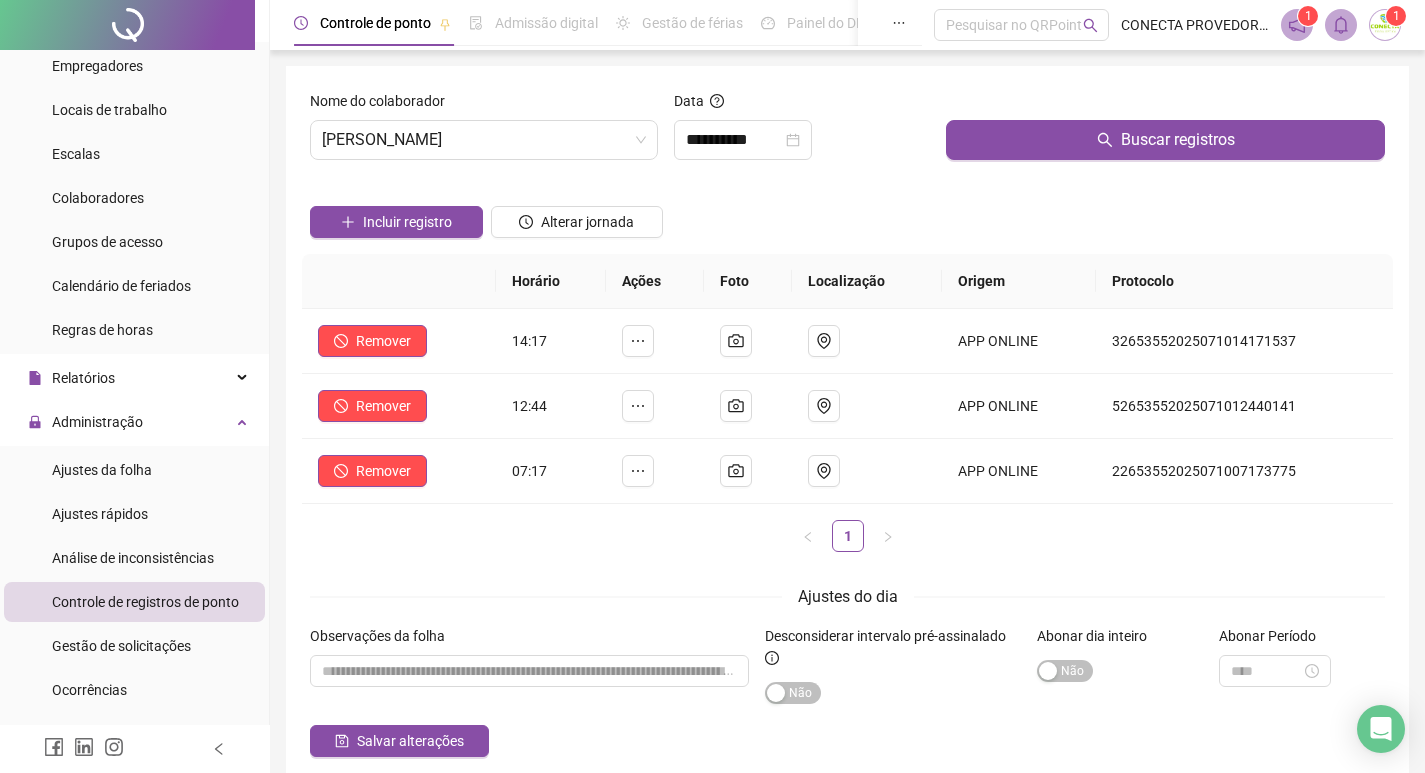 click on "Incluir registro   Alterar jornada" at bounding box center (847, 215) 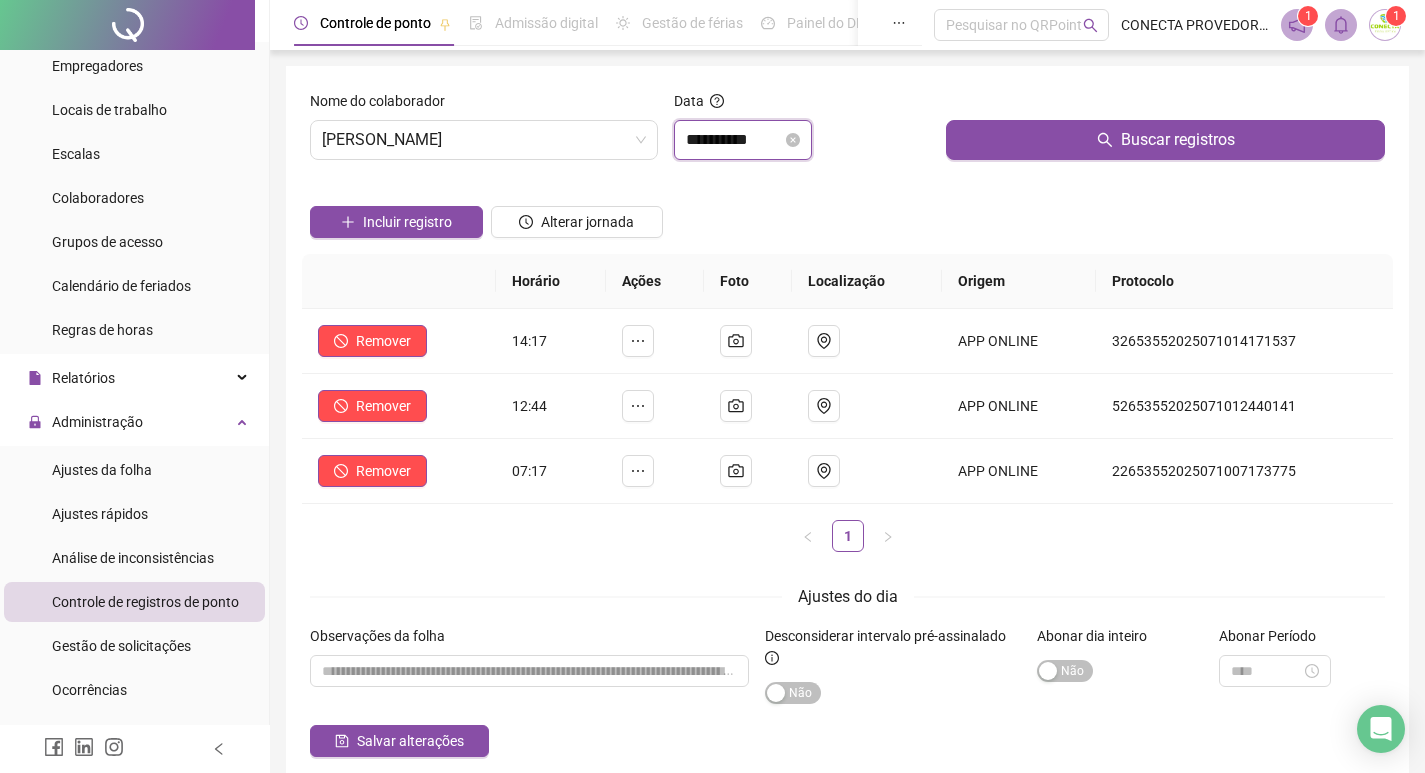 click on "**********" at bounding box center (734, 140) 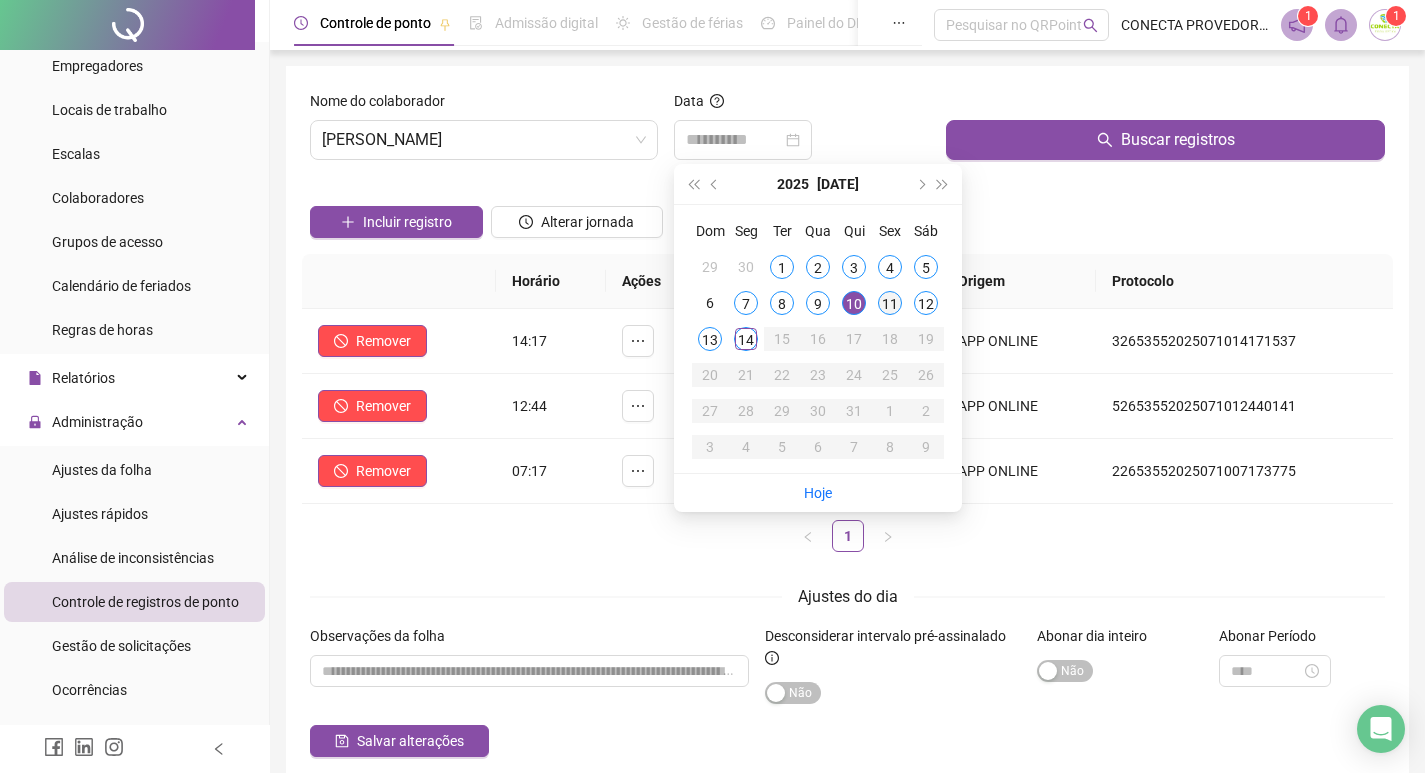click on "11" at bounding box center (890, 303) 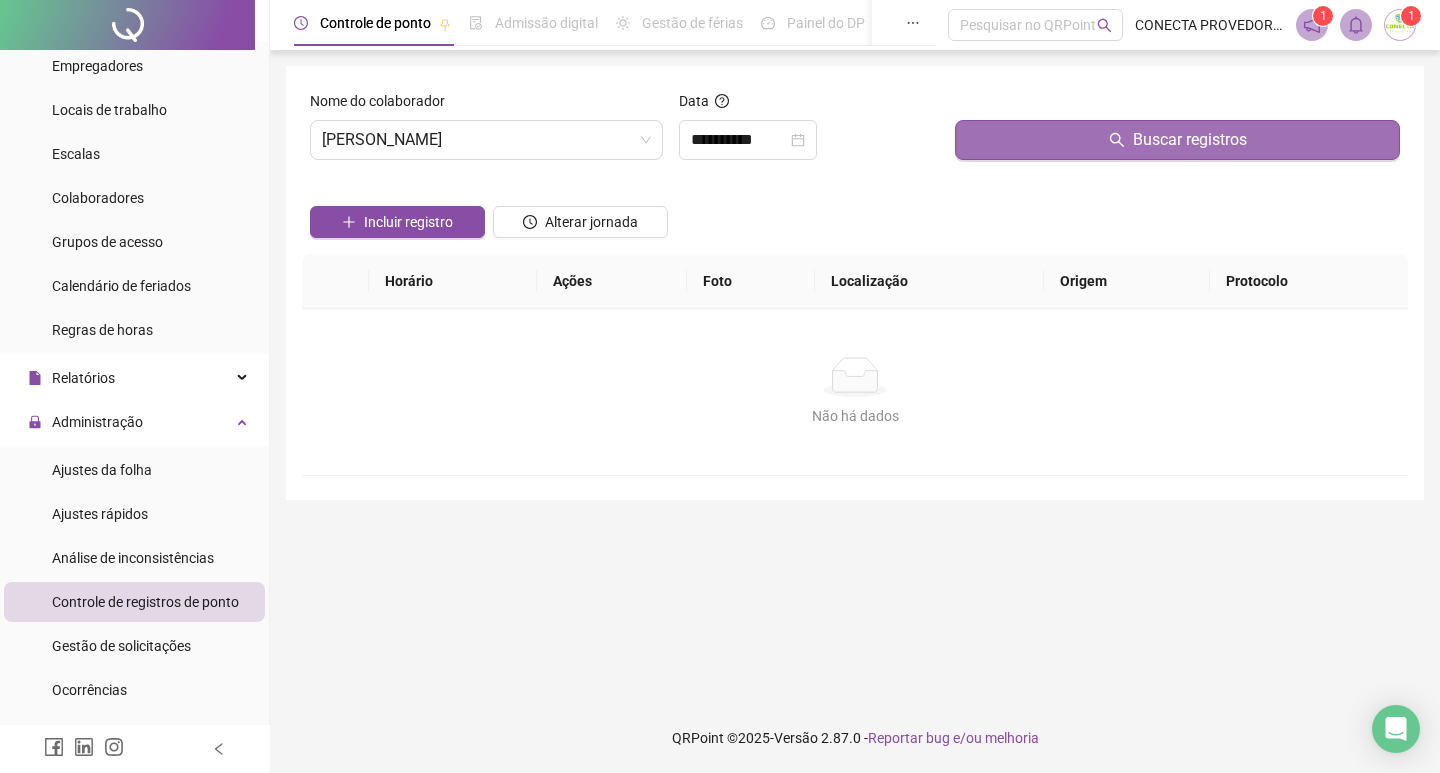 click on "Buscar registros" at bounding box center [1177, 140] 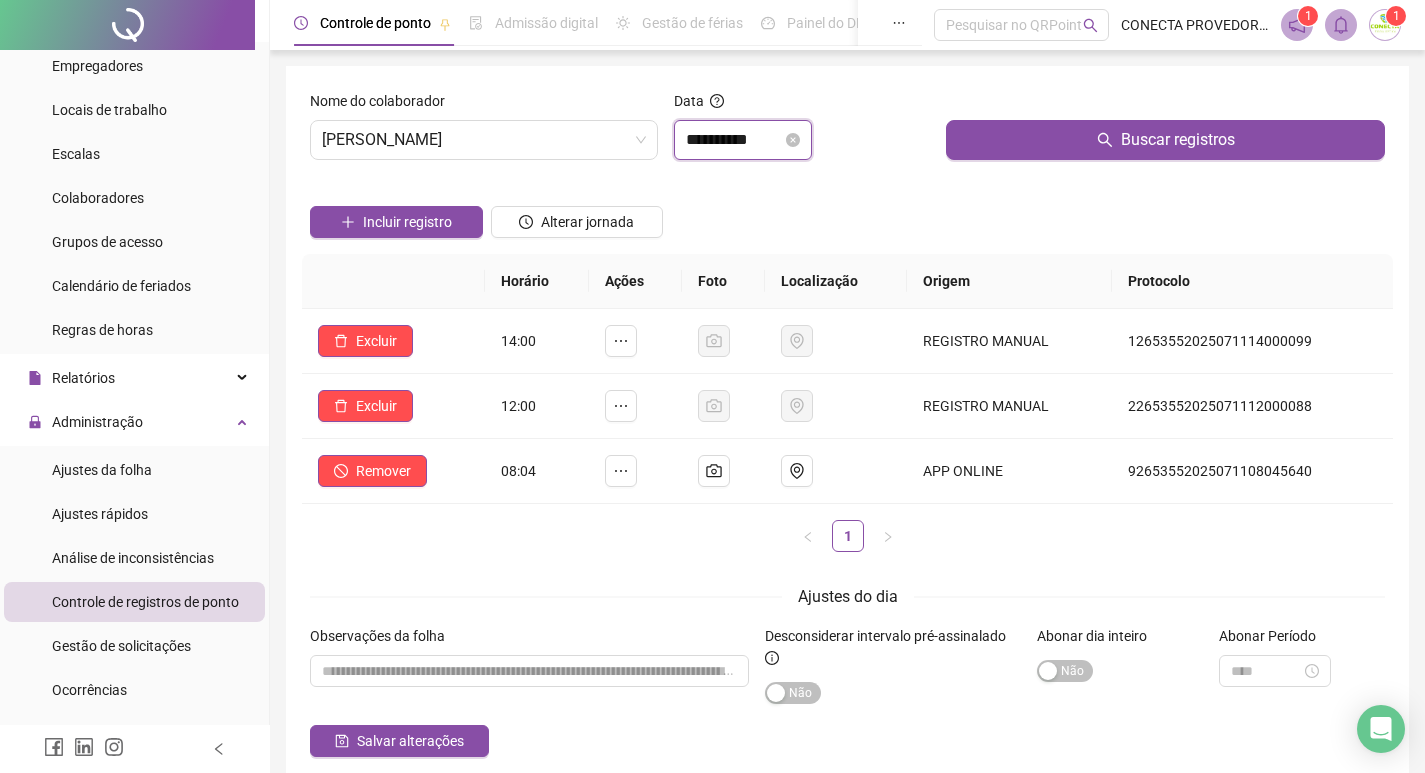 click on "**********" at bounding box center [734, 140] 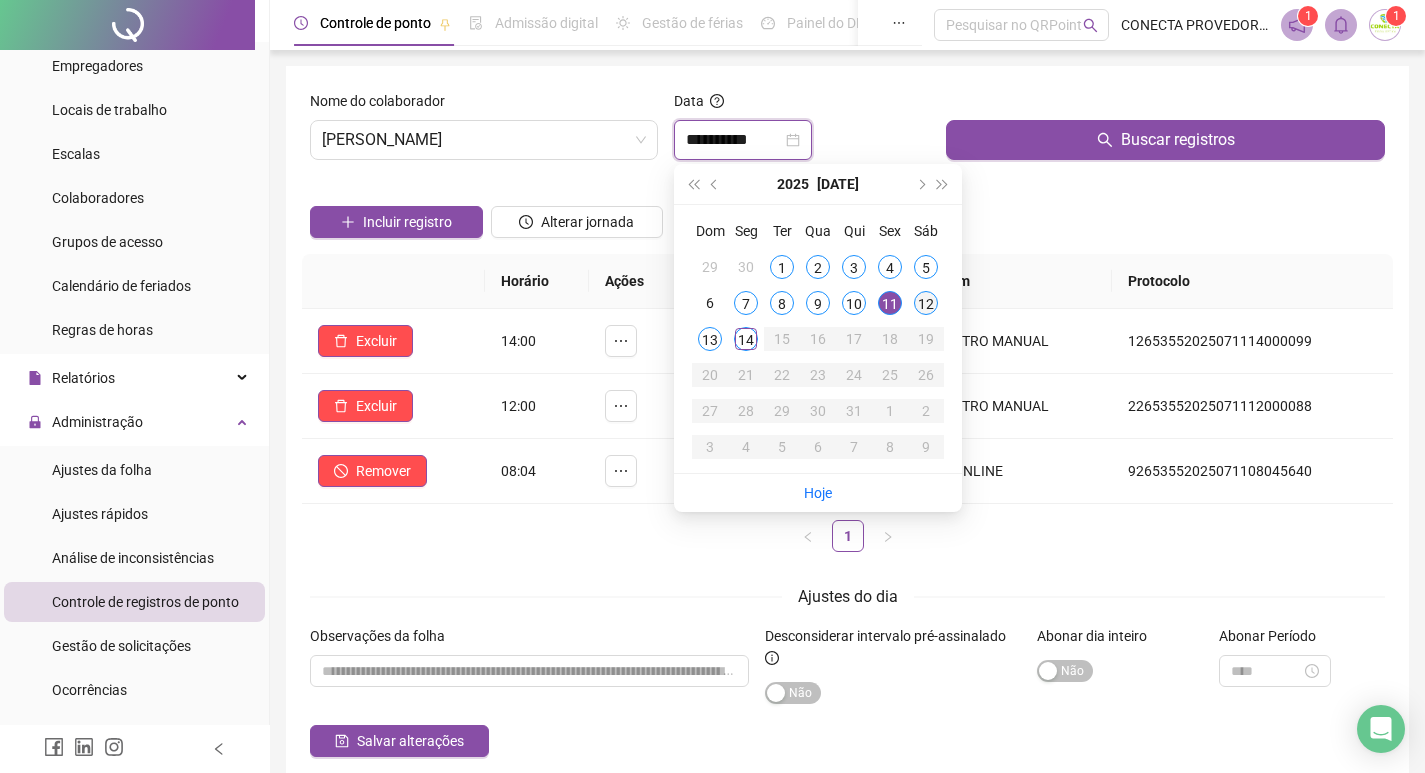 type on "**********" 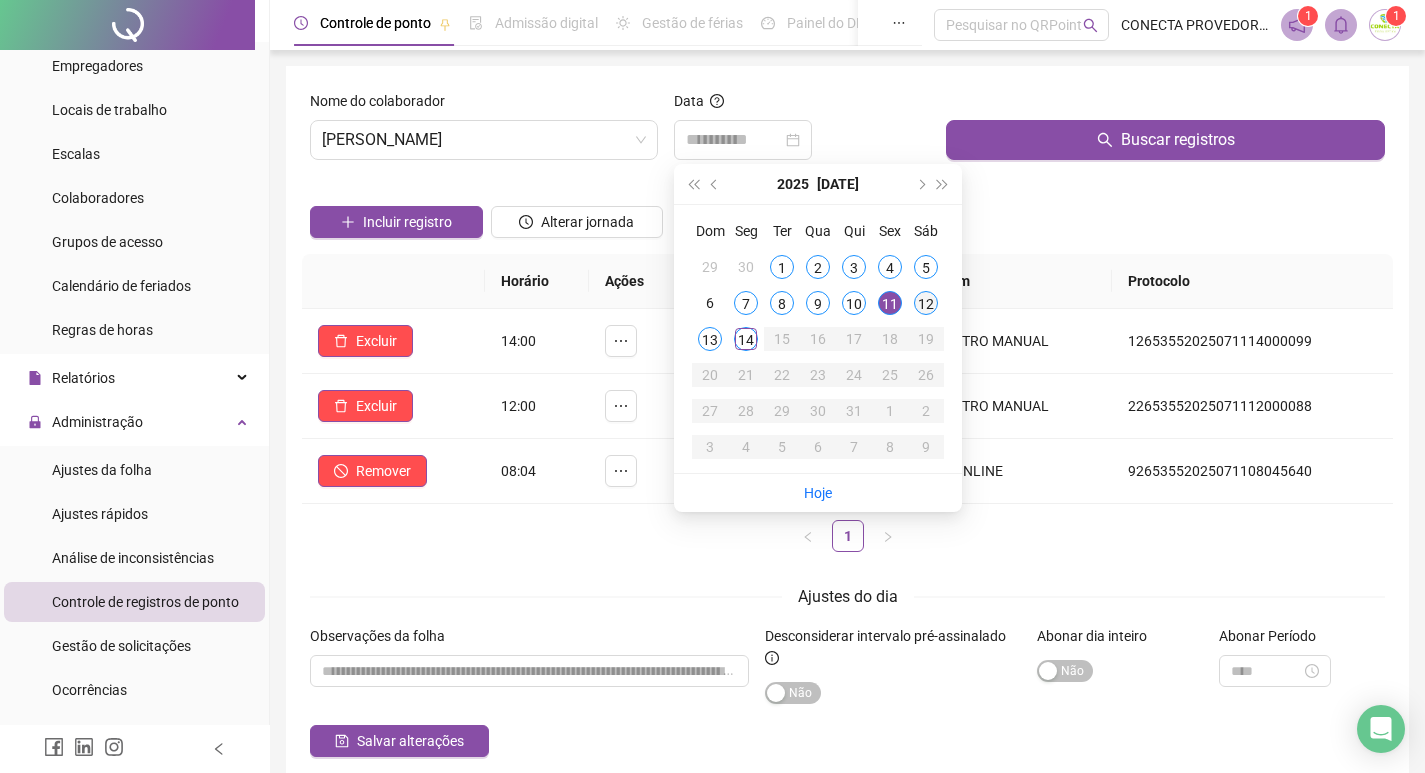 click on "12" at bounding box center (926, 303) 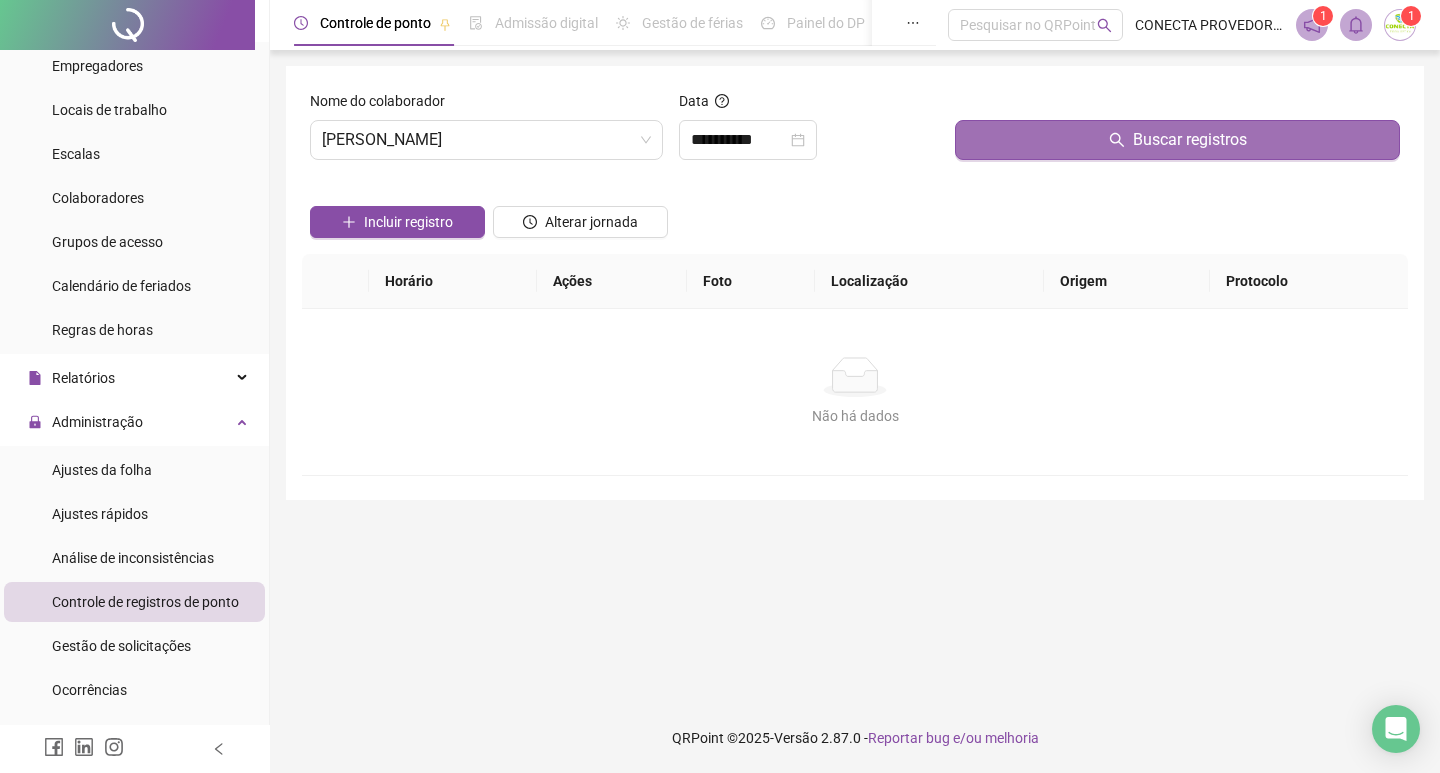 click on "Buscar registros" at bounding box center [1177, 140] 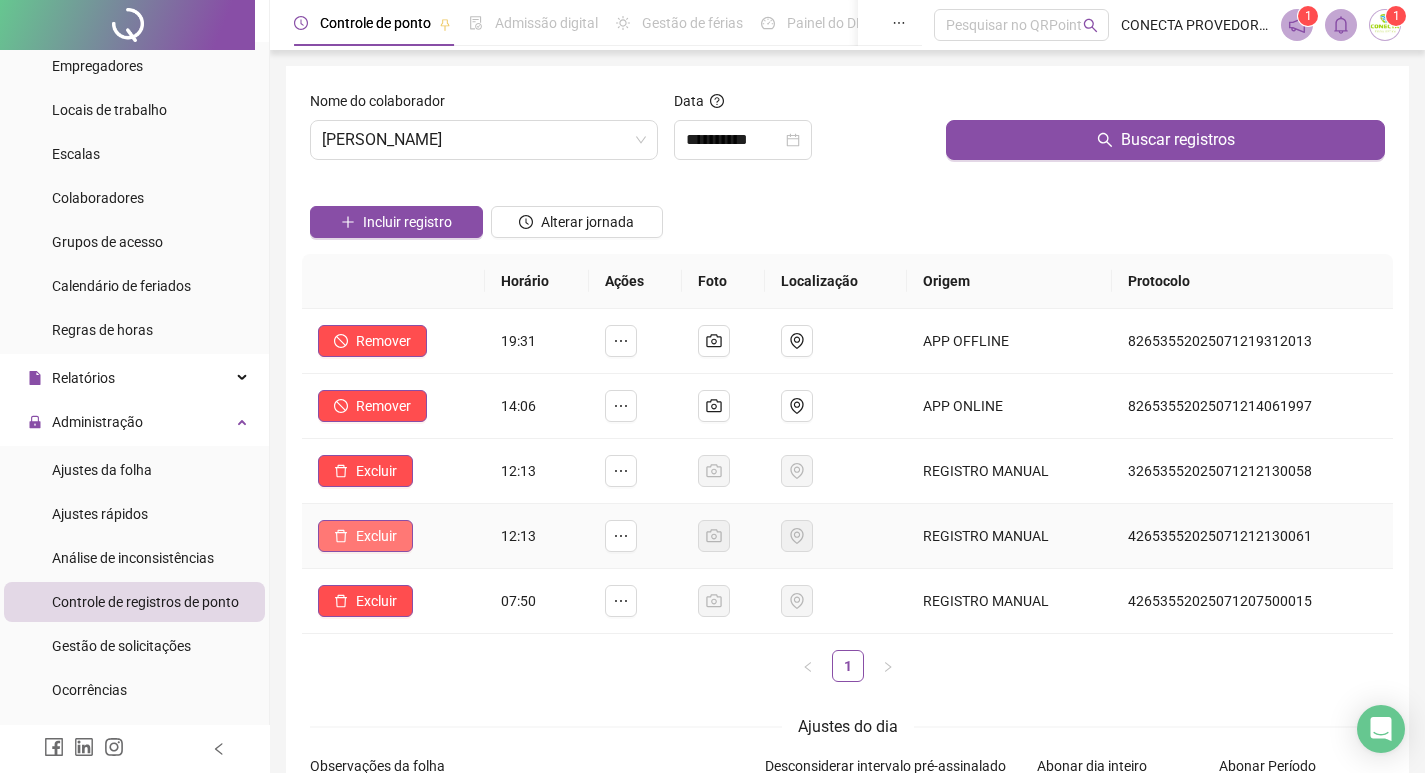 click 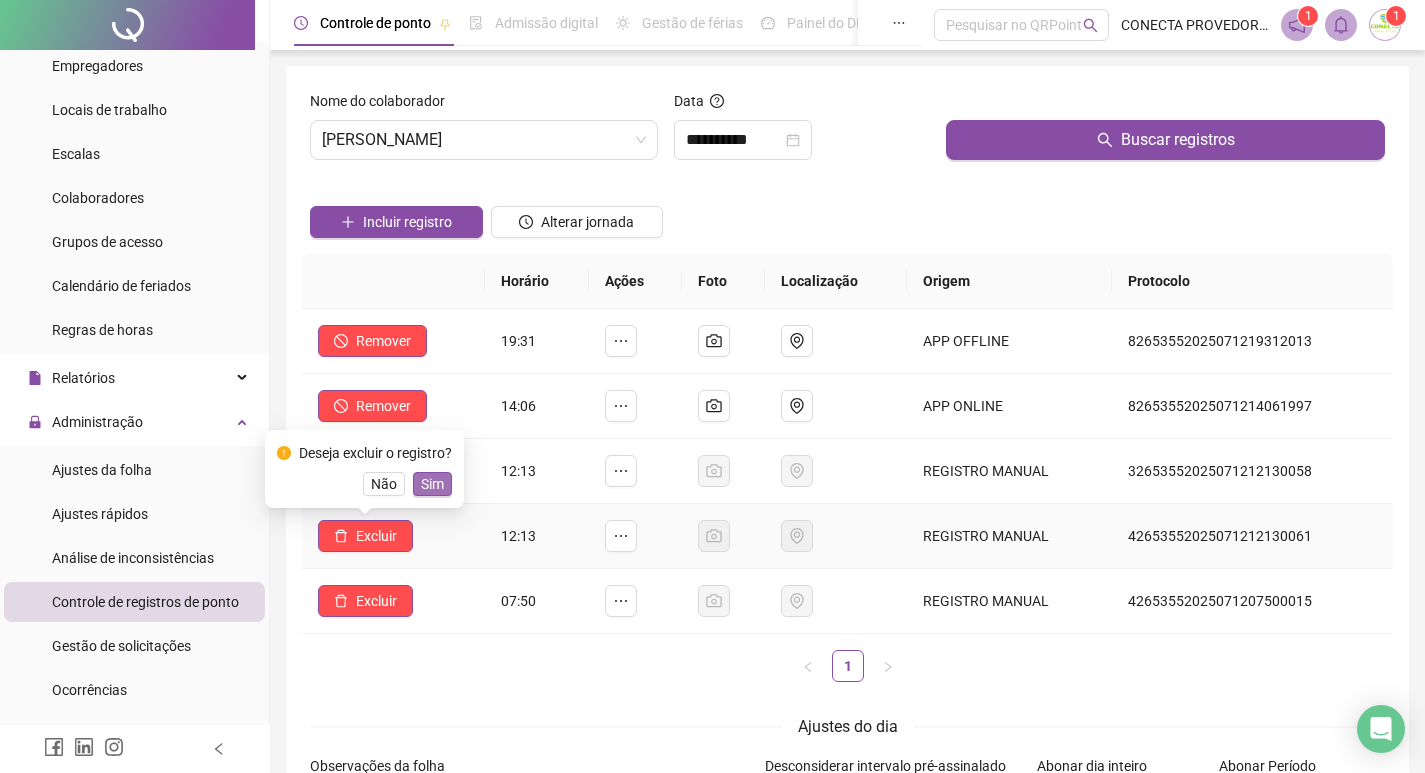 click on "Sim" at bounding box center (432, 484) 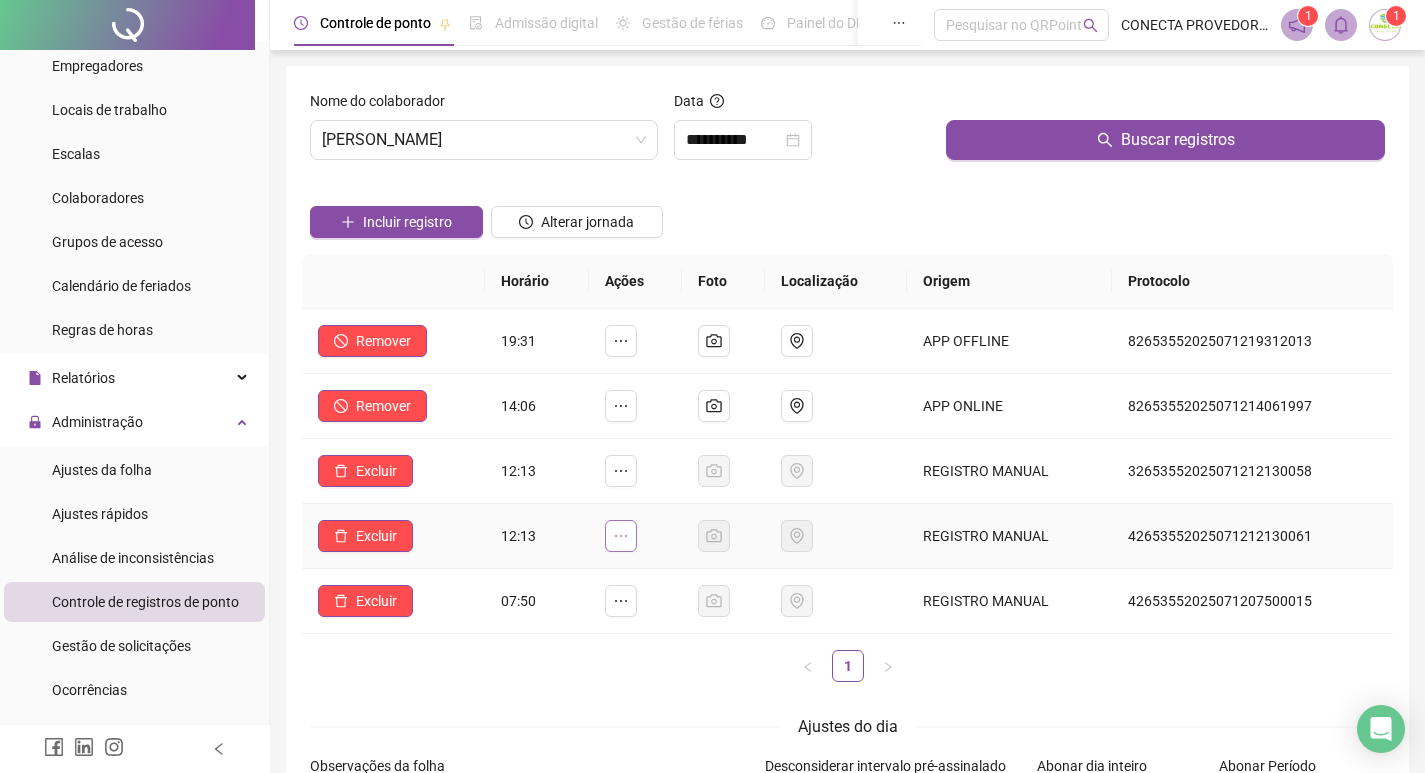 click 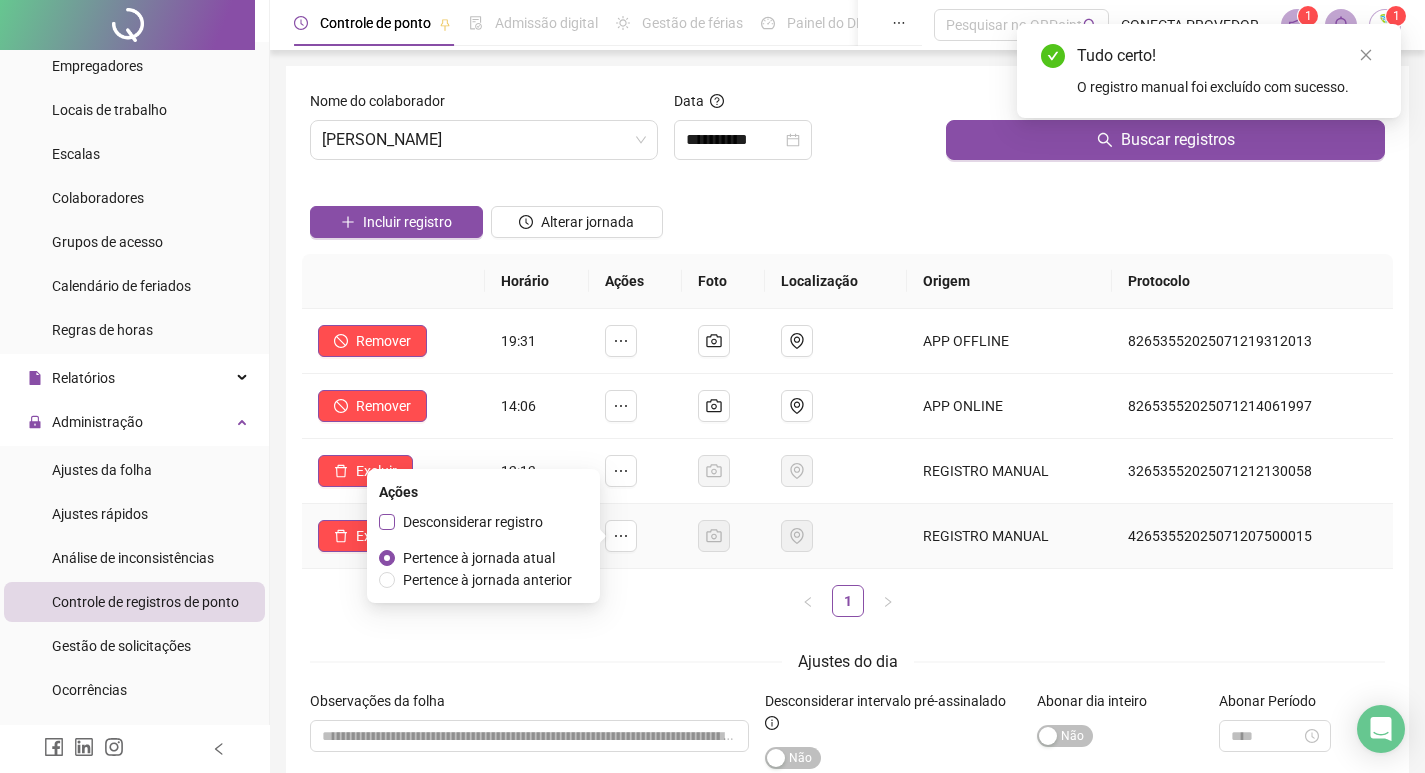 click on "Desconsiderar registro" at bounding box center [473, 522] 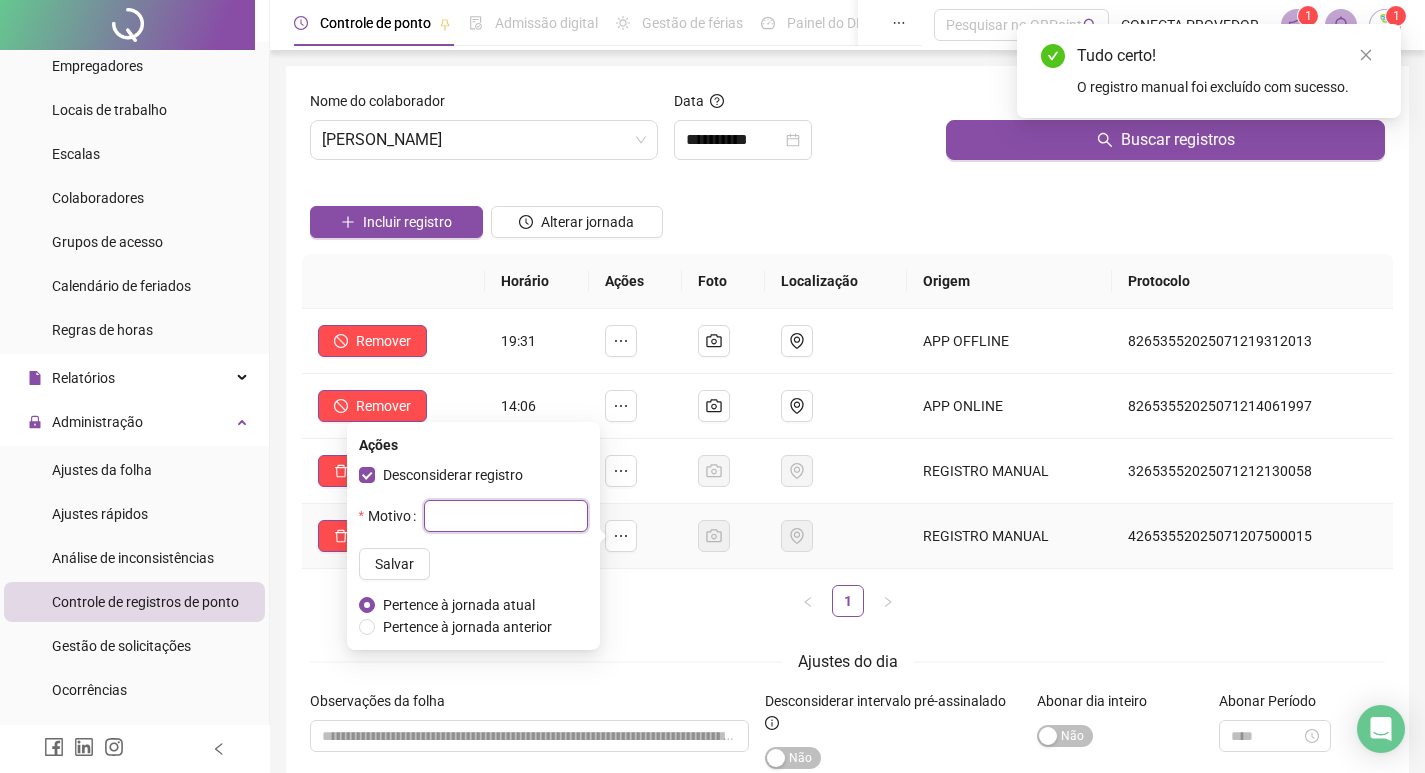 click at bounding box center [506, 516] 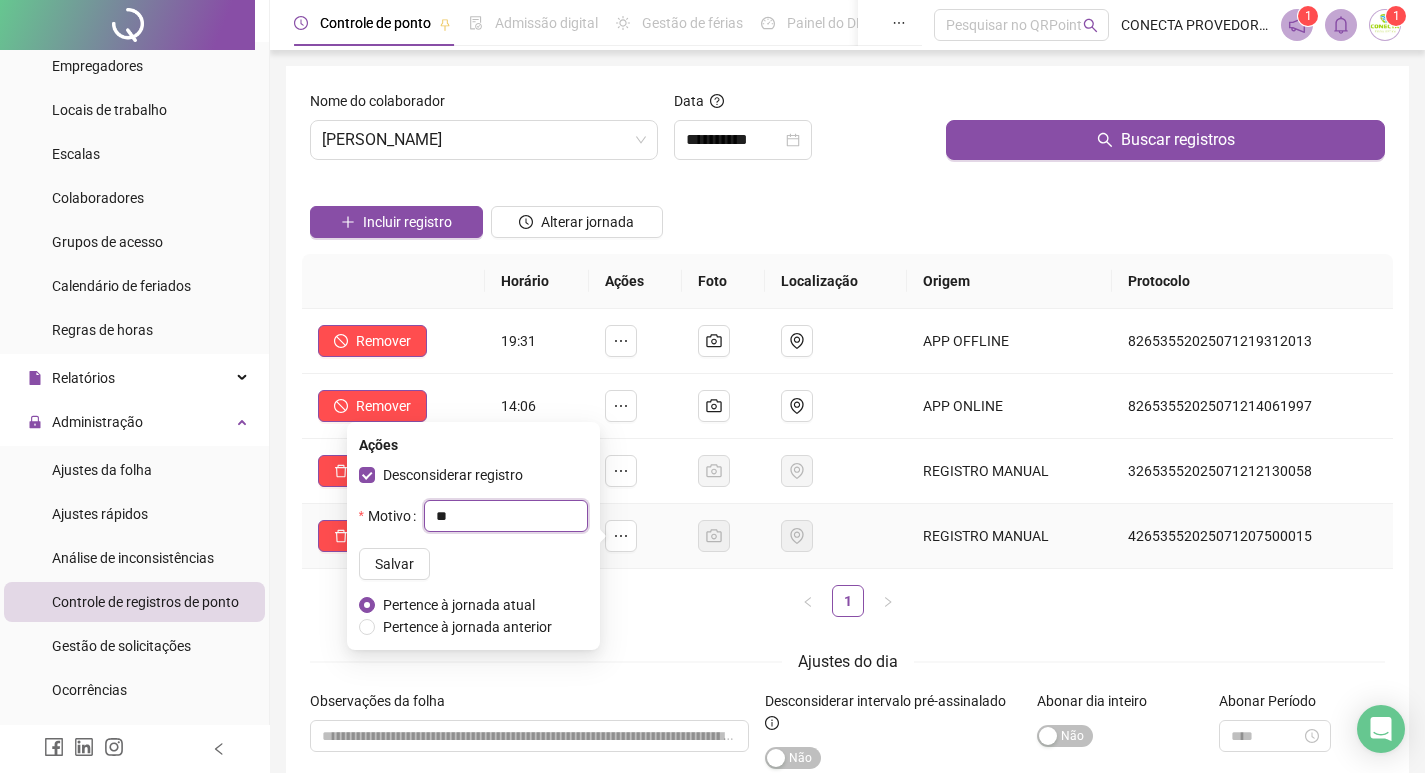 type on "*" 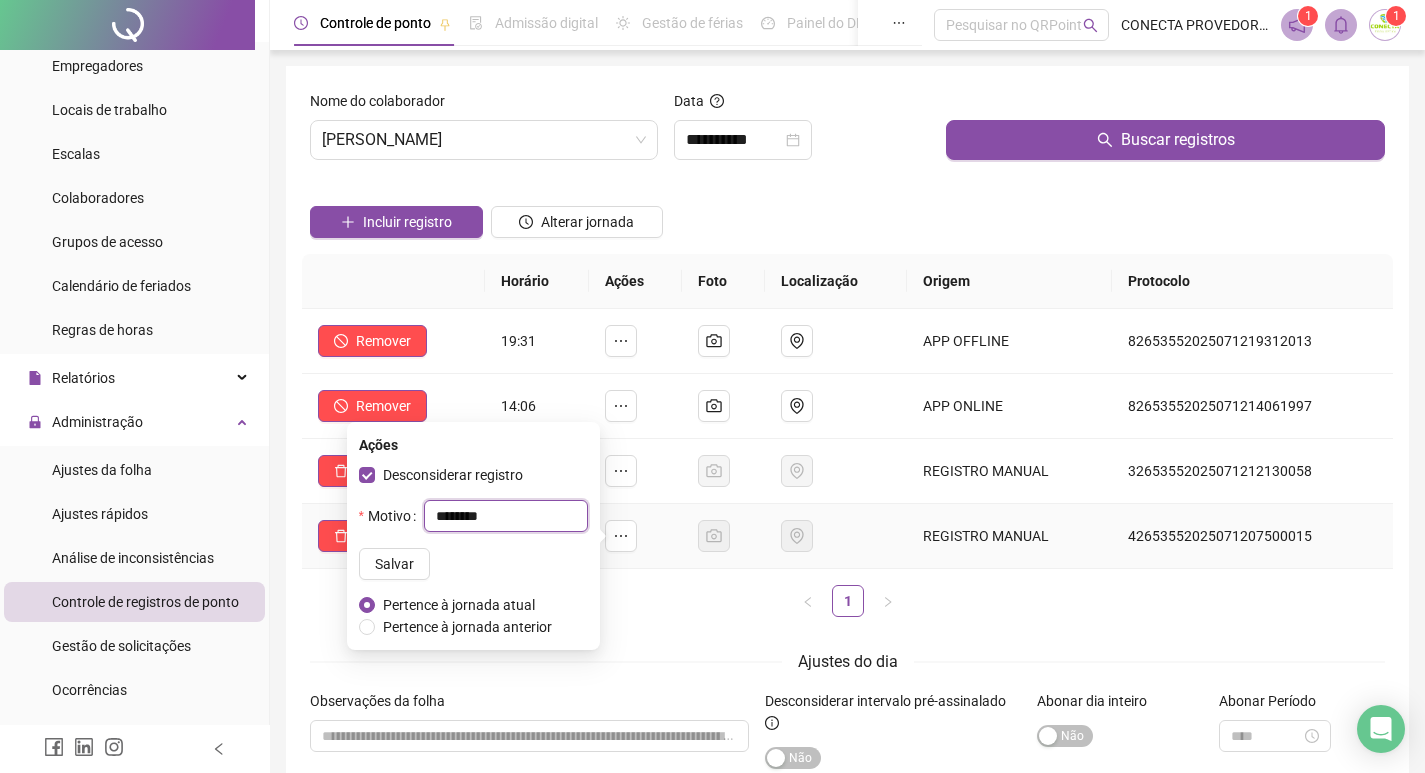 type on "*********" 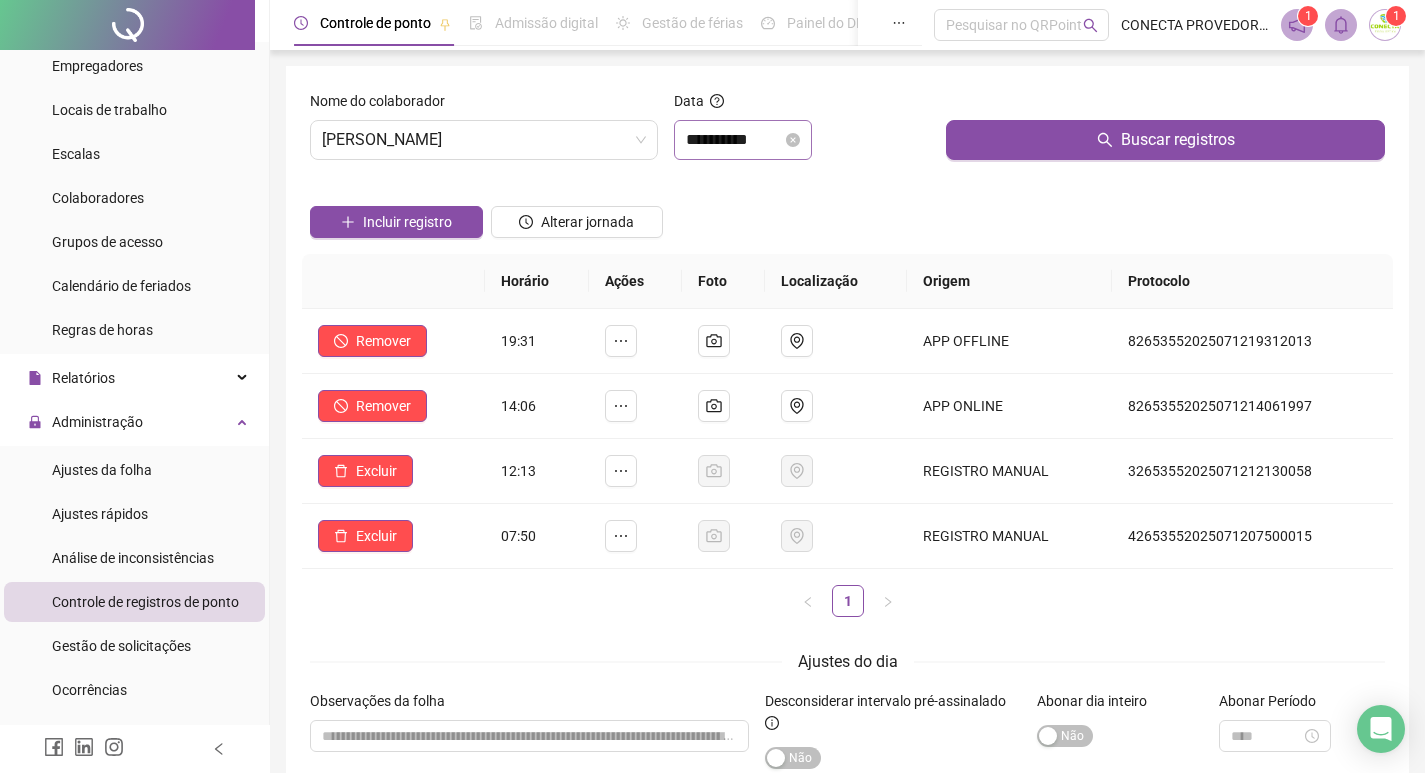 click on "**********" at bounding box center [743, 140] 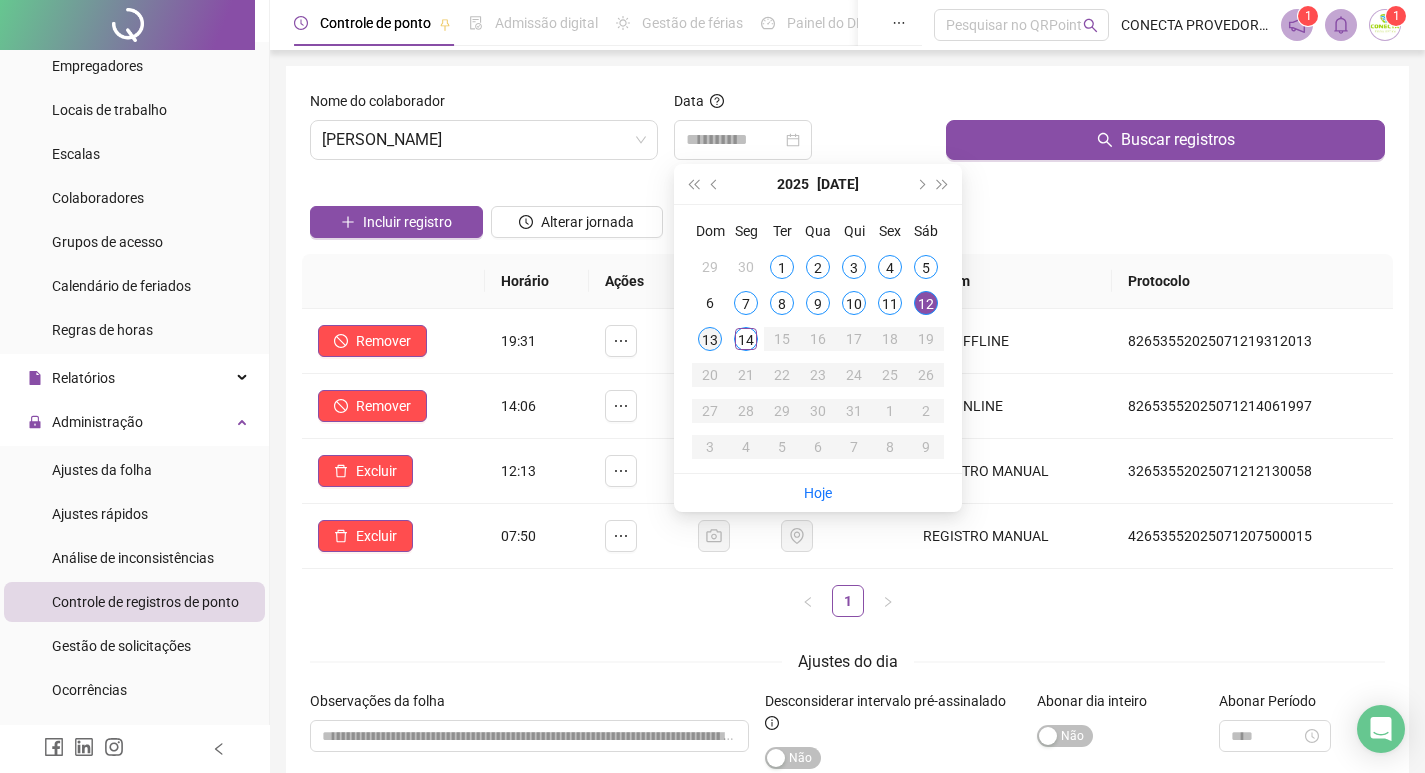 click on "13" at bounding box center (710, 339) 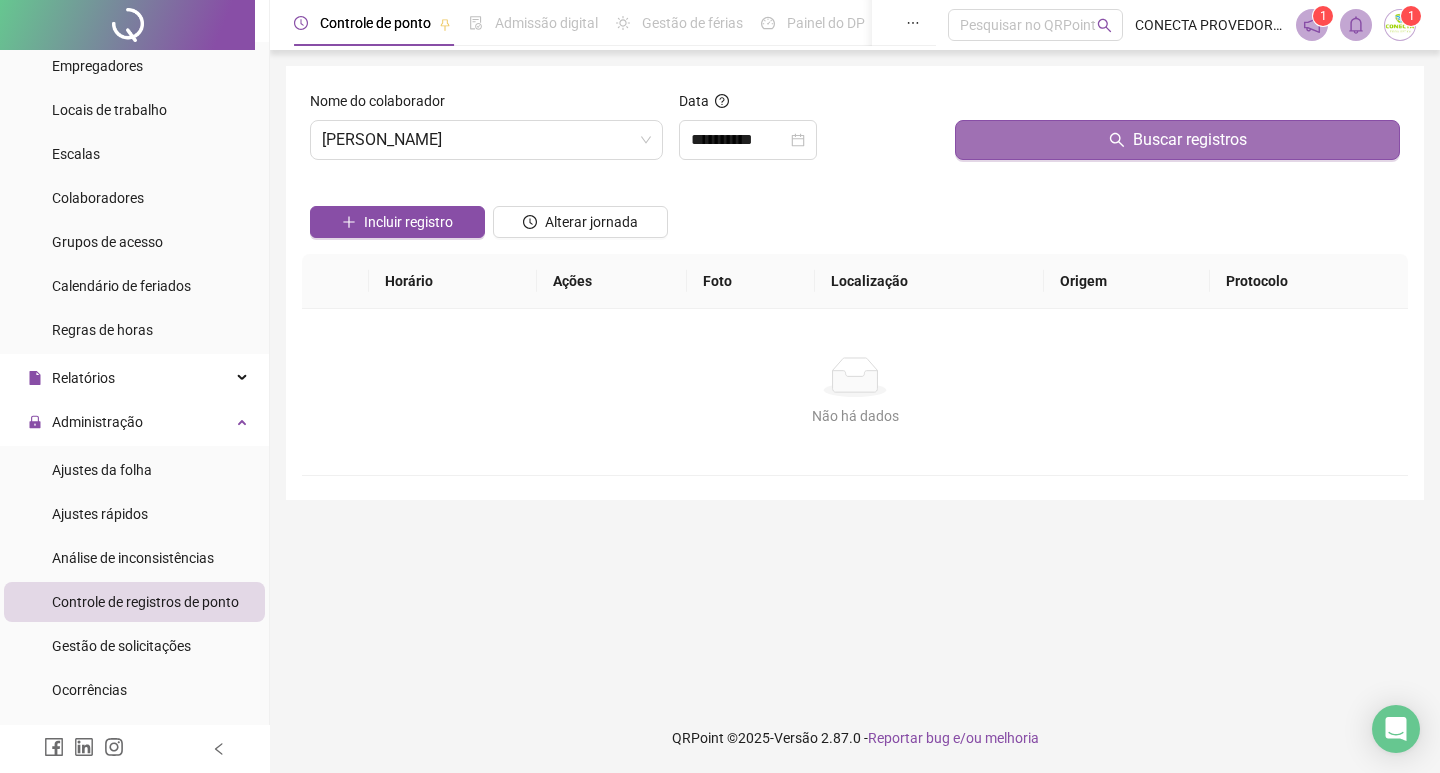 click on "Buscar registros" at bounding box center (1177, 140) 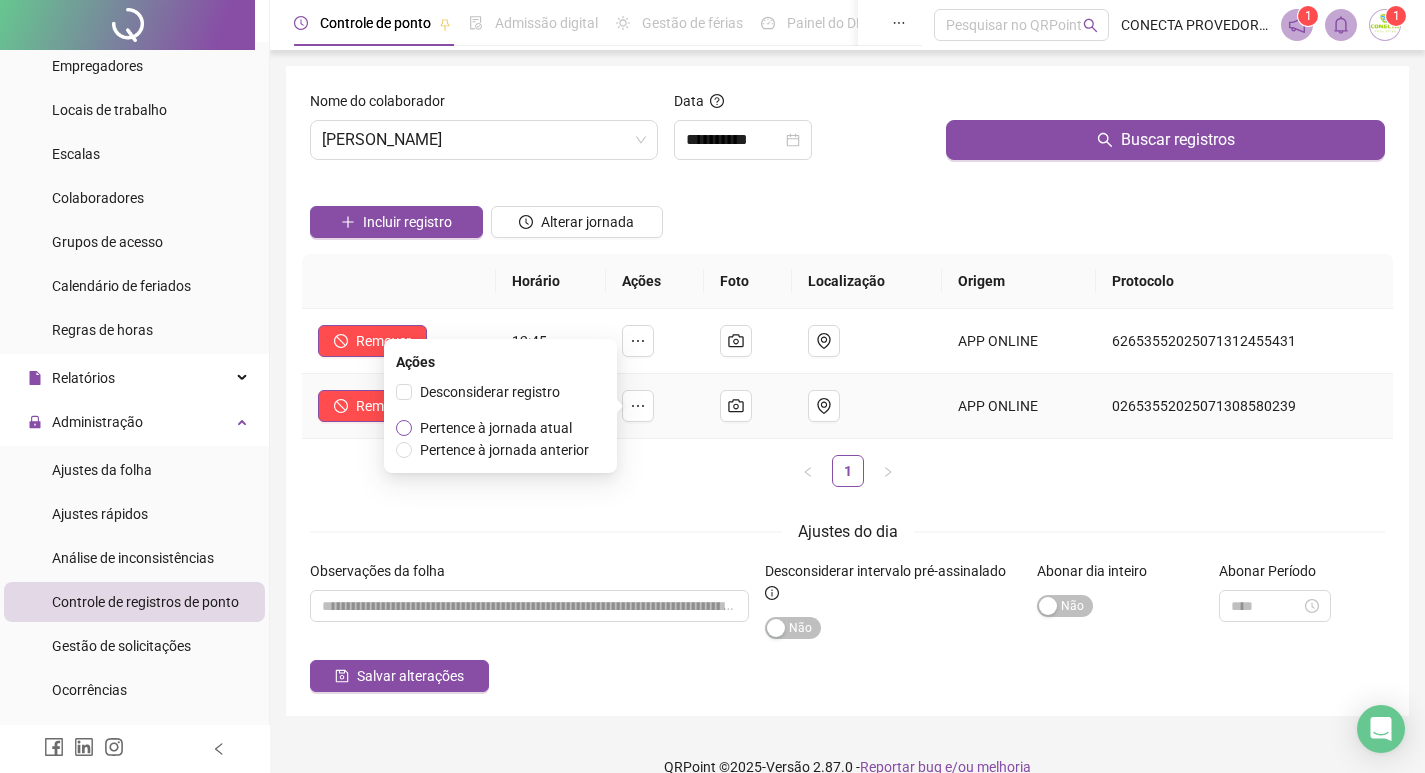 click on "Pertence à jornada atual" at bounding box center (496, 428) 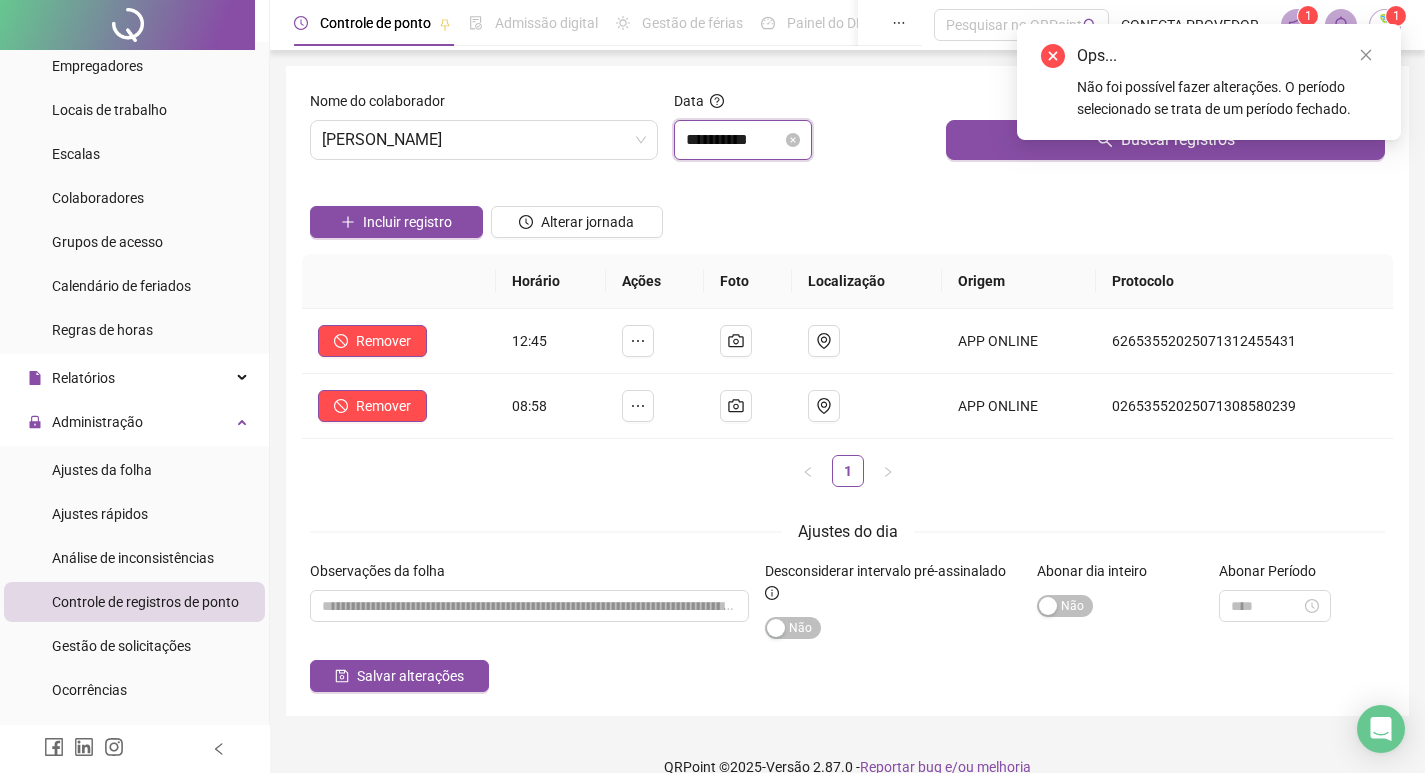 click on "**********" at bounding box center (734, 140) 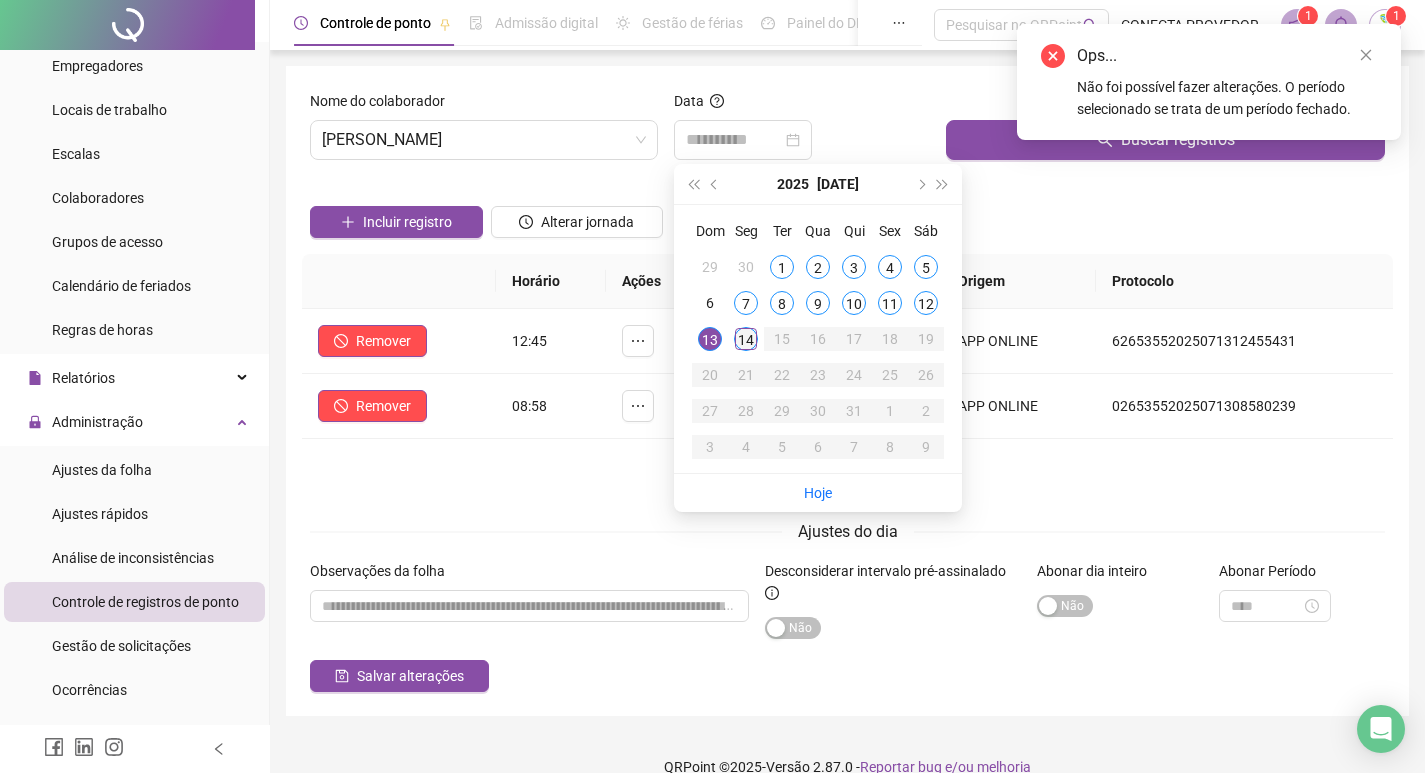 click on "14" at bounding box center (746, 339) 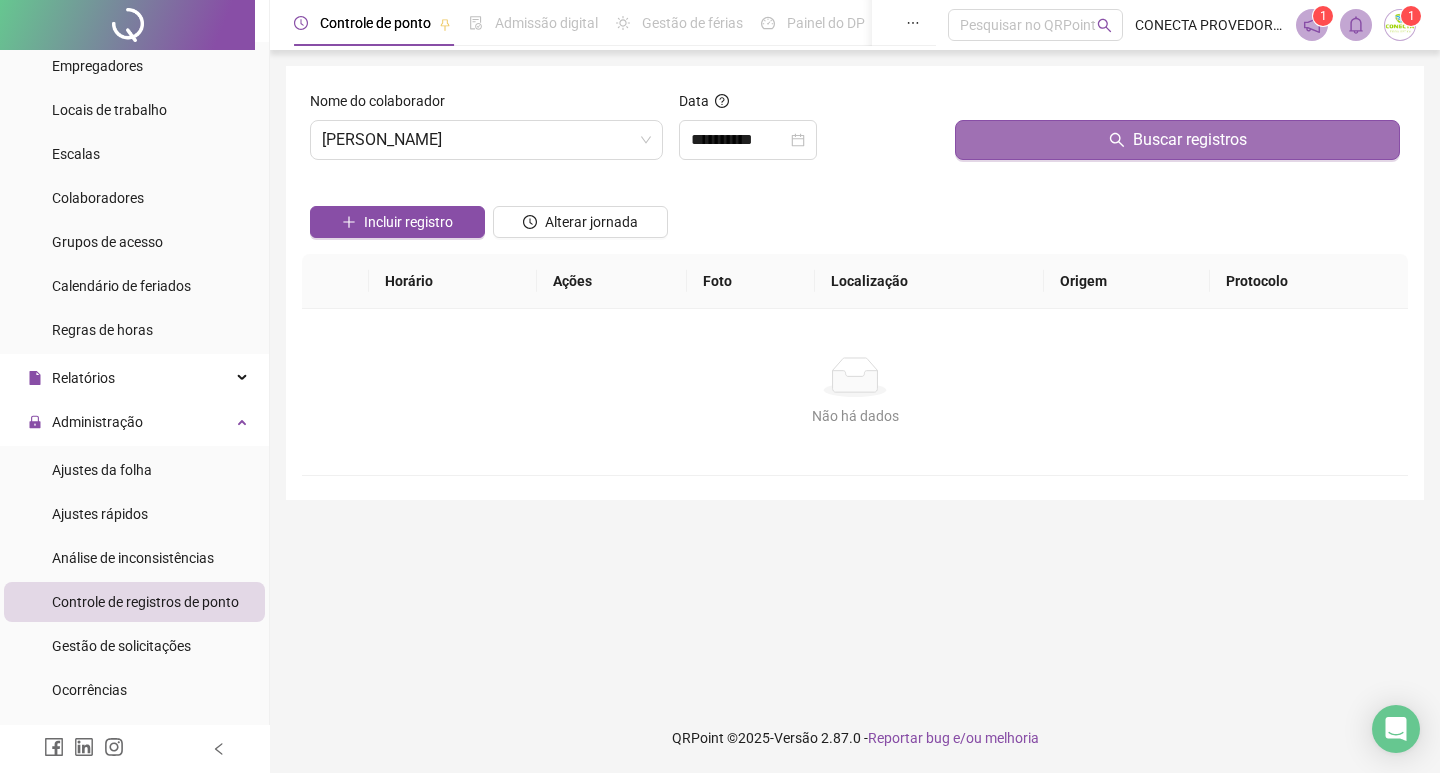 click on "Buscar registros" at bounding box center (1177, 140) 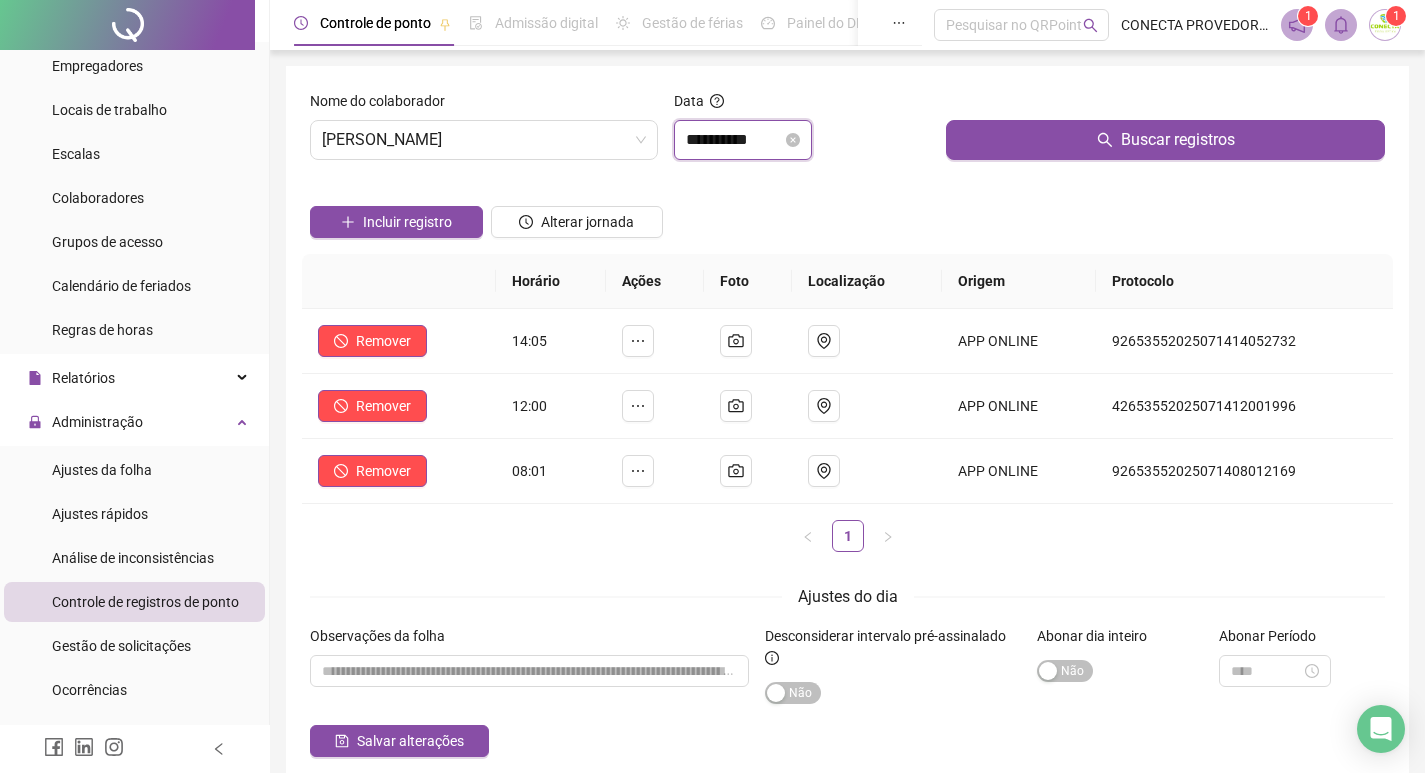 click on "**********" at bounding box center [734, 140] 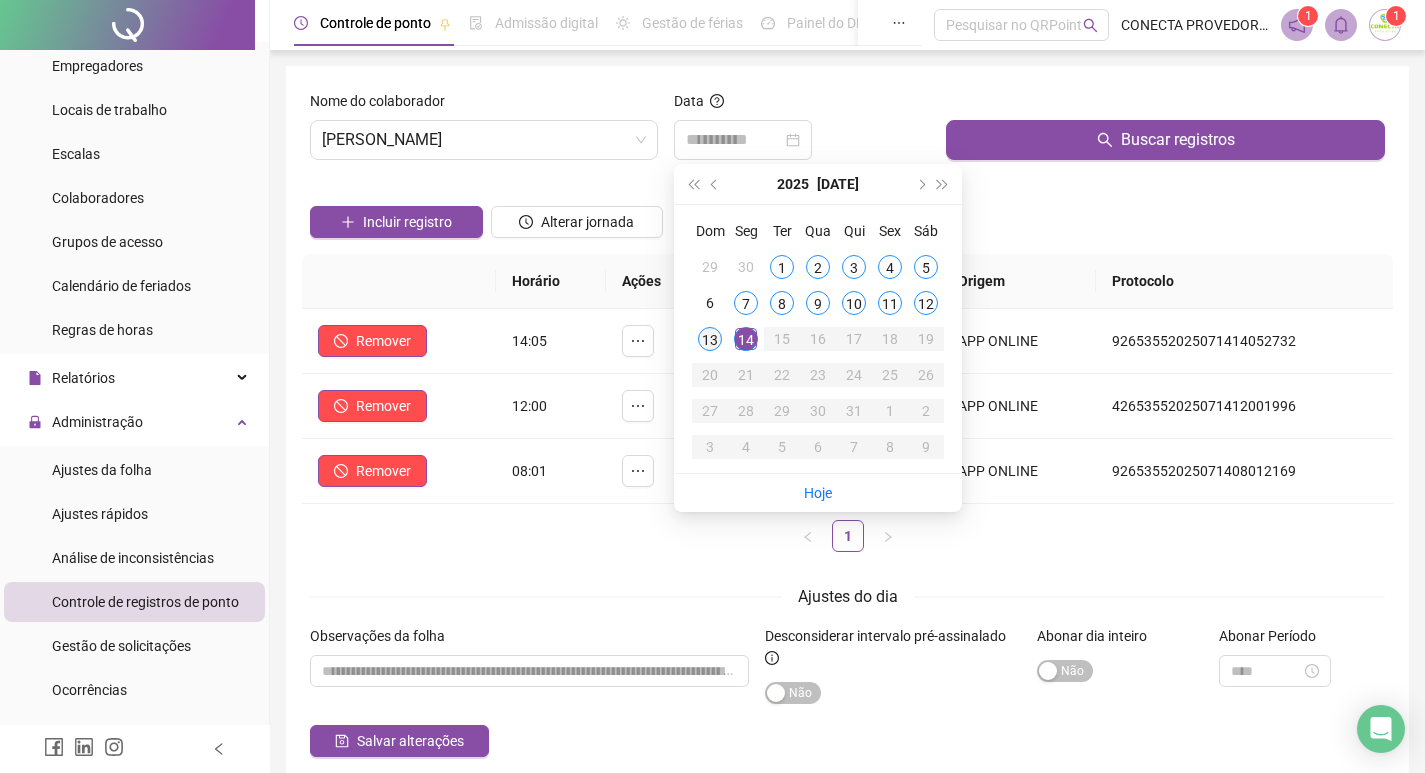 click on "13" at bounding box center [710, 339] 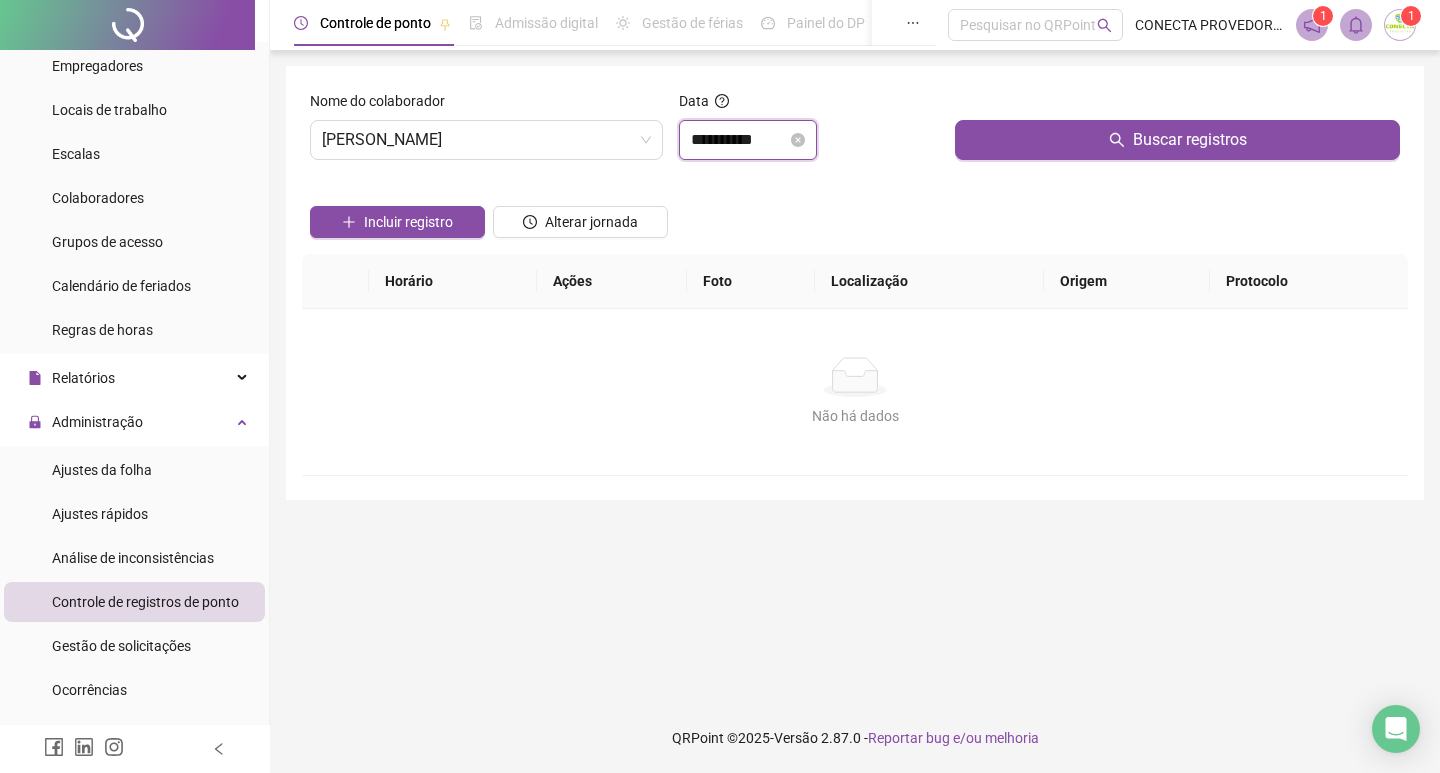 click on "**********" at bounding box center (739, 140) 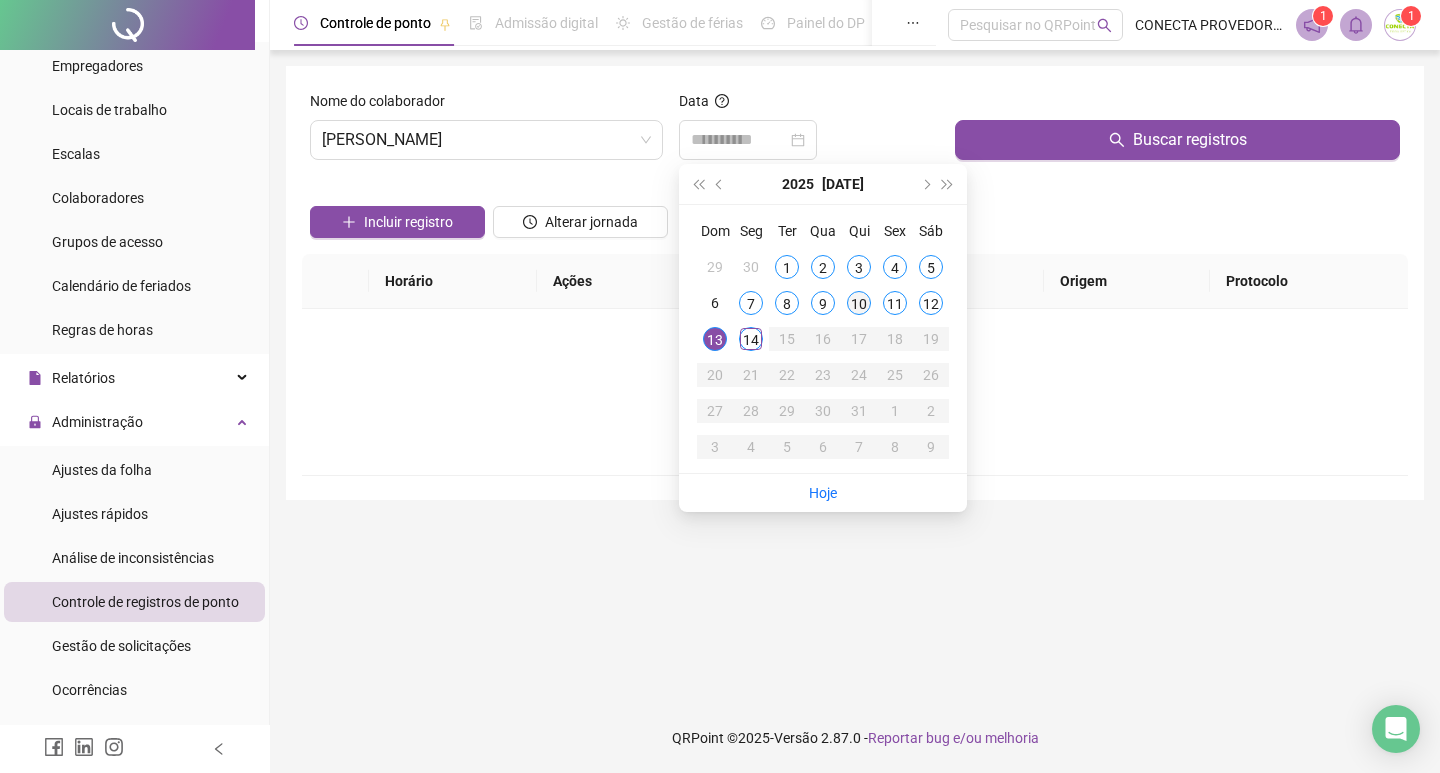 click on "10" at bounding box center (859, 303) 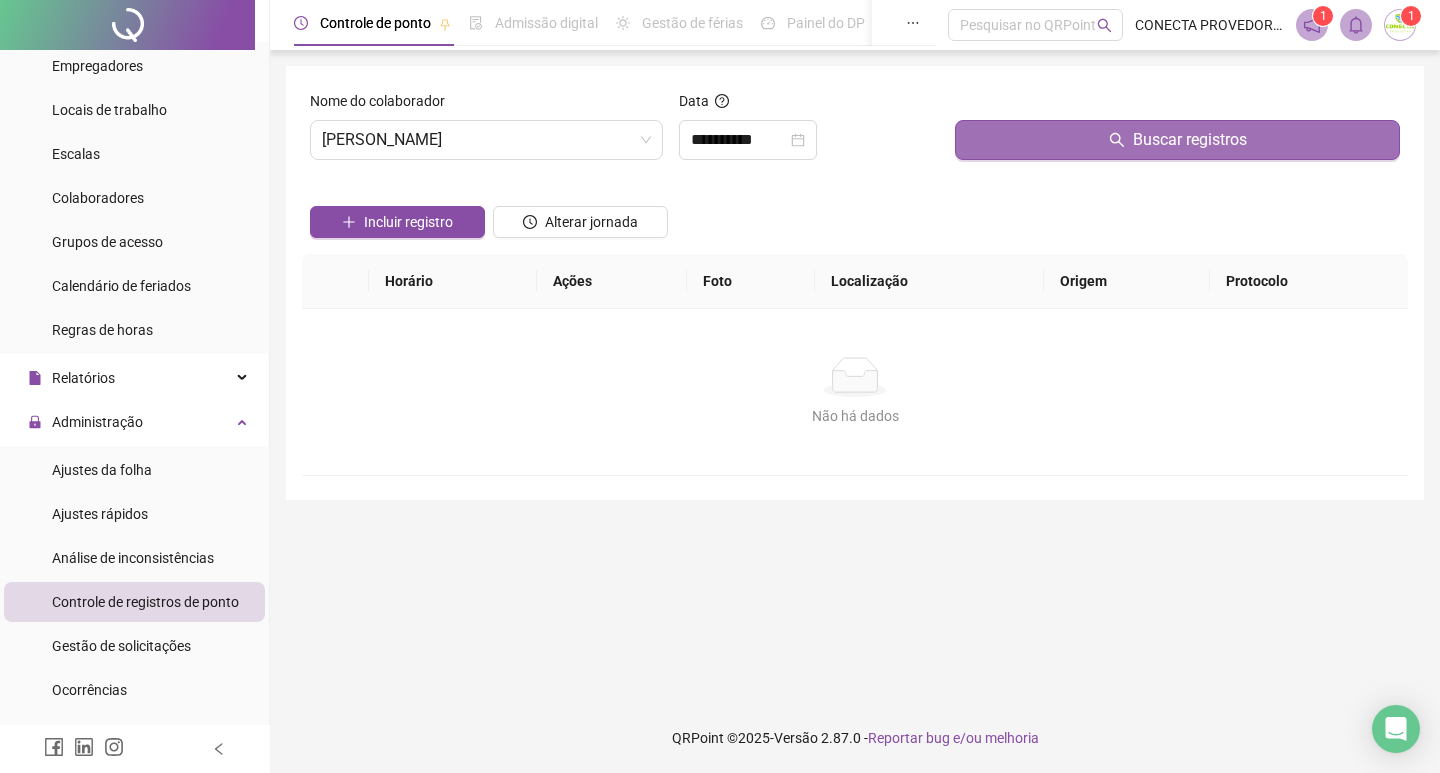 click on "Buscar registros" at bounding box center [1177, 140] 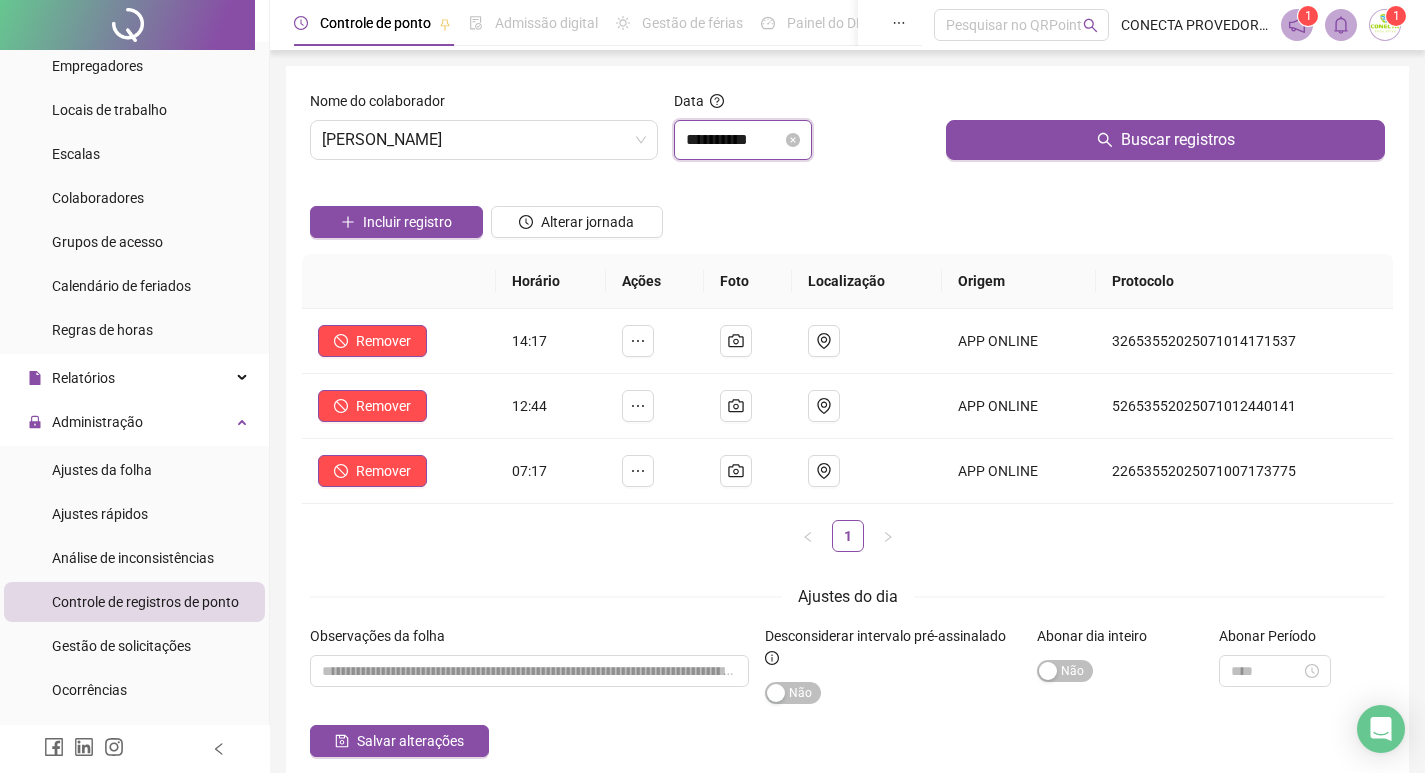 click on "**********" at bounding box center (734, 140) 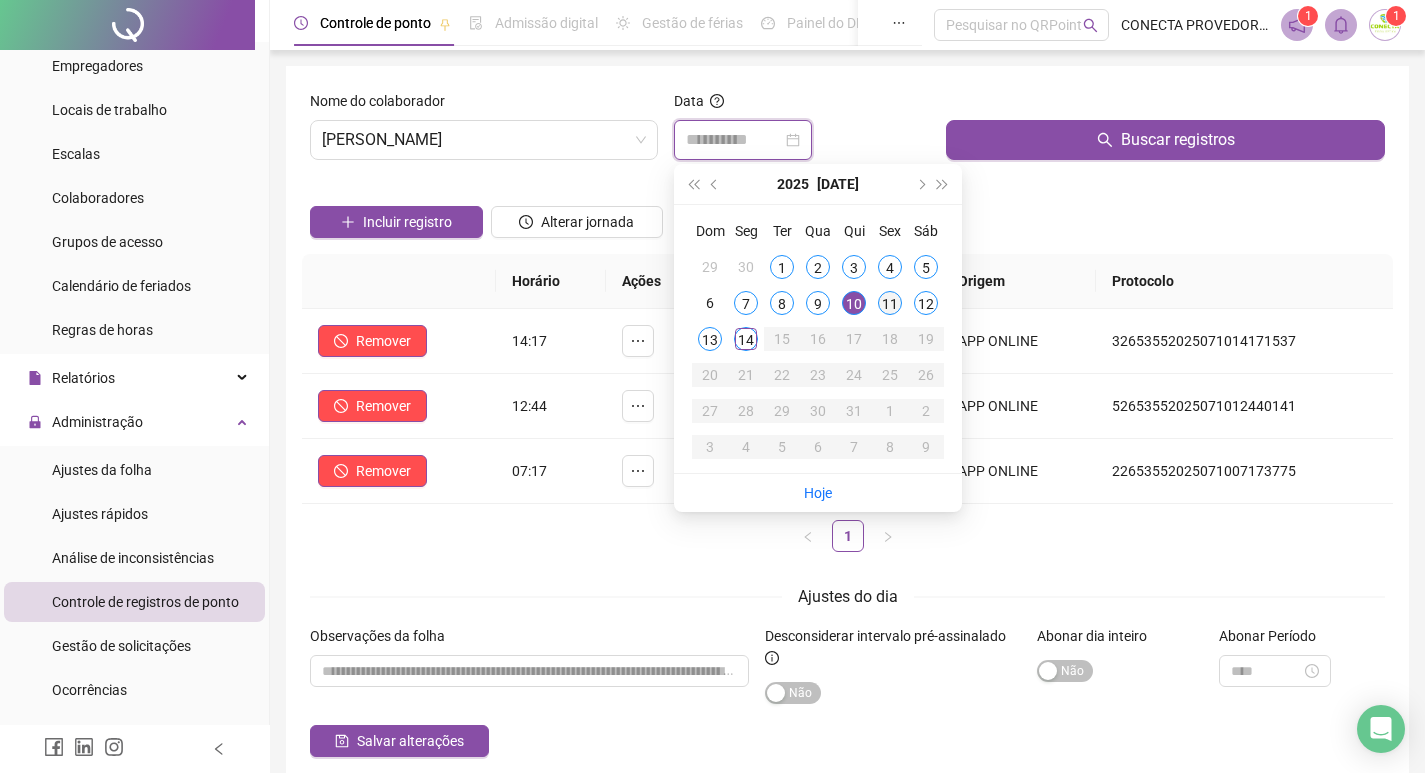type on "**********" 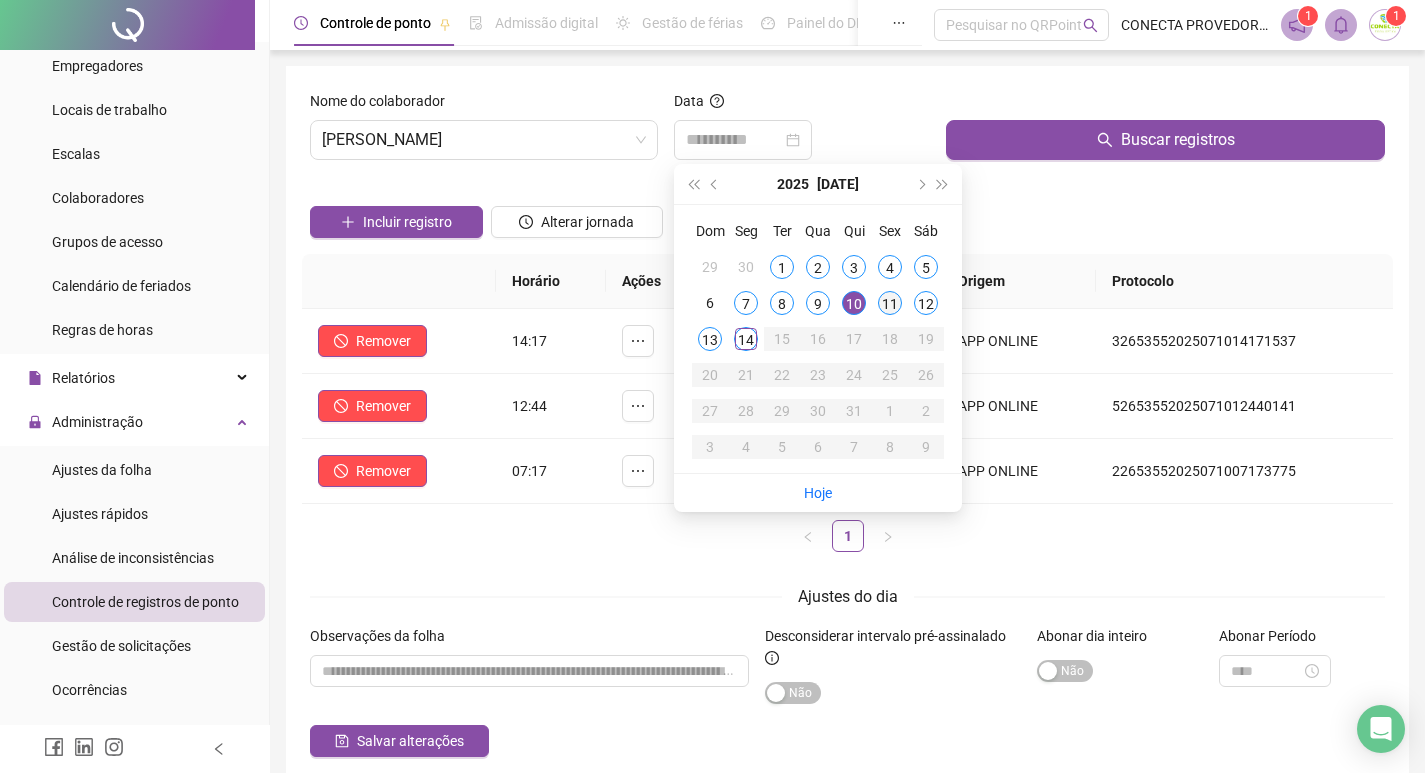 click on "11" at bounding box center [890, 303] 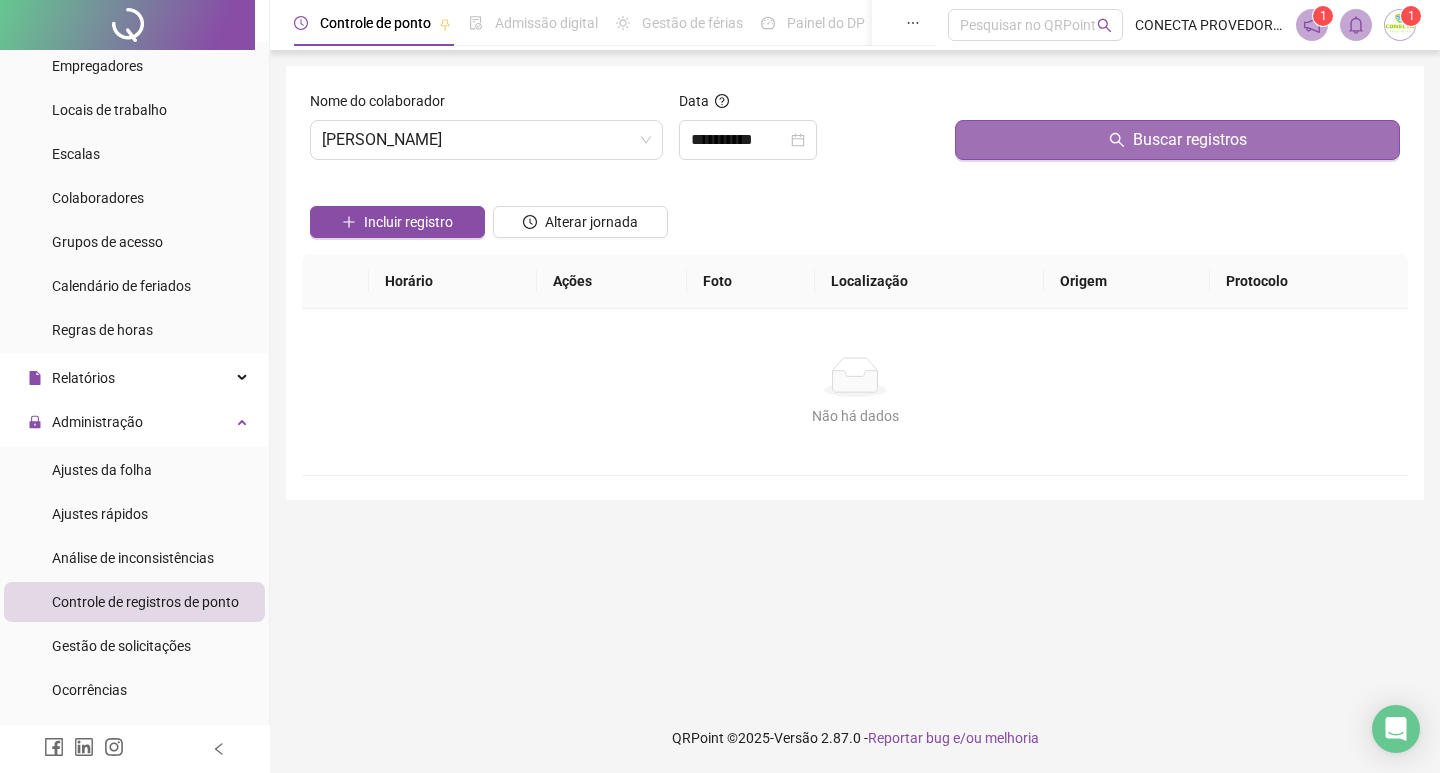 click on "Buscar registros" at bounding box center [1177, 140] 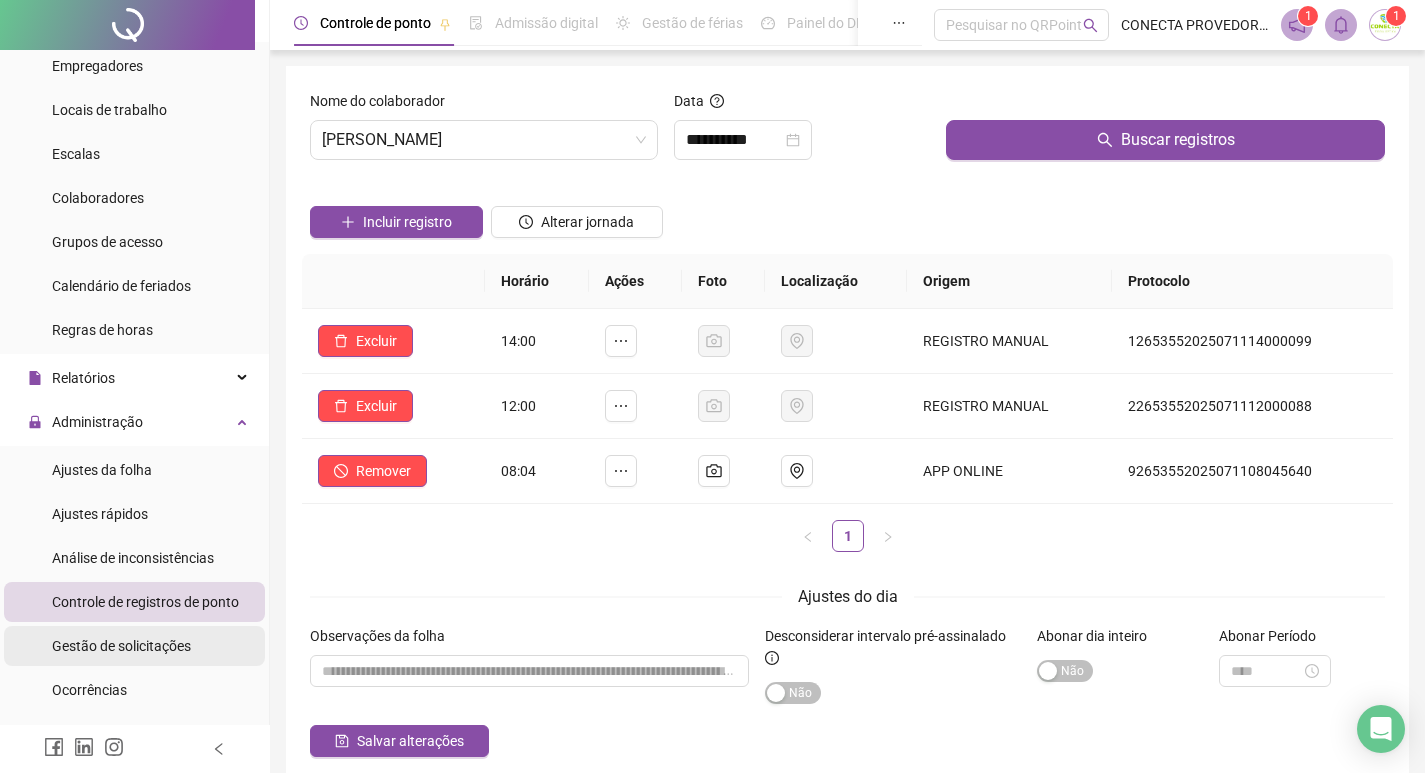 click on "Gestão de solicitações" at bounding box center (121, 646) 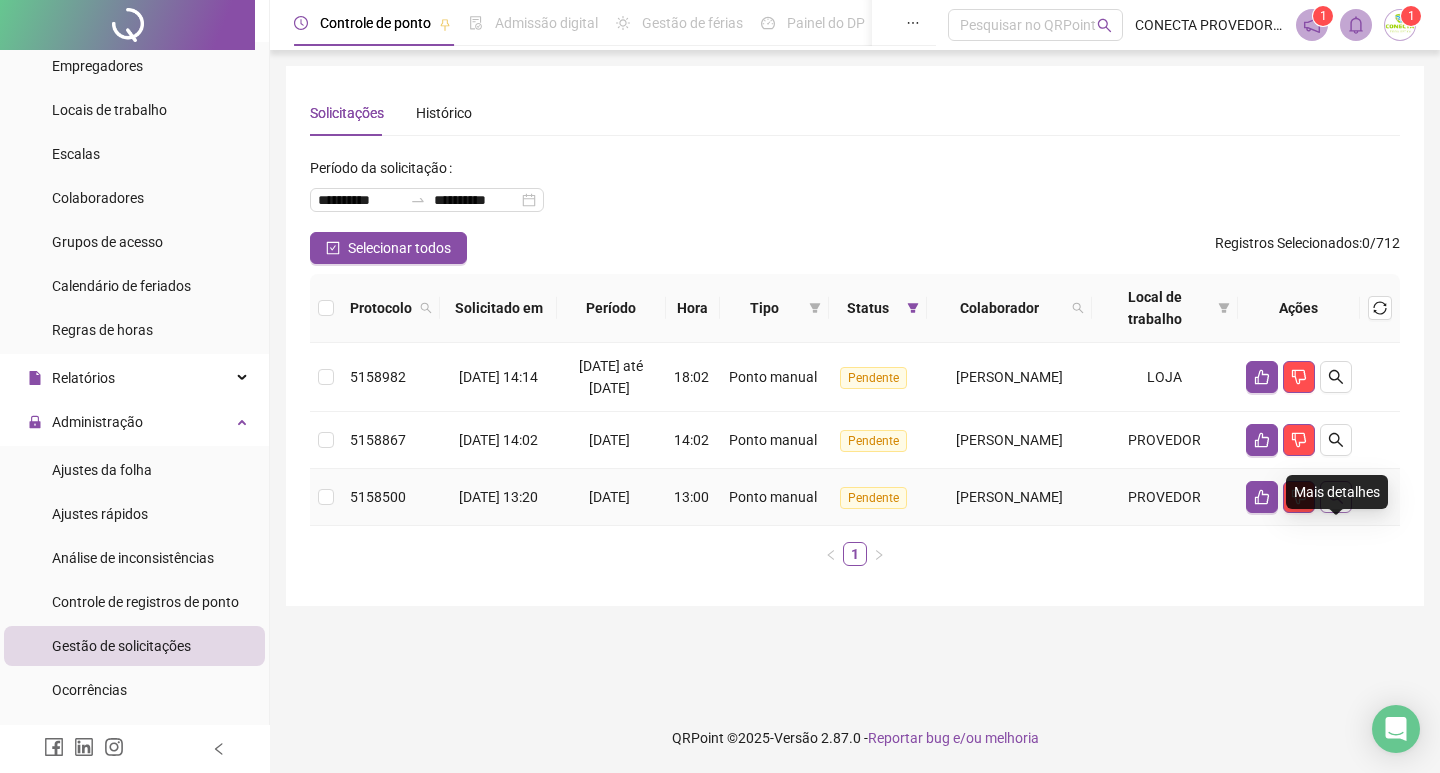 click at bounding box center (1336, 497) 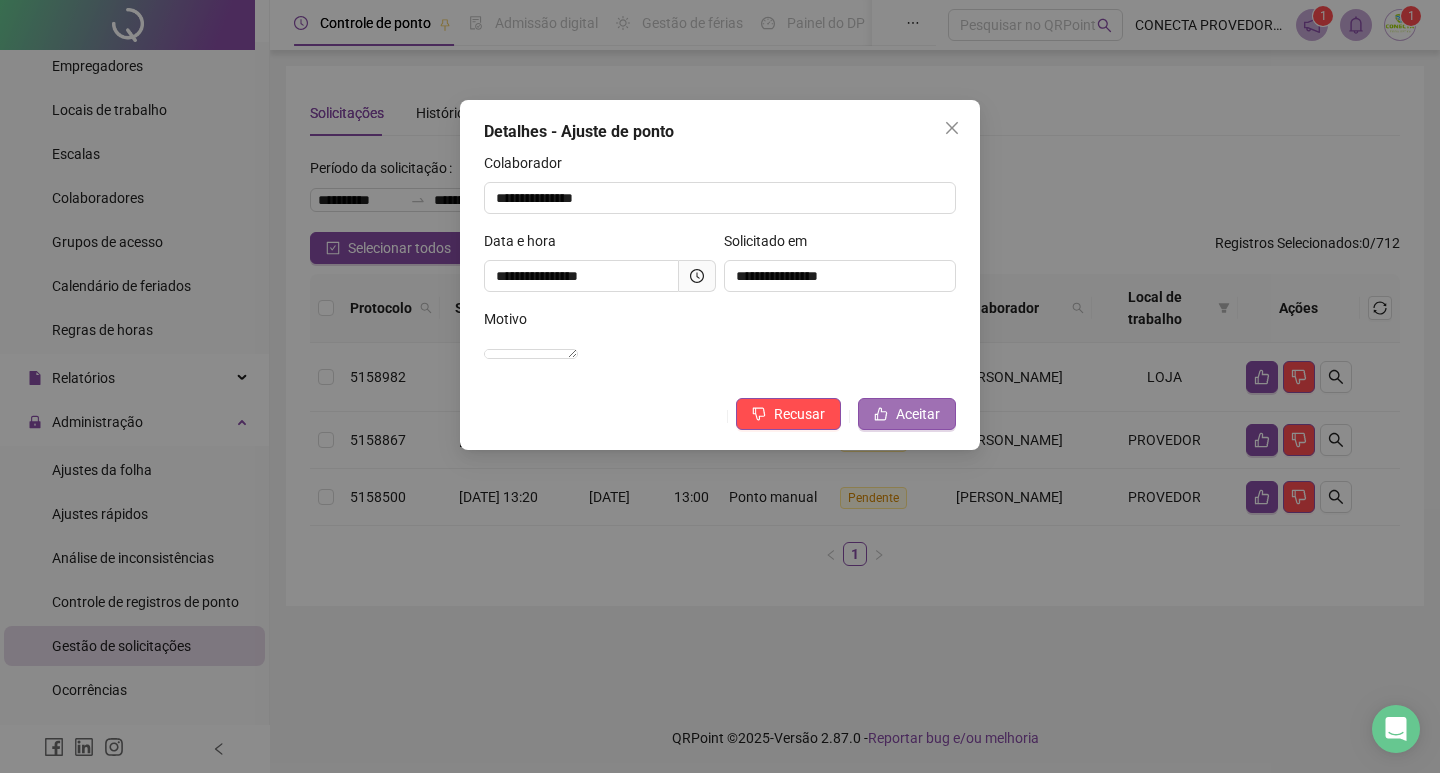 click on "Aceitar" at bounding box center (918, 414) 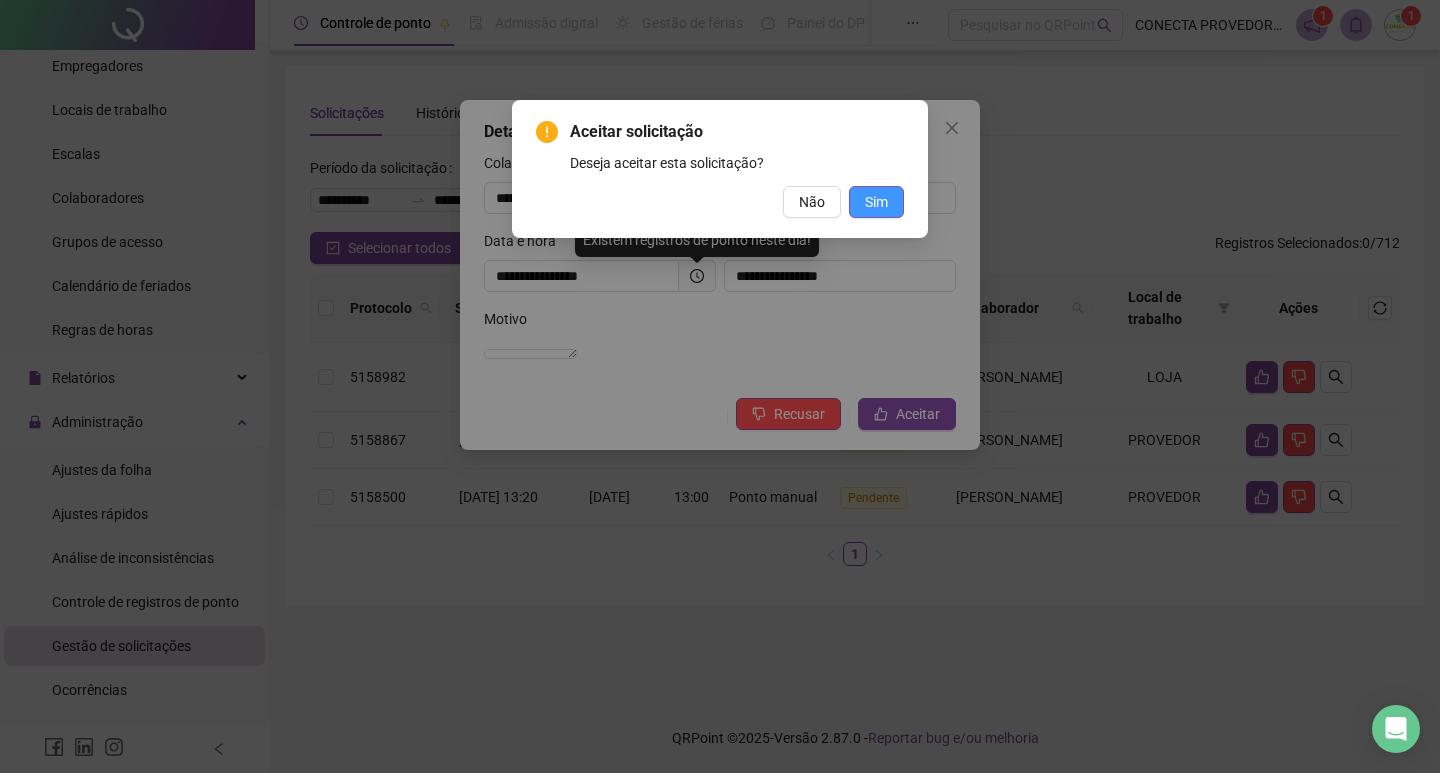 click on "Sim" at bounding box center (876, 202) 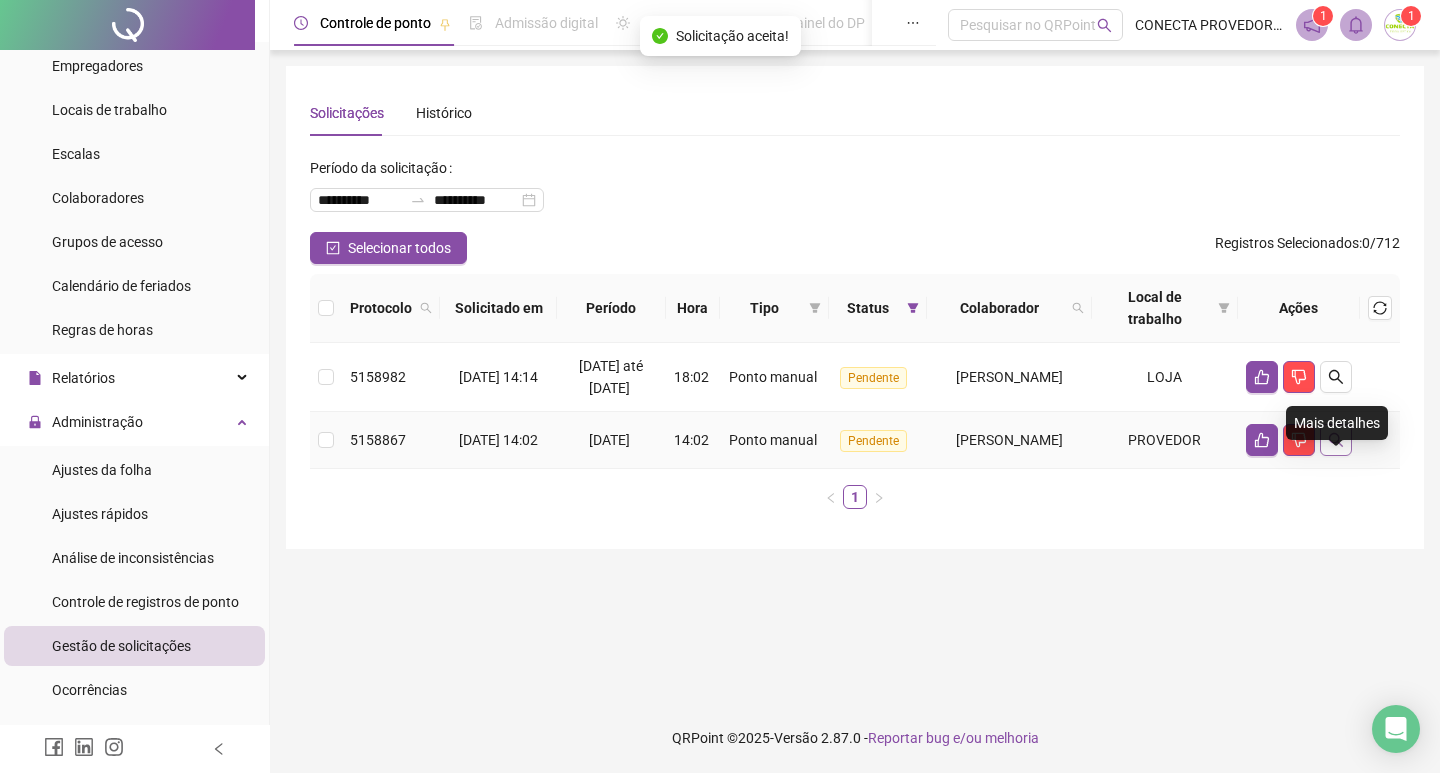 click 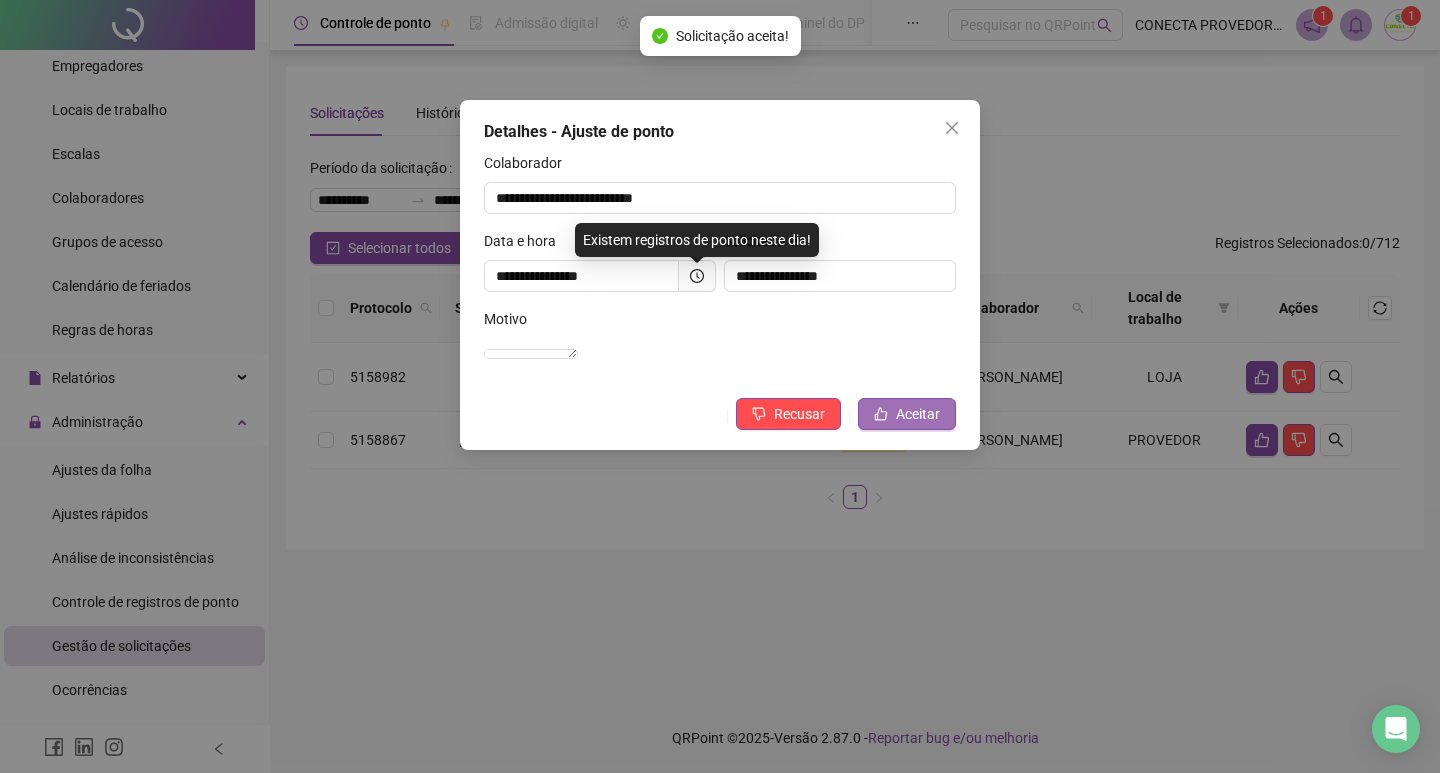 click on "Aceitar" at bounding box center [918, 414] 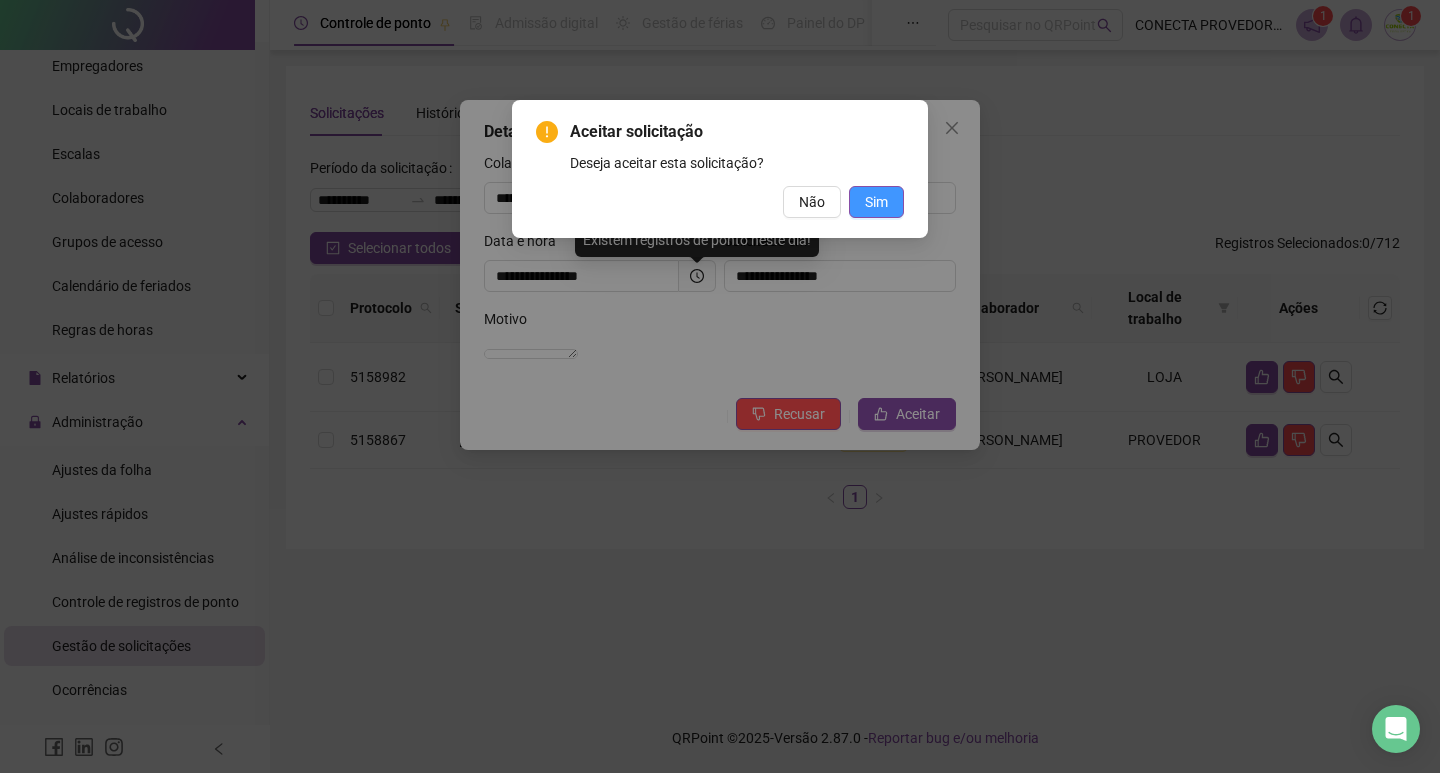 click on "Sim" at bounding box center (876, 202) 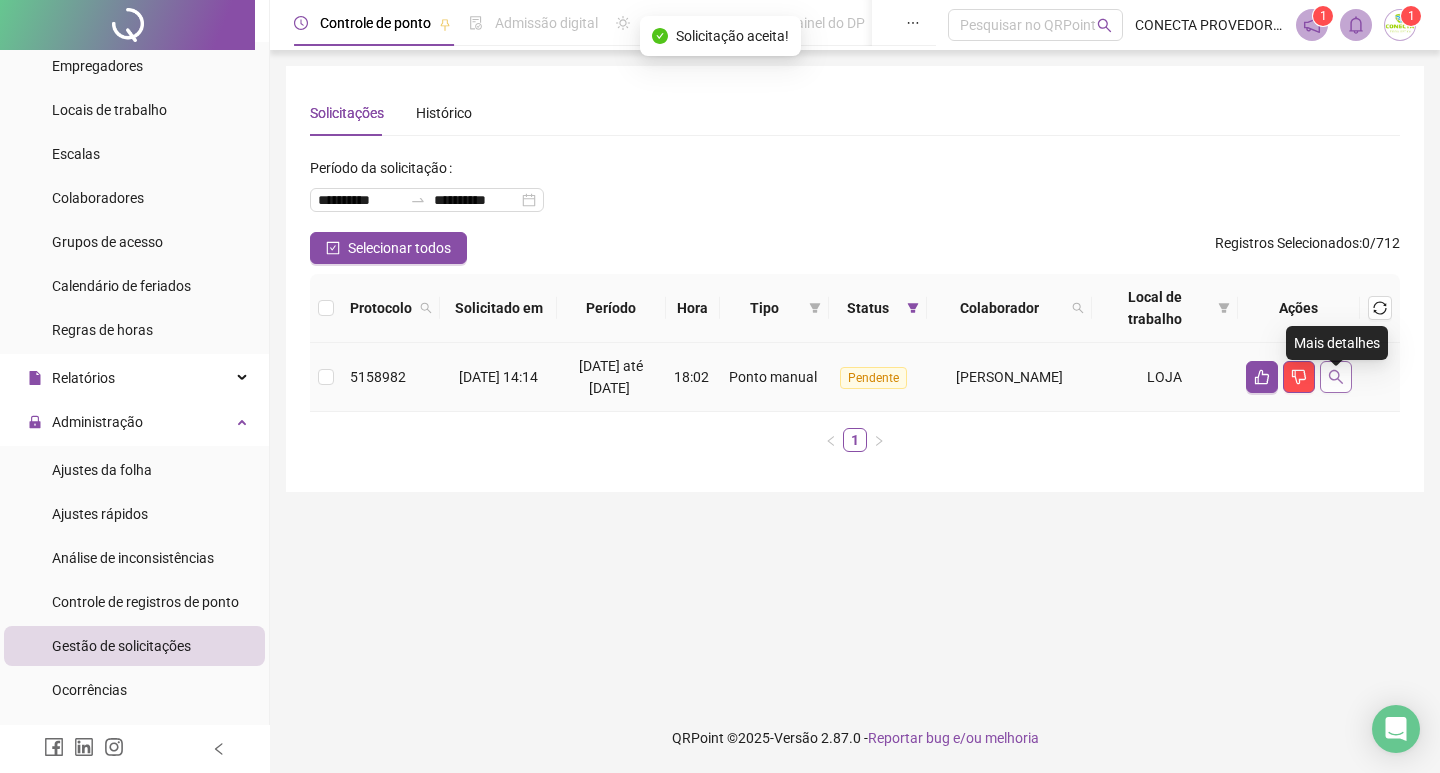 click 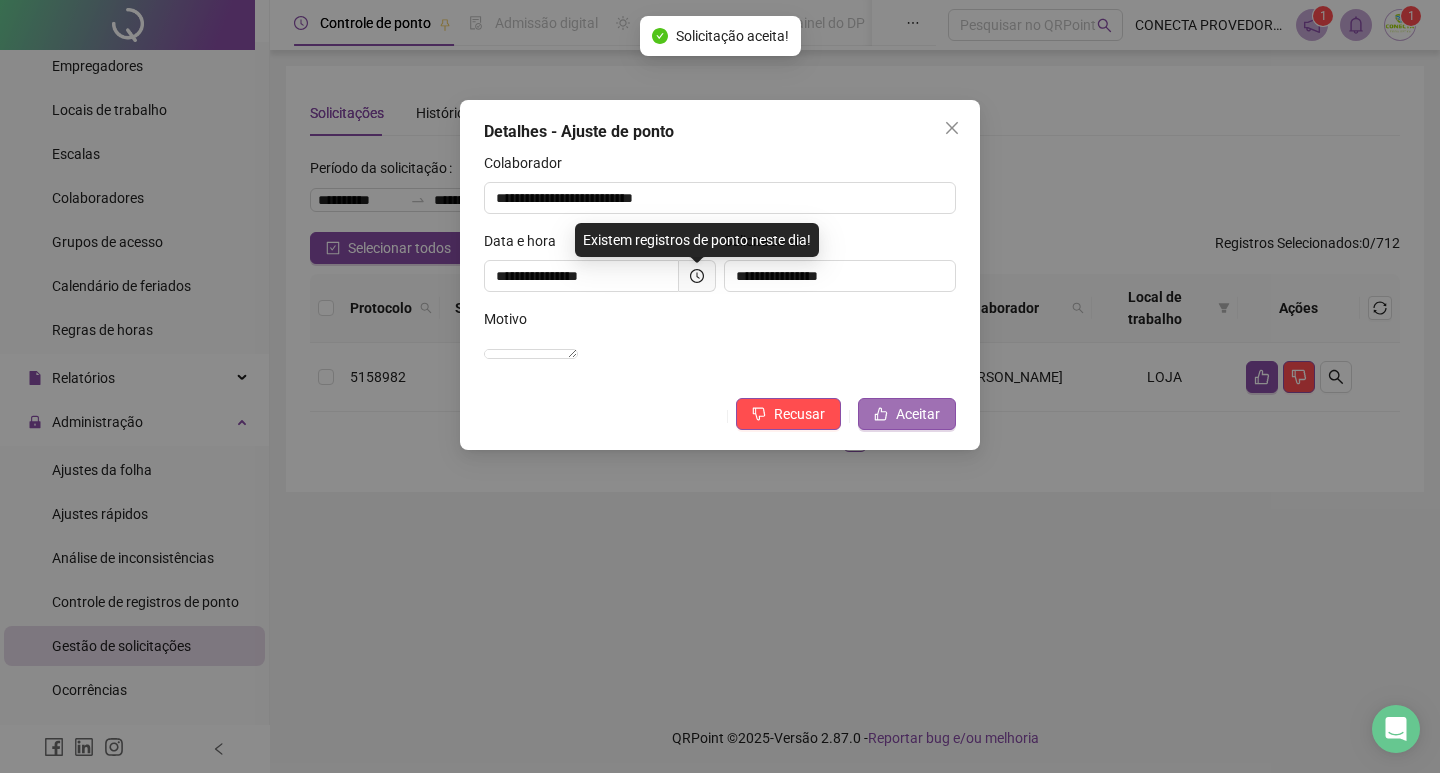click on "Aceitar" at bounding box center [918, 414] 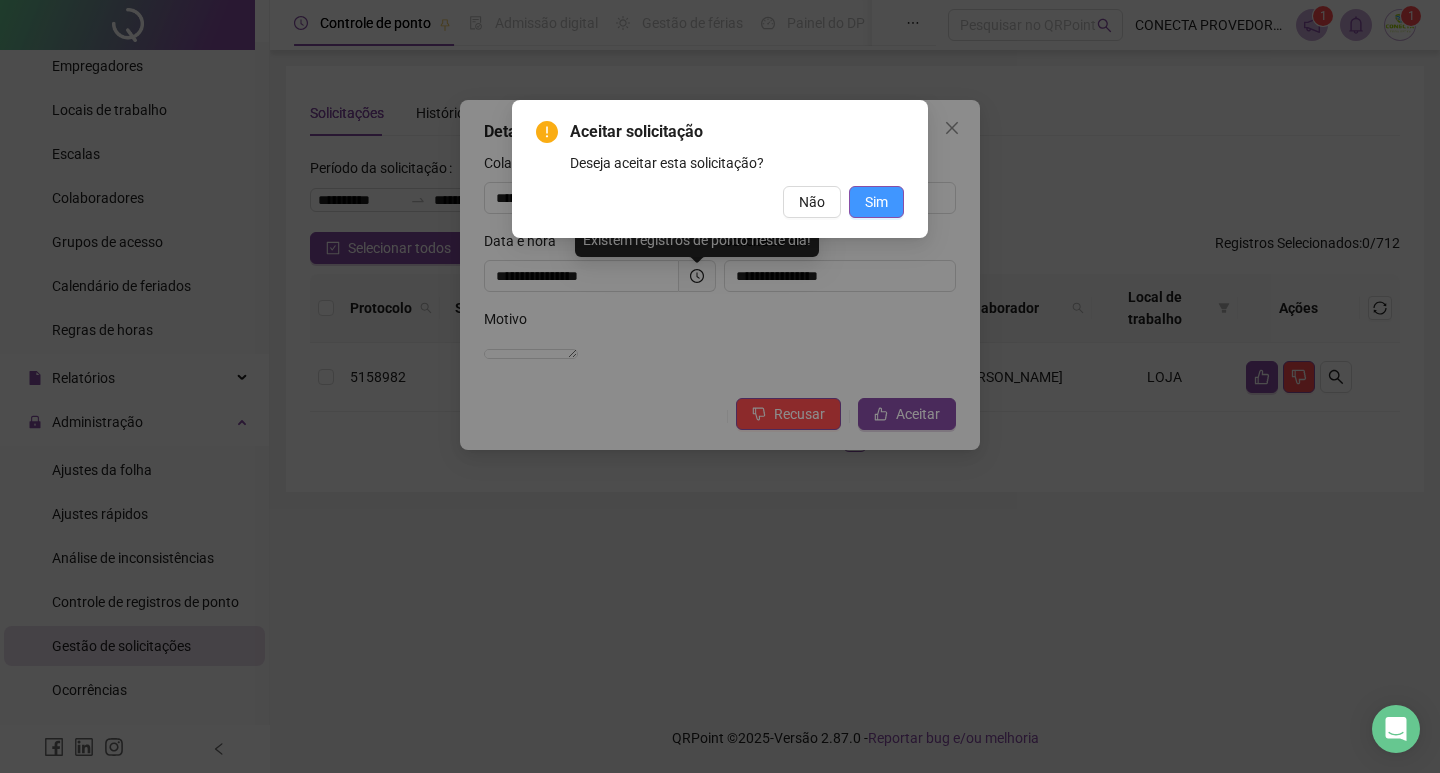click on "Sim" at bounding box center (876, 202) 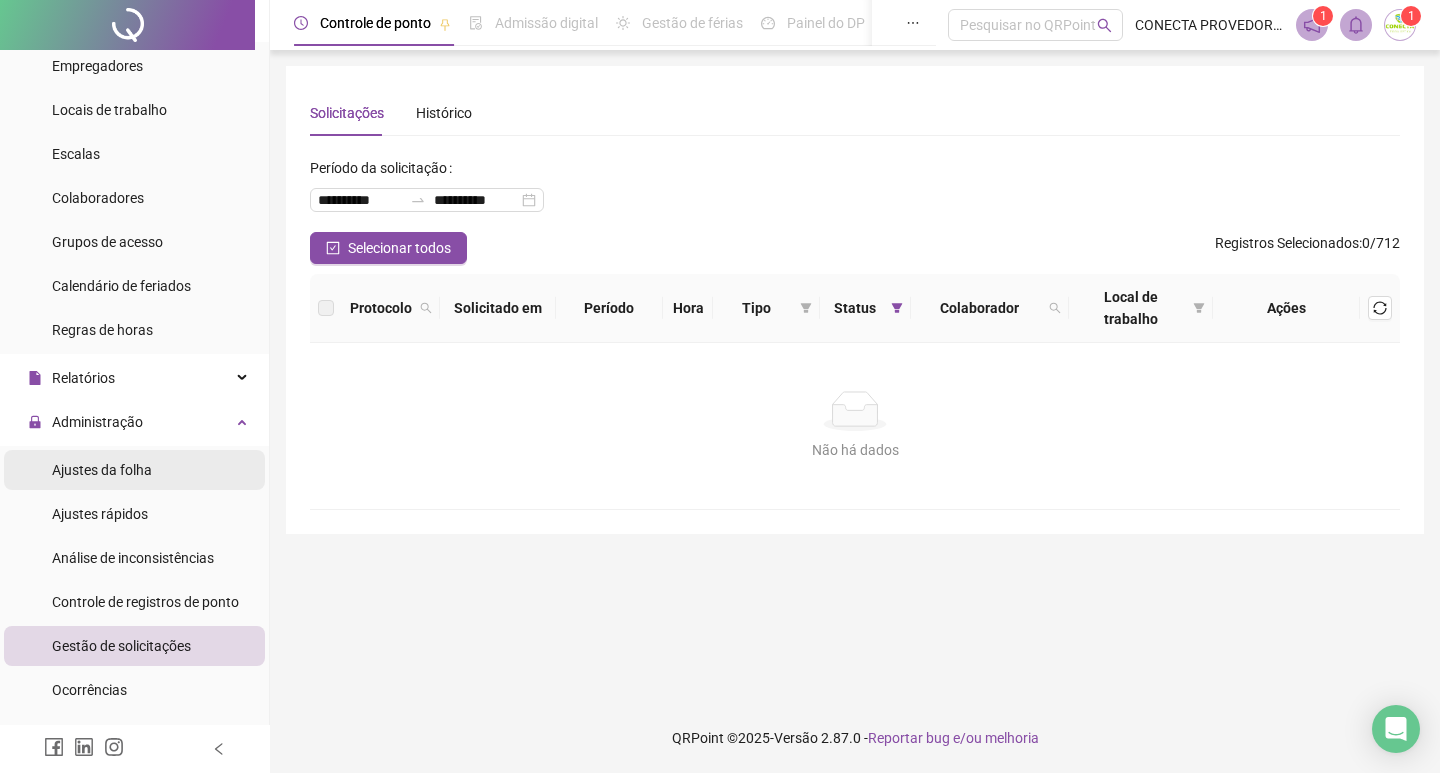 click on "Ajustes da folha" at bounding box center (102, 470) 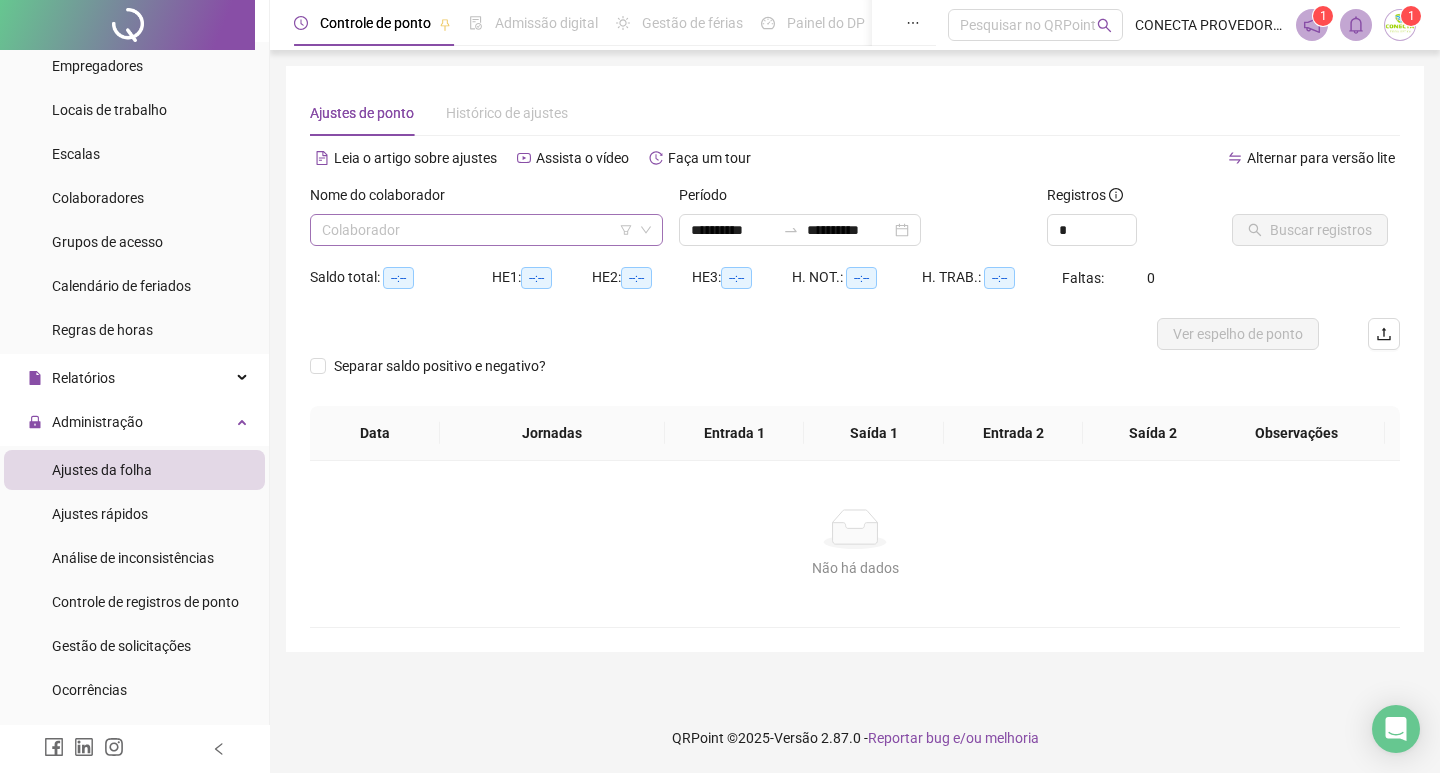 click at bounding box center (480, 230) 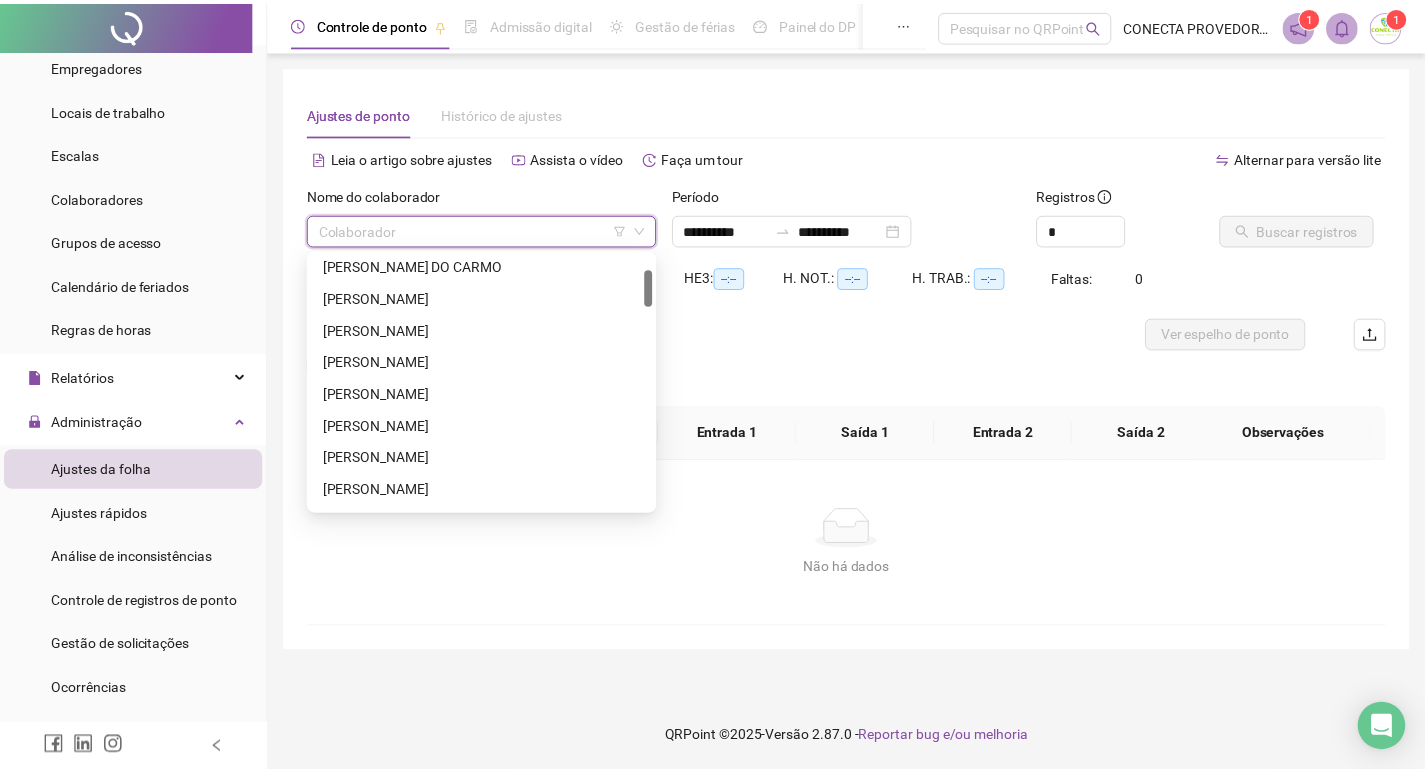 scroll, scrollTop: 200, scrollLeft: 0, axis: vertical 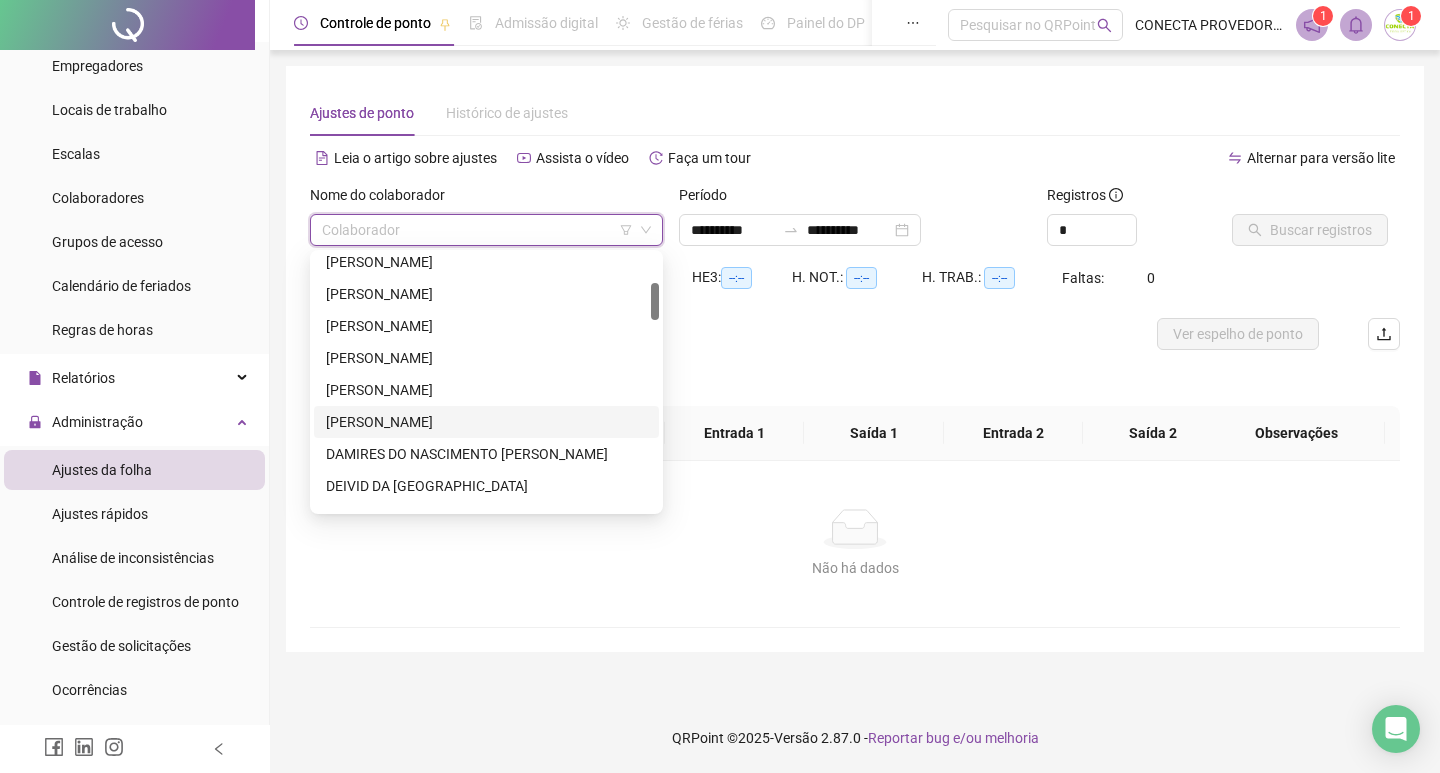 drag, startPoint x: 406, startPoint y: 425, endPoint x: 433, endPoint y: 417, distance: 28.160255 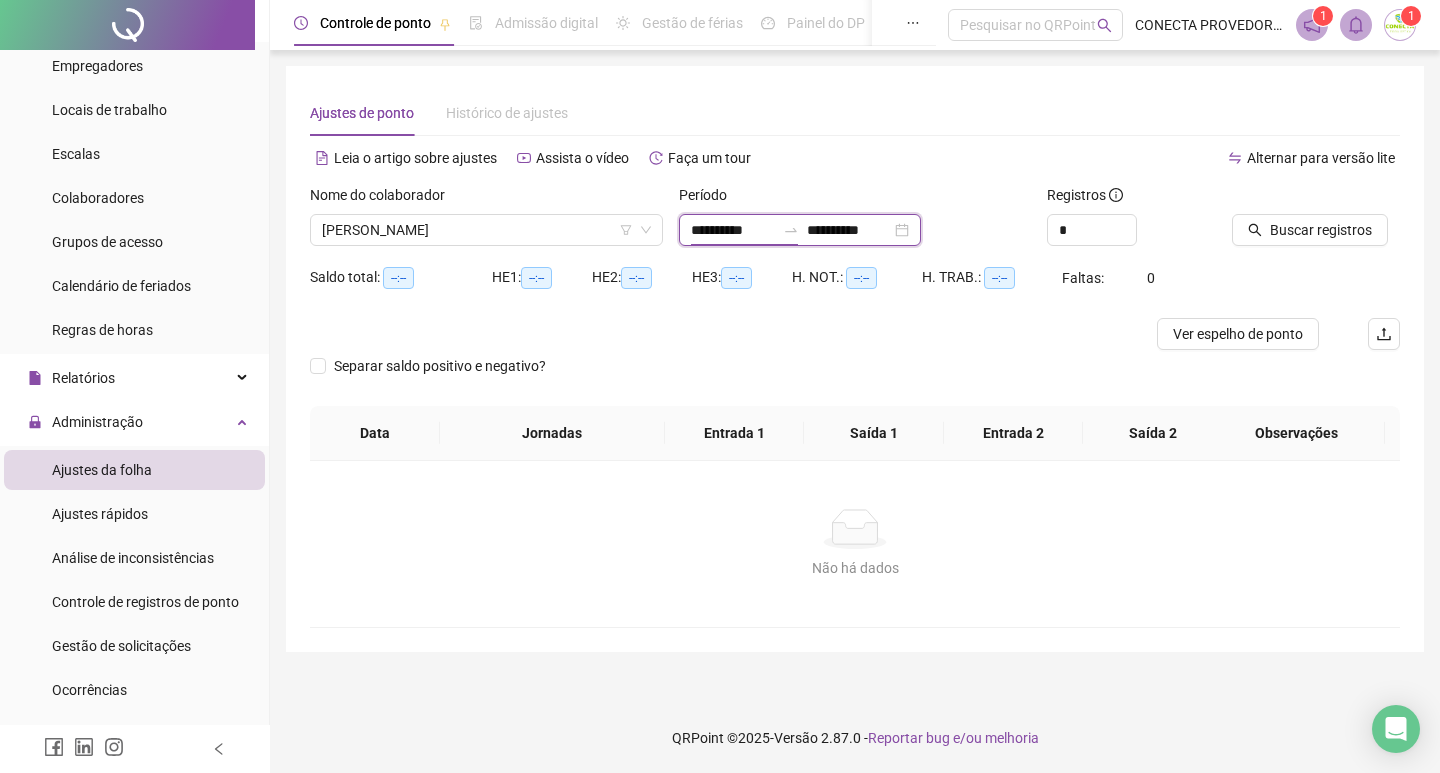 click on "**********" at bounding box center [733, 230] 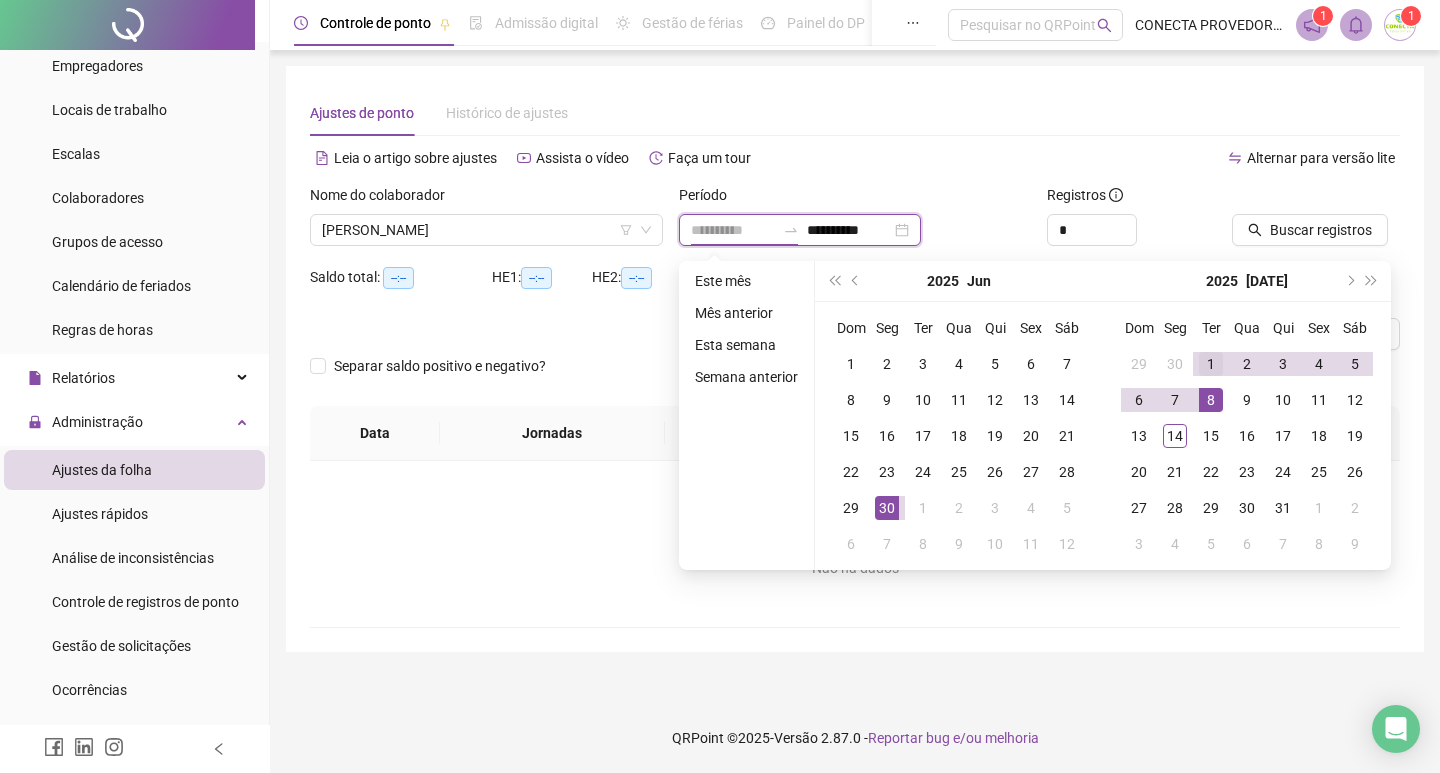 type on "**********" 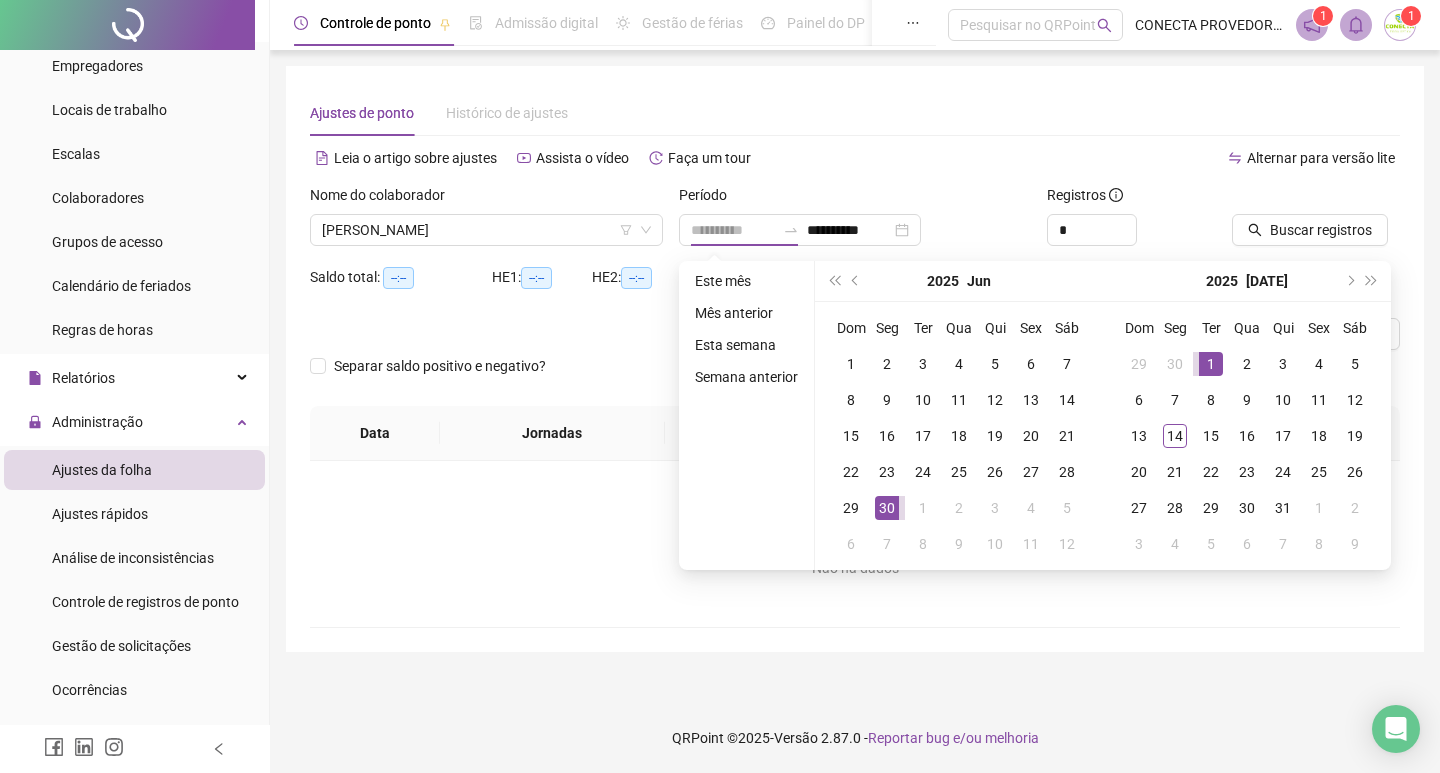 click on "1" at bounding box center (1211, 364) 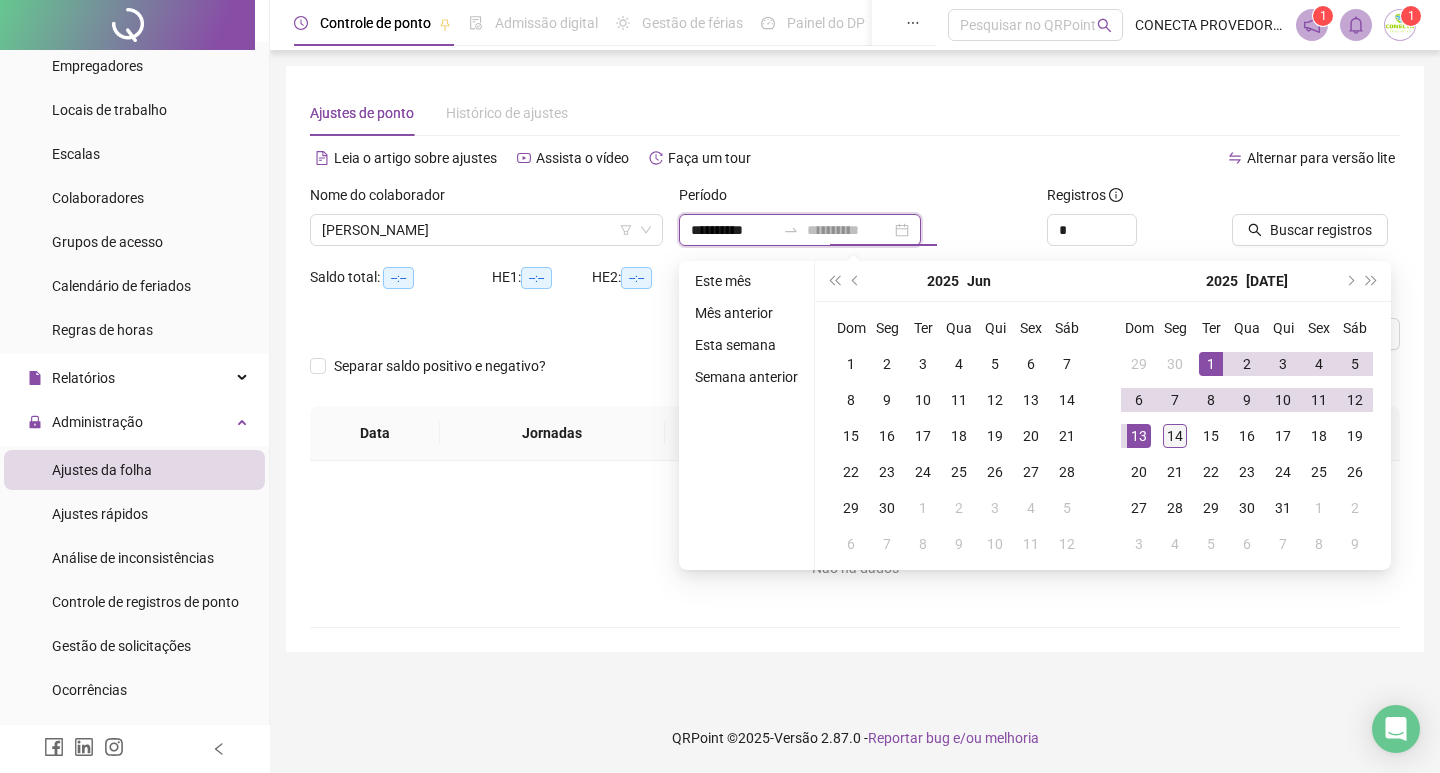 type on "**********" 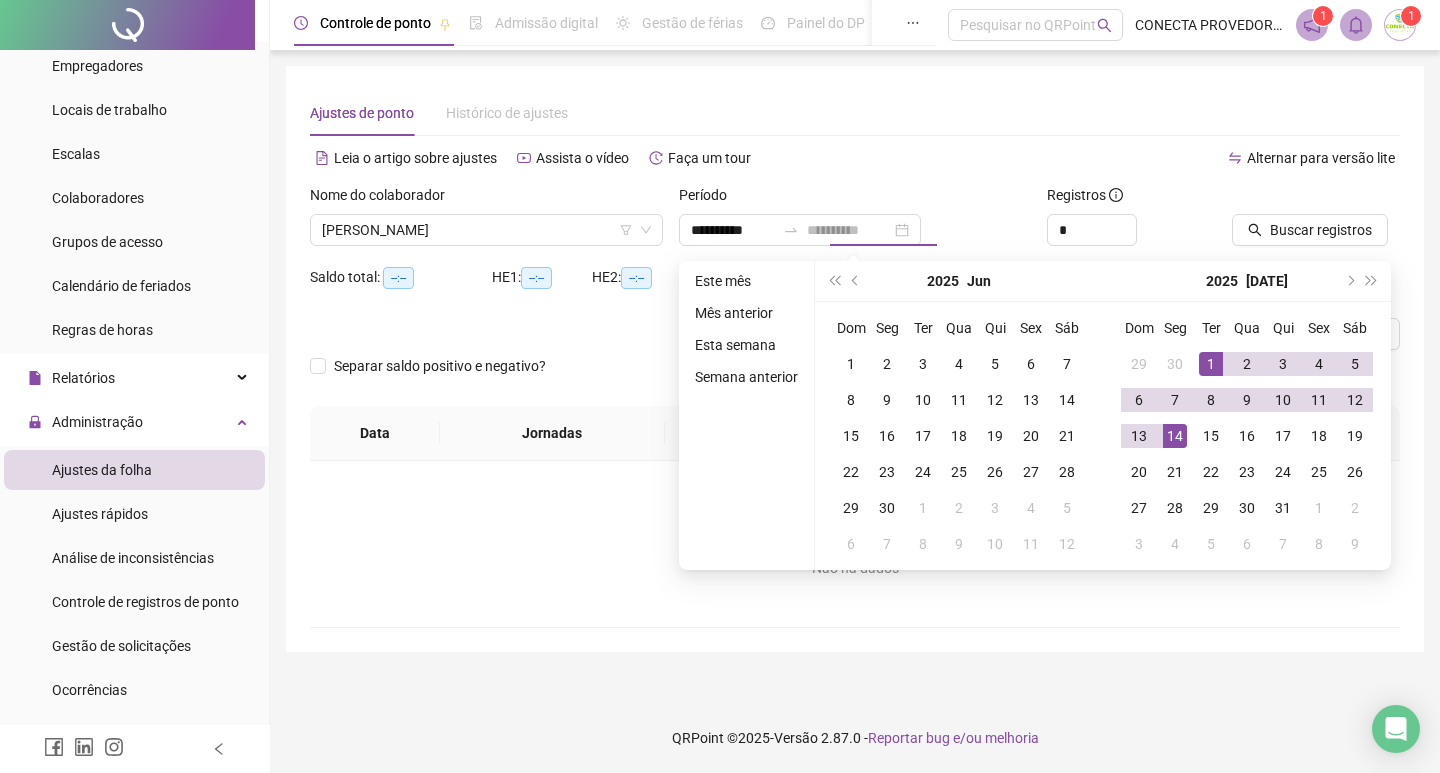 drag, startPoint x: 1171, startPoint y: 440, endPoint x: 1183, endPoint y: 324, distance: 116.61904 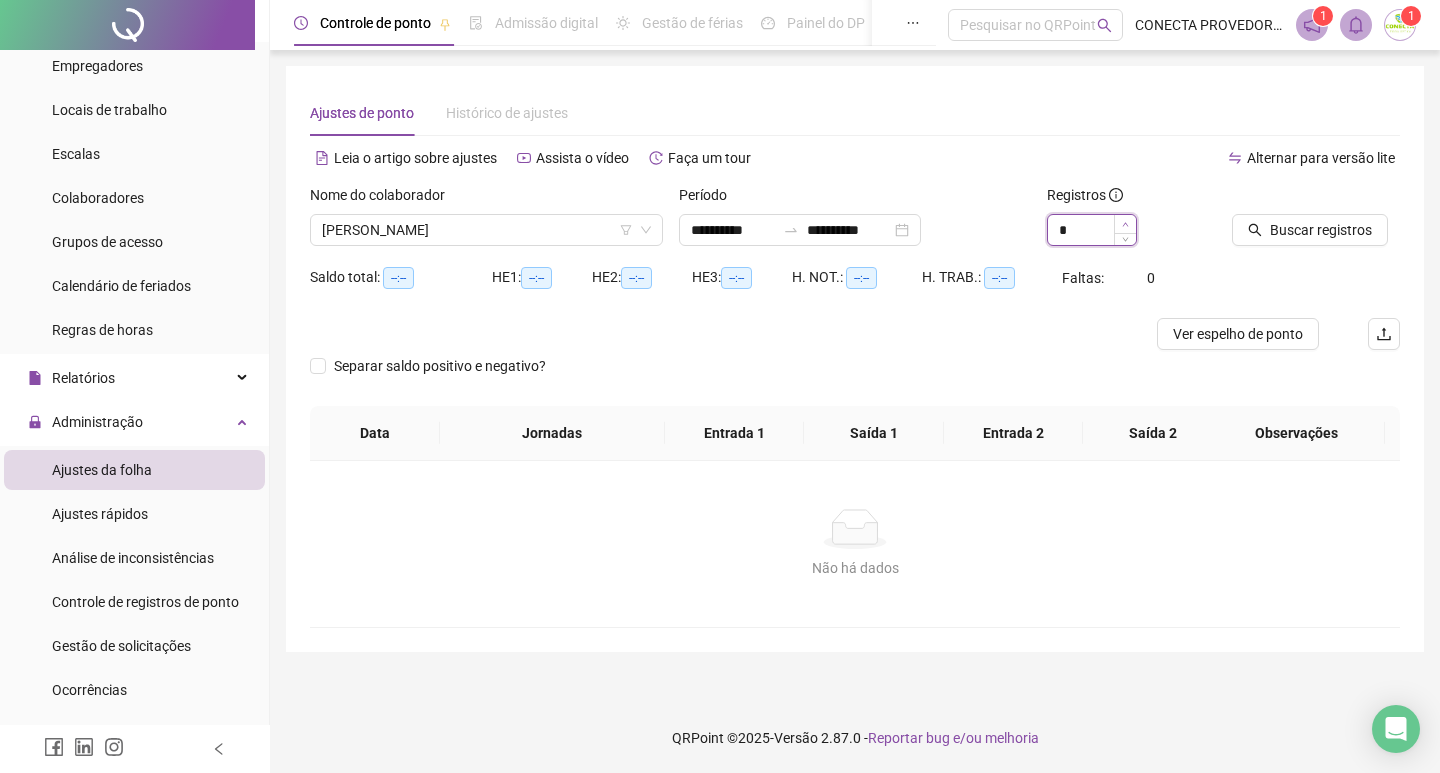 type on "*" 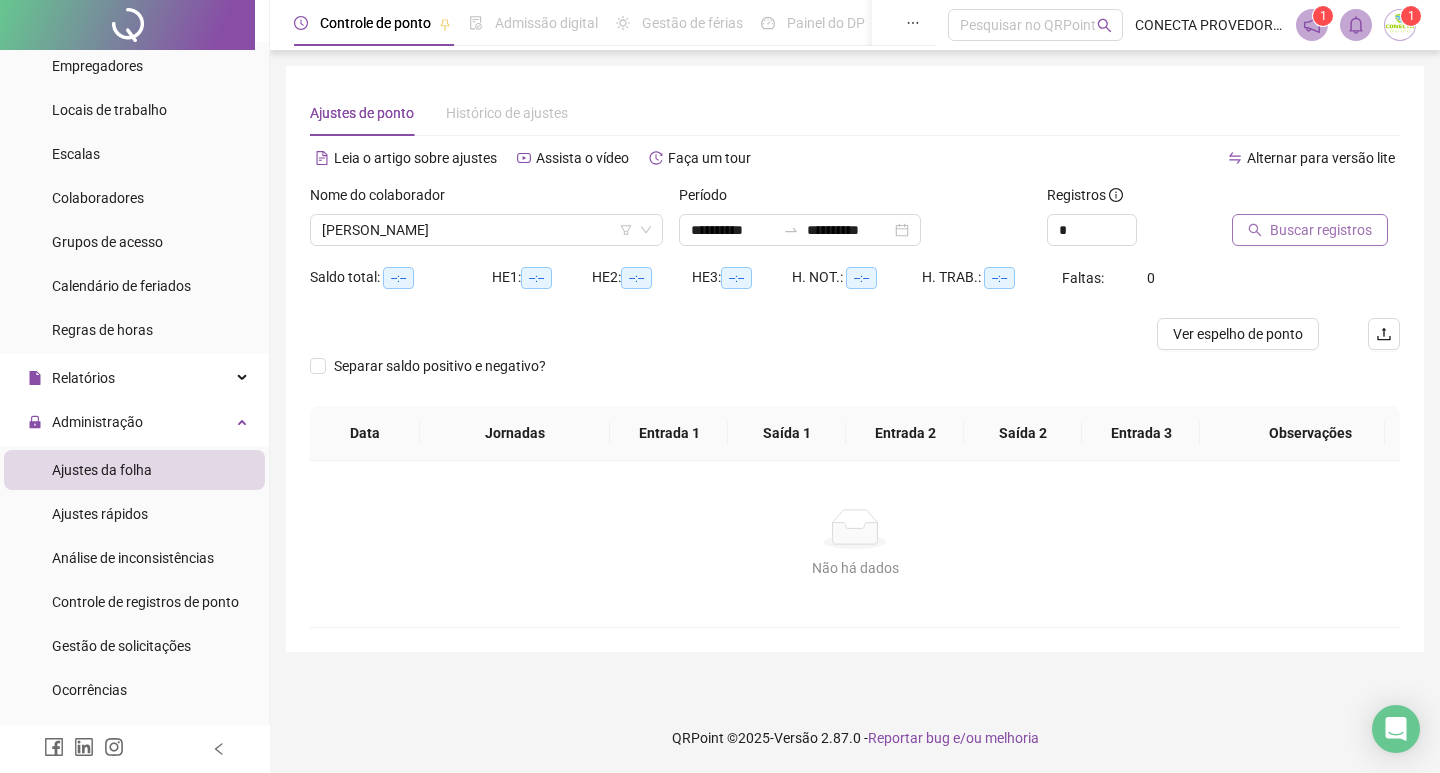 click on "Buscar registros" at bounding box center (1321, 230) 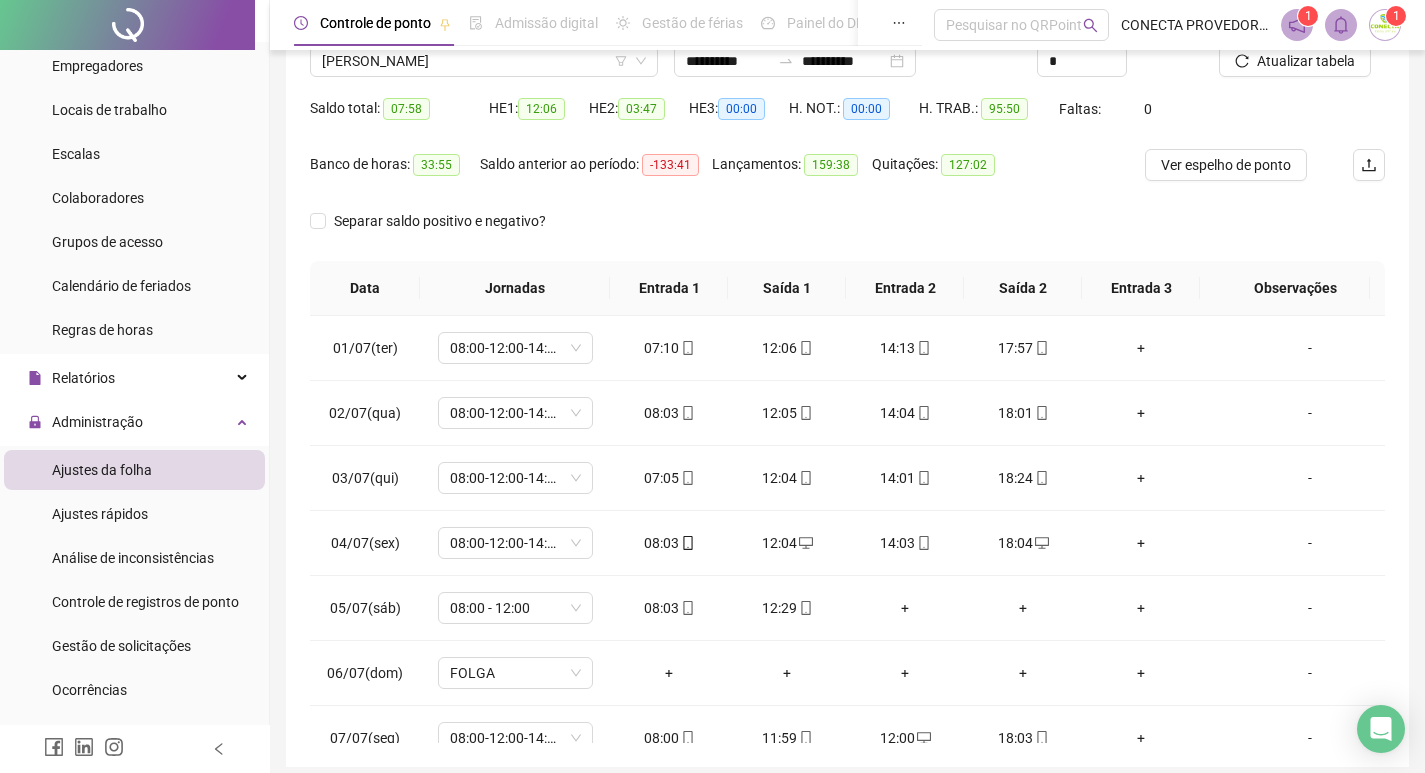 scroll, scrollTop: 200, scrollLeft: 0, axis: vertical 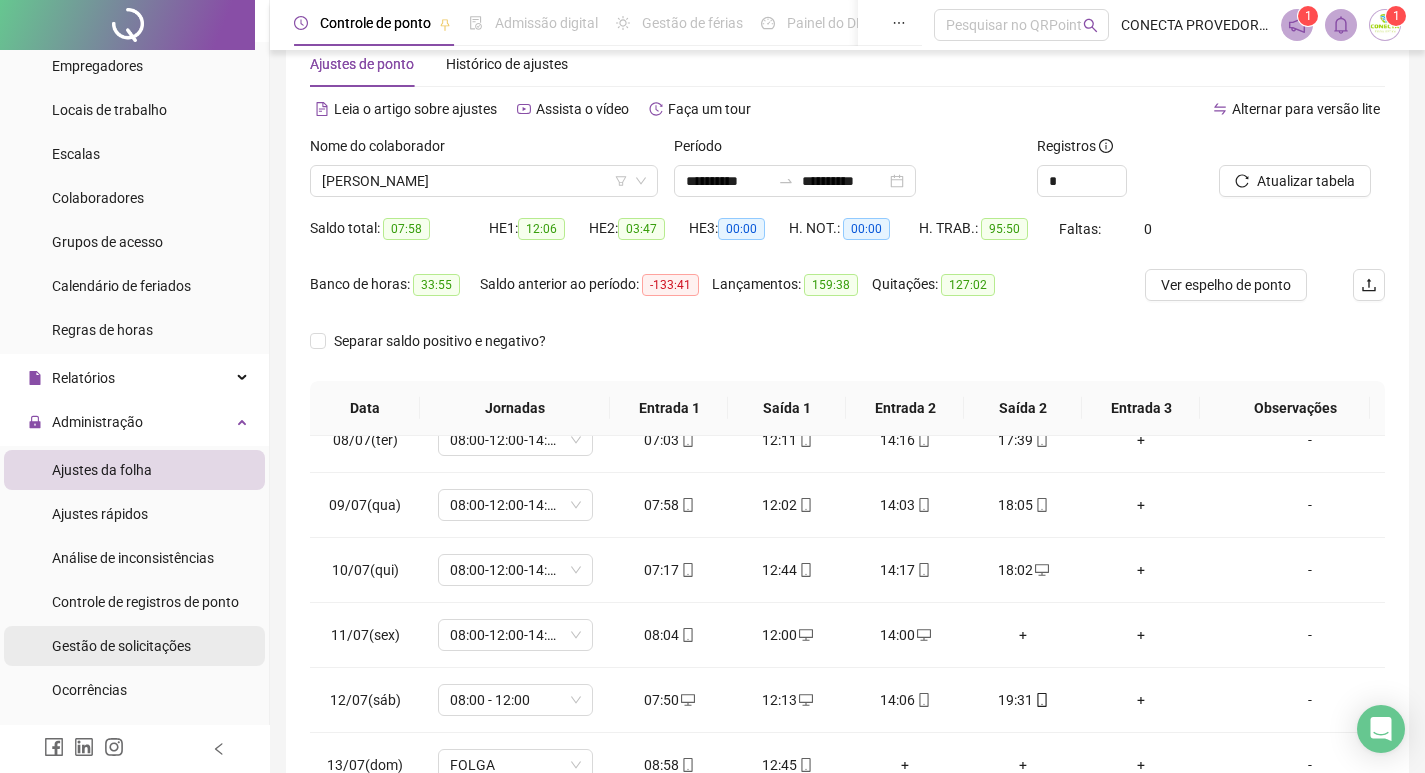click on "Gestão de solicitações" at bounding box center (121, 646) 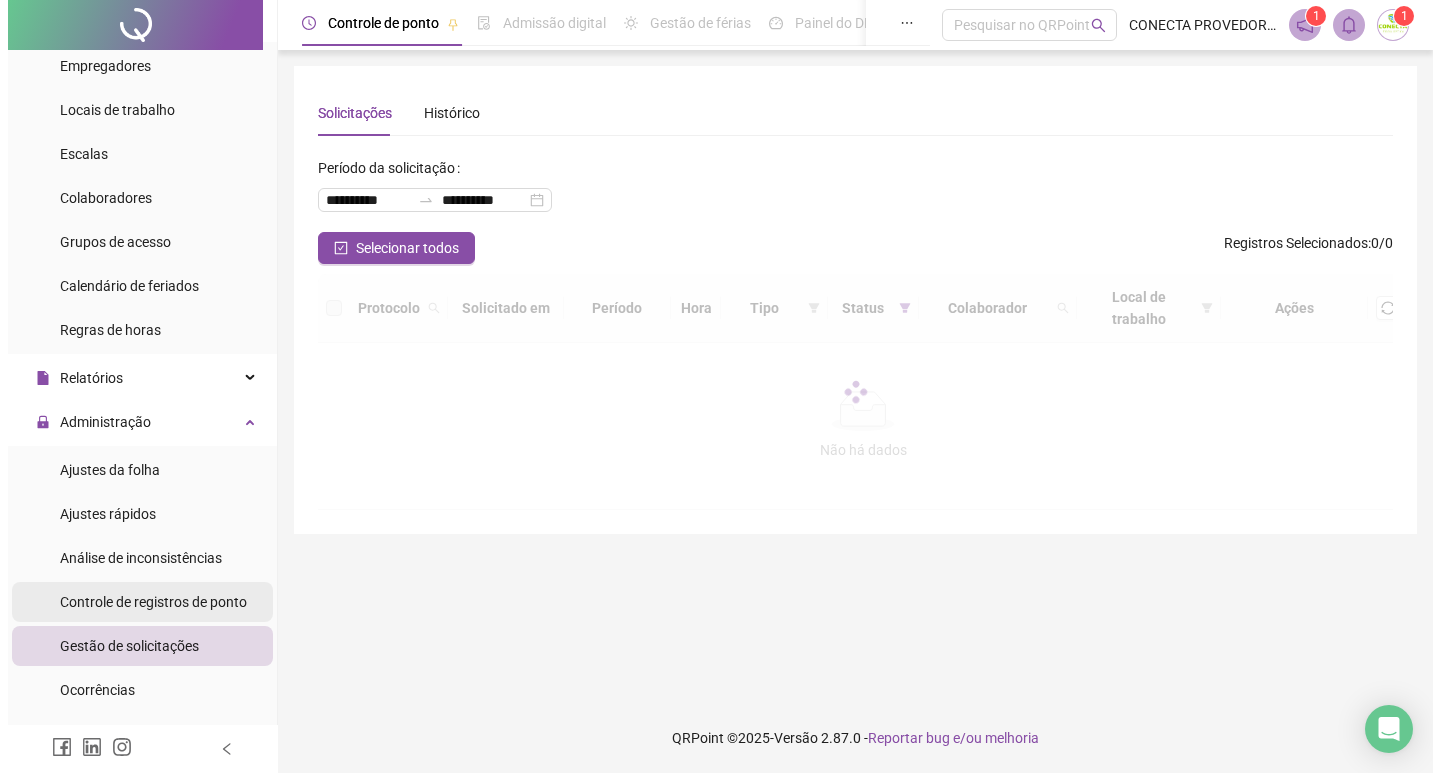 scroll, scrollTop: 0, scrollLeft: 0, axis: both 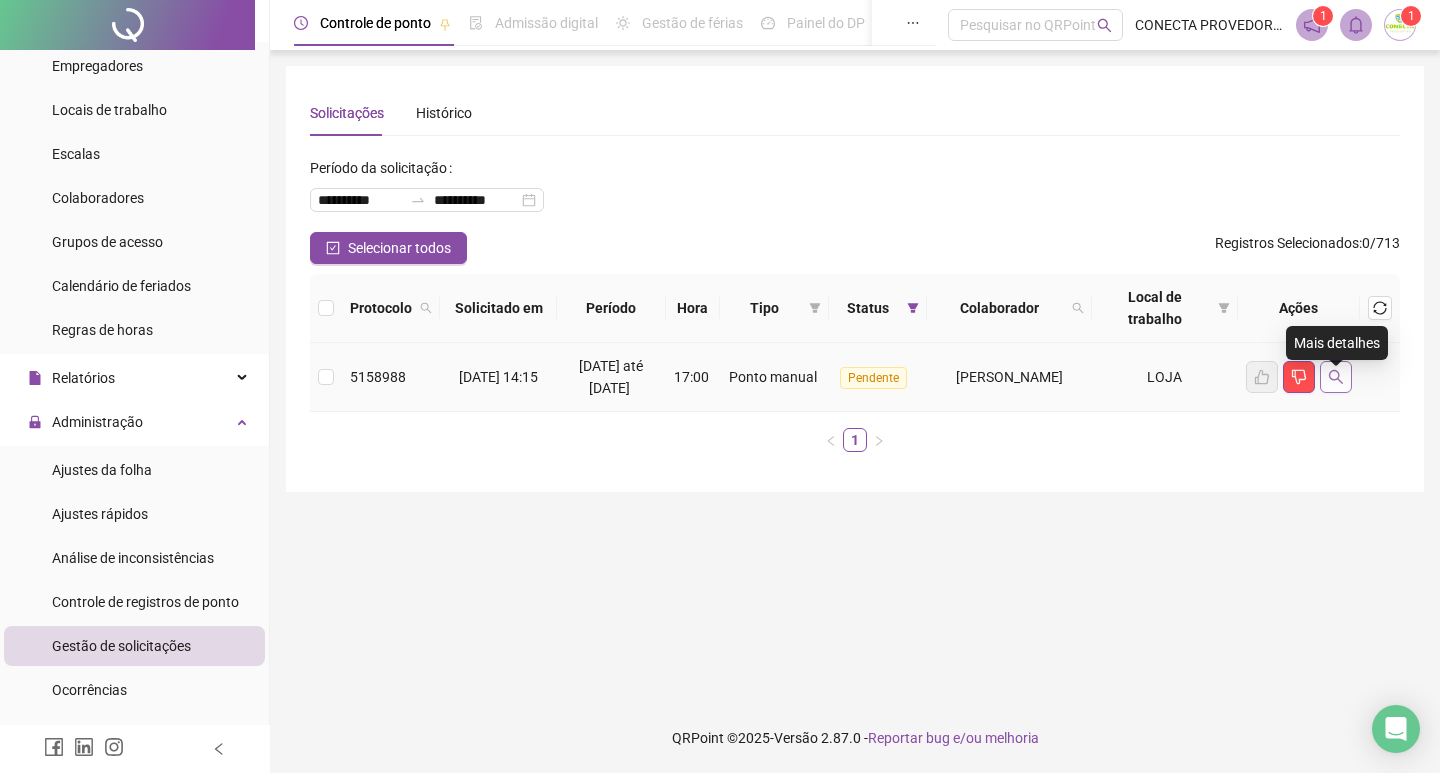 click at bounding box center (1336, 377) 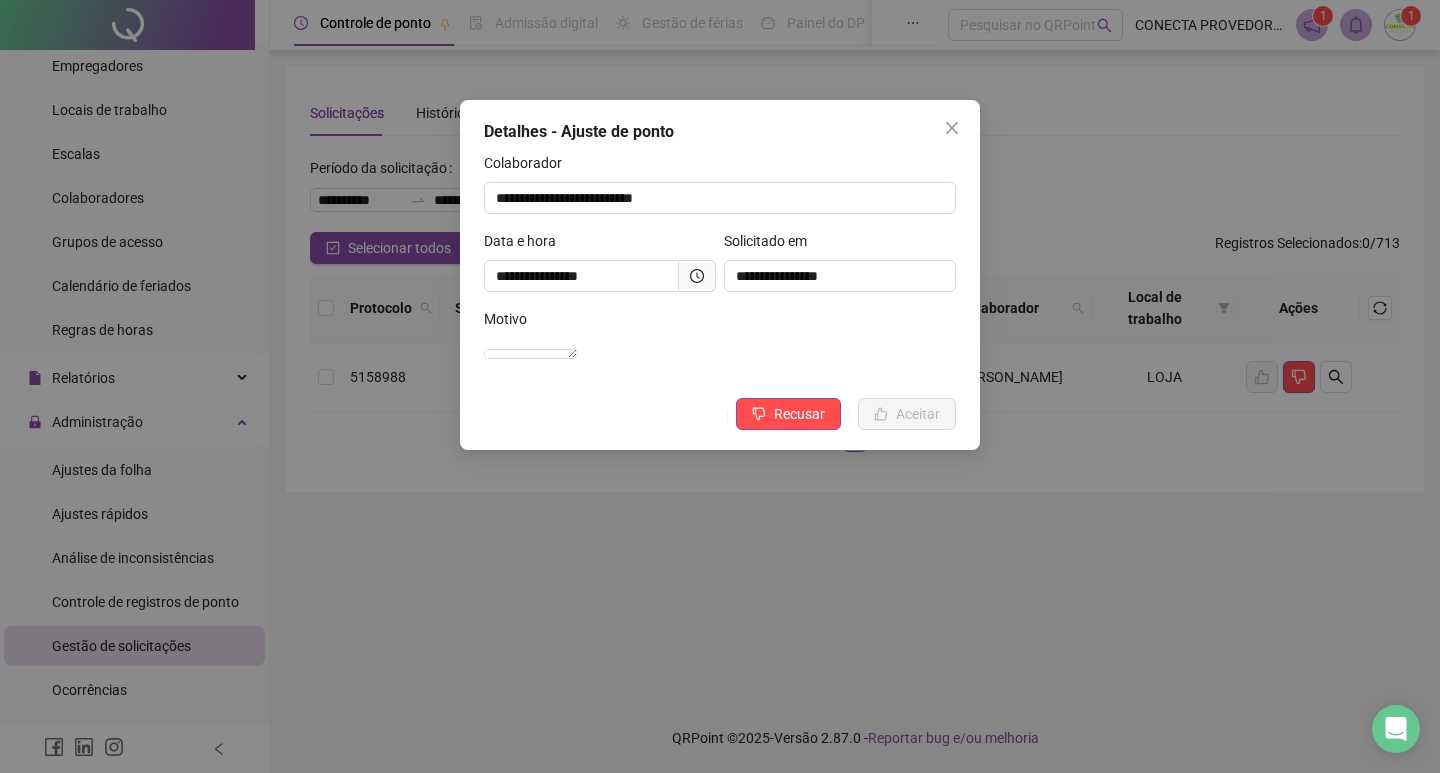 click 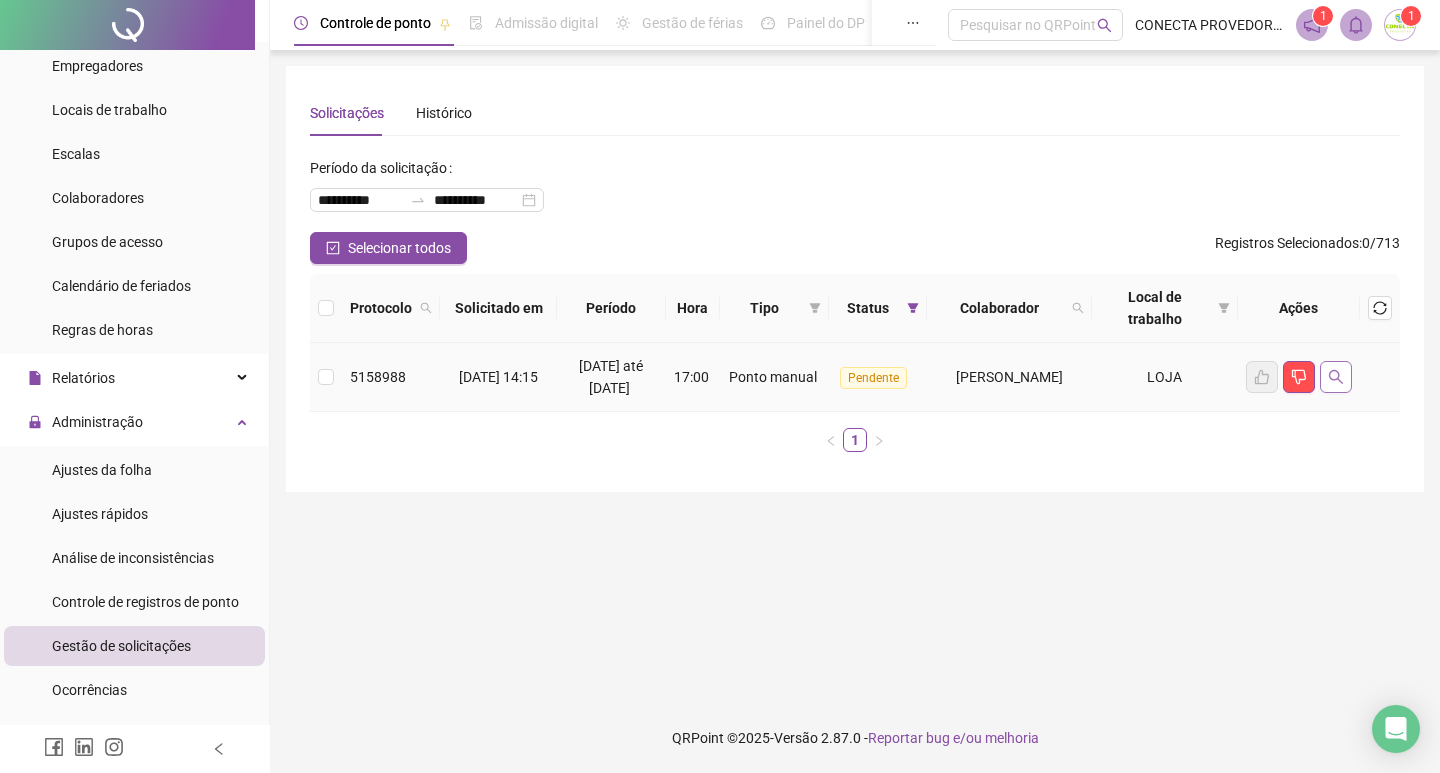 click 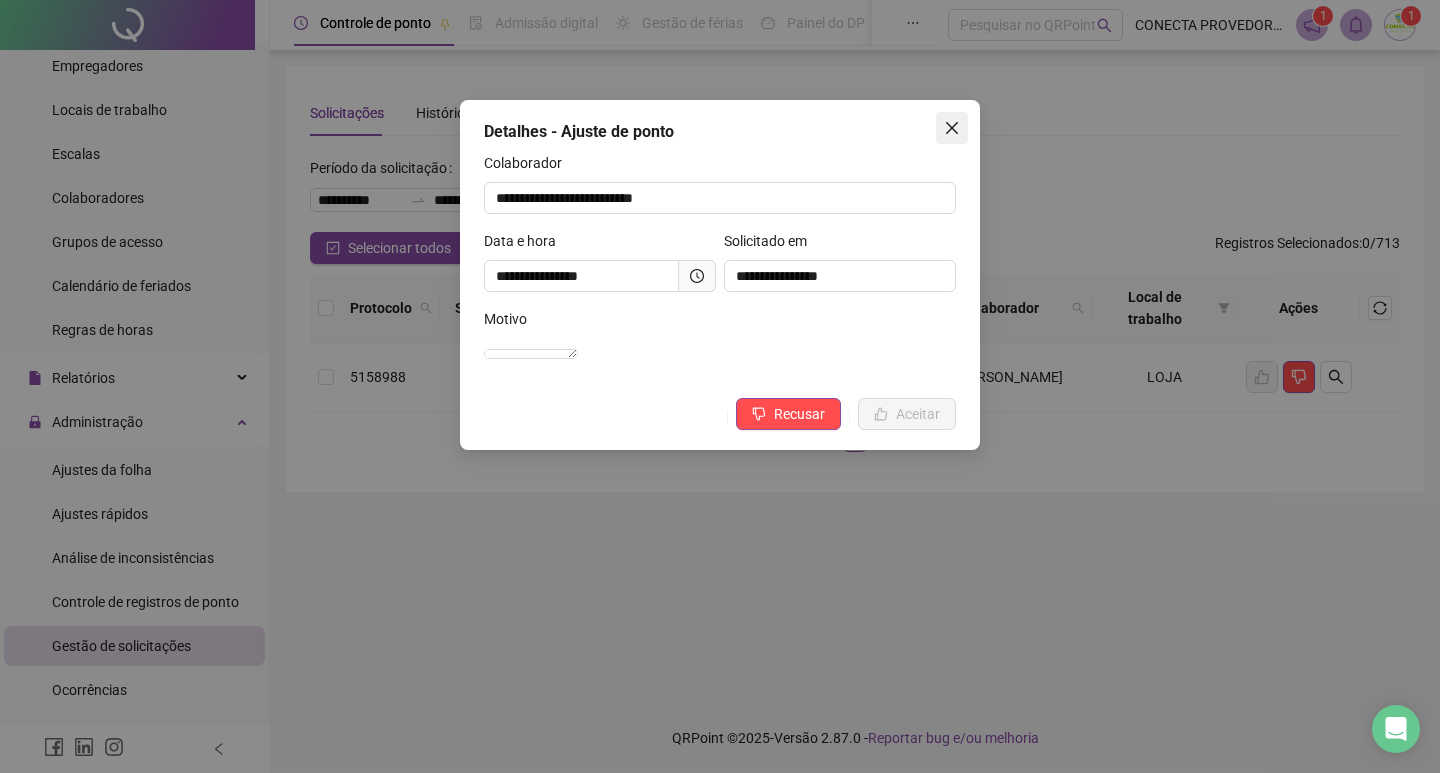 click 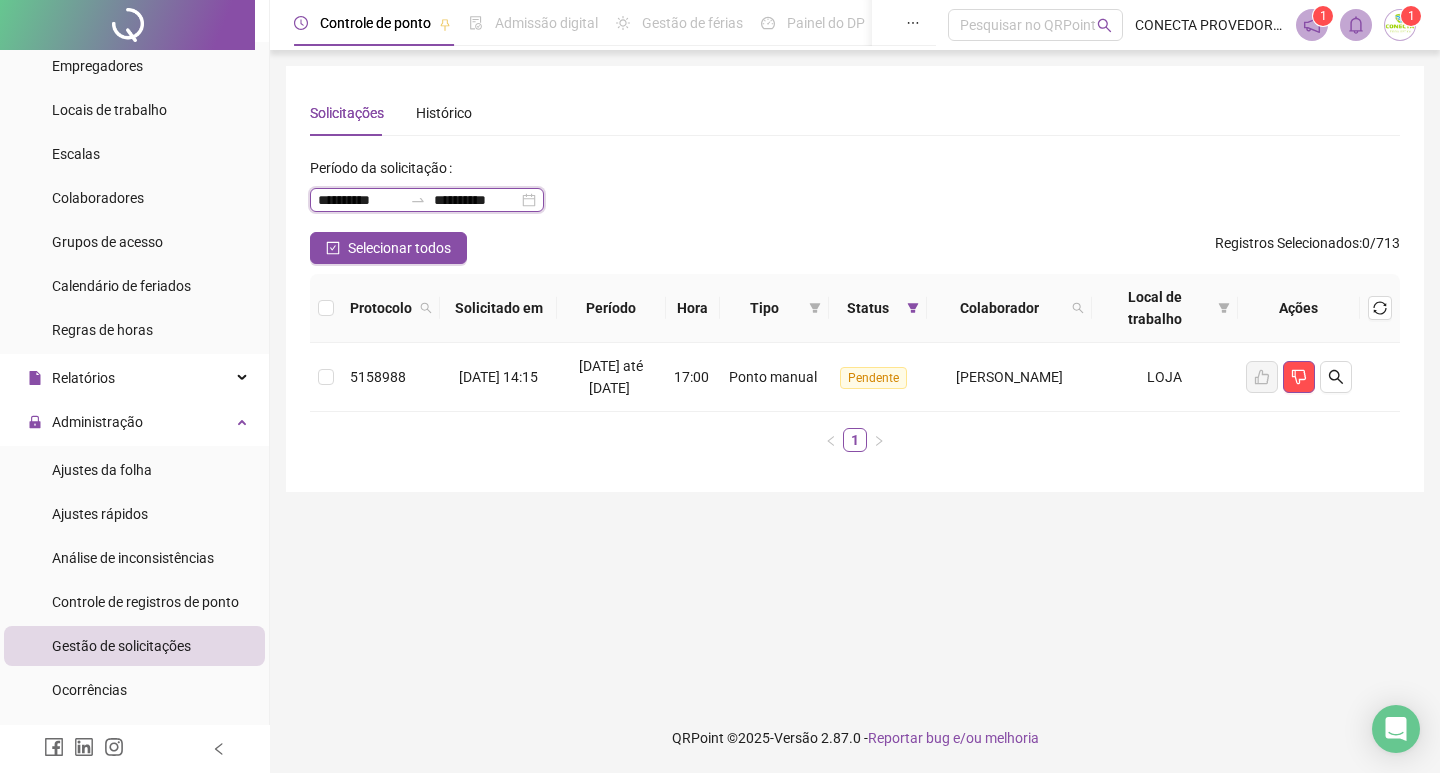 click on "**********" at bounding box center [360, 200] 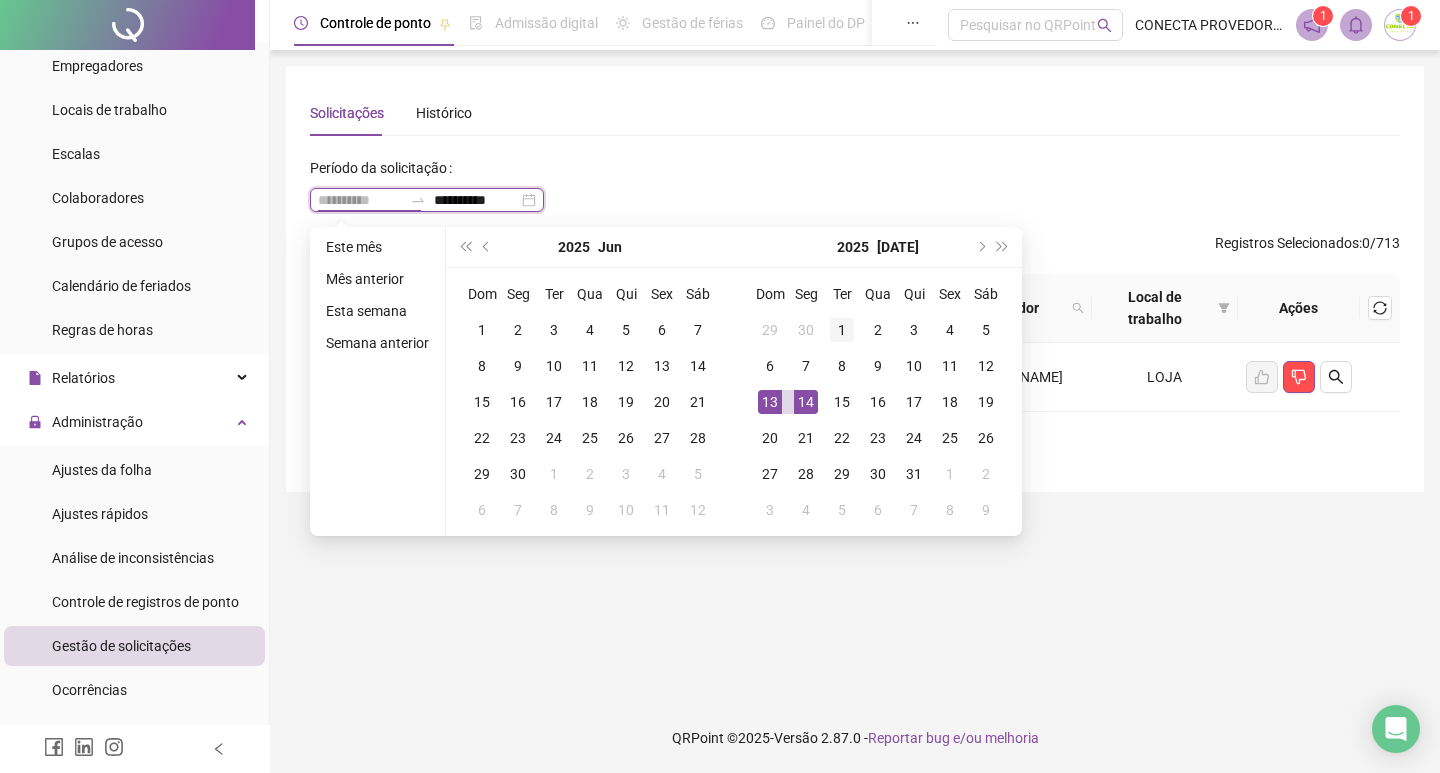 type on "**********" 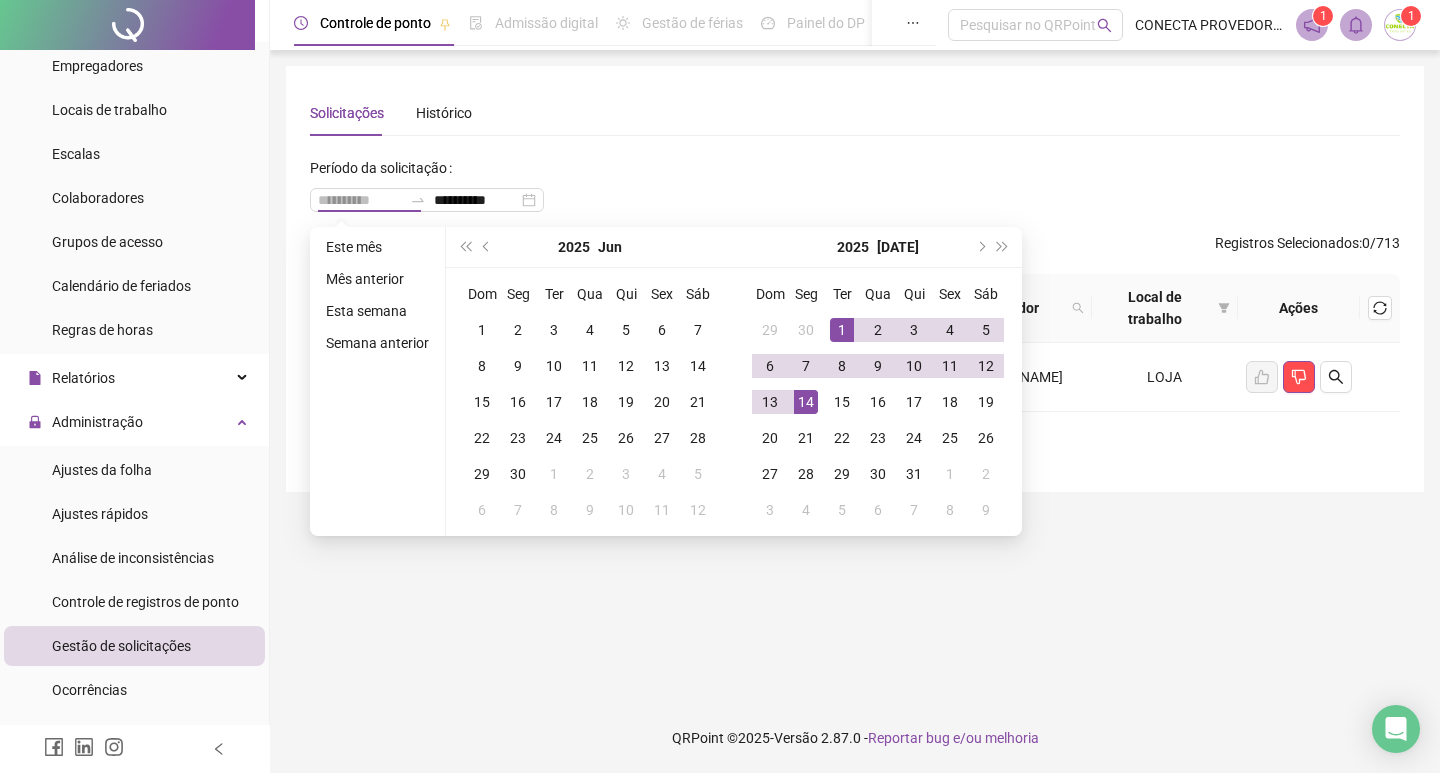 click on "1" at bounding box center (842, 330) 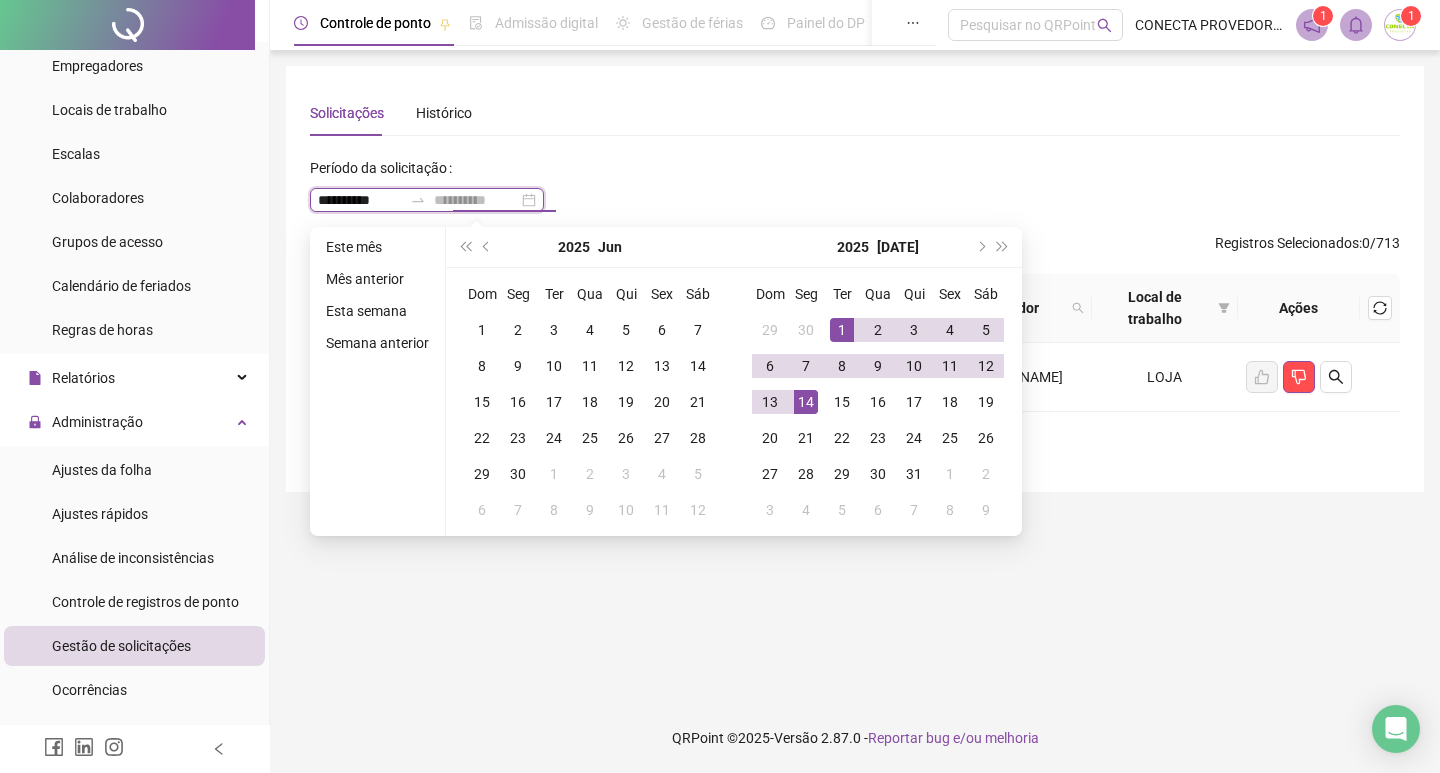 type on "**********" 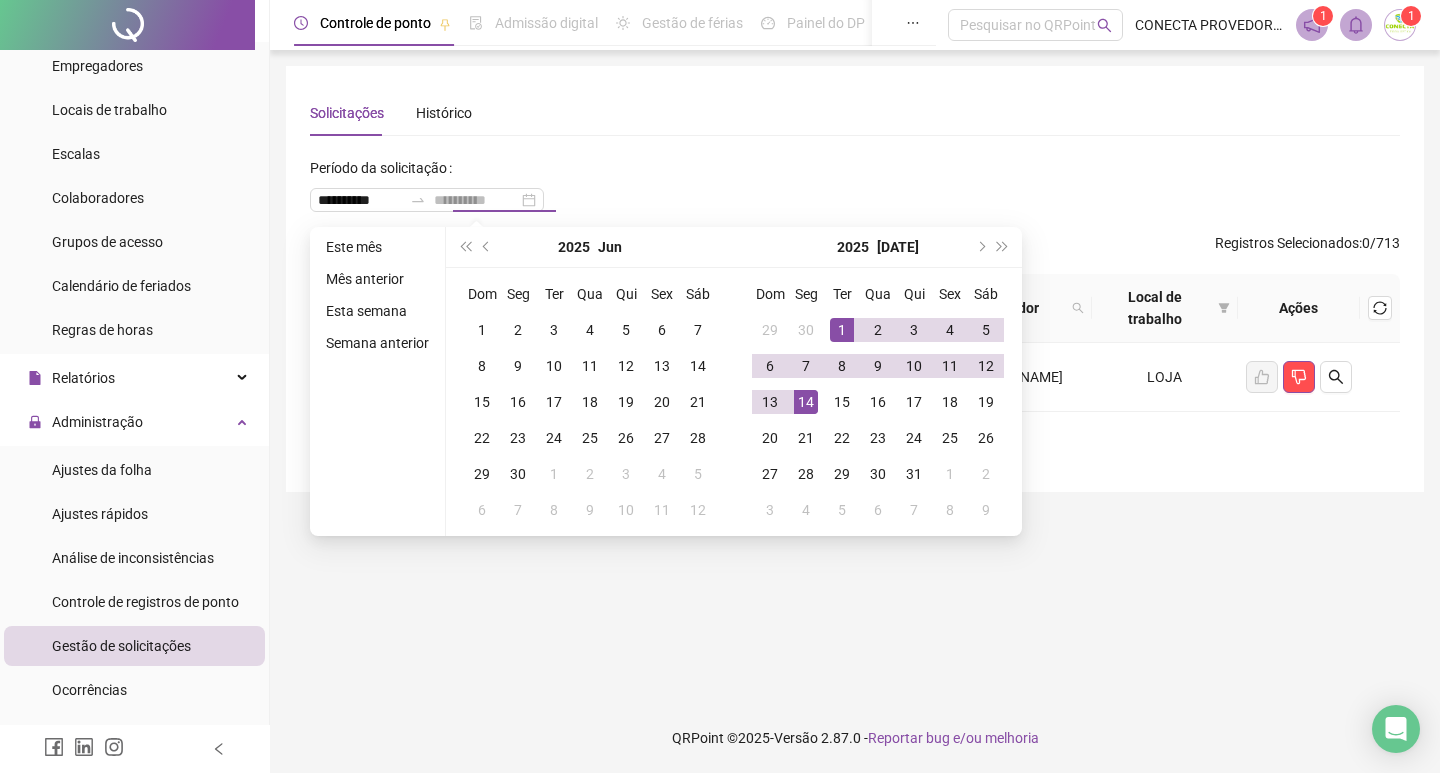 click on "14" at bounding box center (806, 402) 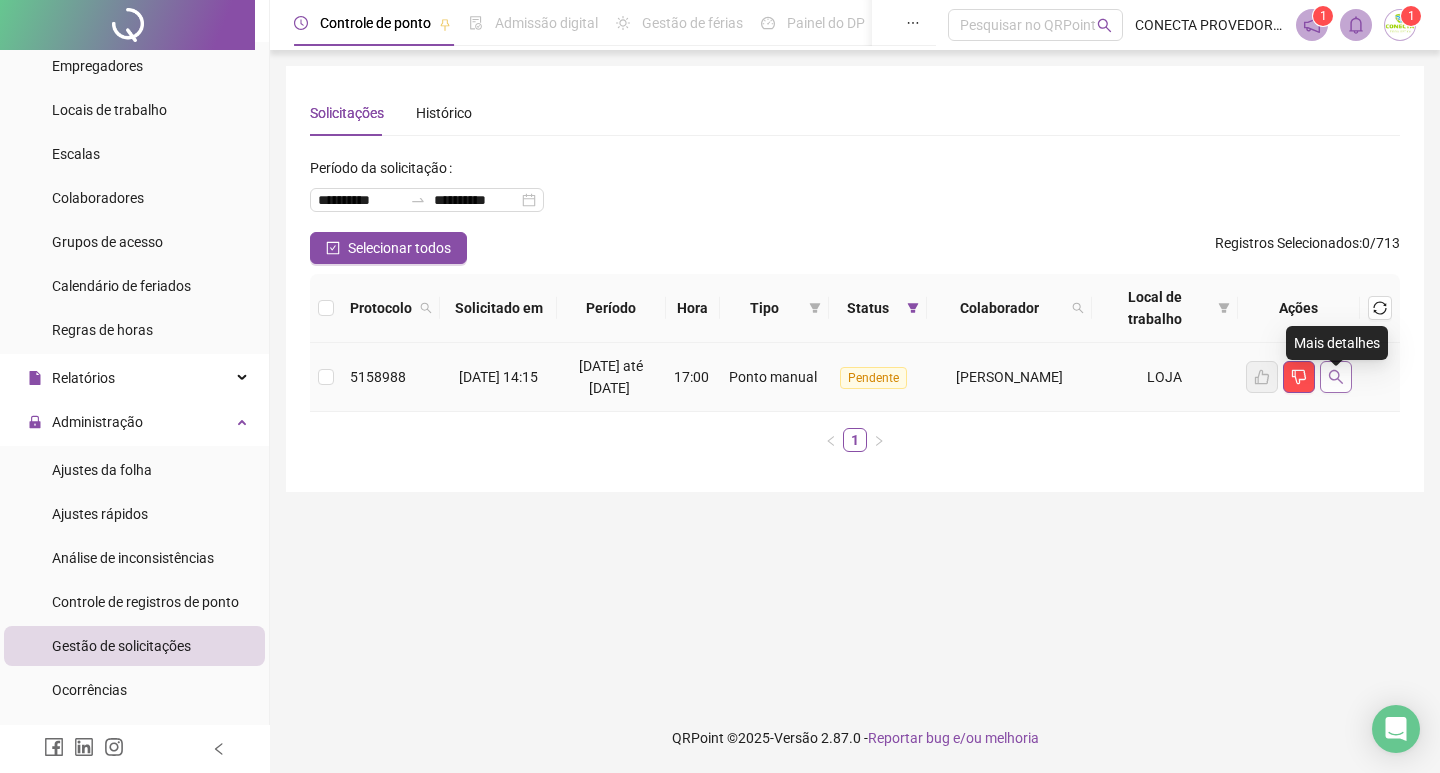 click 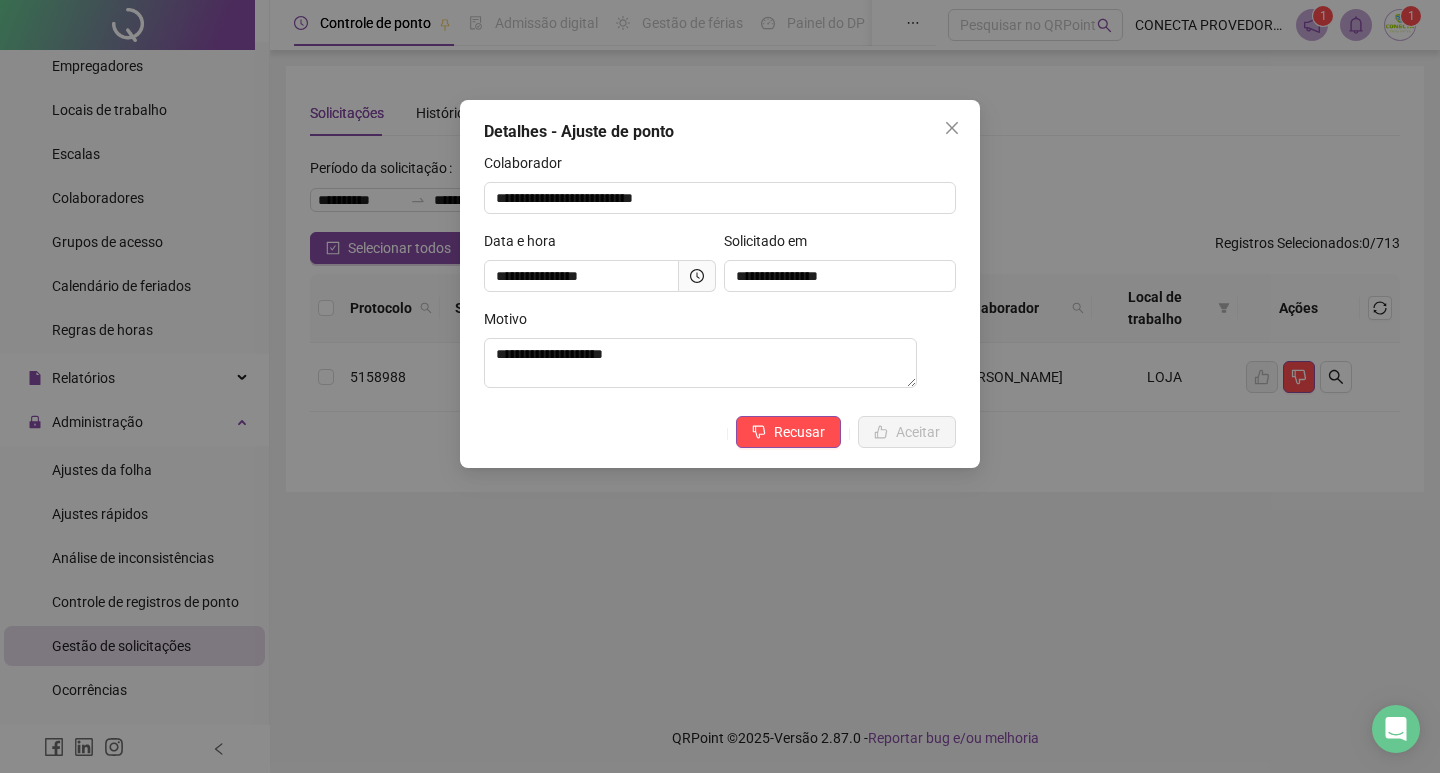 click 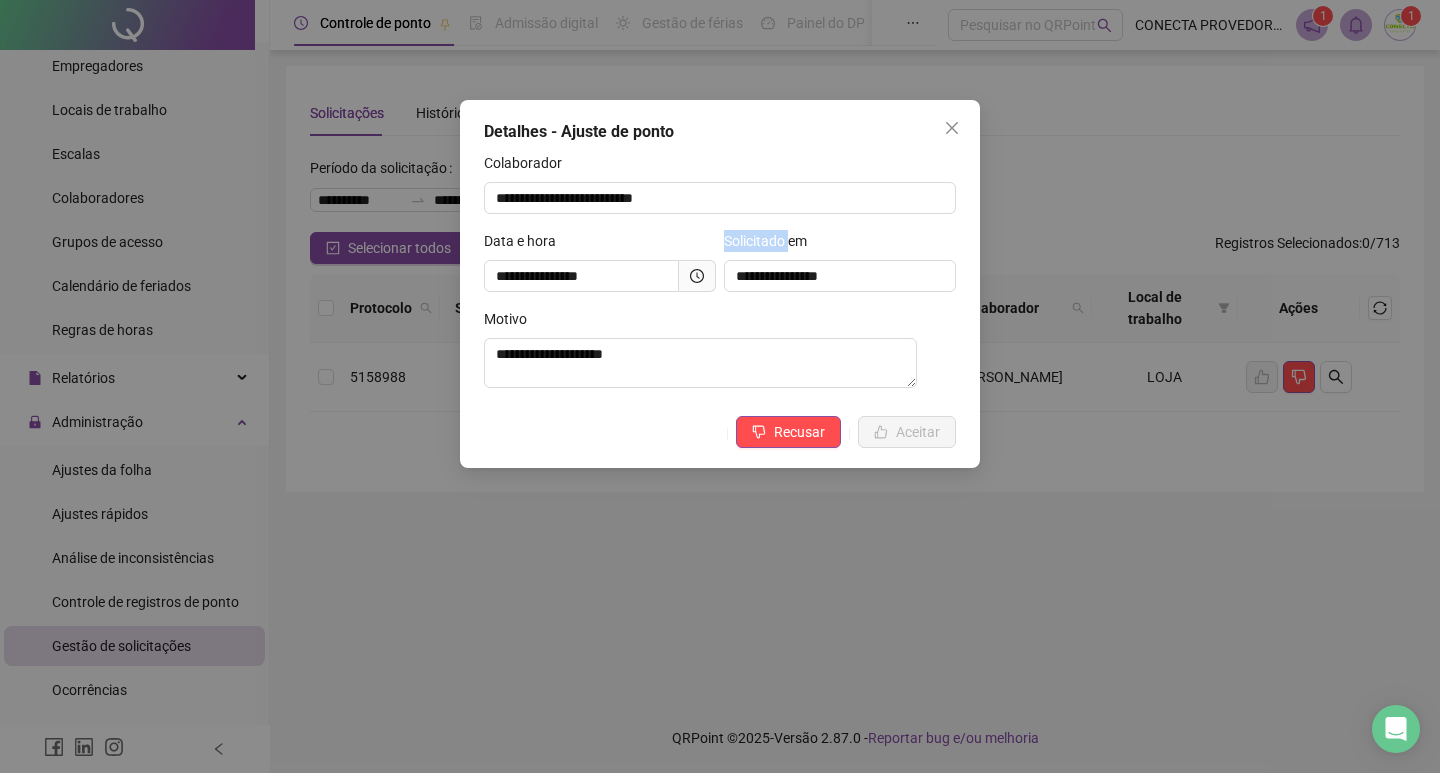click 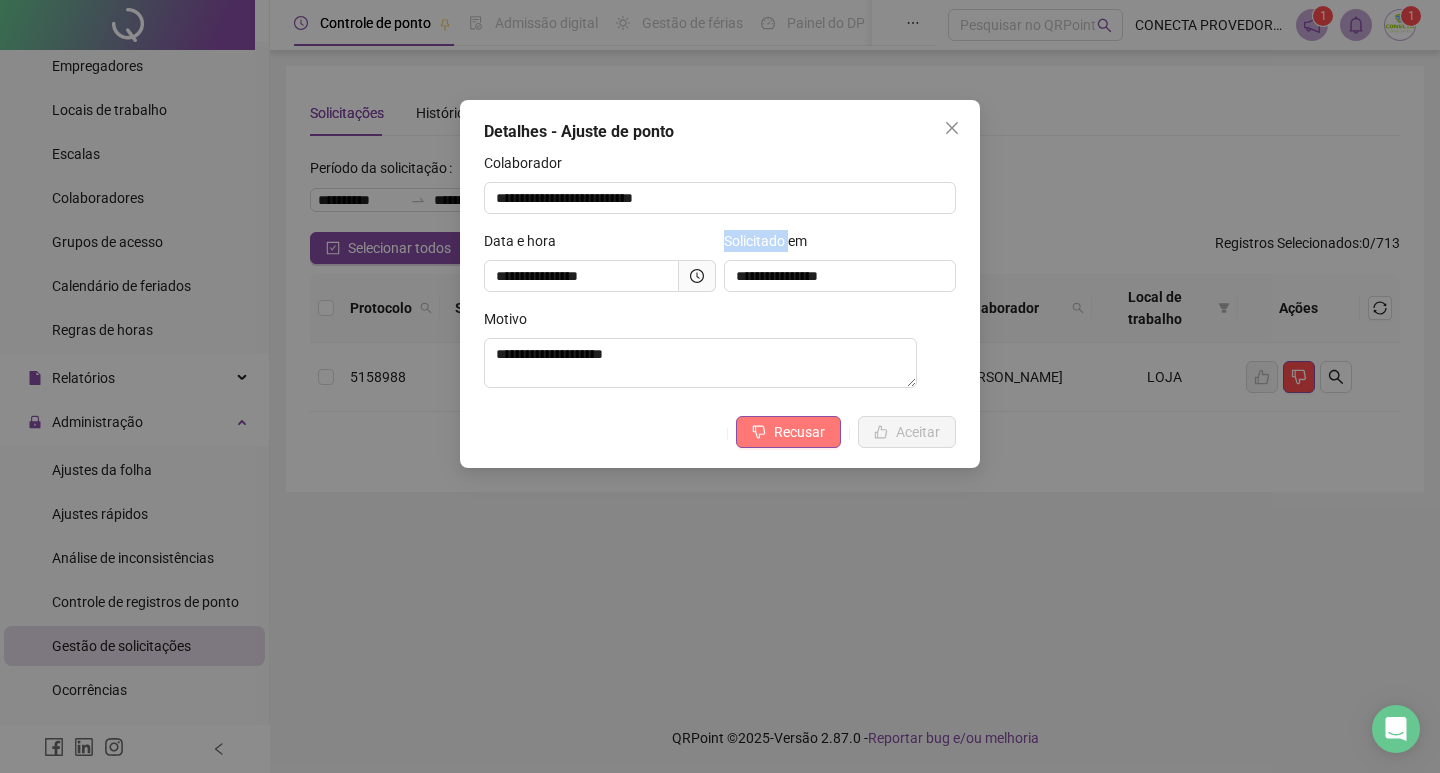 click on "Recusar" at bounding box center (799, 432) 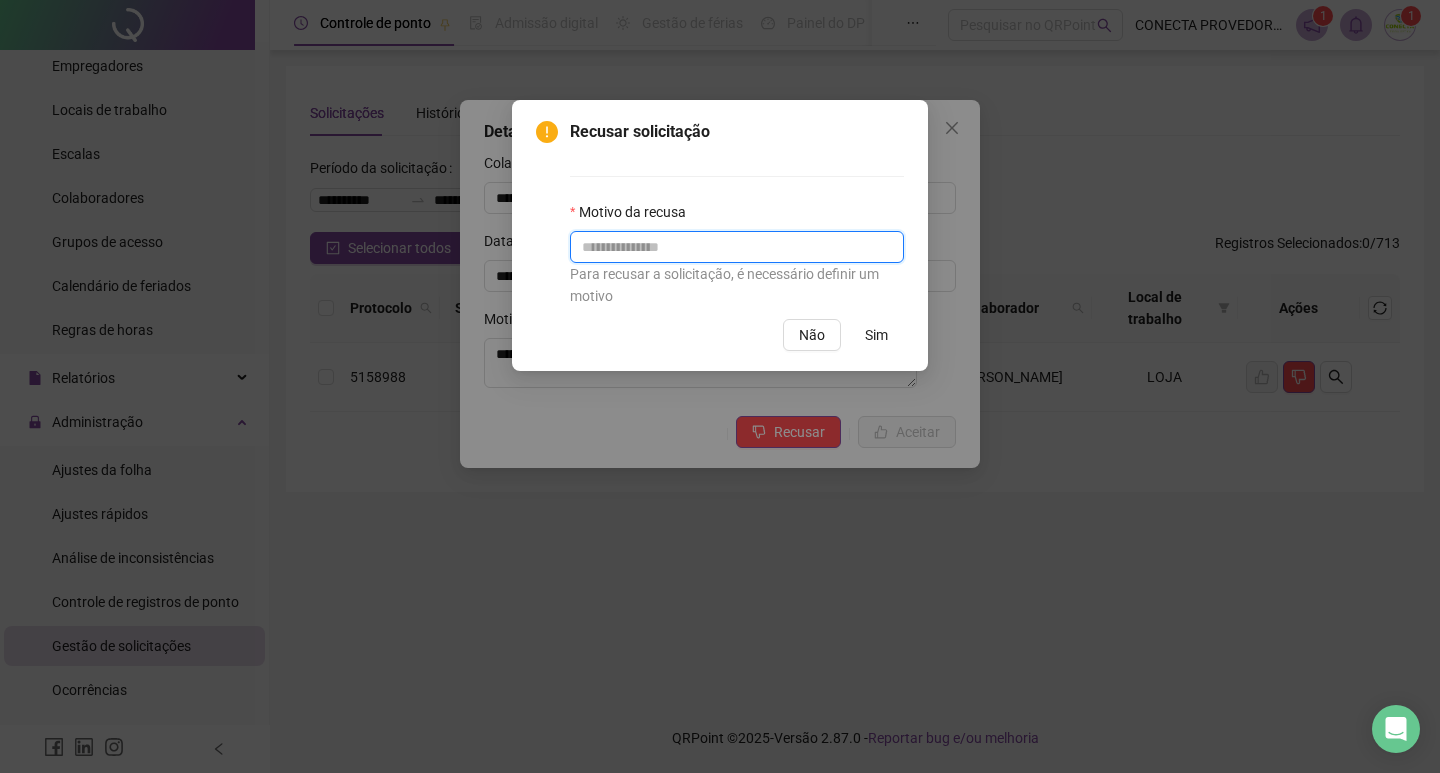 click at bounding box center (737, 247) 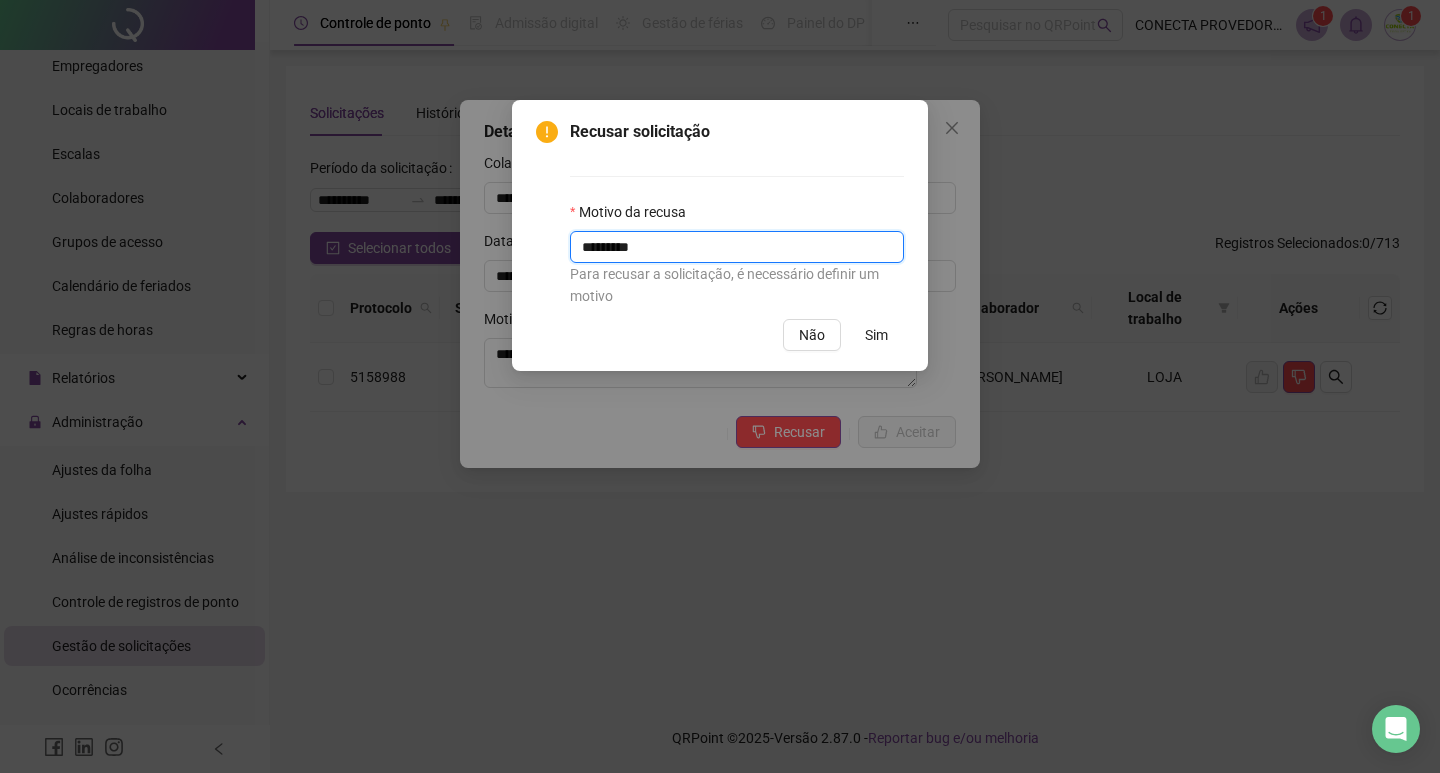type on "*********" 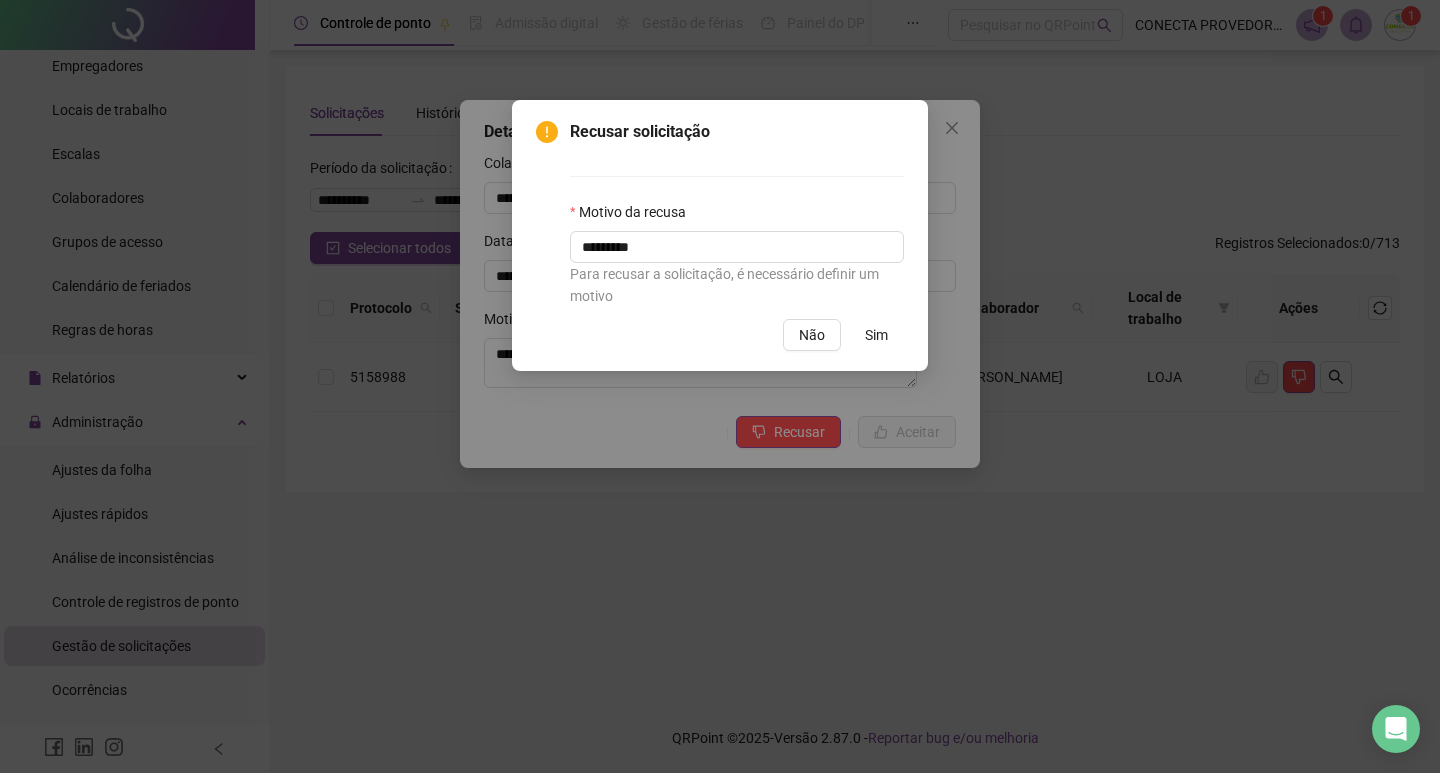 click on "Sim" at bounding box center (876, 335) 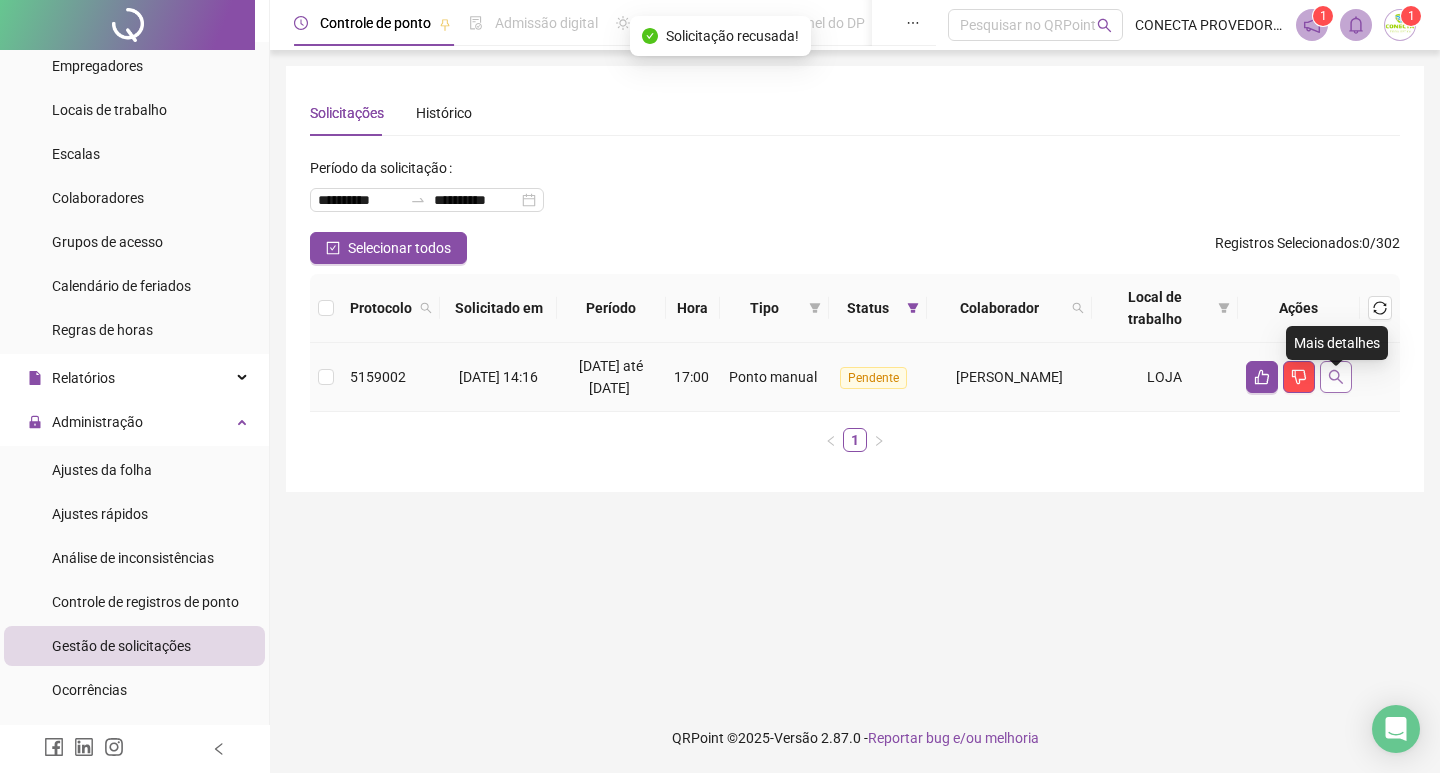 click 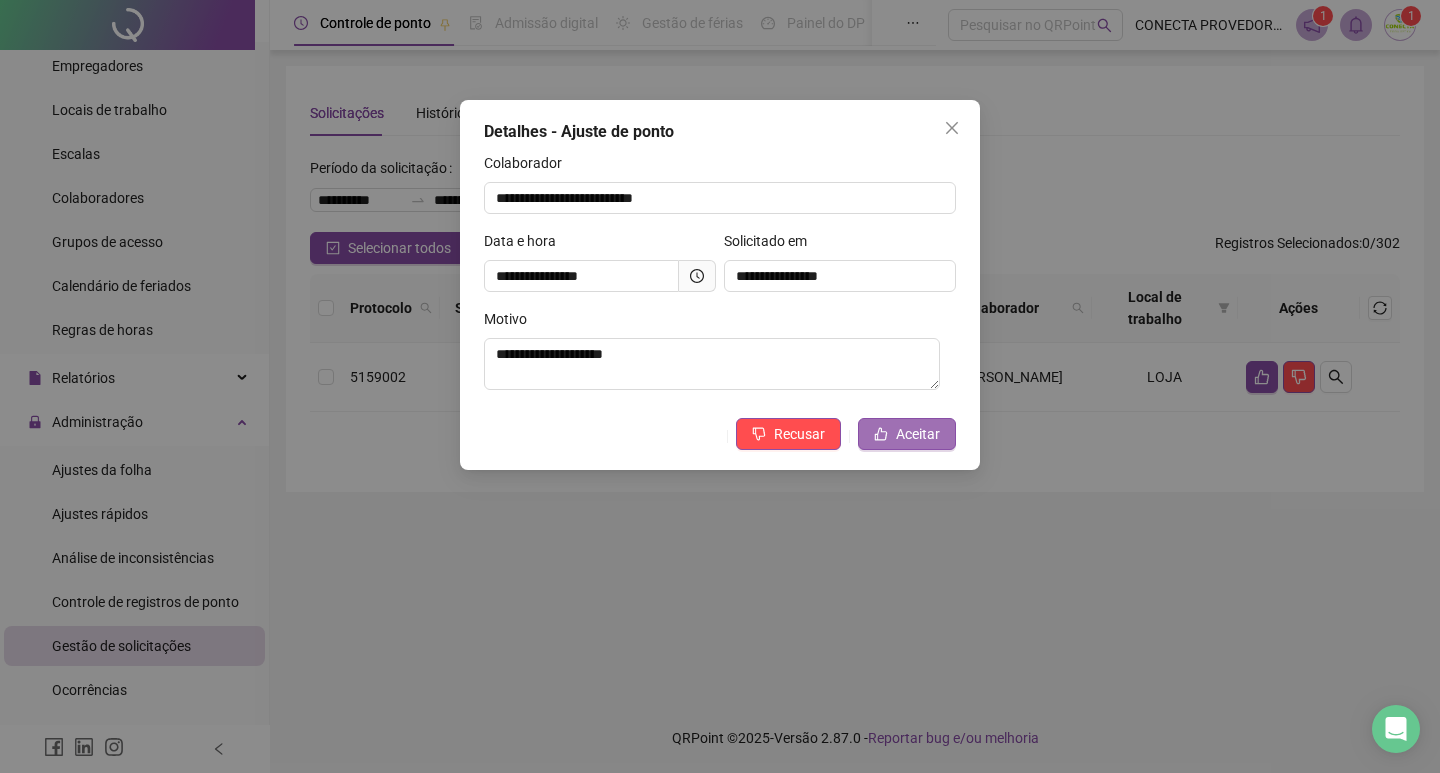 click on "Aceitar" at bounding box center (918, 434) 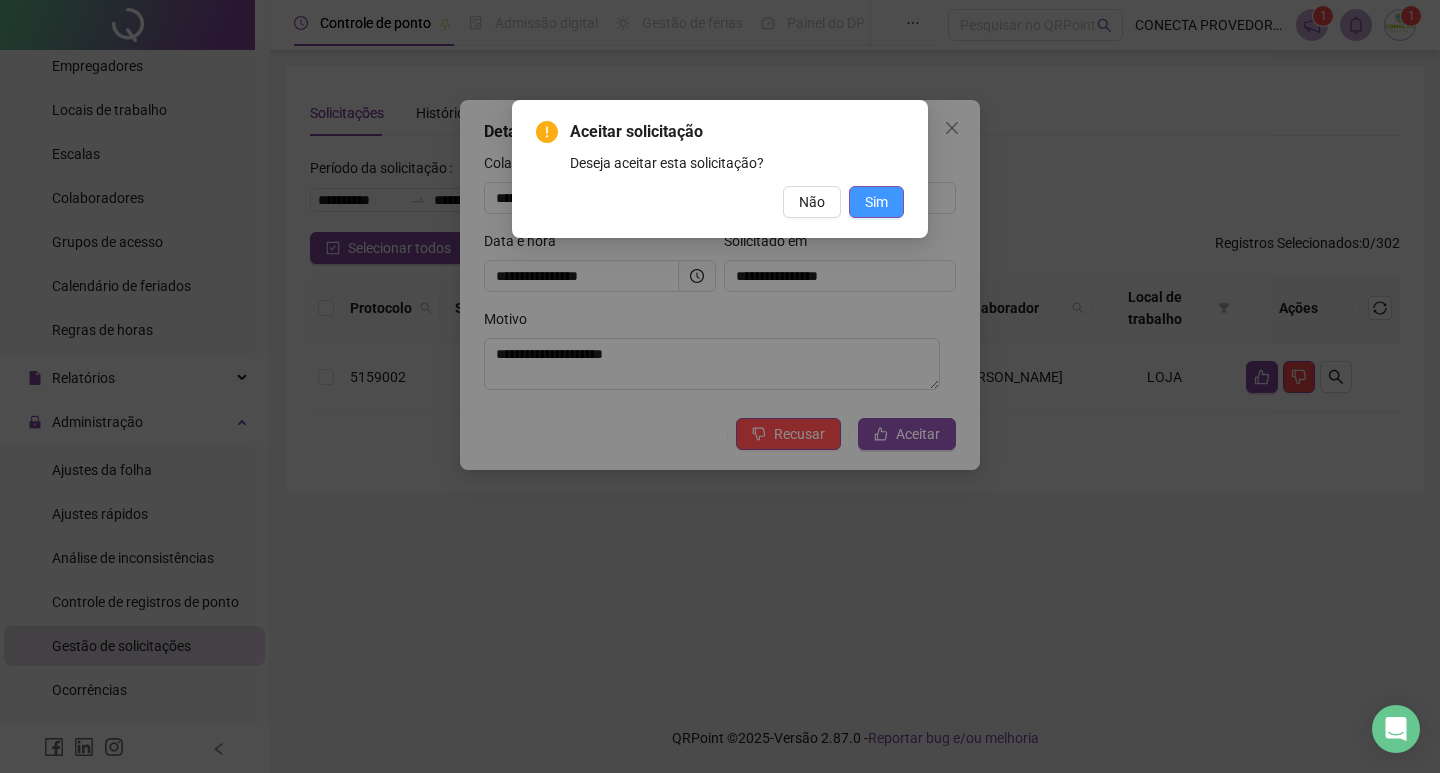 click on "Sim" at bounding box center [876, 202] 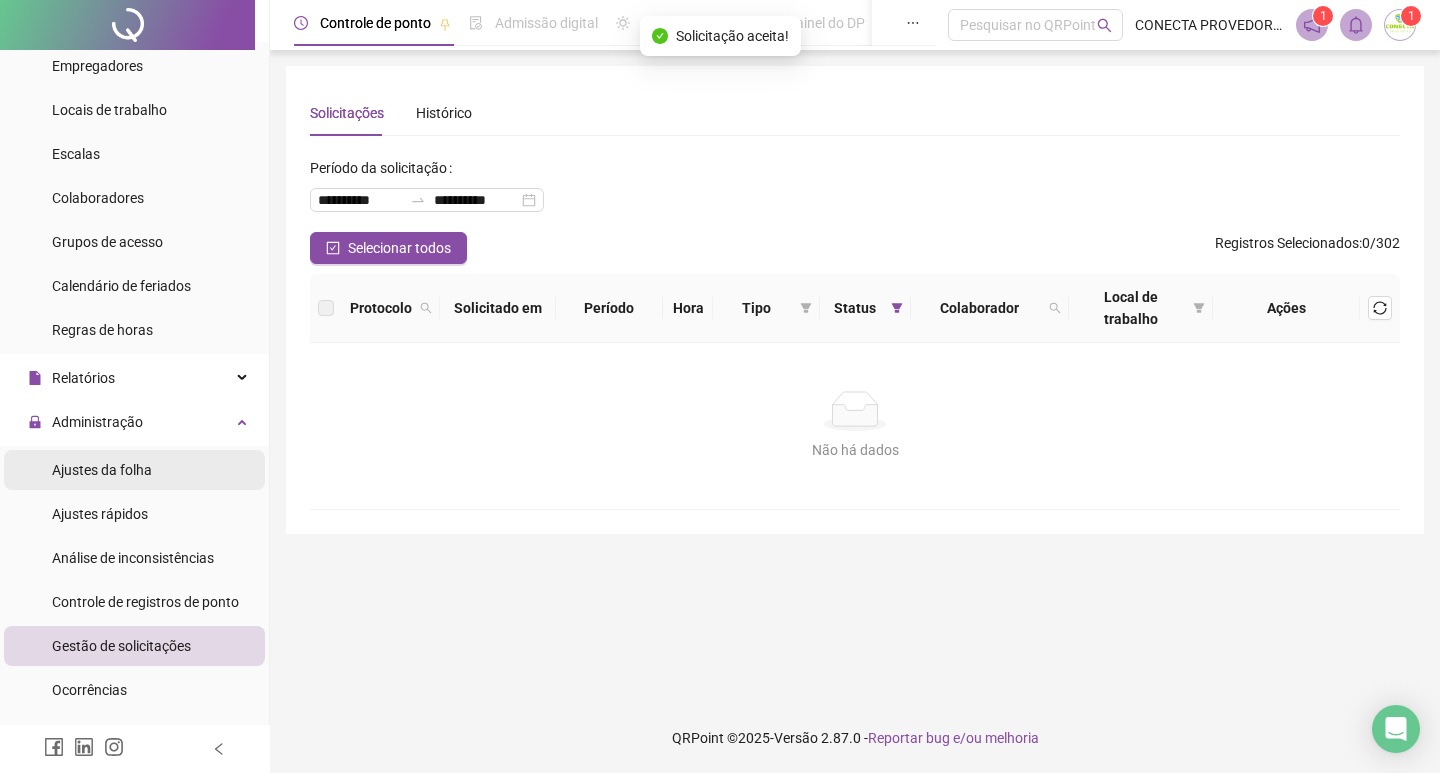 click on "Ajustes da folha" at bounding box center (102, 470) 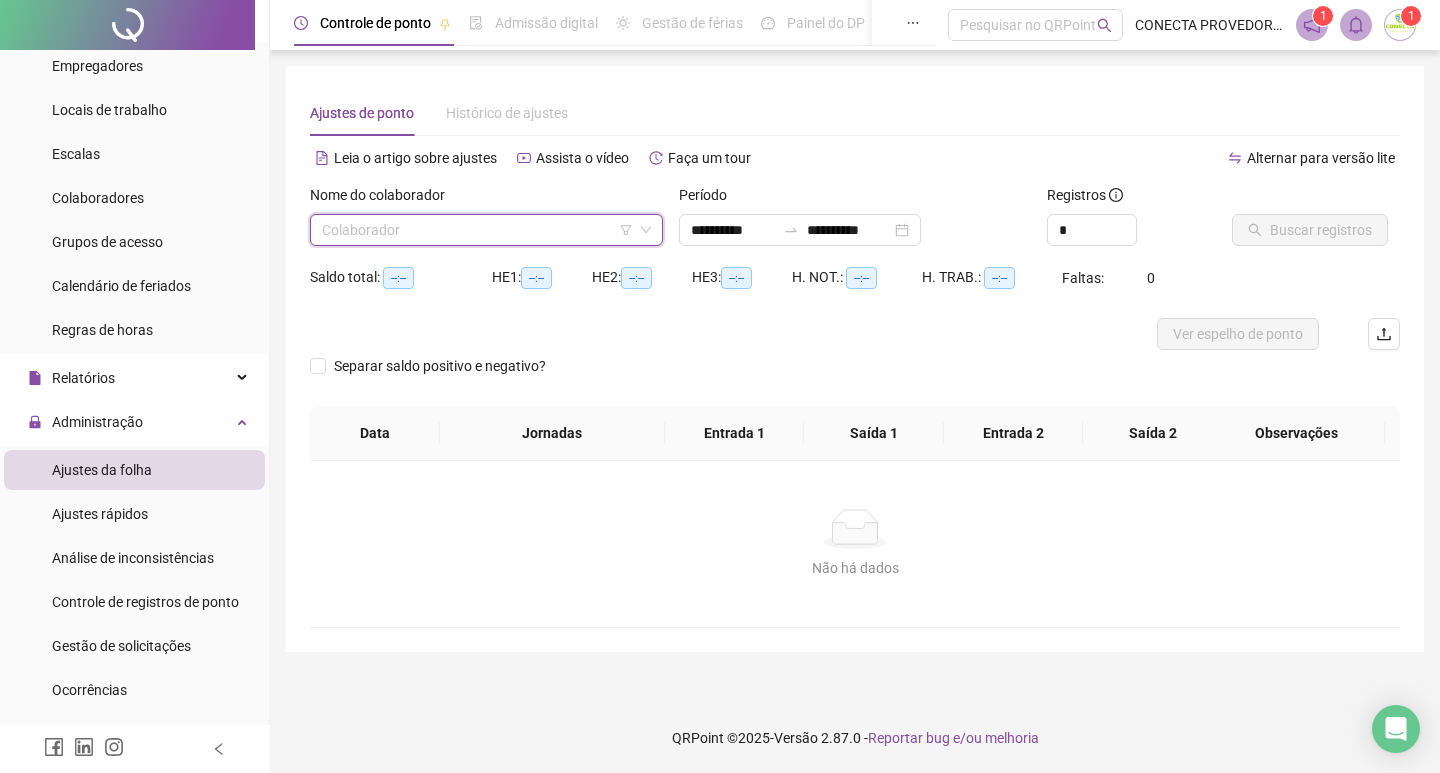 click at bounding box center [480, 230] 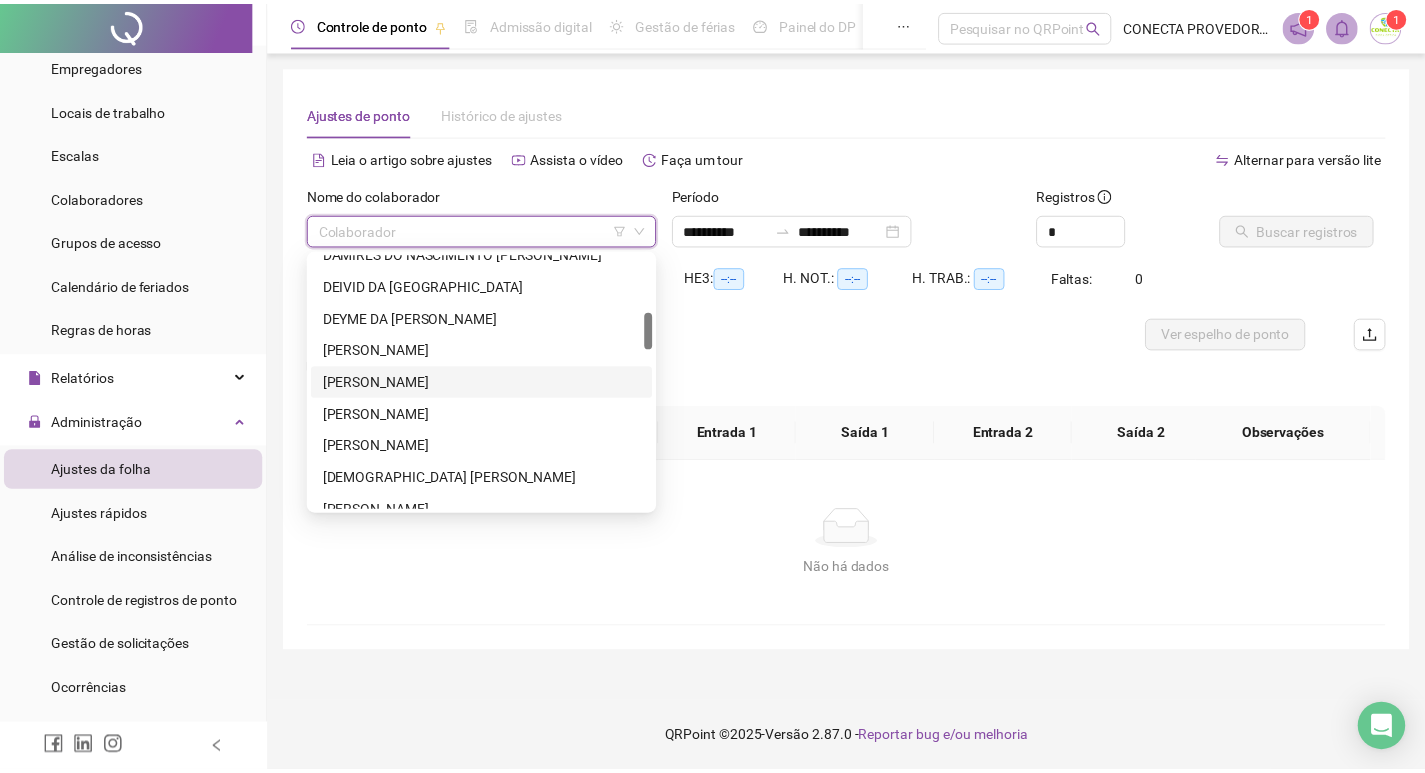 scroll, scrollTop: 300, scrollLeft: 0, axis: vertical 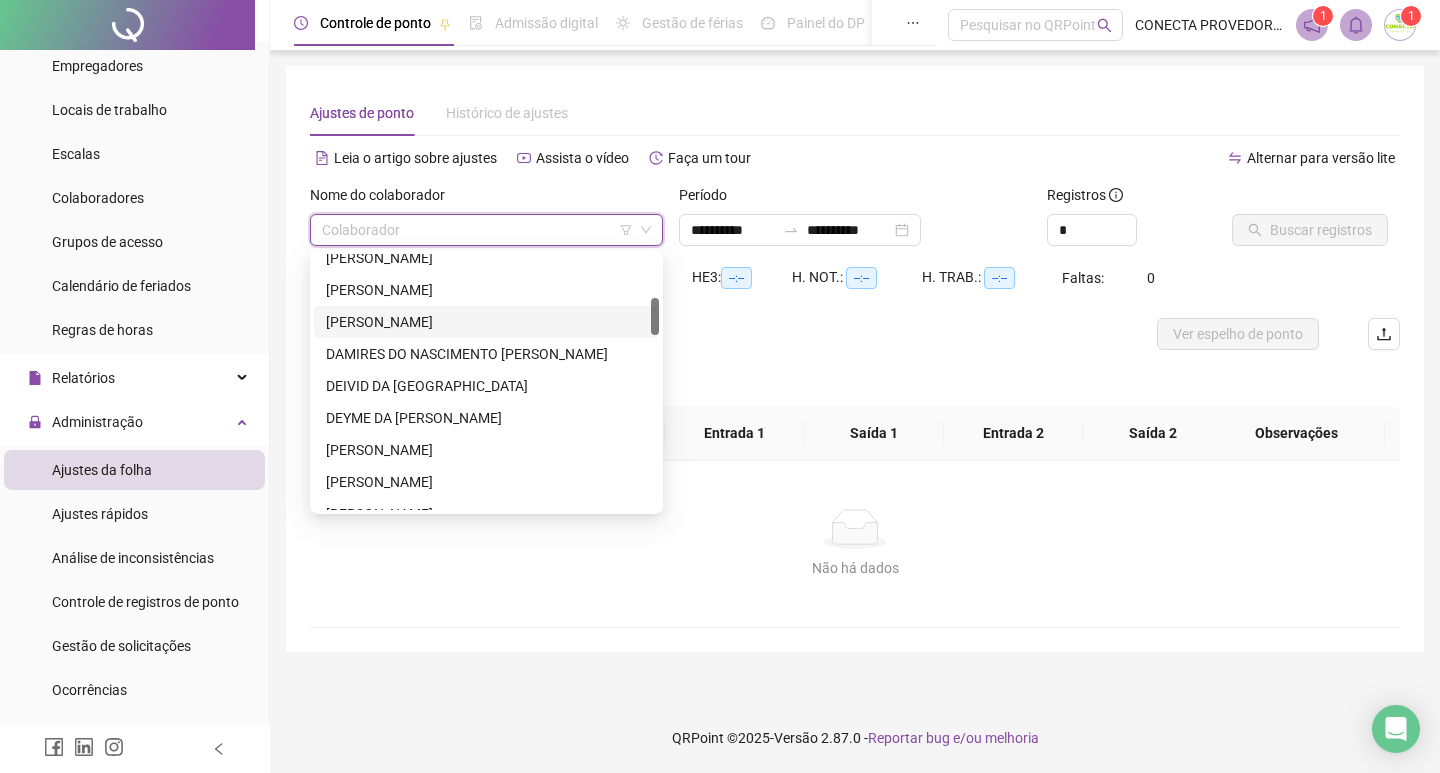 click on "[PERSON_NAME]" at bounding box center (486, 322) 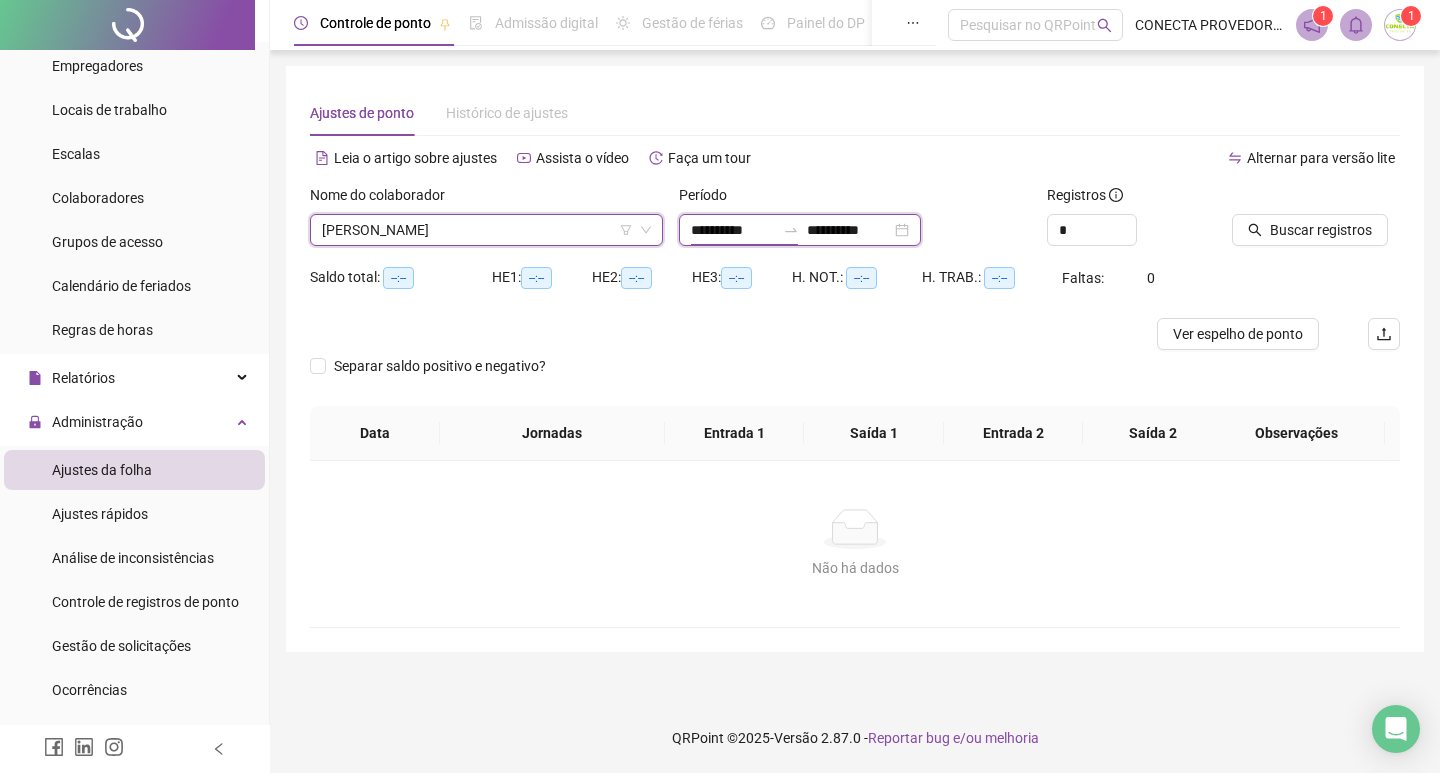 click on "**********" at bounding box center [733, 230] 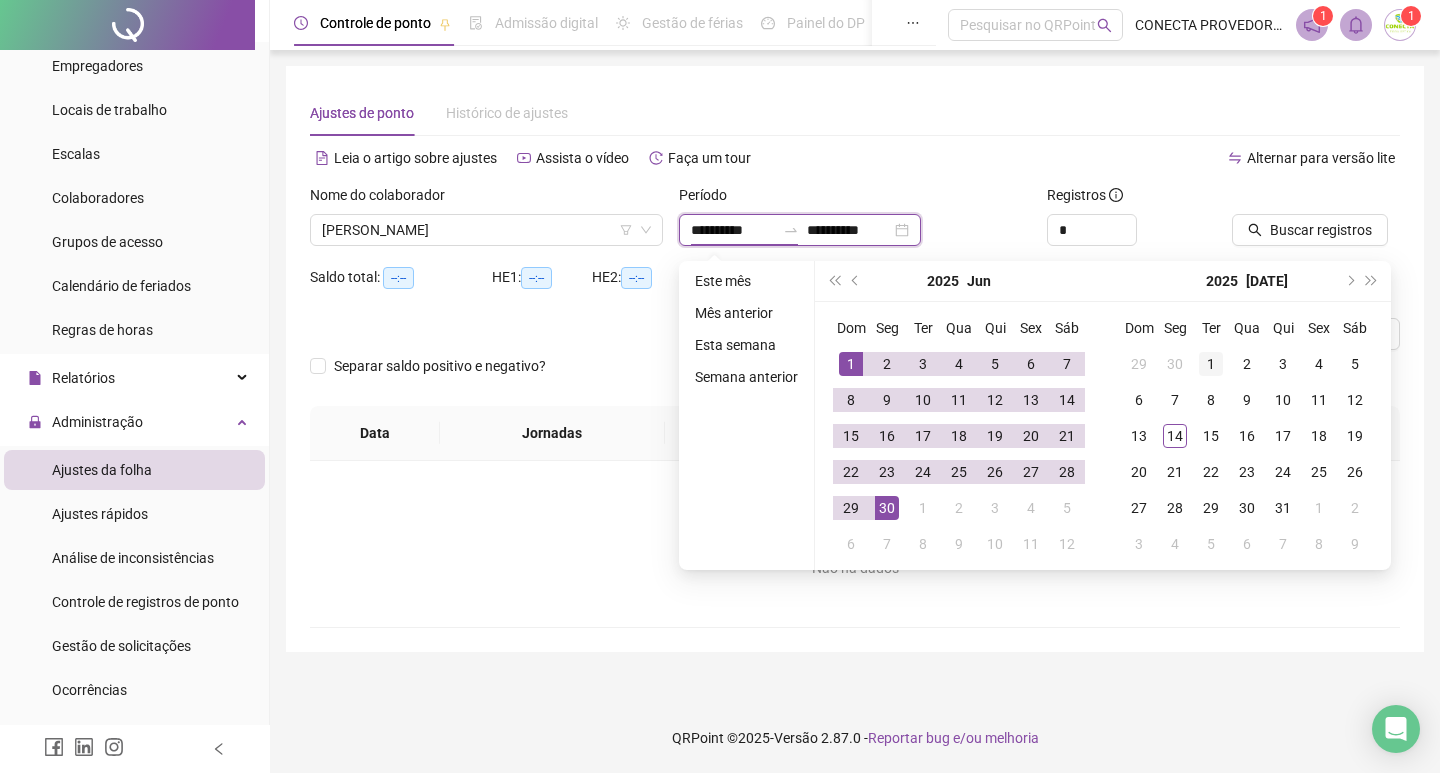 type on "**********" 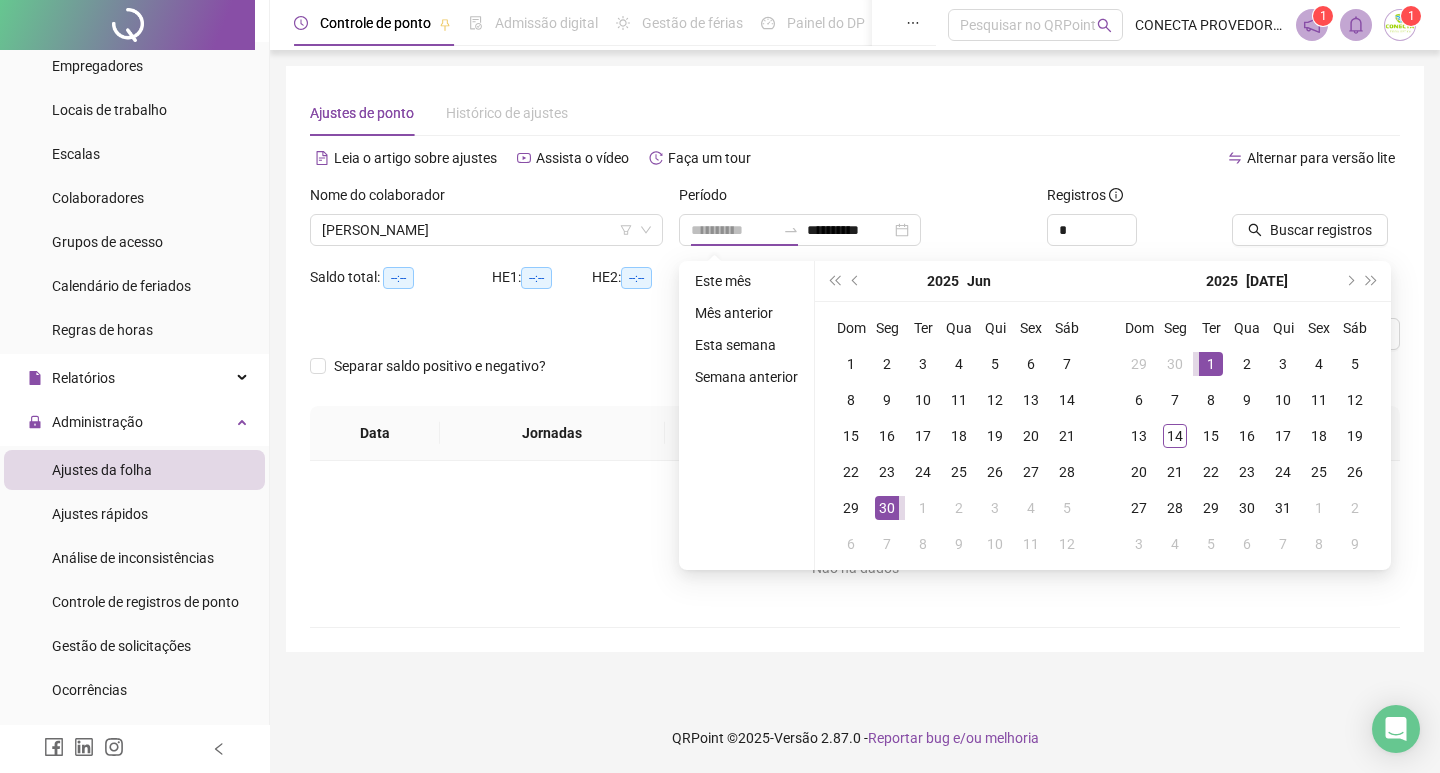 click on "1" at bounding box center [1211, 364] 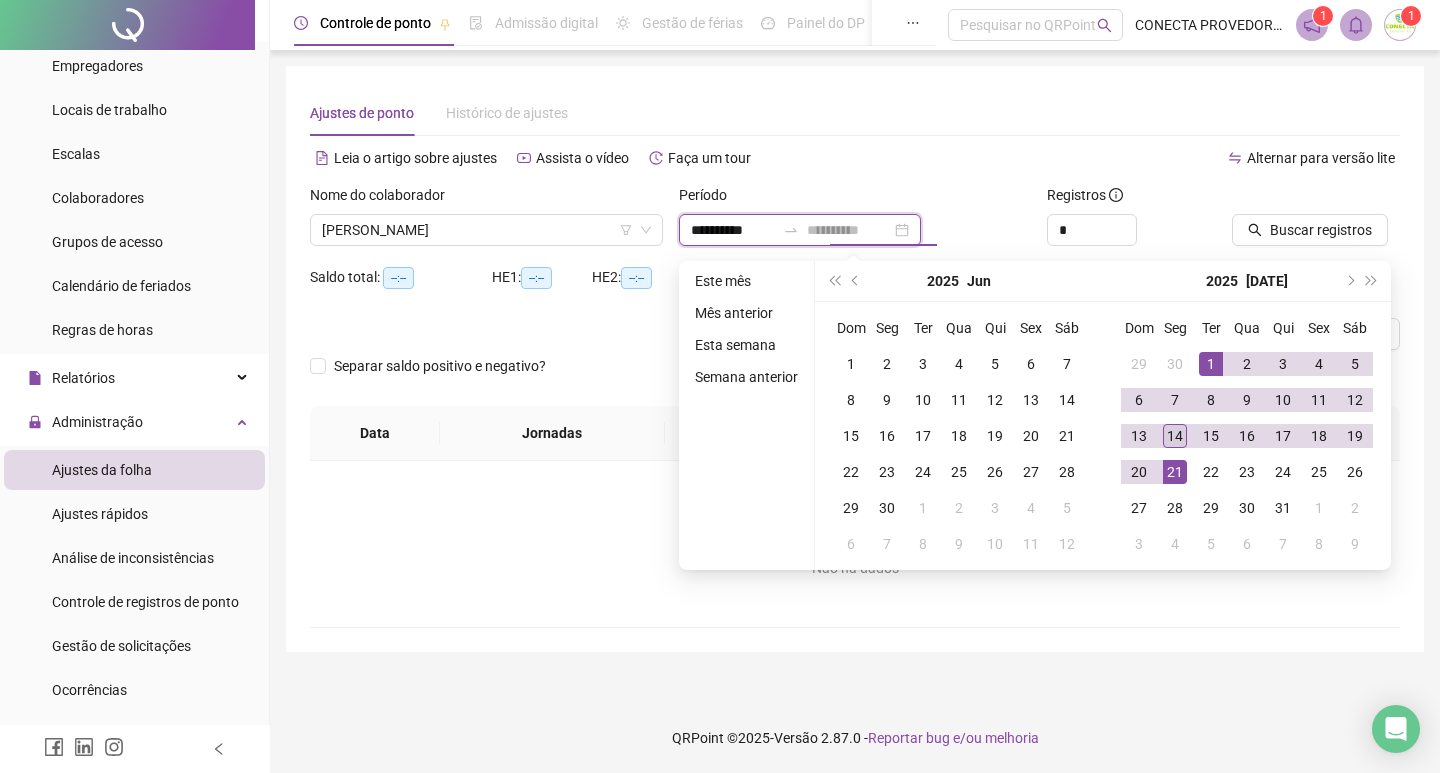 type on "**********" 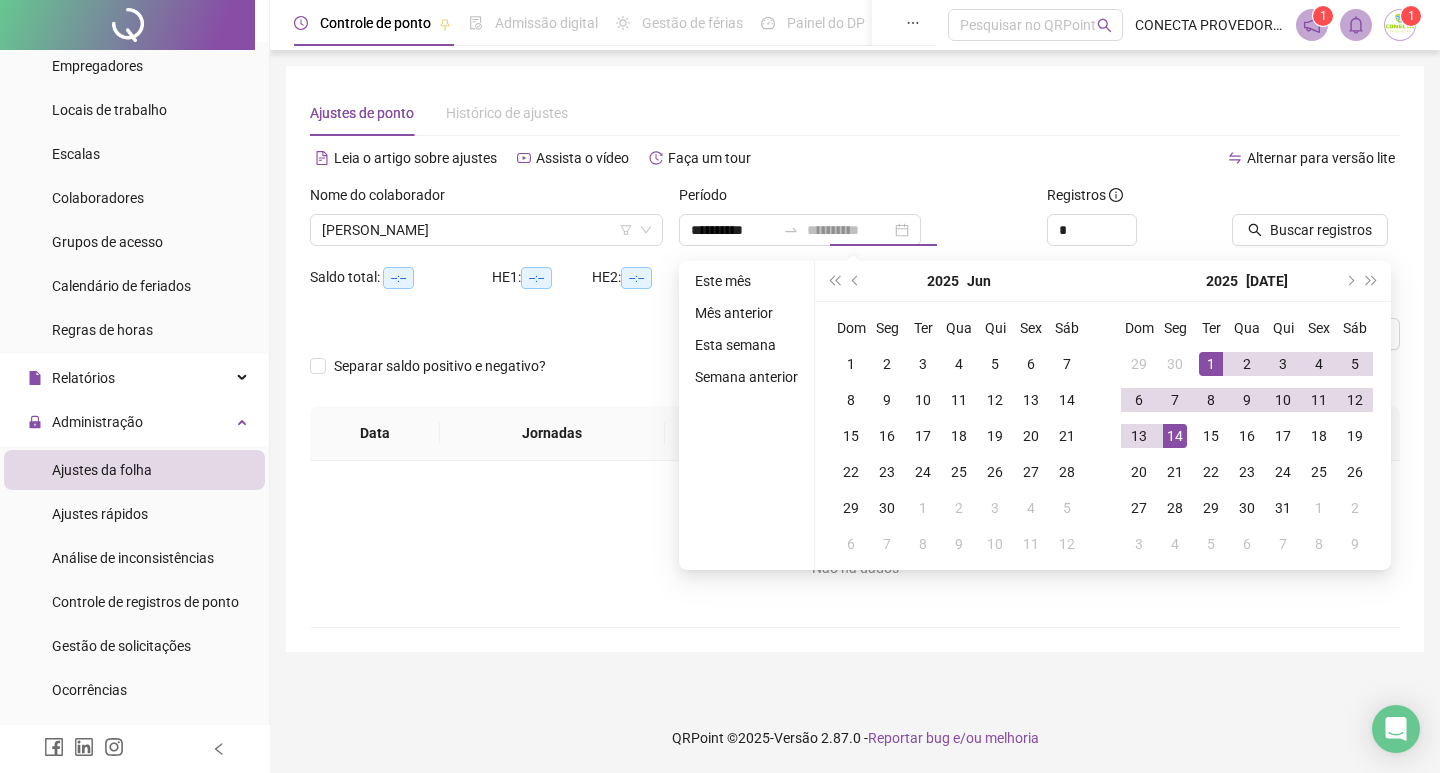 drag, startPoint x: 1177, startPoint y: 436, endPoint x: 1155, endPoint y: 259, distance: 178.36198 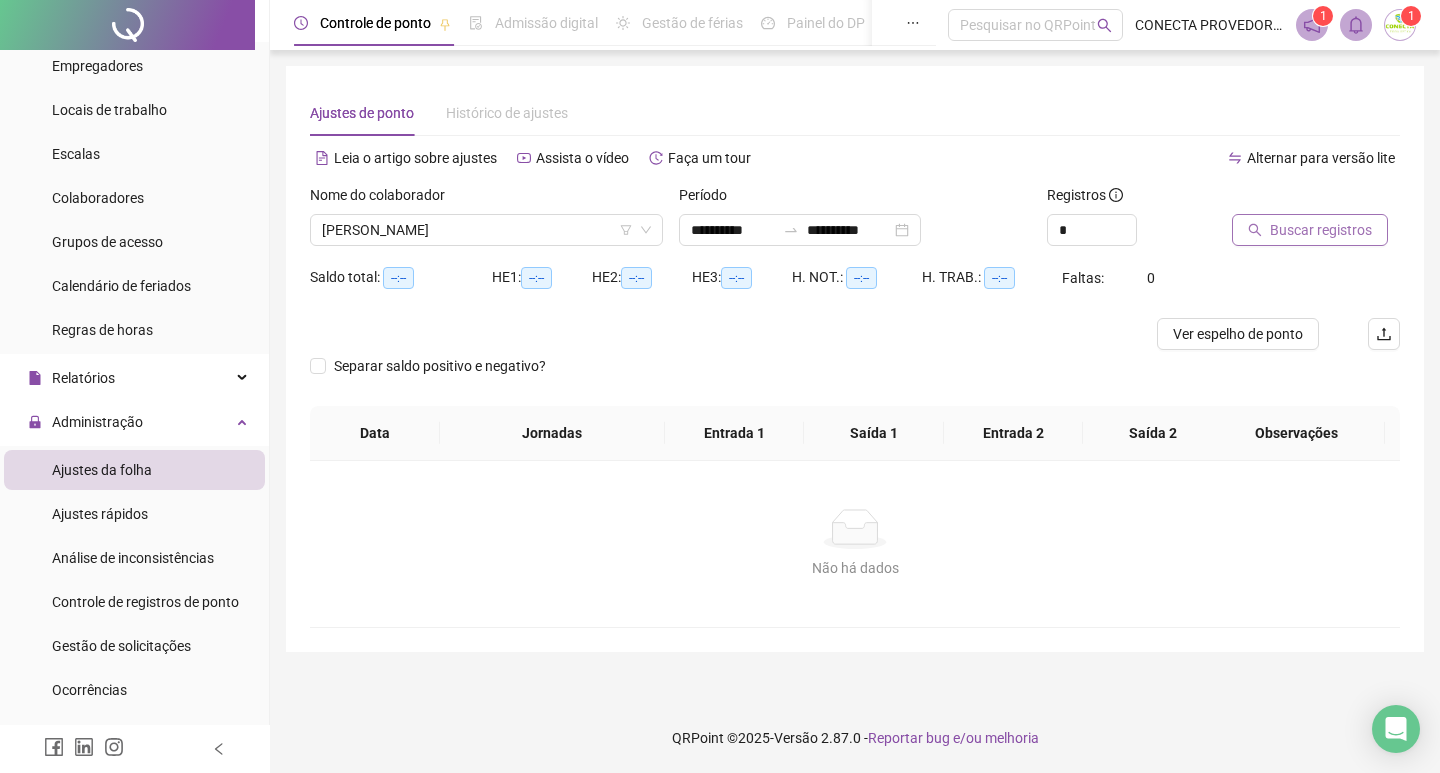 click on "Buscar registros" at bounding box center [1321, 230] 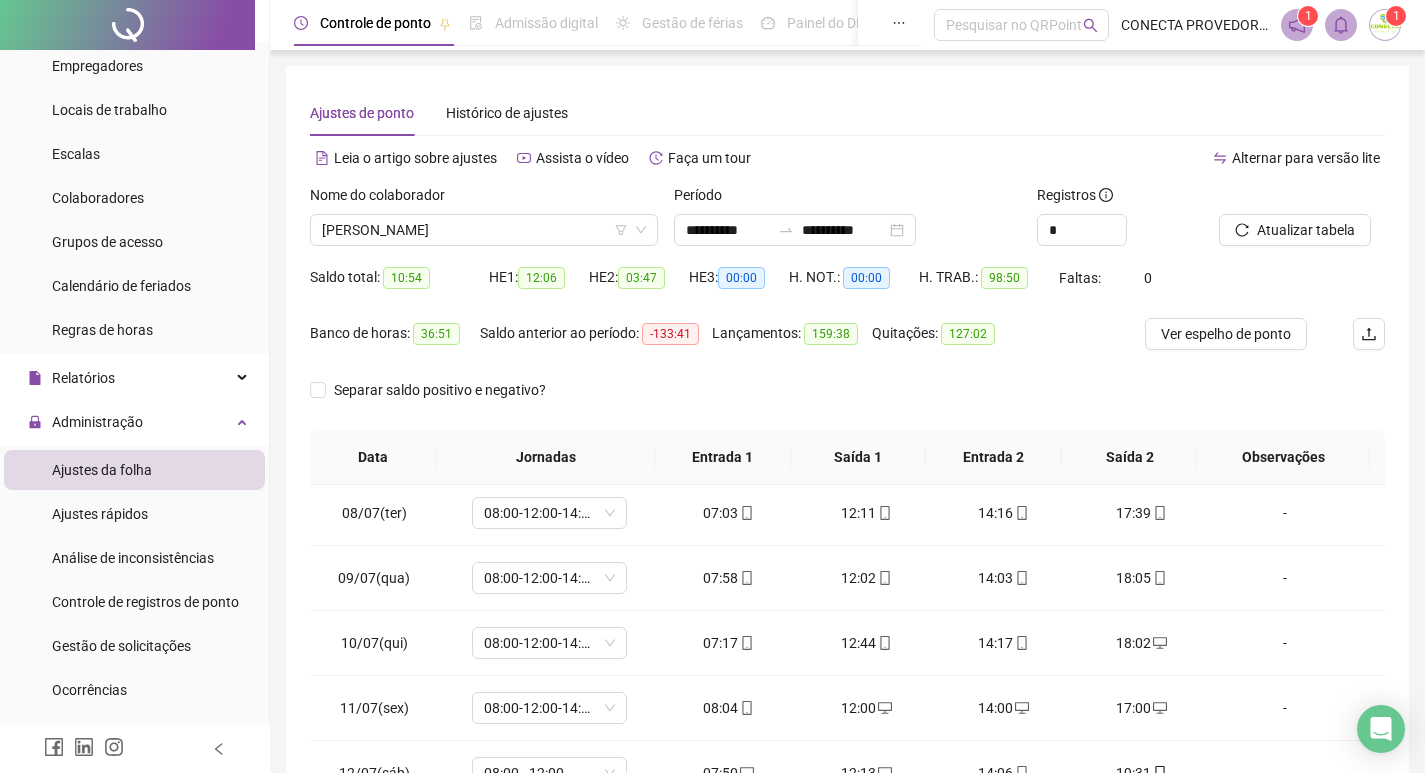 scroll, scrollTop: 483, scrollLeft: 0, axis: vertical 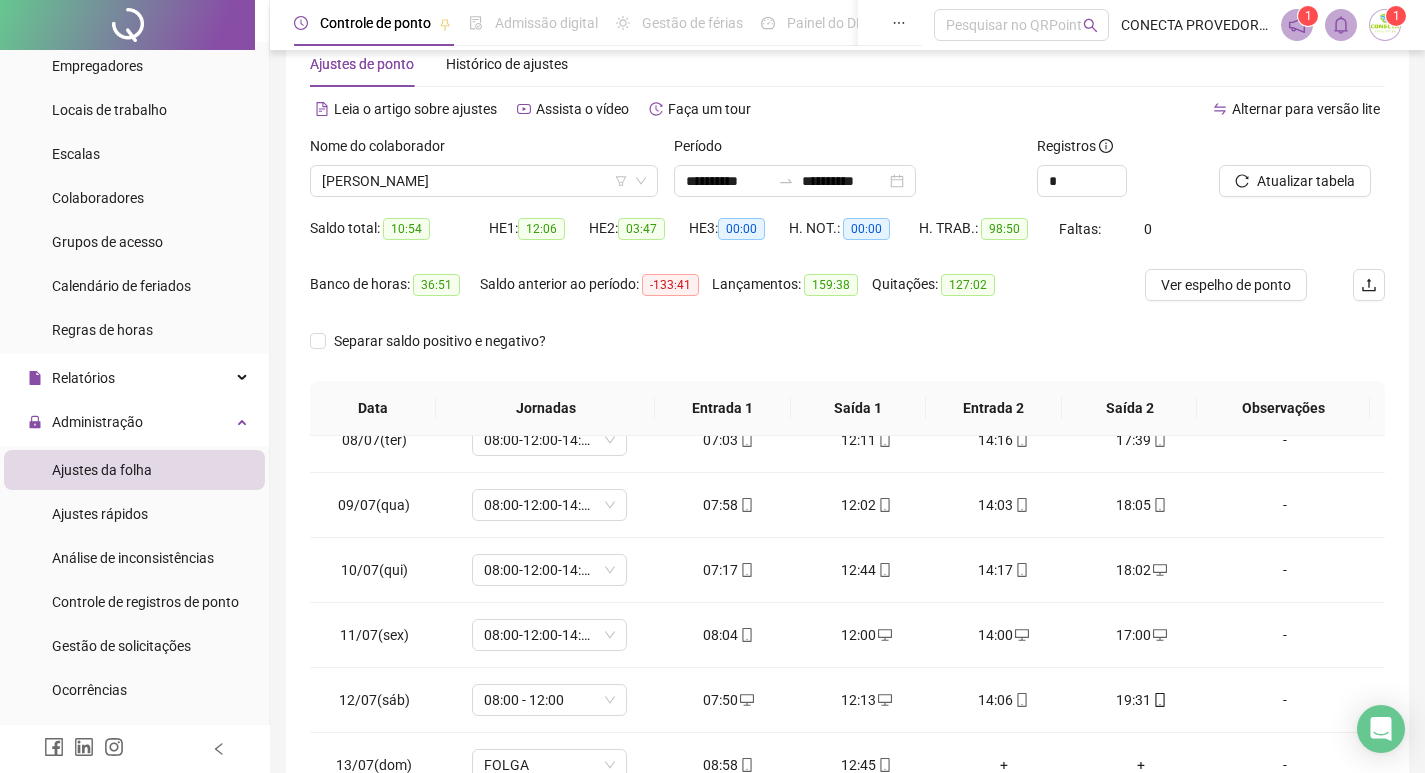 type 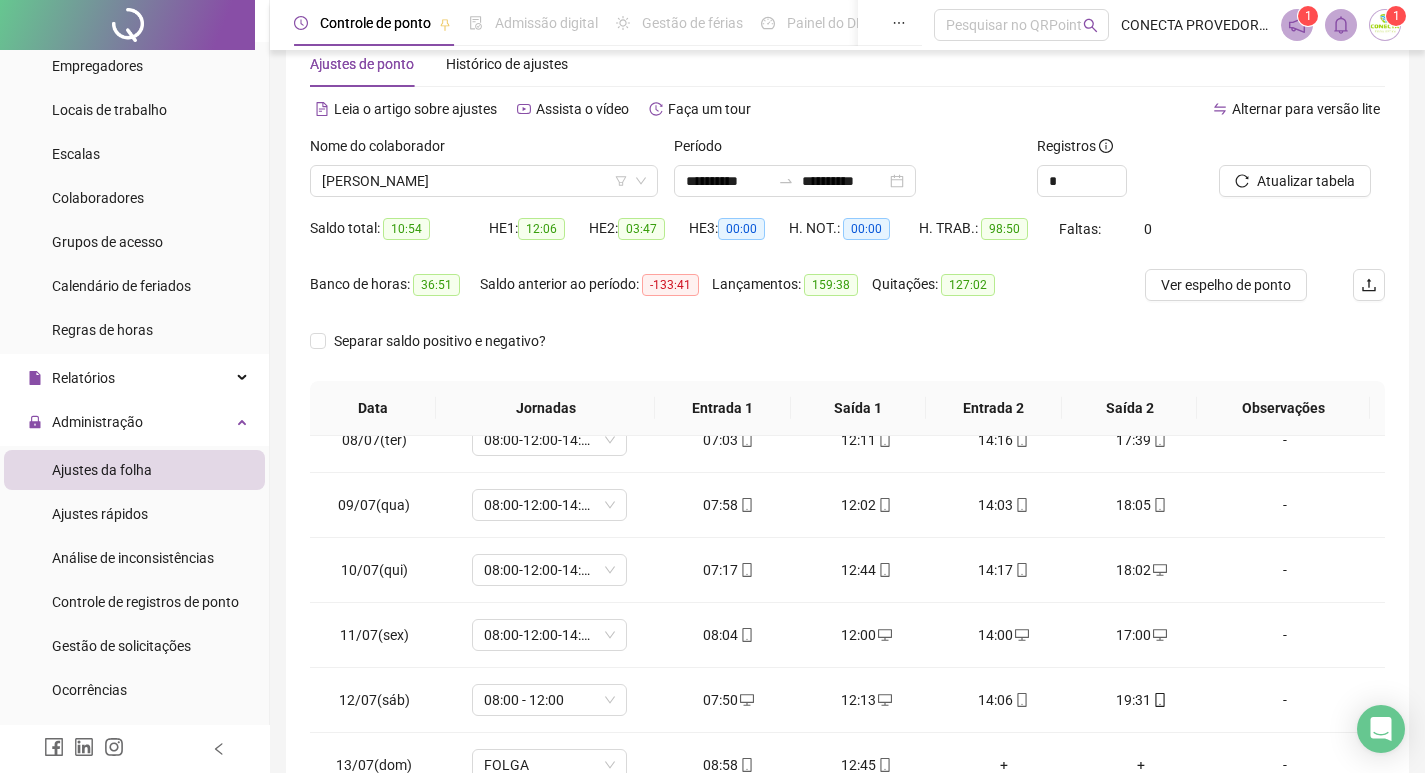 click on "Atualizar tabela" at bounding box center (1295, 181) 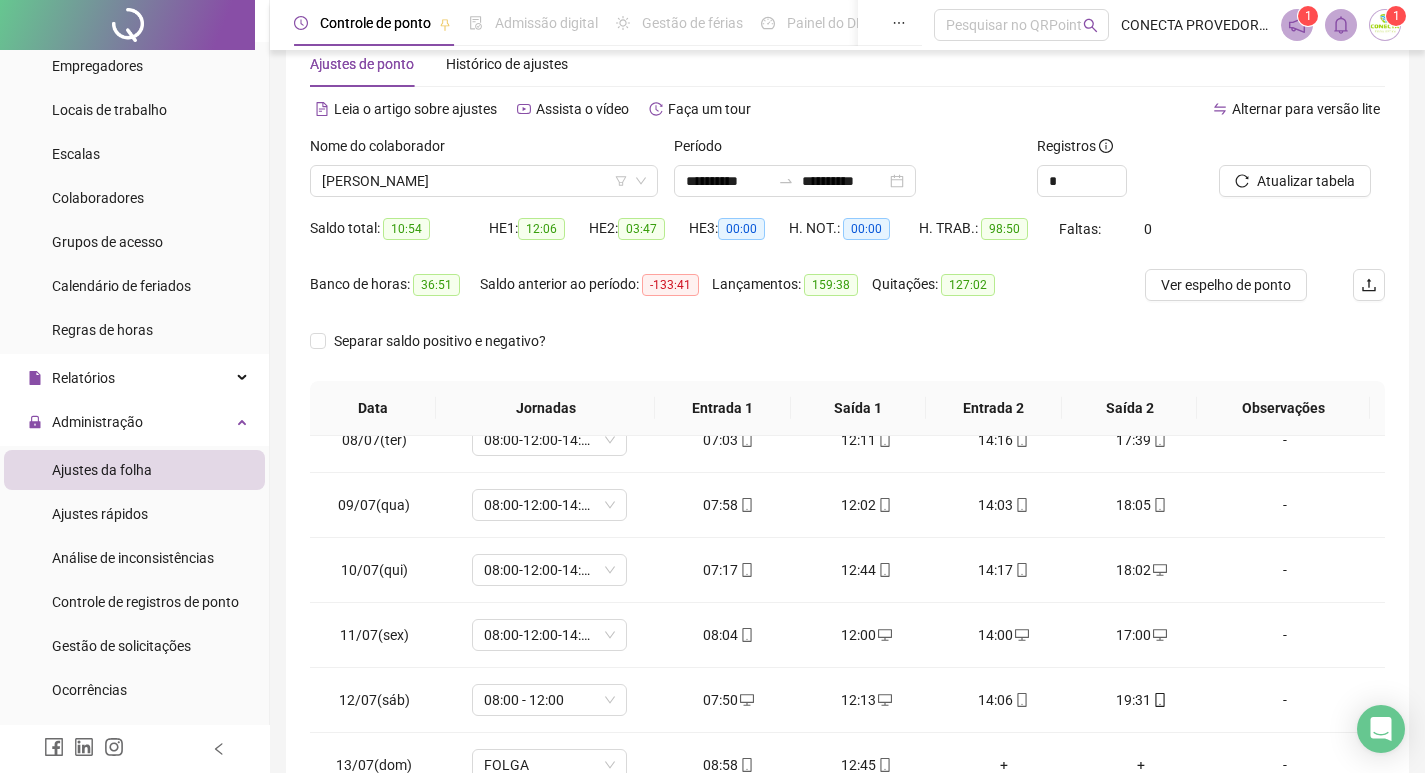 click on "Atualizar tabela" at bounding box center (1295, 181) 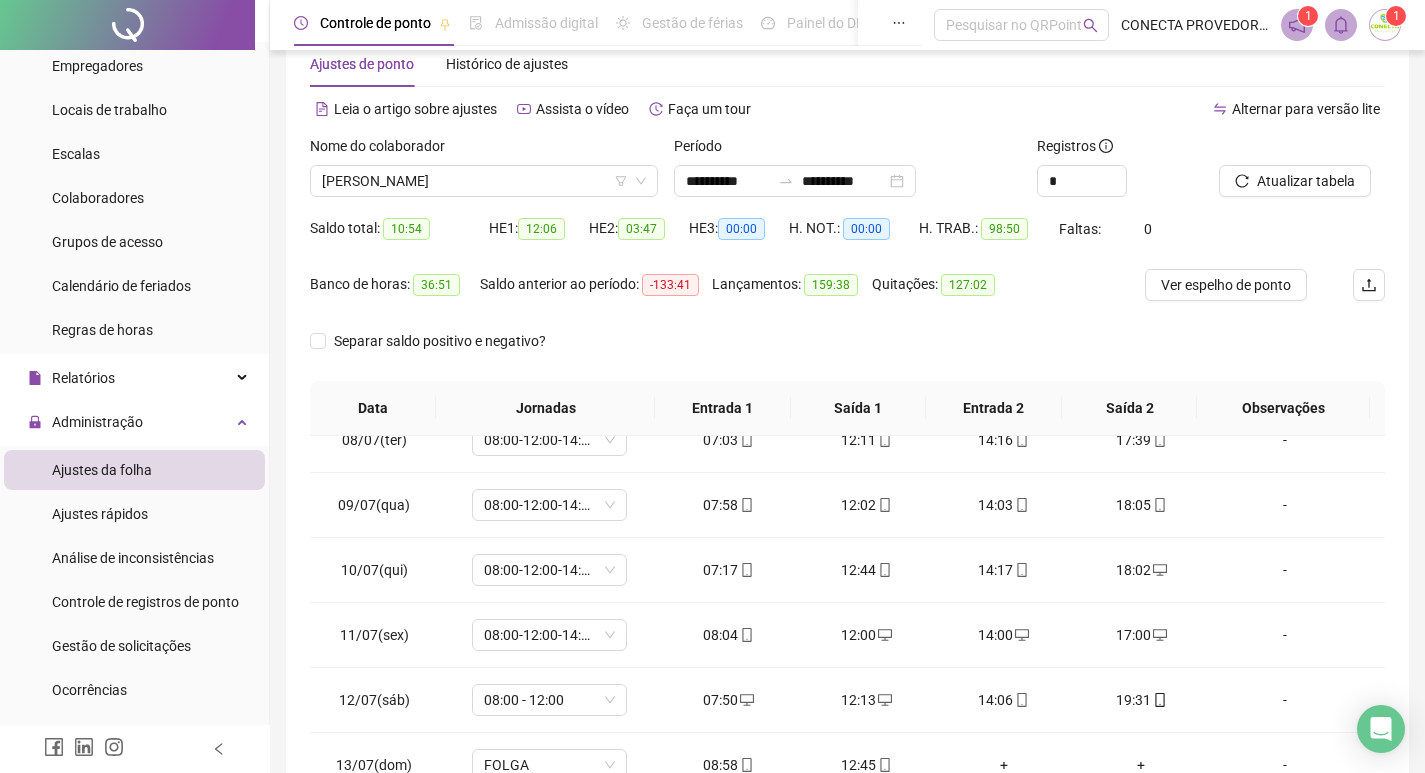 click on "Atualizar tabela" at bounding box center (1295, 181) 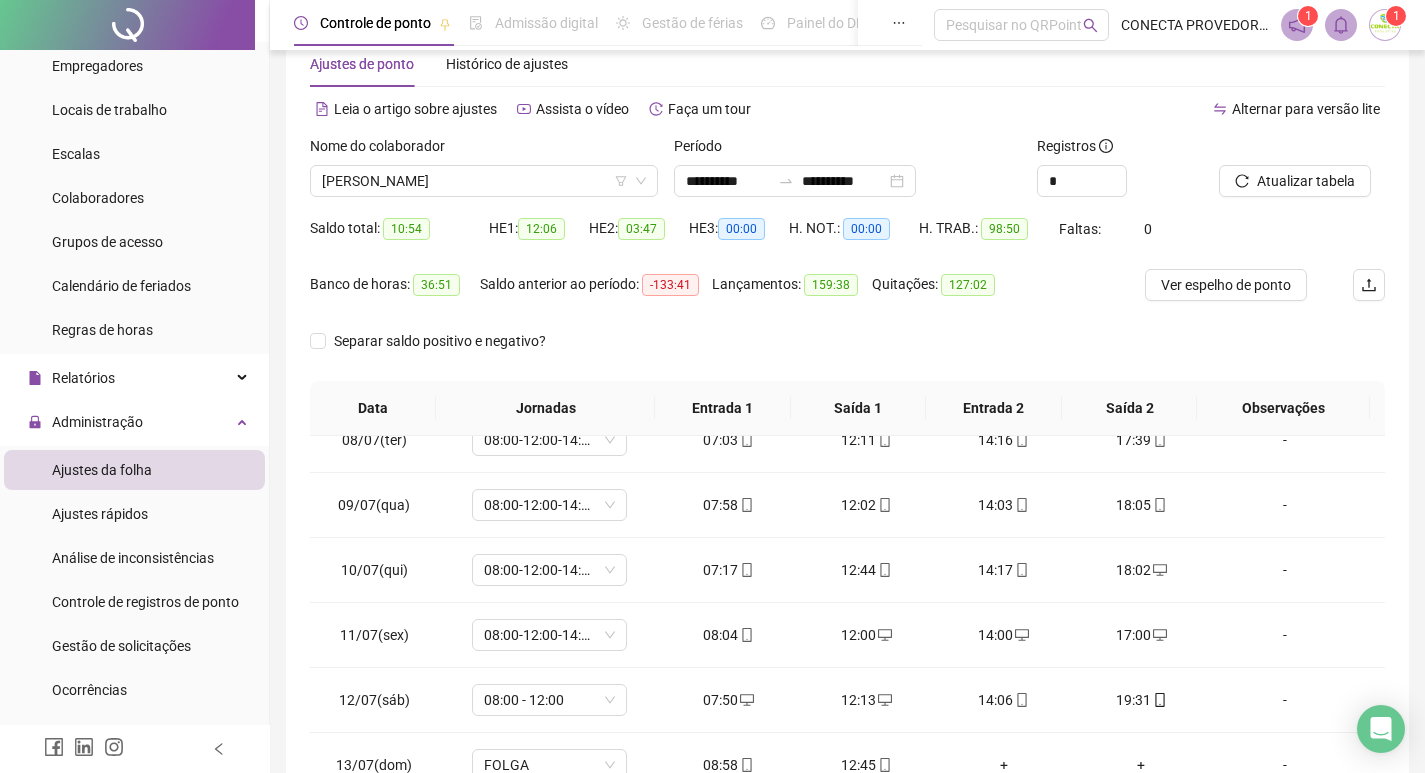 click on "Atualizar tabela" at bounding box center [1295, 181] 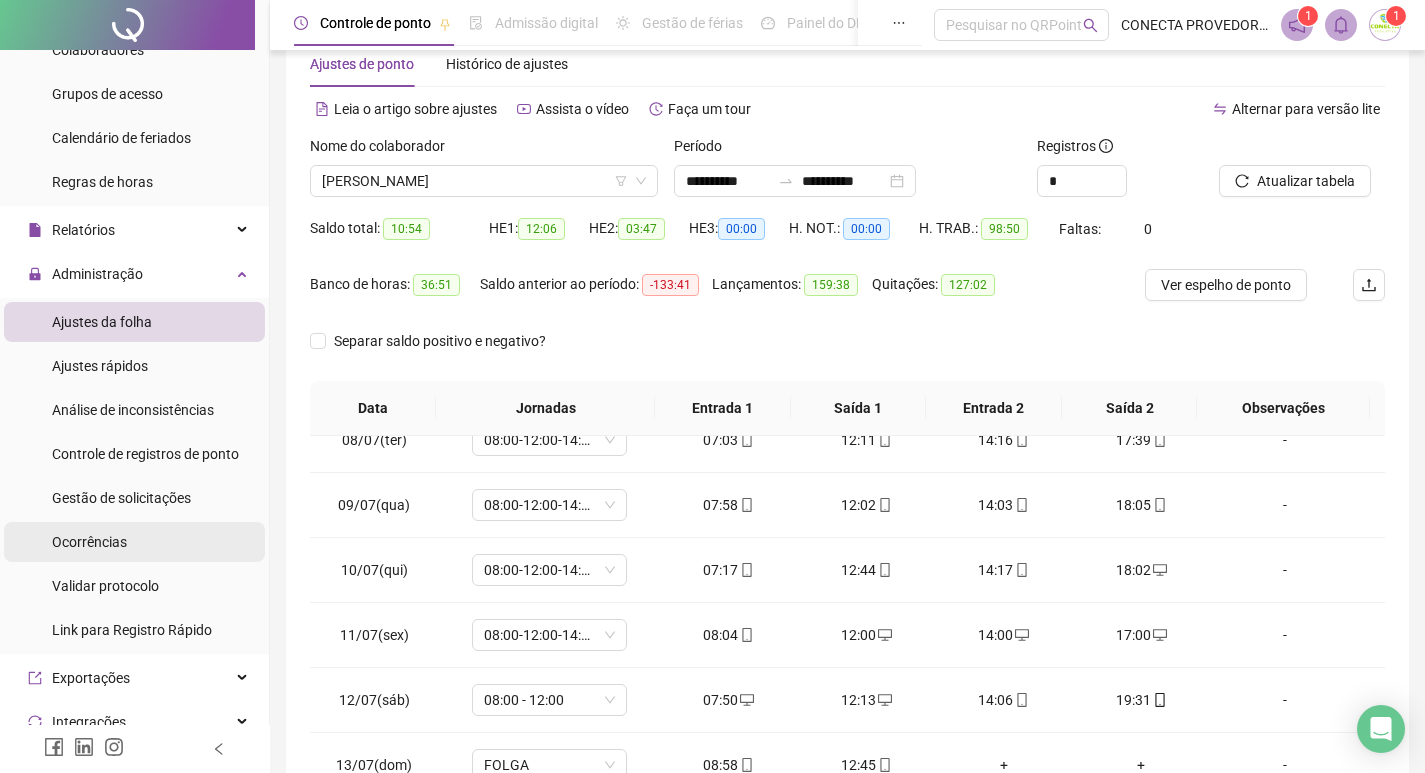 scroll, scrollTop: 300, scrollLeft: 0, axis: vertical 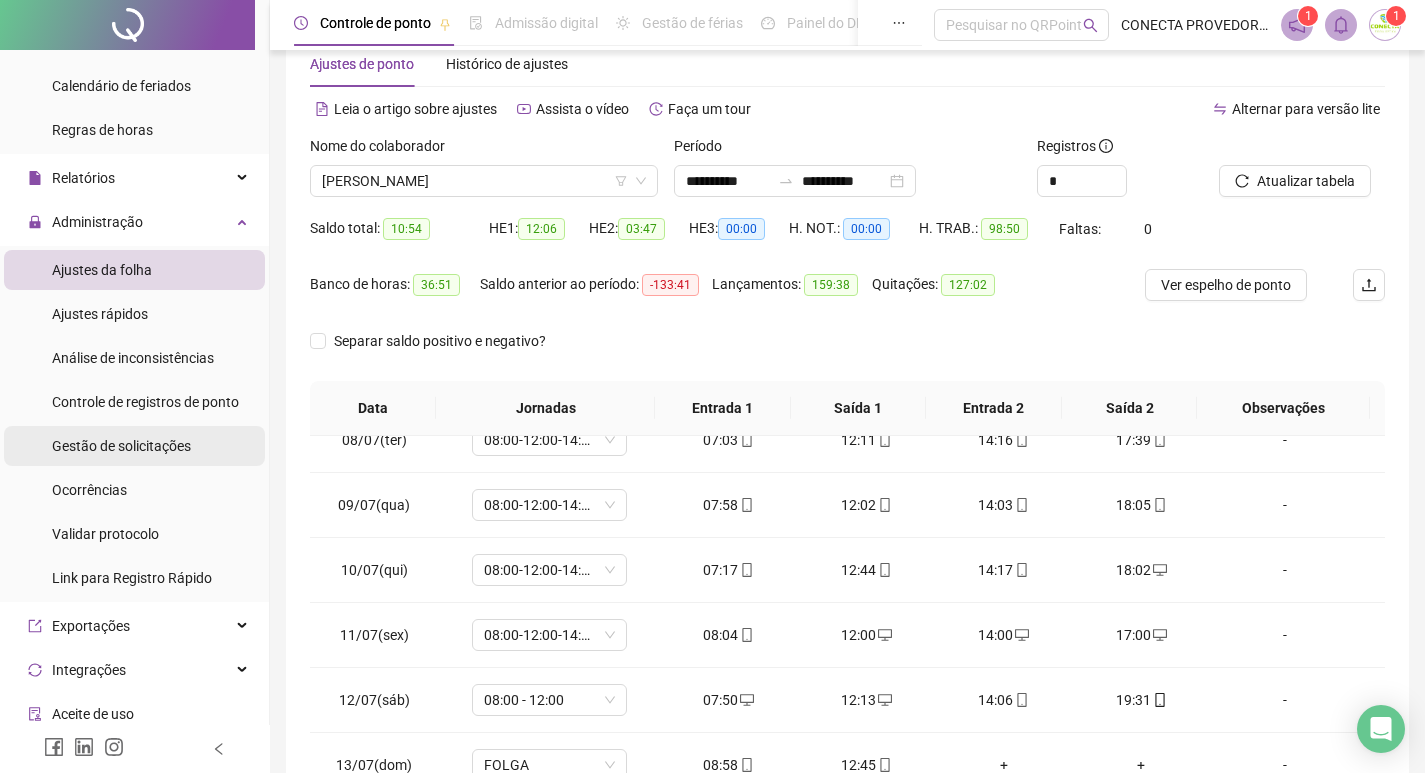 click on "Gestão de solicitações" at bounding box center (121, 446) 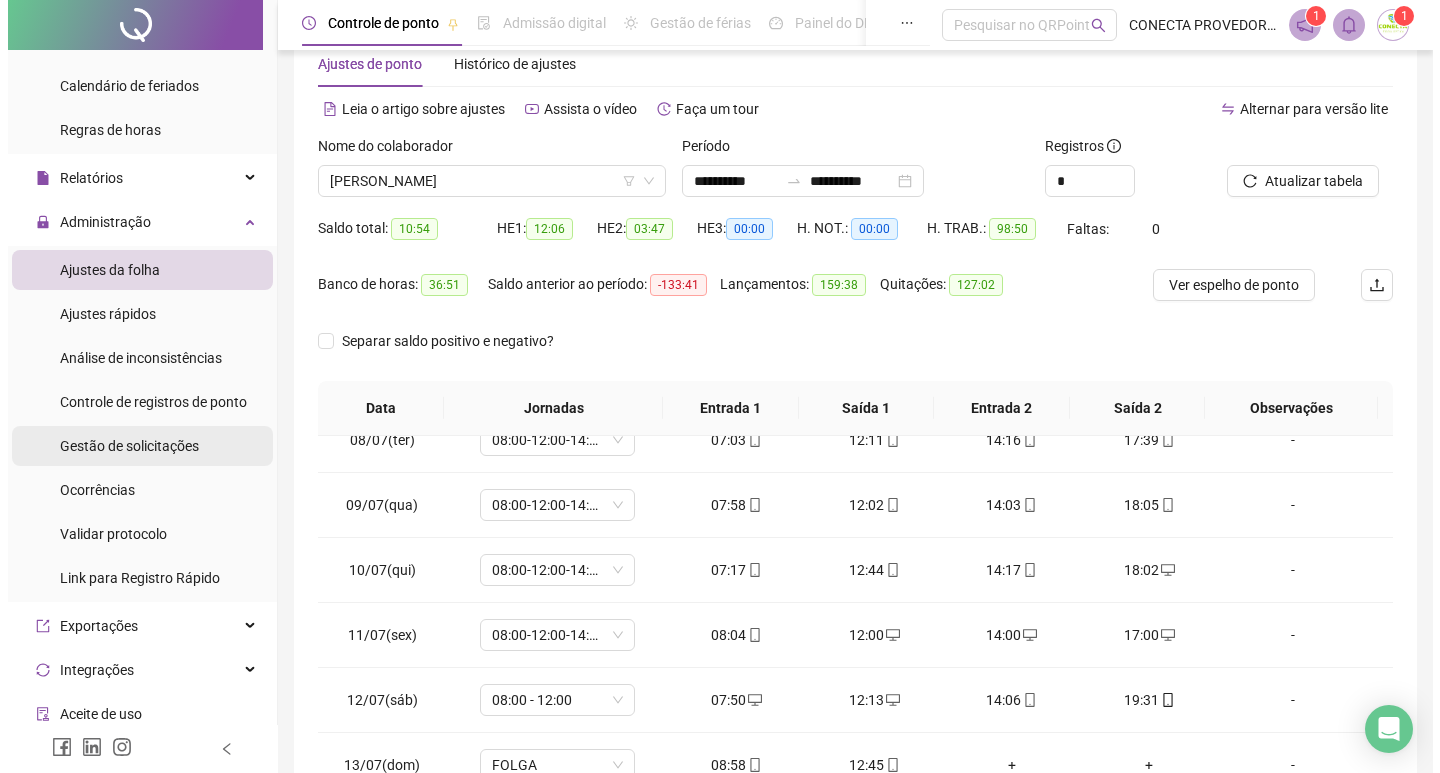 scroll, scrollTop: 0, scrollLeft: 0, axis: both 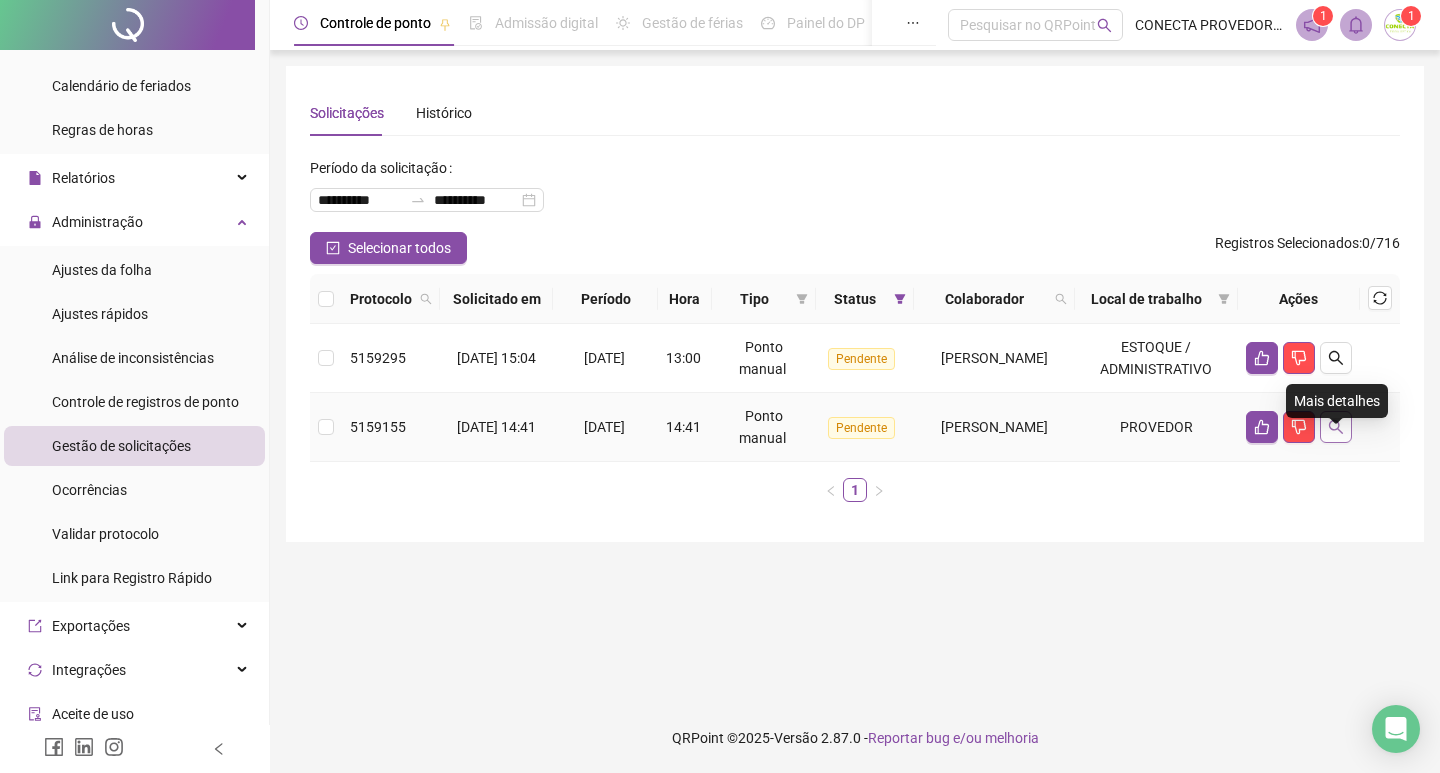 click 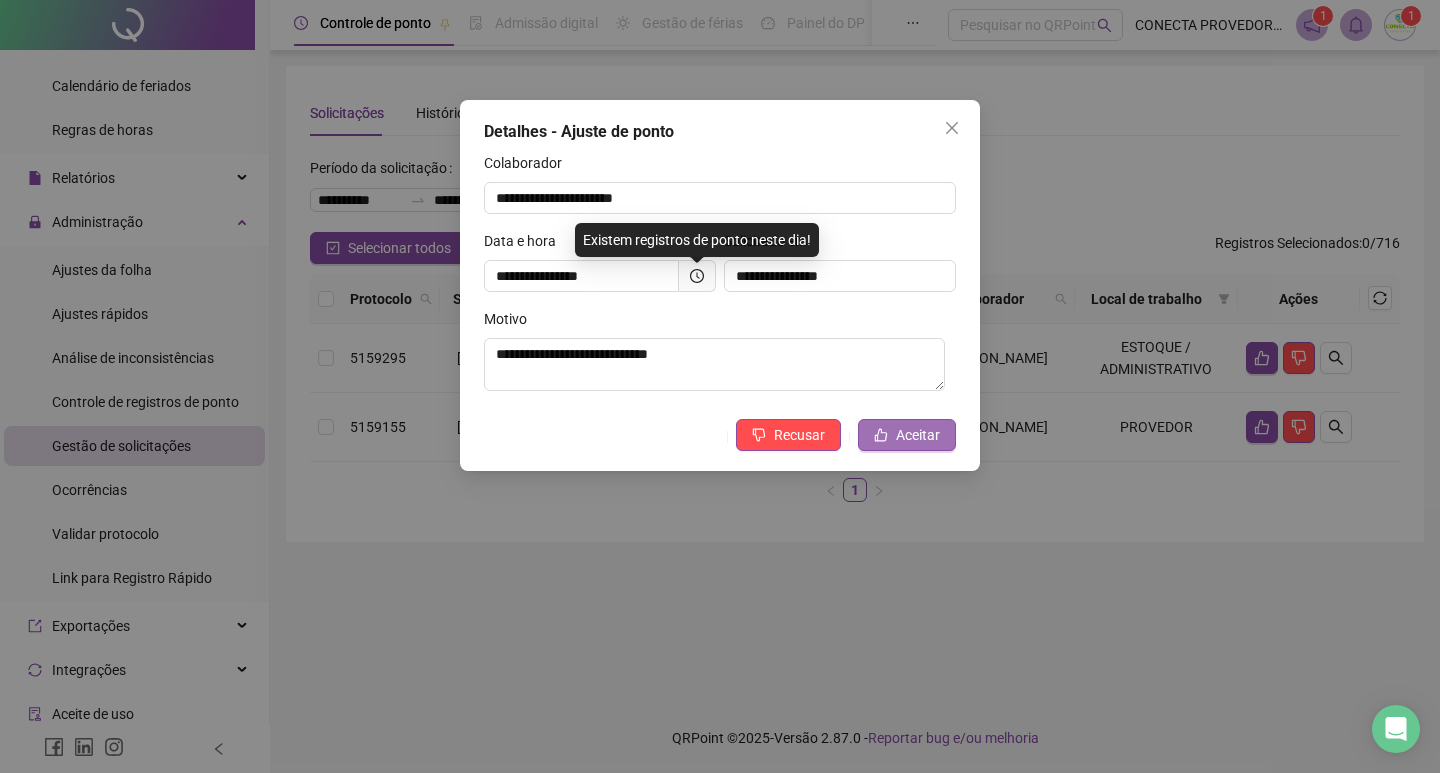 click on "Aceitar" at bounding box center [918, 435] 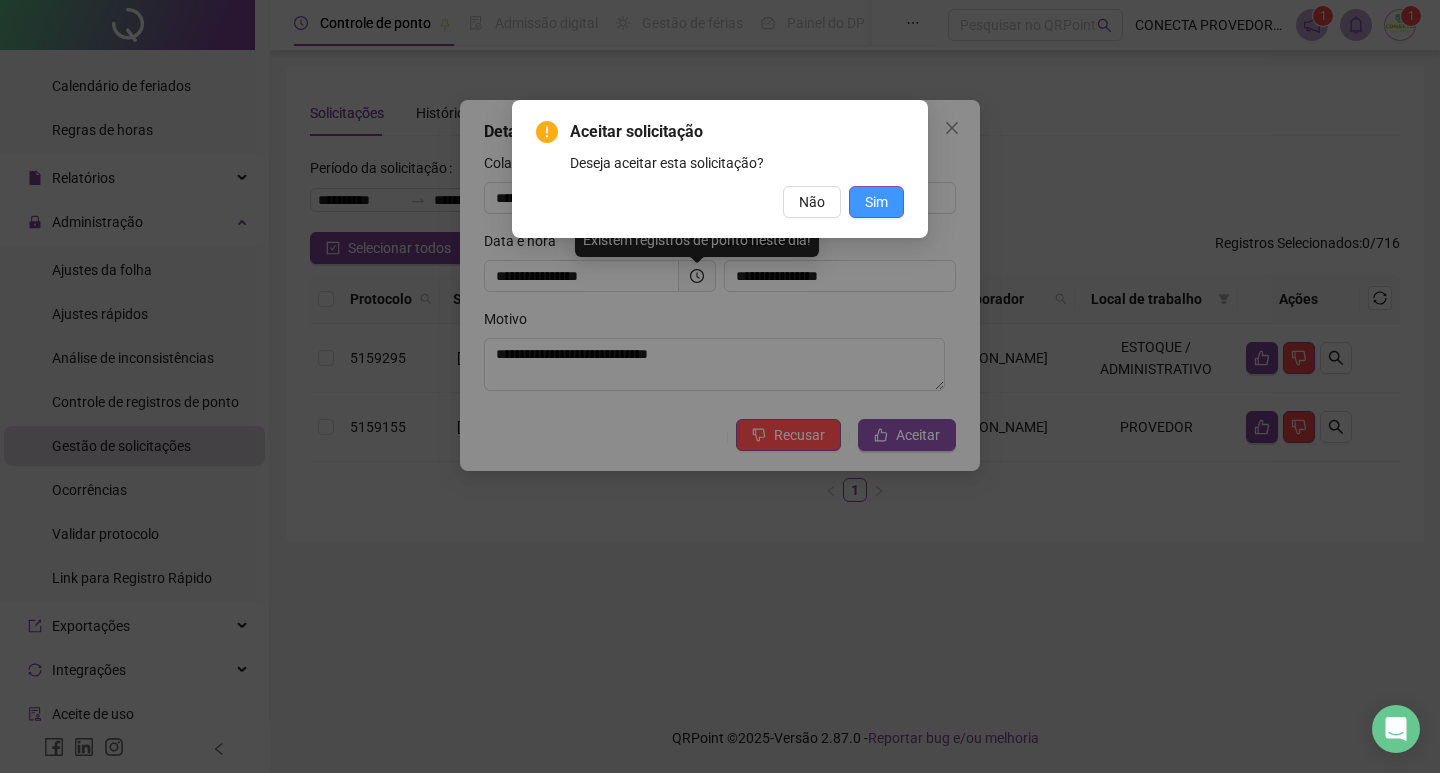 click on "Sim" at bounding box center [876, 202] 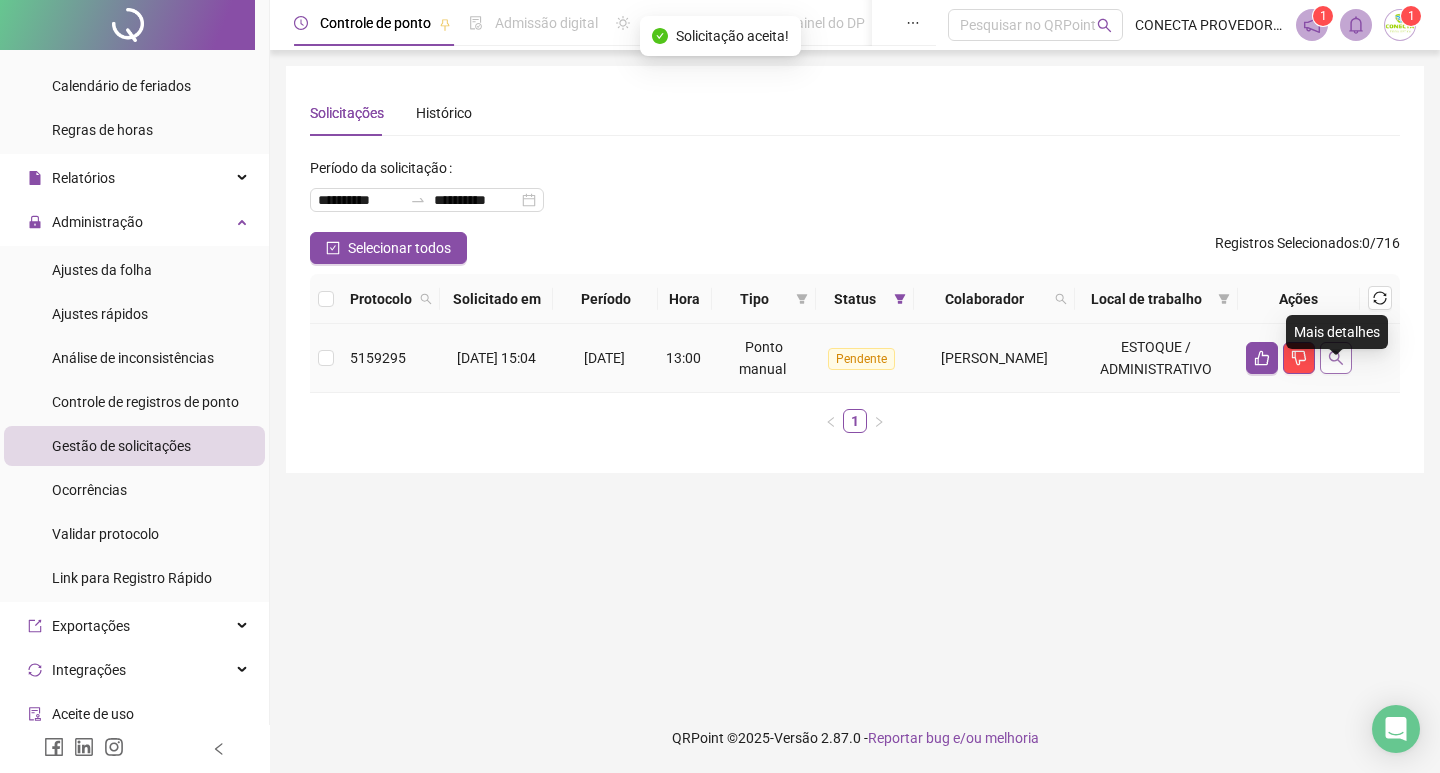 click 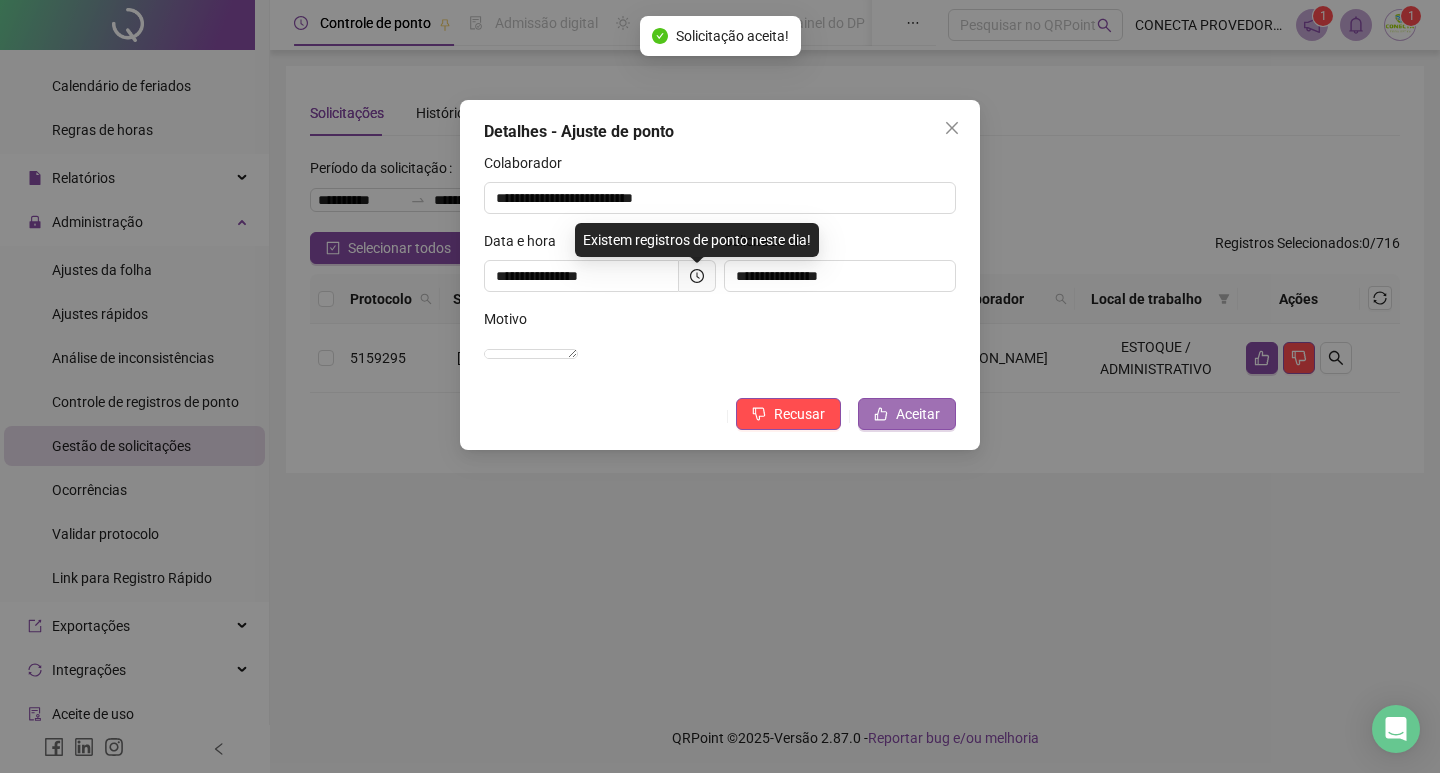 click on "Aceitar" at bounding box center [907, 414] 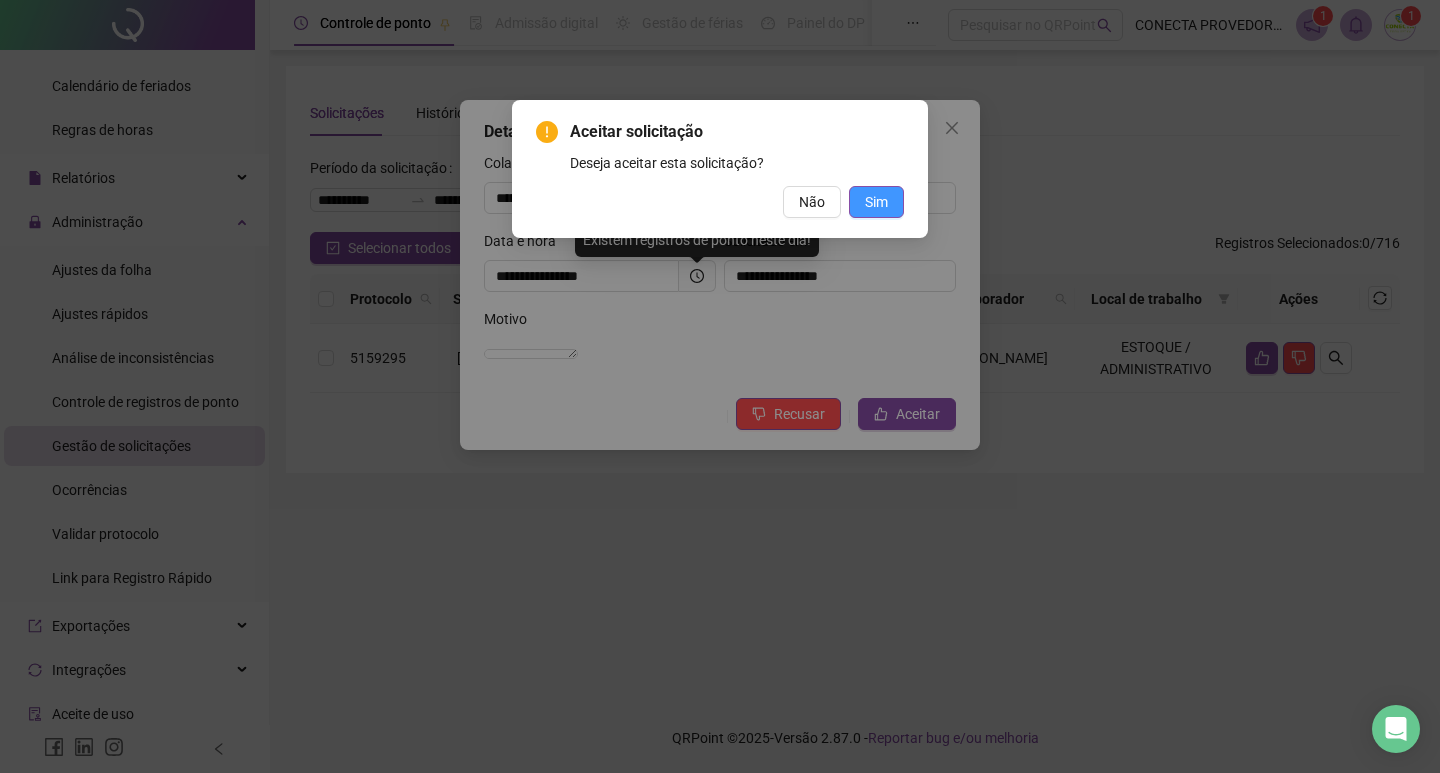 click on "Sim" at bounding box center (876, 202) 